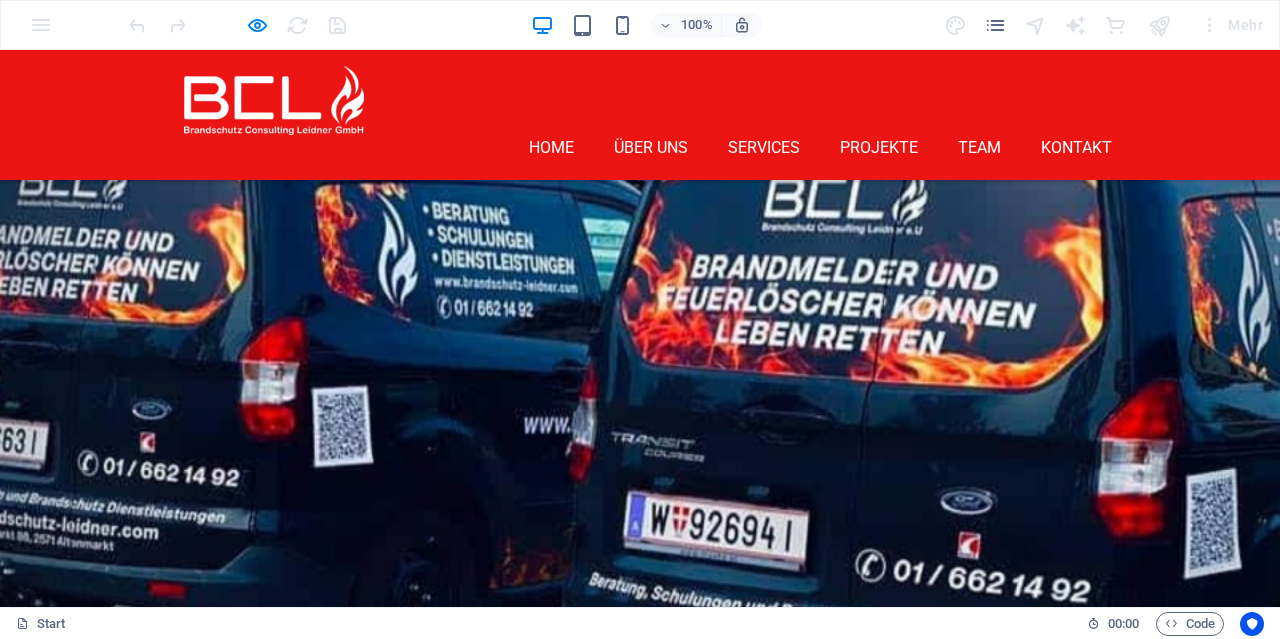scroll, scrollTop: 4786, scrollLeft: 0, axis: vertical 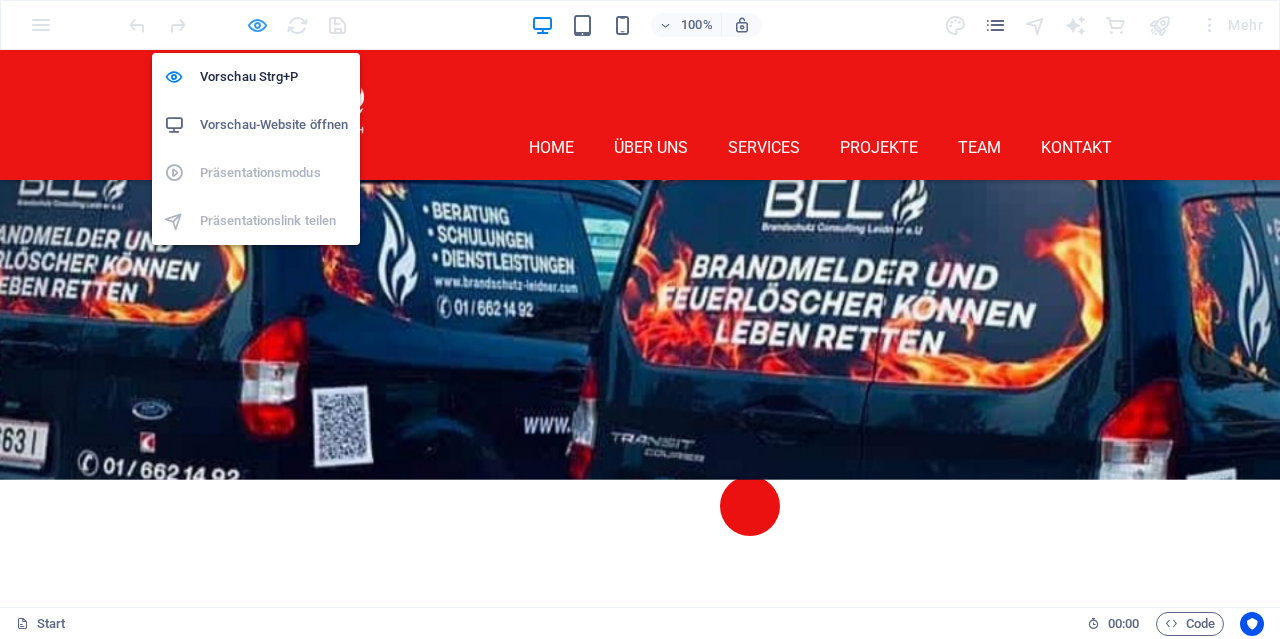 click at bounding box center (257, 25) 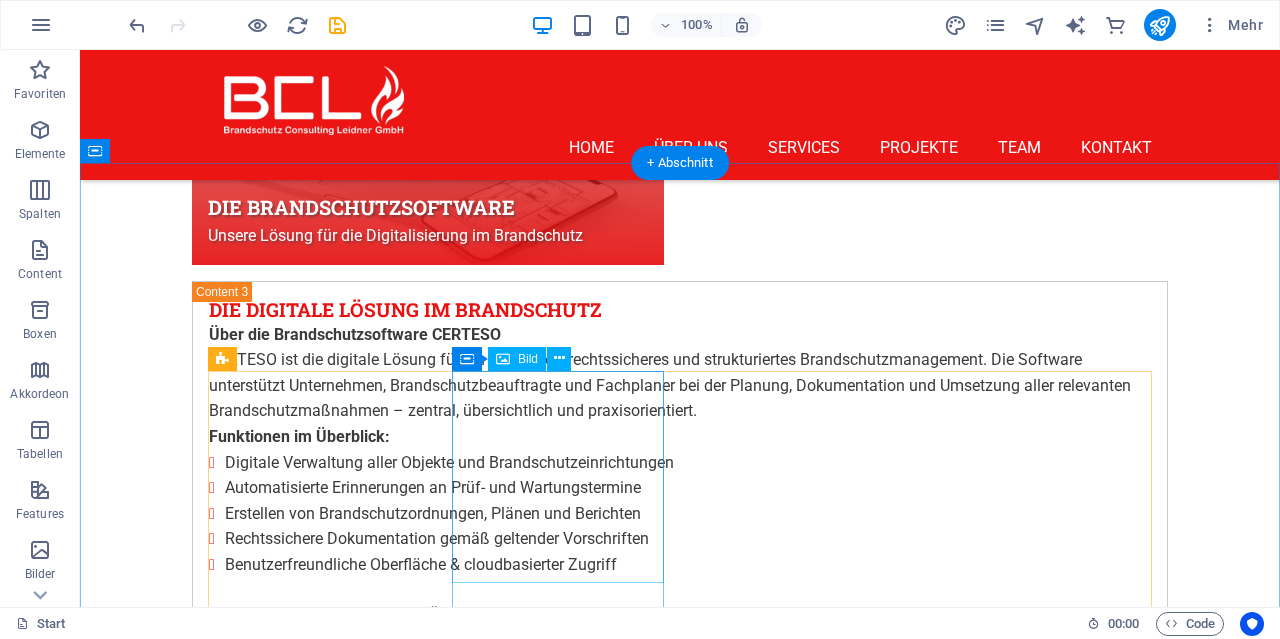 scroll, scrollTop: 7386, scrollLeft: 0, axis: vertical 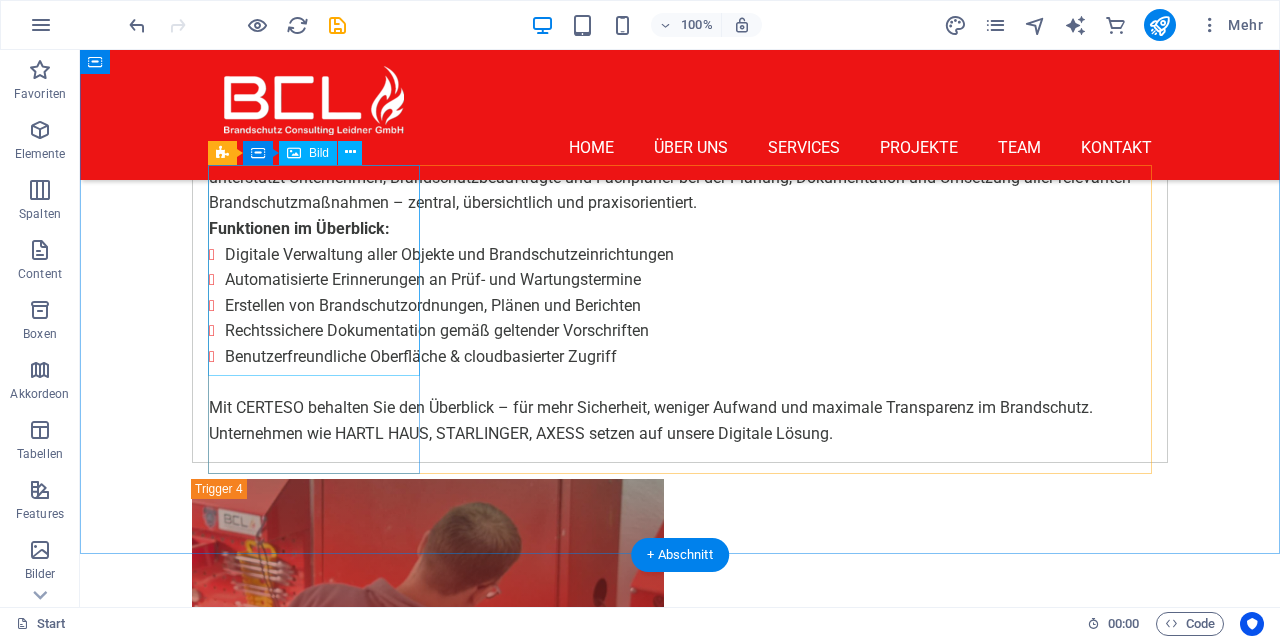 click at bounding box center [680, 3229] 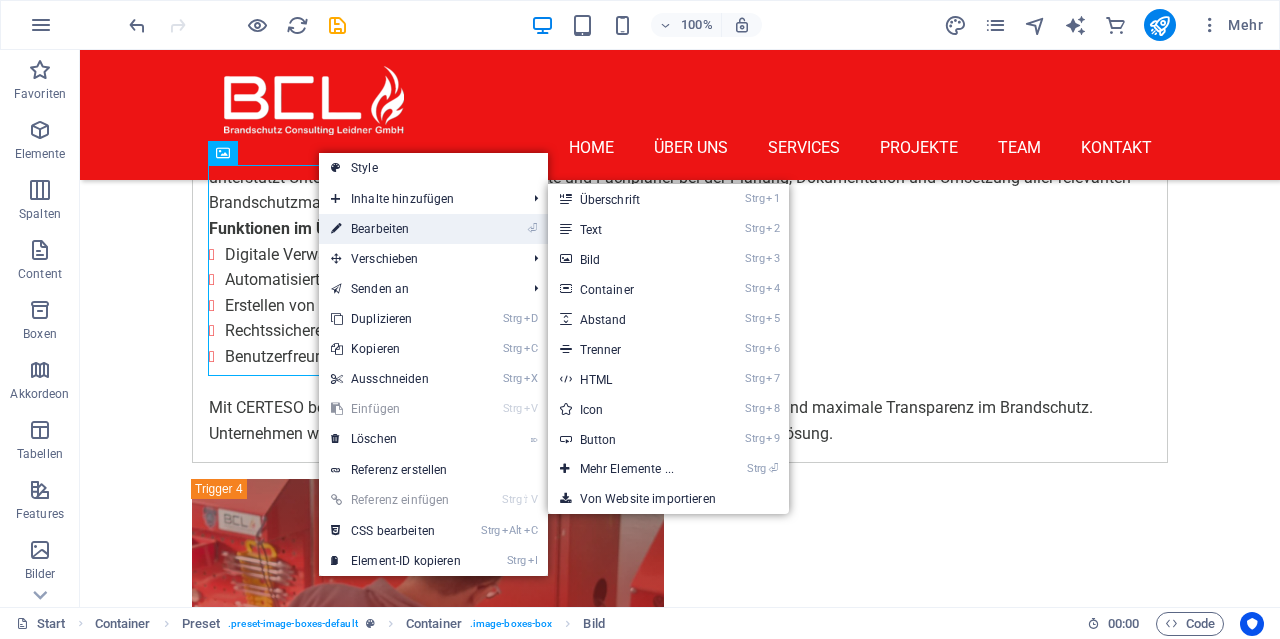 click on "⏎  Bearbeiten" at bounding box center [396, 229] 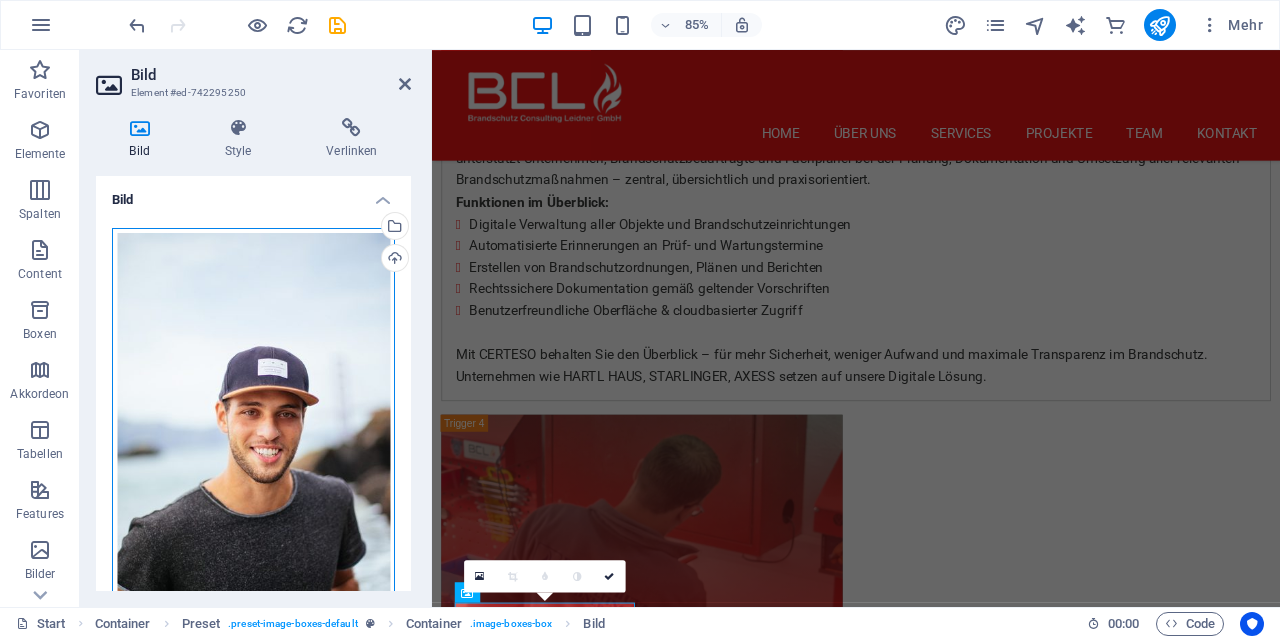 click on "Ziehe Dateien zum Hochladen hierher oder  klicke hier, um aus Dateien oder kostenlosen Stockfotos & -videos zu wählen" at bounding box center [253, 438] 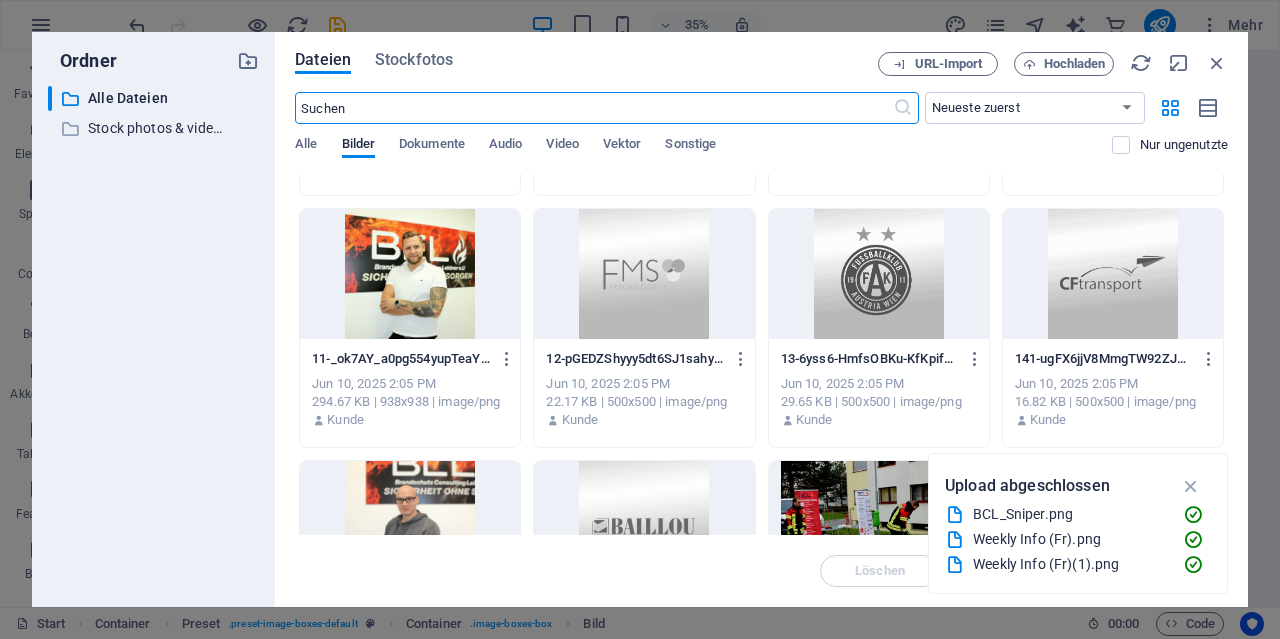 scroll, scrollTop: 1248, scrollLeft: 0, axis: vertical 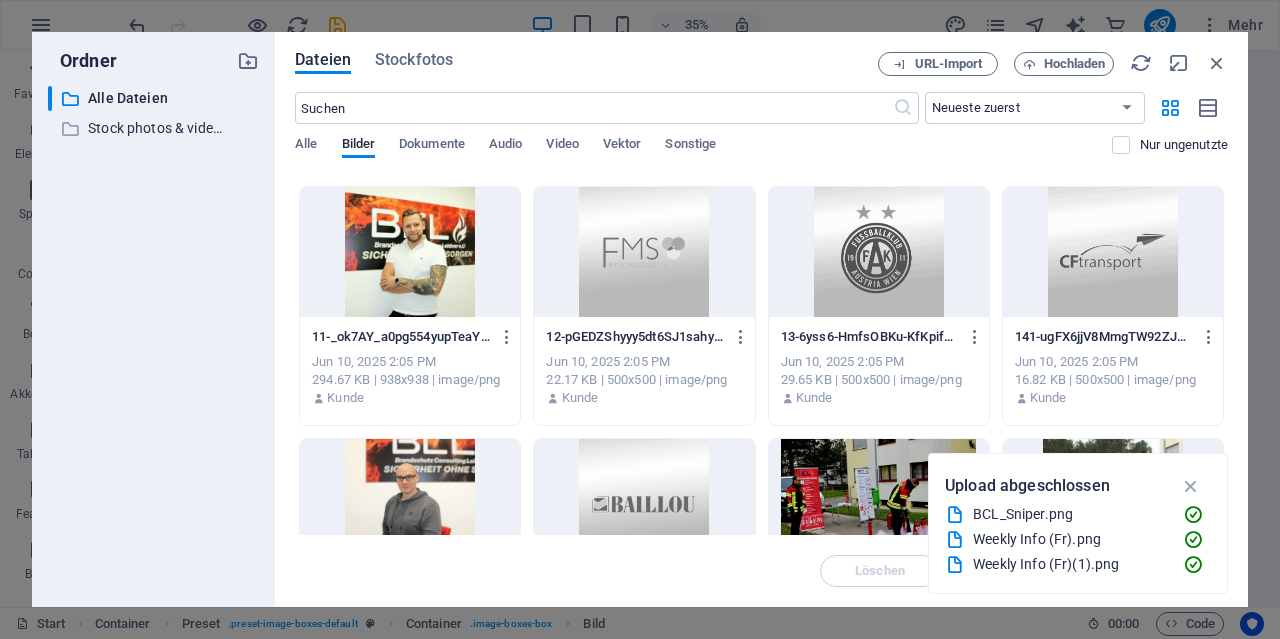 click at bounding box center [410, 252] 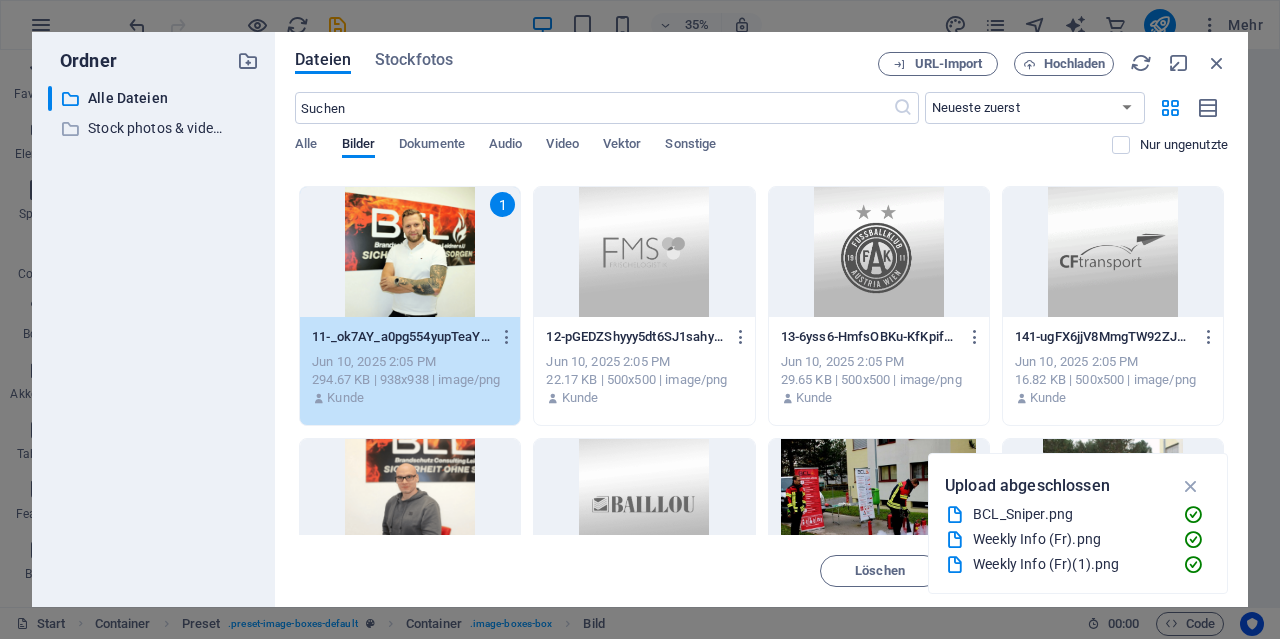 click on "1" at bounding box center [410, 252] 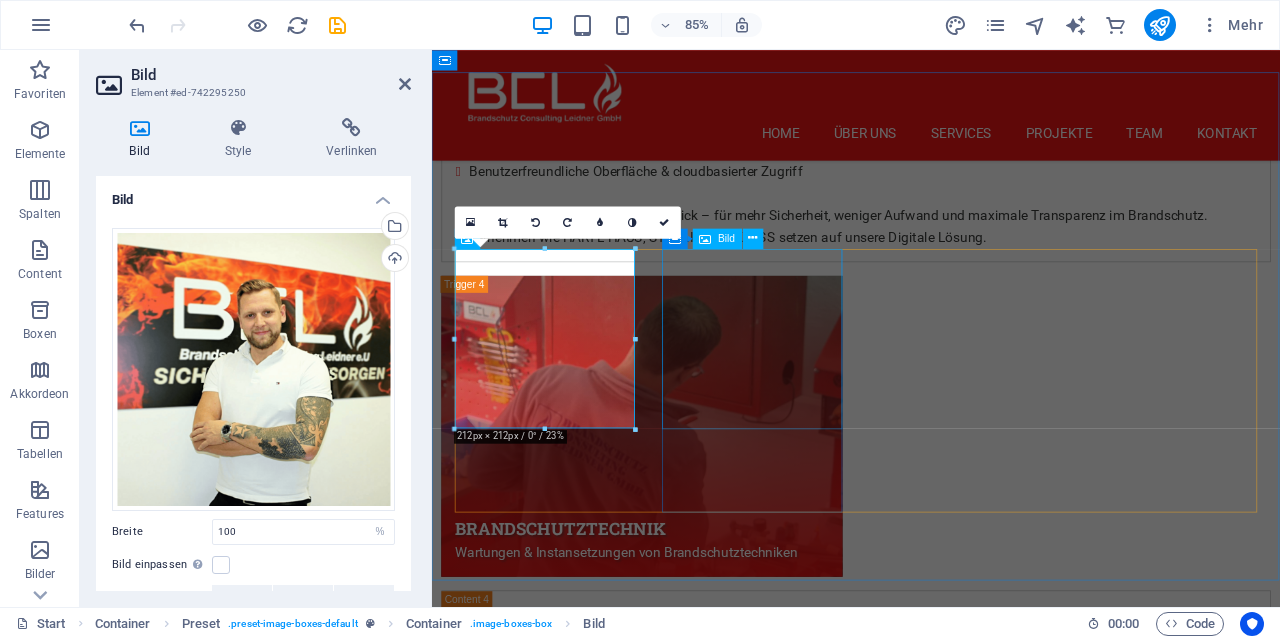 scroll, scrollTop: 7802, scrollLeft: 0, axis: vertical 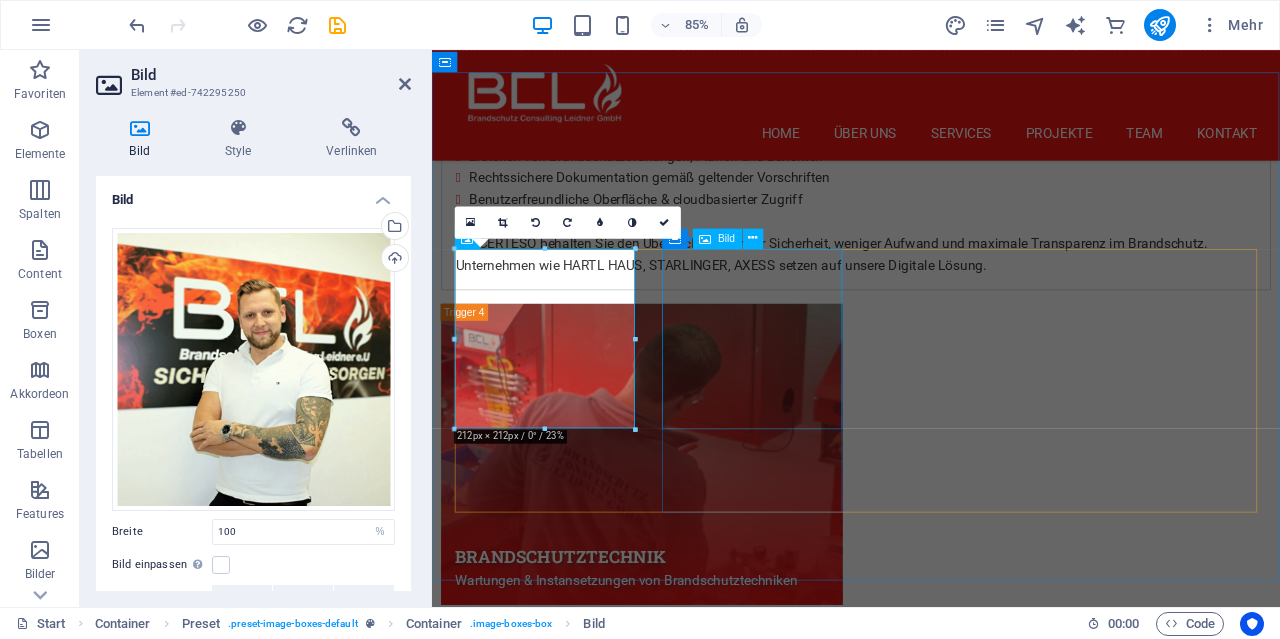 click at bounding box center (931, 4379) 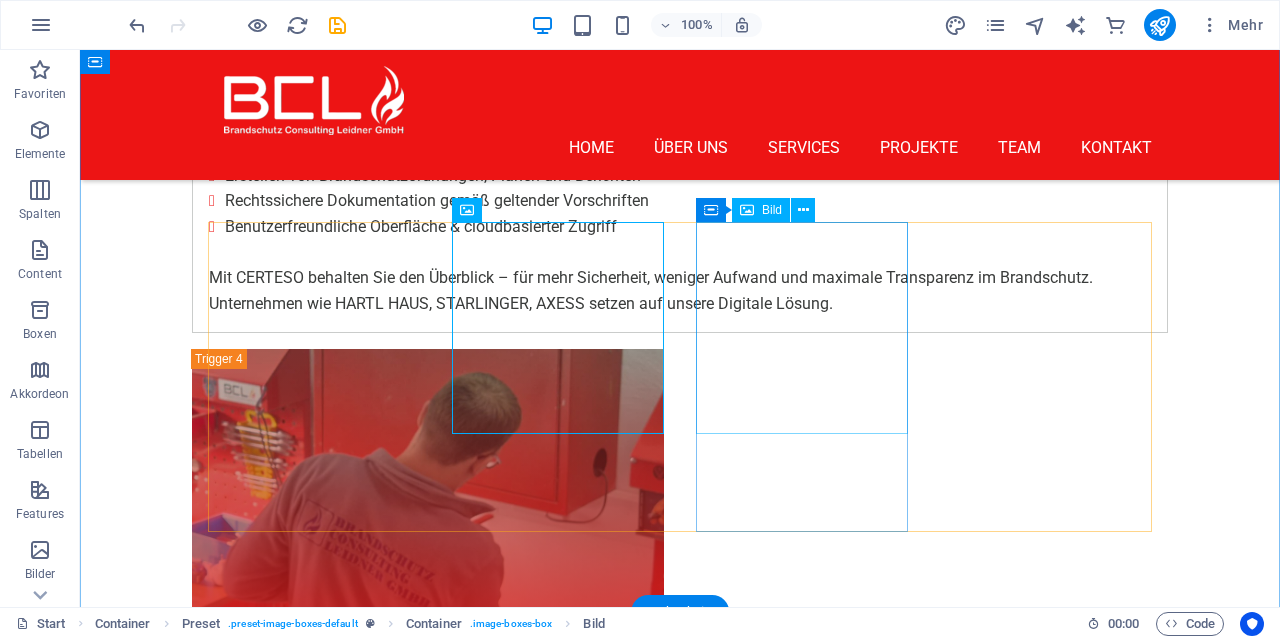 scroll, scrollTop: 7328, scrollLeft: 0, axis: vertical 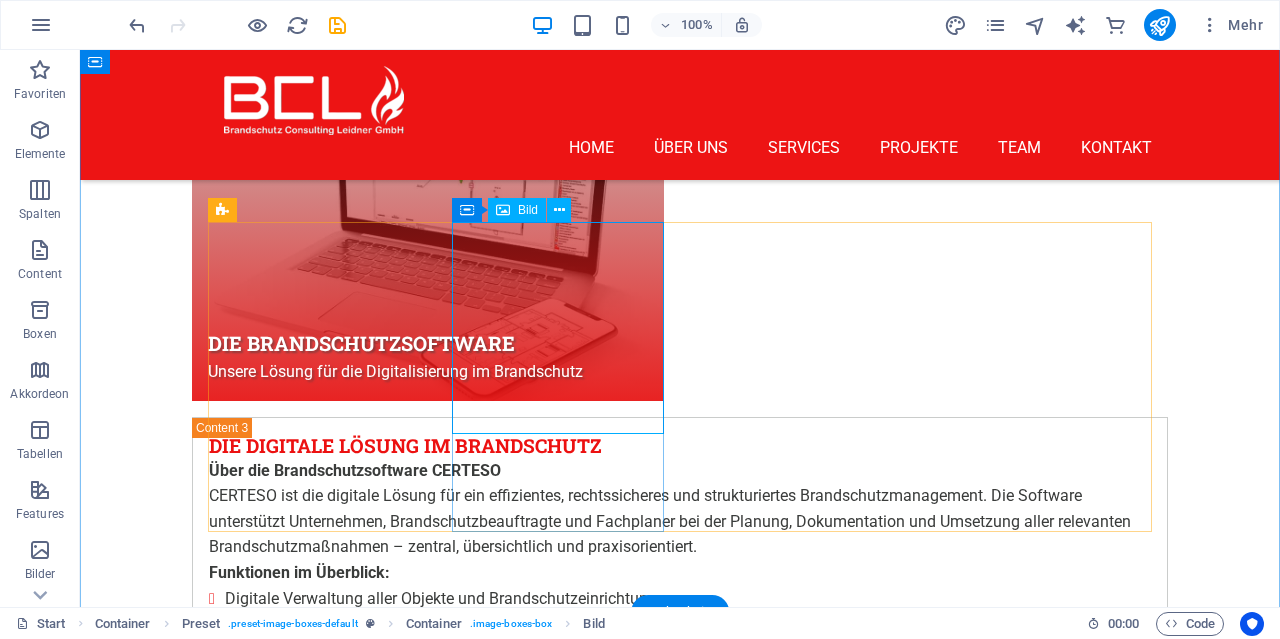 click at bounding box center (680, 4776) 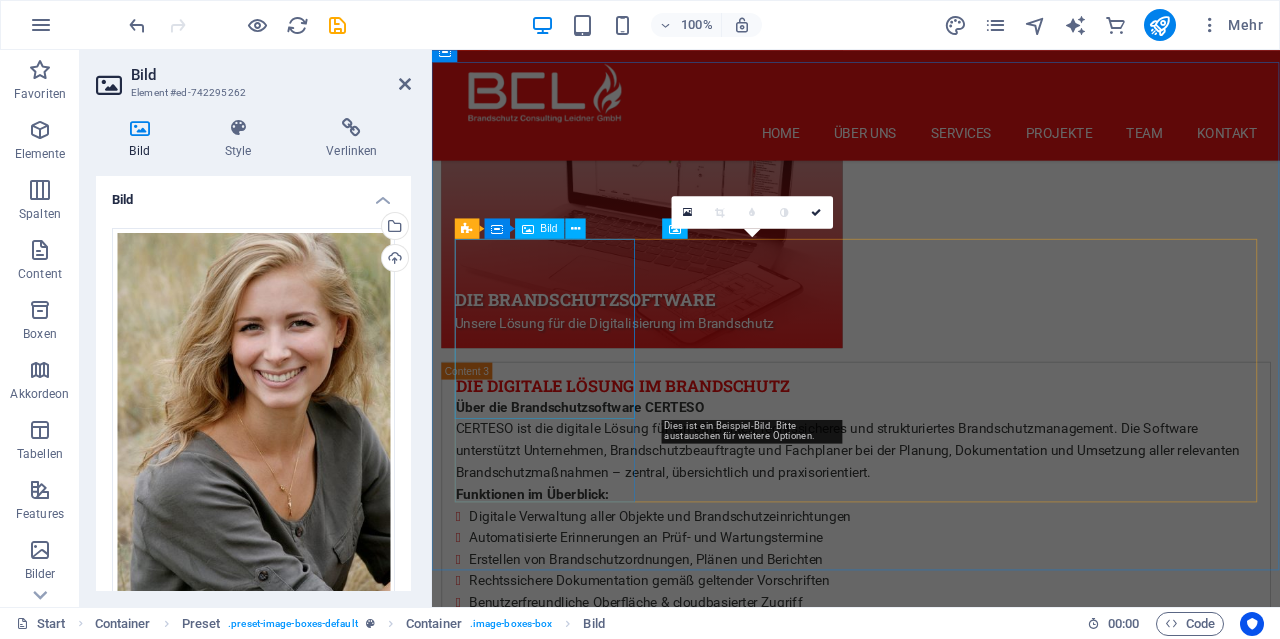 scroll, scrollTop: 7814, scrollLeft: 0, axis: vertical 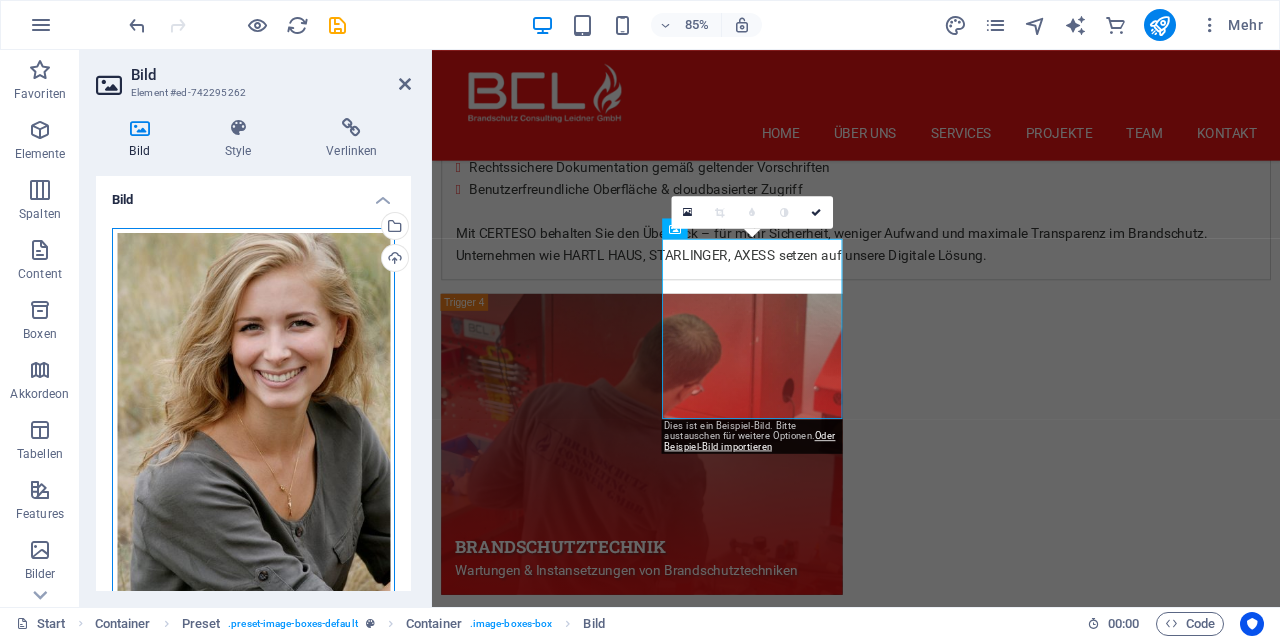 click on "Ziehe Dateien zum Hochladen hierher oder  klicke hier, um aus Dateien oder kostenlosen Stockfotos & -videos zu wählen" at bounding box center (253, 438) 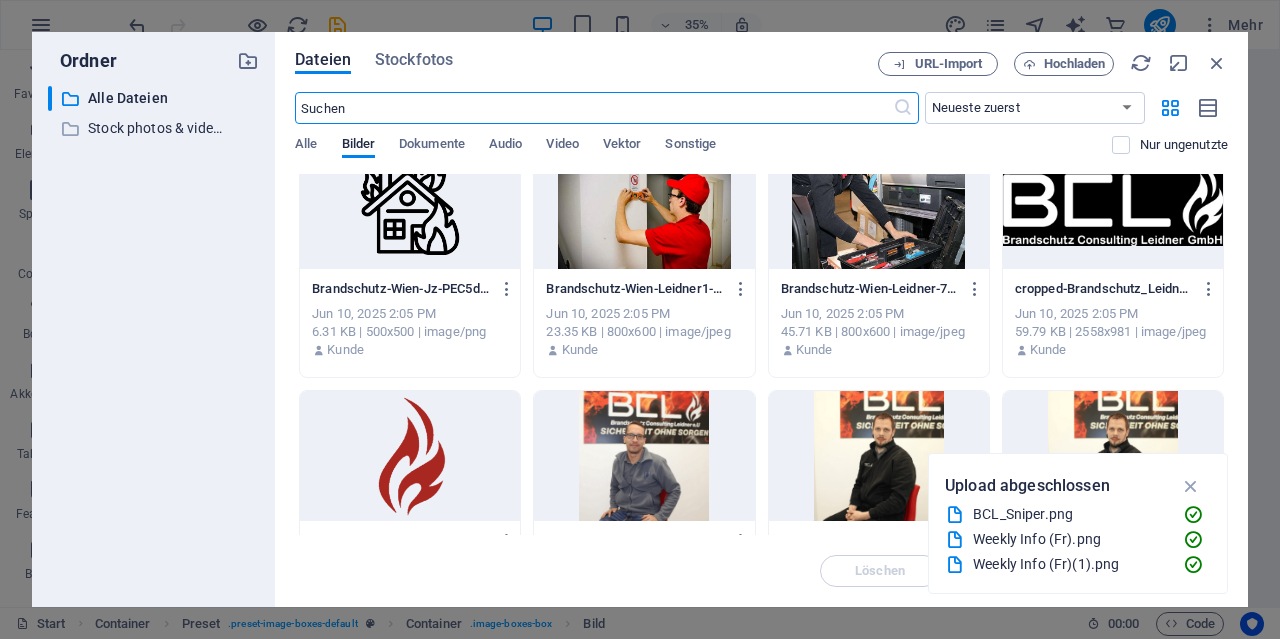scroll, scrollTop: 2496, scrollLeft: 0, axis: vertical 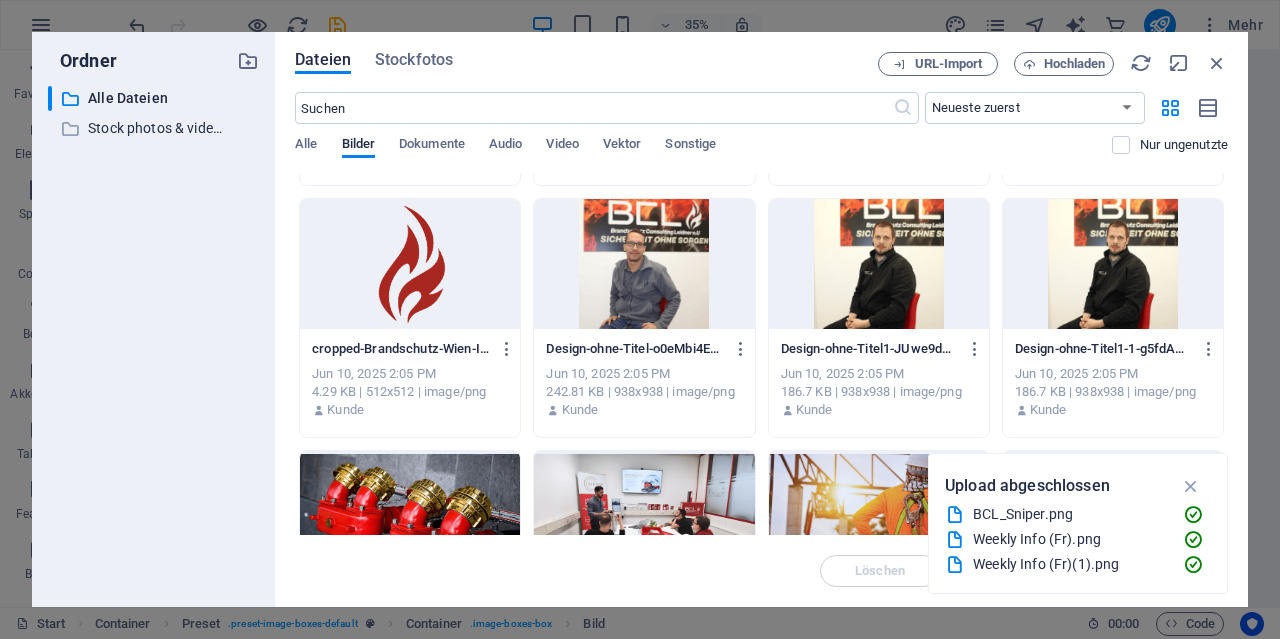 click at bounding box center (644, 264) 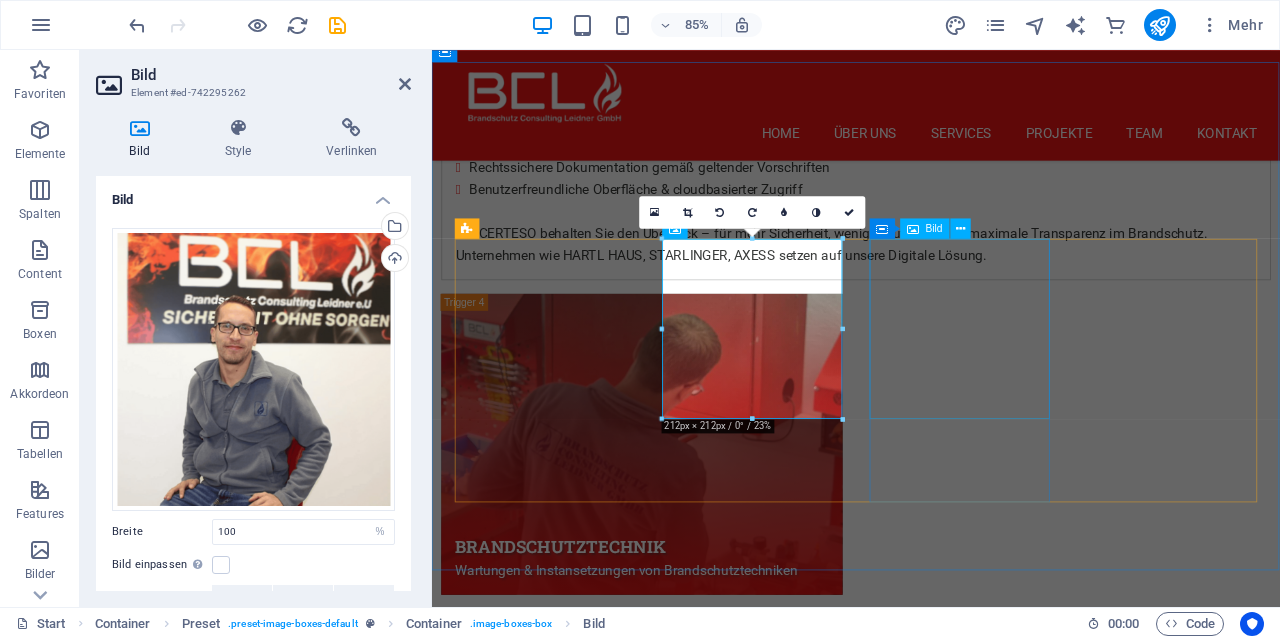 click at bounding box center [931, 5424] 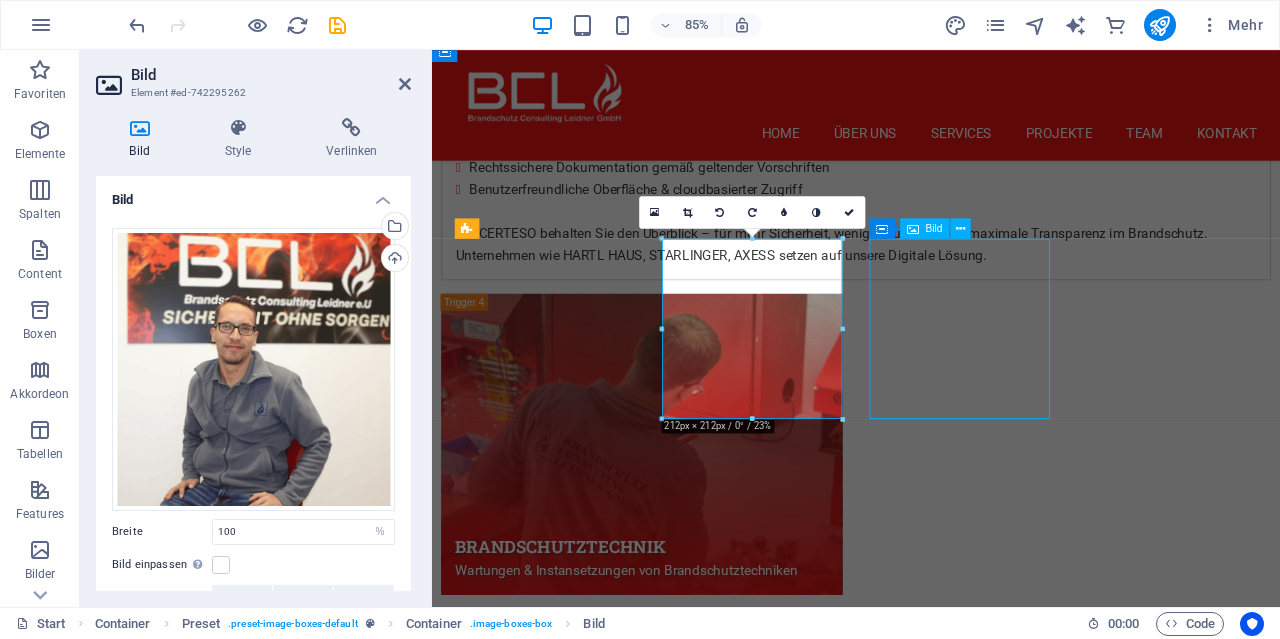 scroll, scrollTop: 7328, scrollLeft: 0, axis: vertical 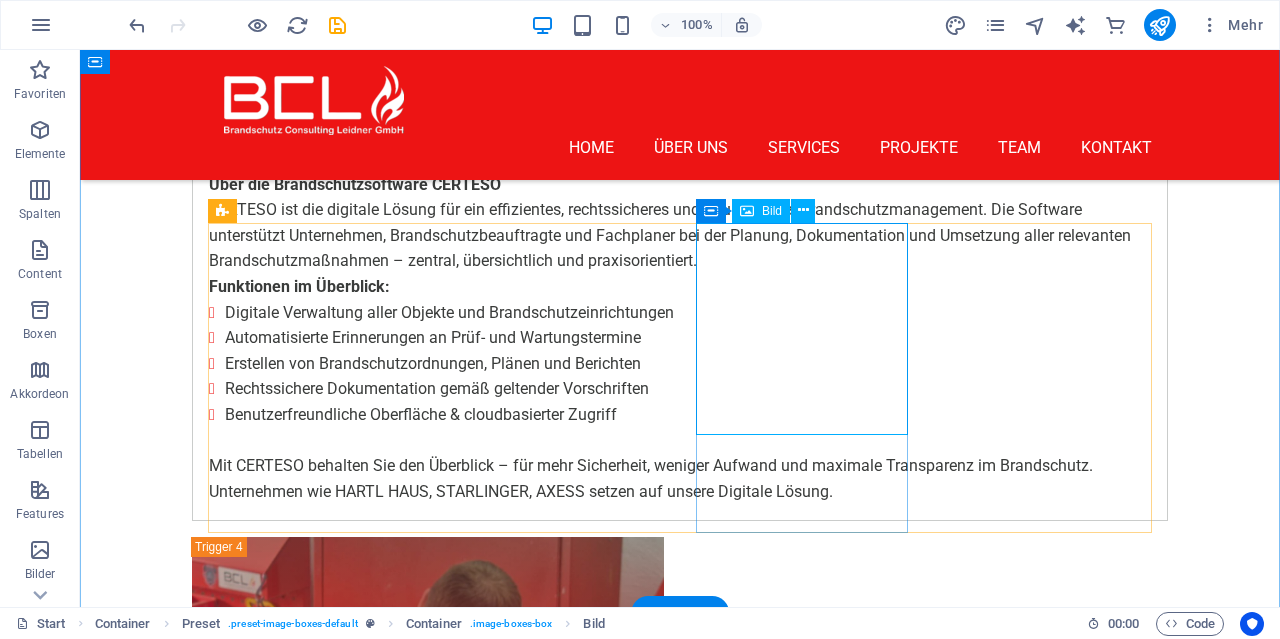 click at bounding box center [680, 5402] 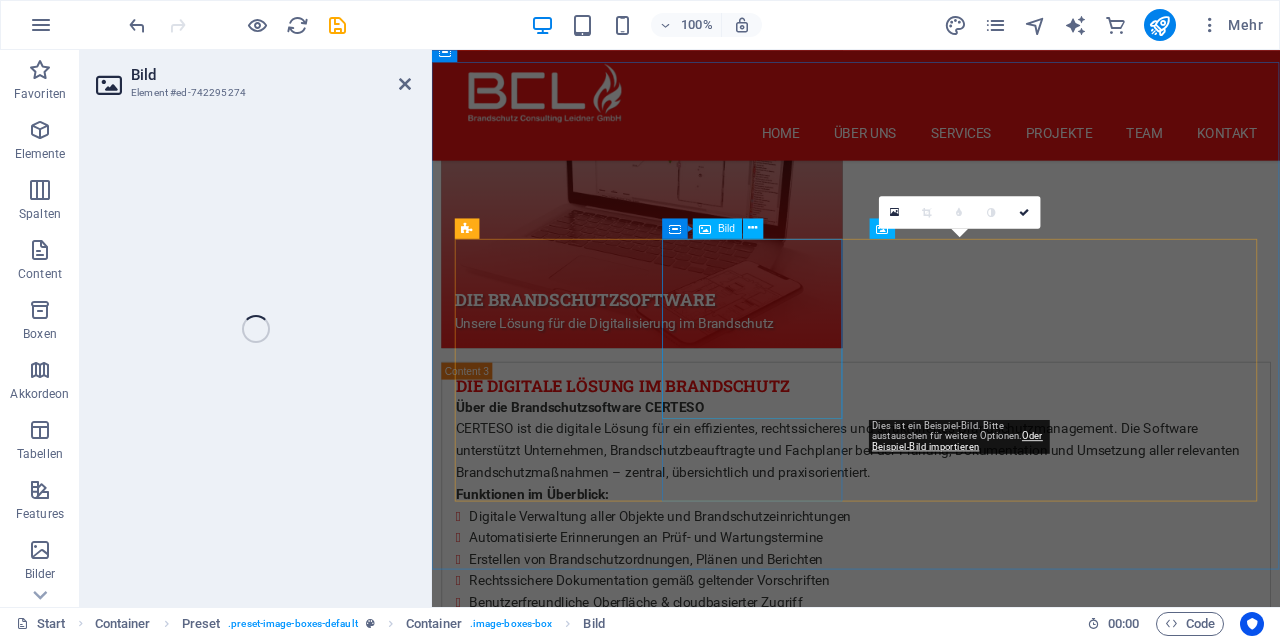 scroll, scrollTop: 7814, scrollLeft: 0, axis: vertical 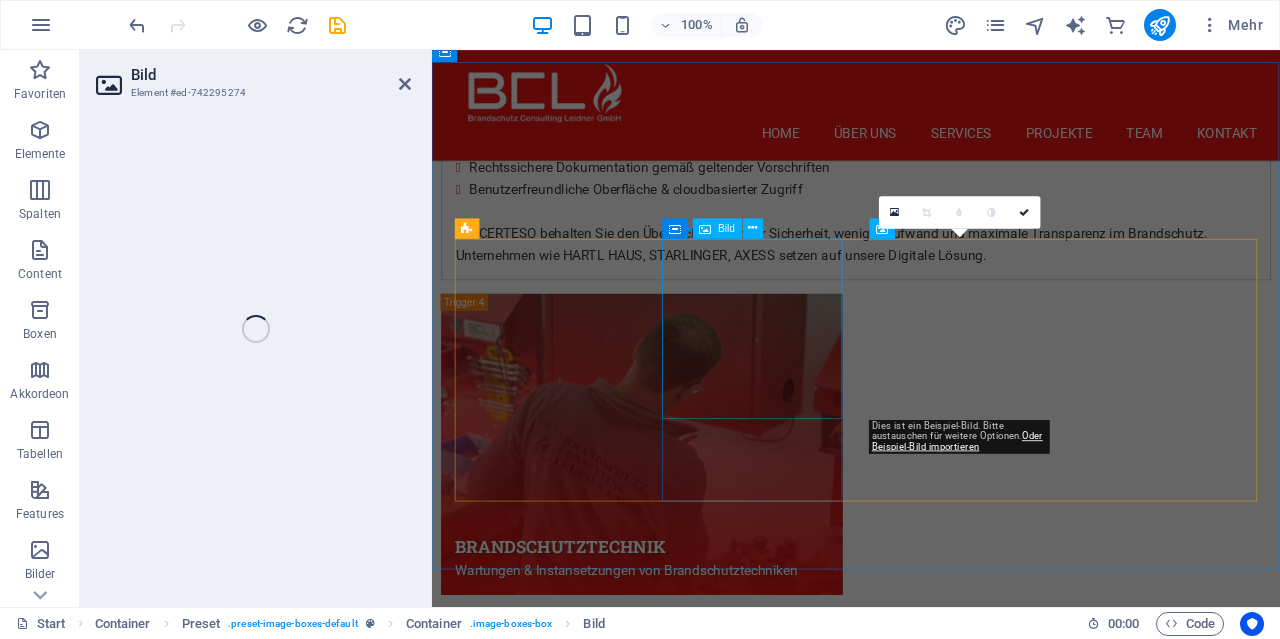 select on "%" 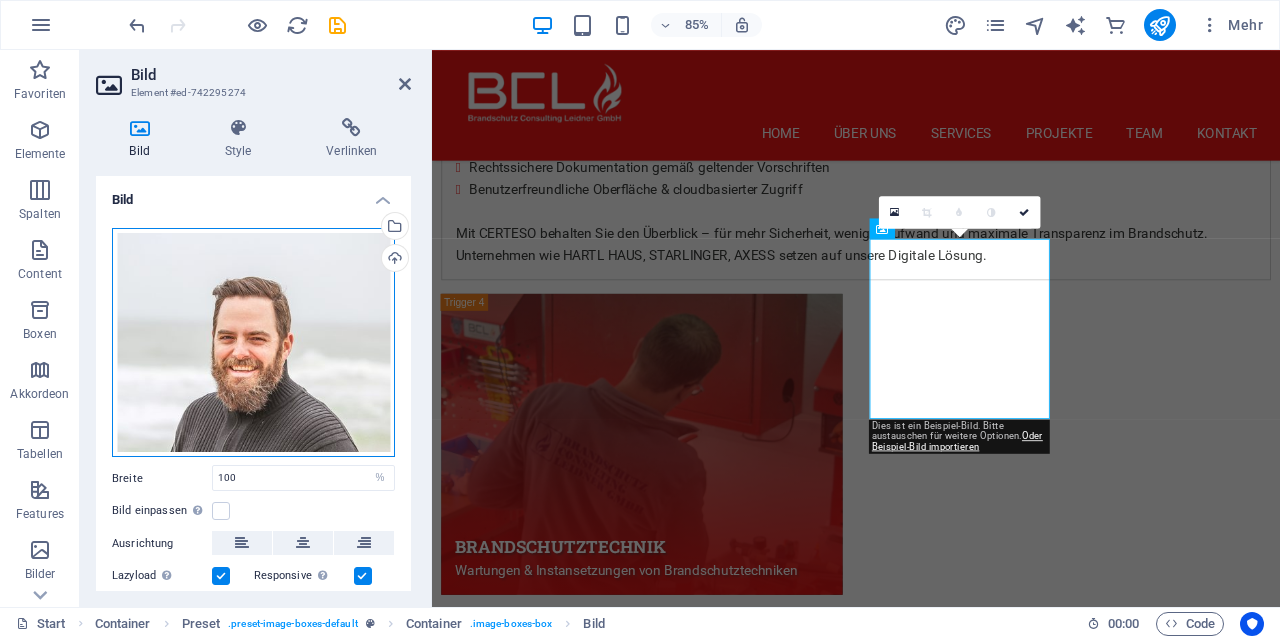 click on "Ziehe Dateien zum Hochladen hierher oder  klicke hier, um aus Dateien oder kostenlosen Stockfotos & -videos zu wählen" at bounding box center (253, 343) 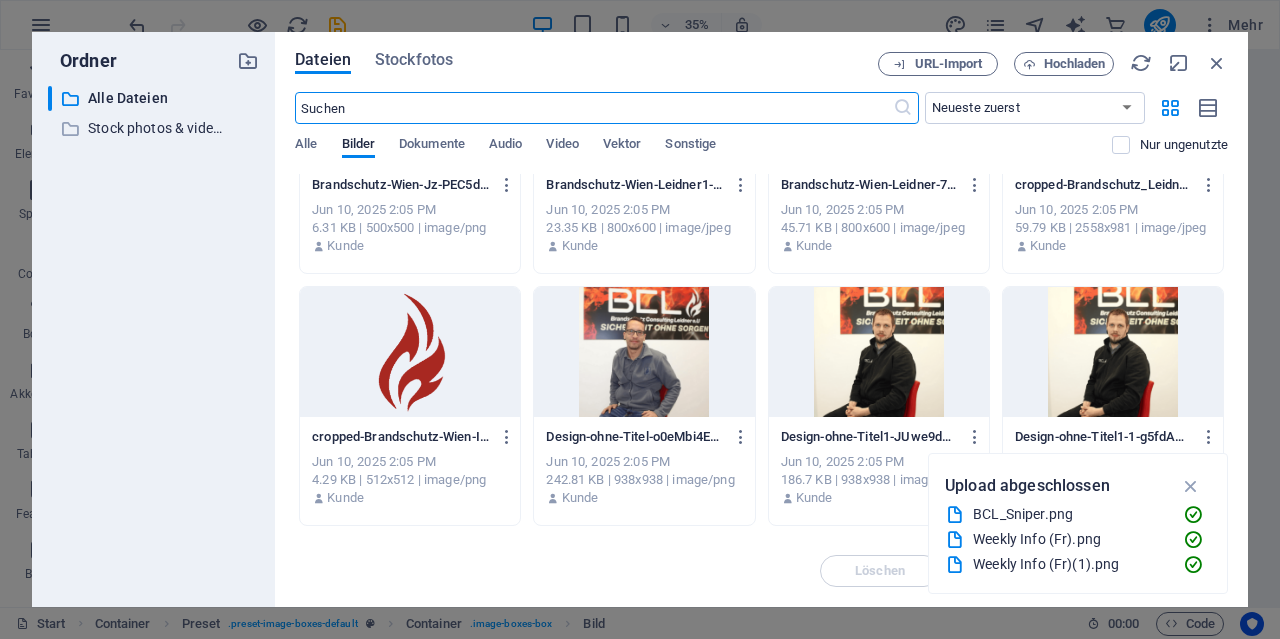 scroll, scrollTop: 2400, scrollLeft: 0, axis: vertical 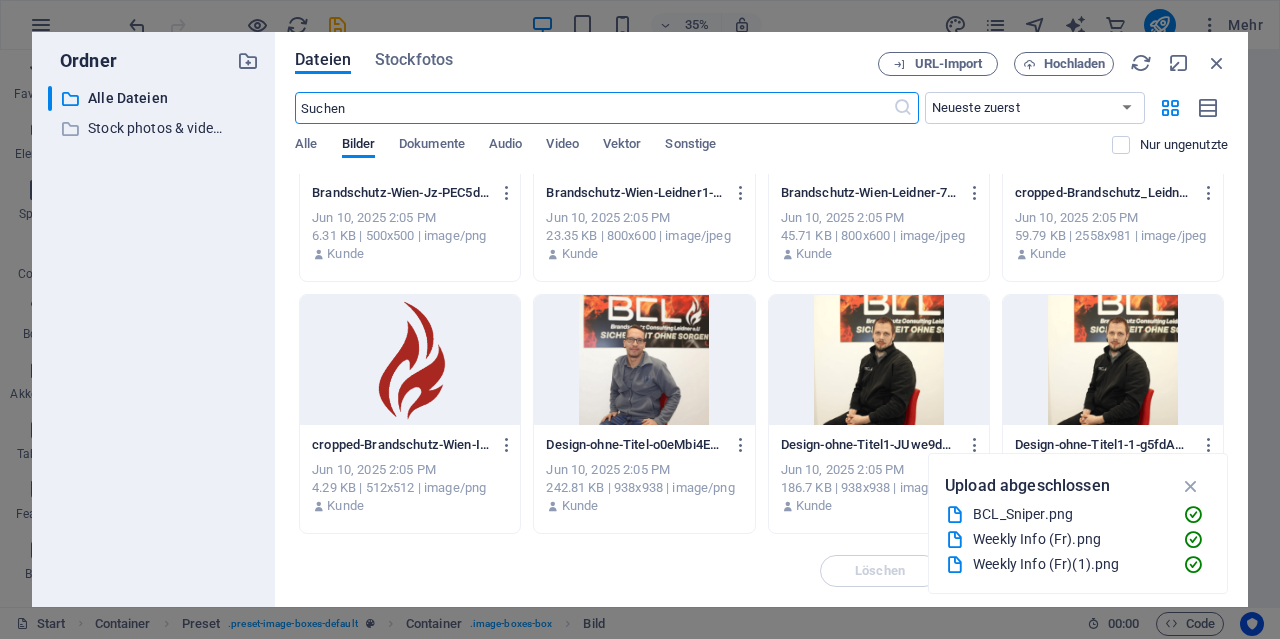 click at bounding box center [879, 360] 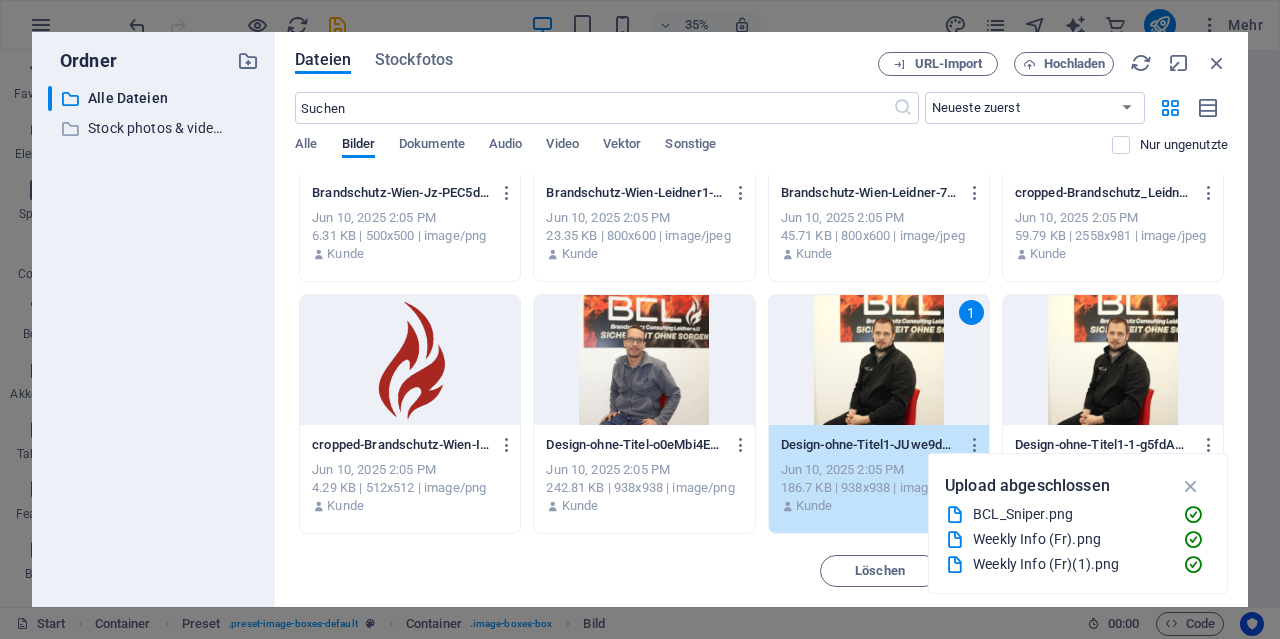 click on "1" at bounding box center [879, 360] 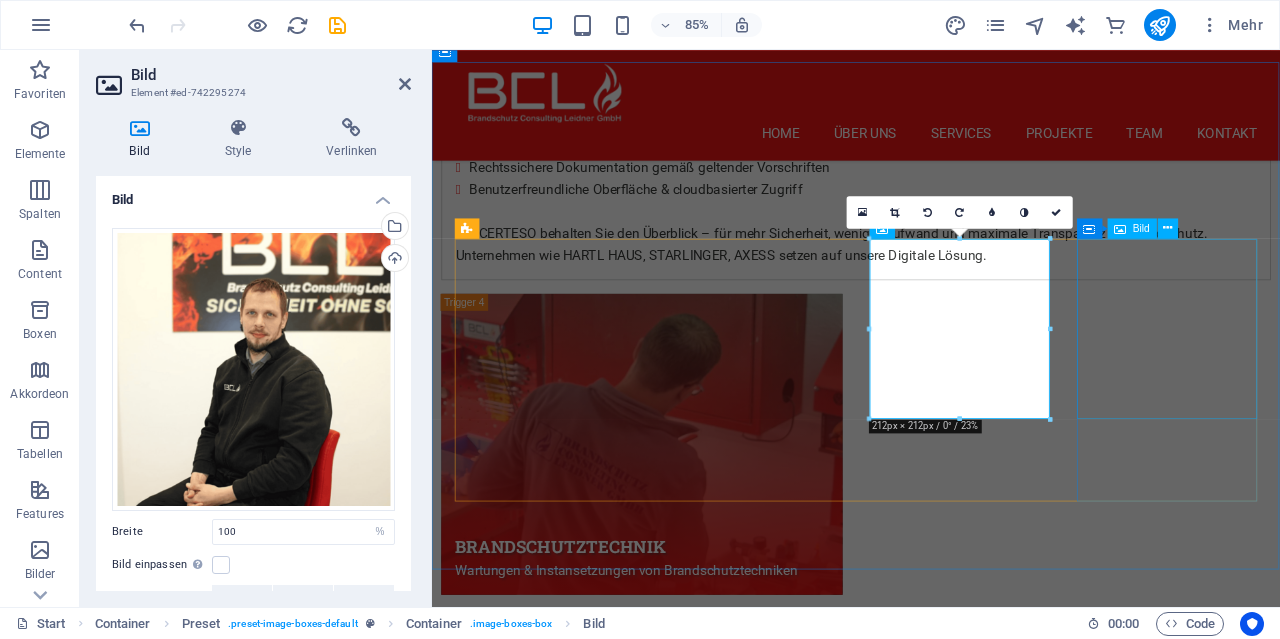 click at bounding box center [931, 6482] 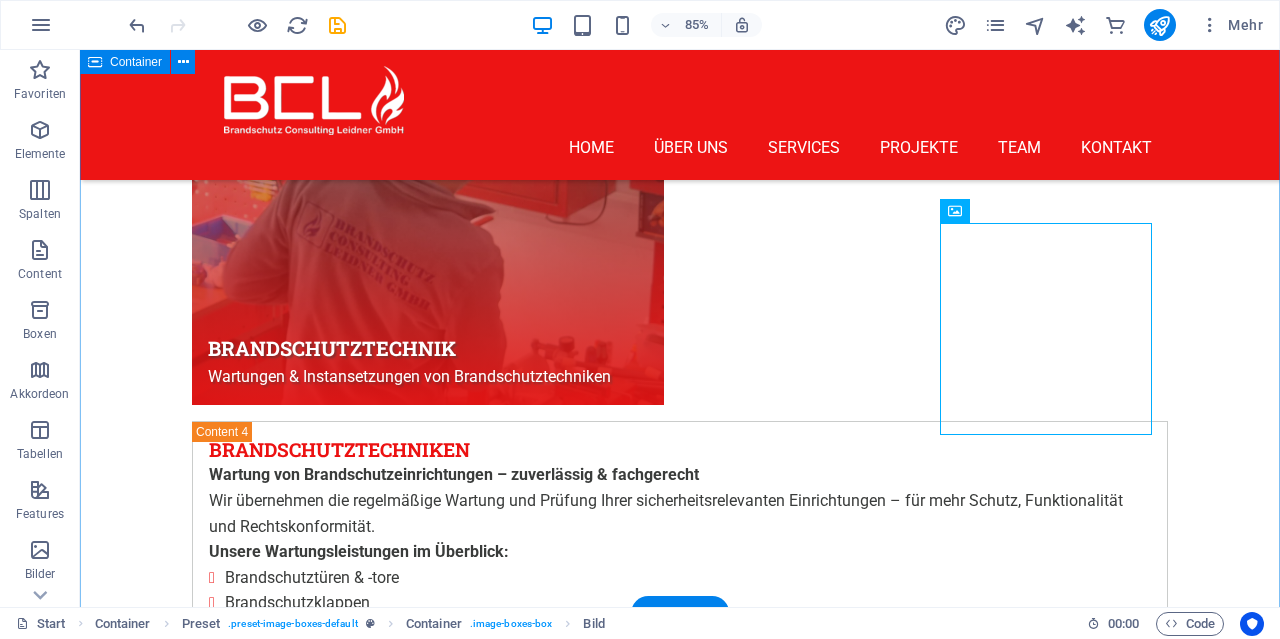 scroll, scrollTop: 7328, scrollLeft: 0, axis: vertical 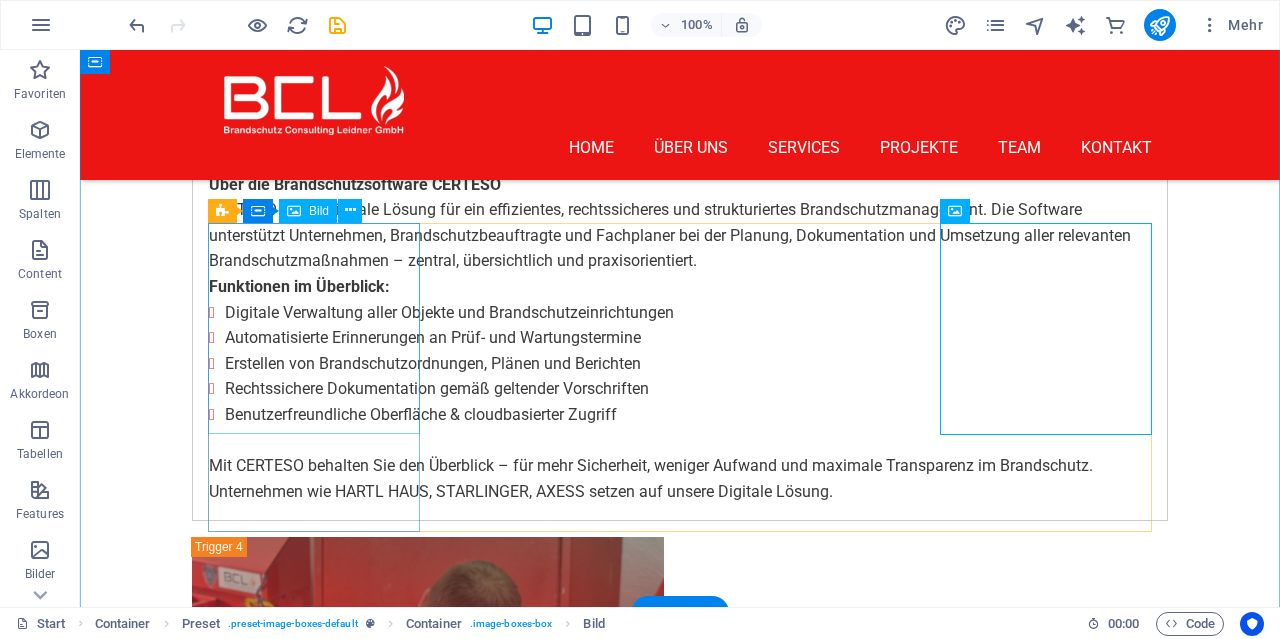 click at bounding box center [680, 3287] 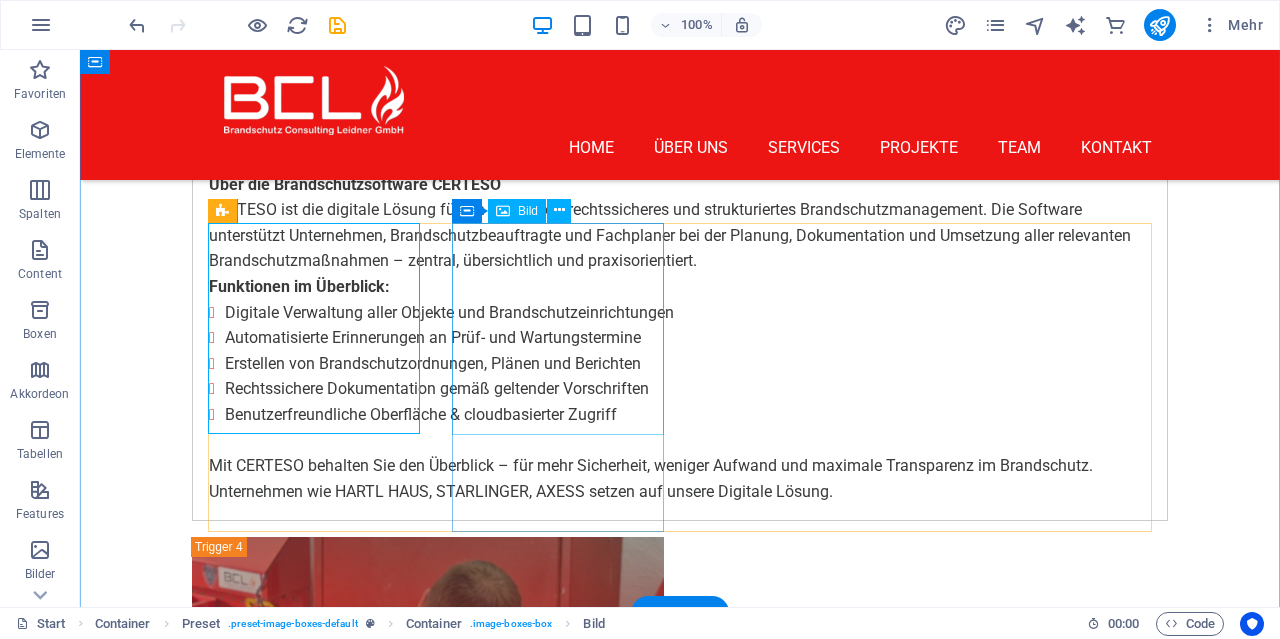 click at bounding box center [680, 4344] 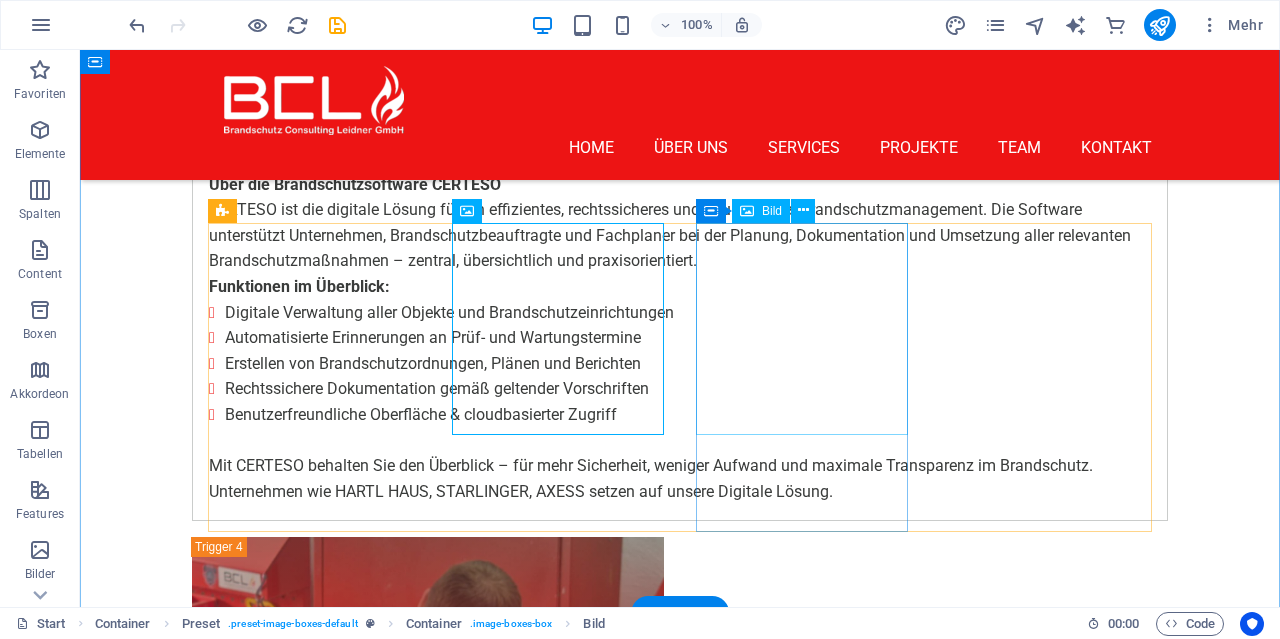 click at bounding box center [680, 5402] 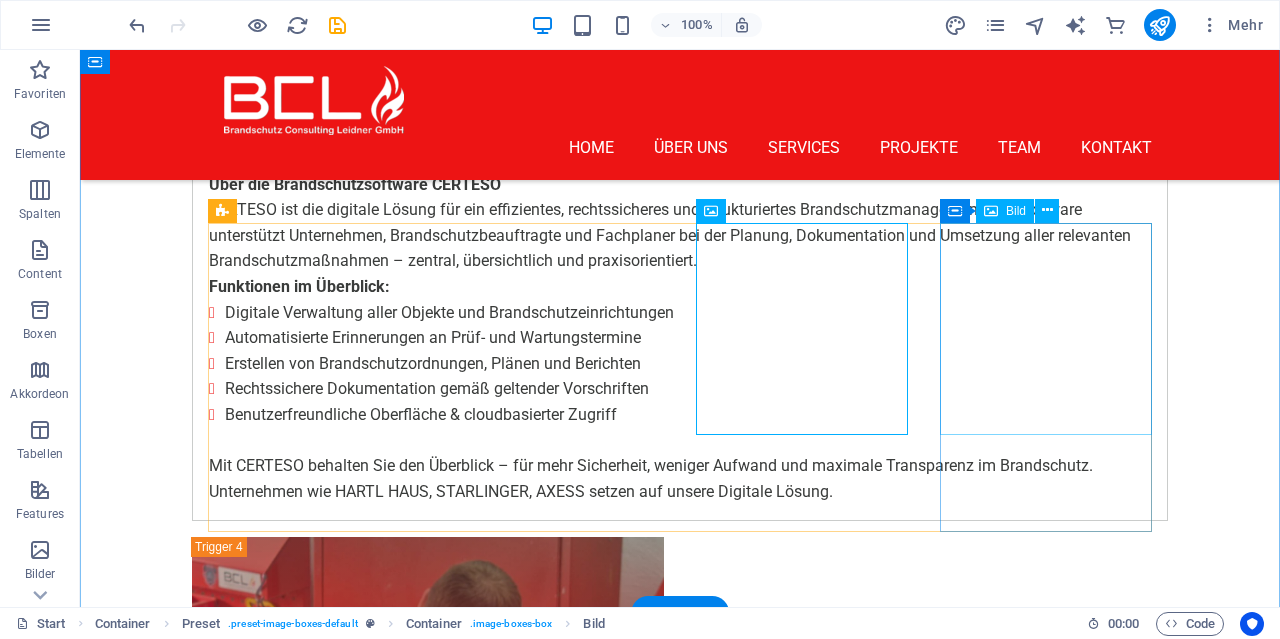 click at bounding box center [680, 6459] 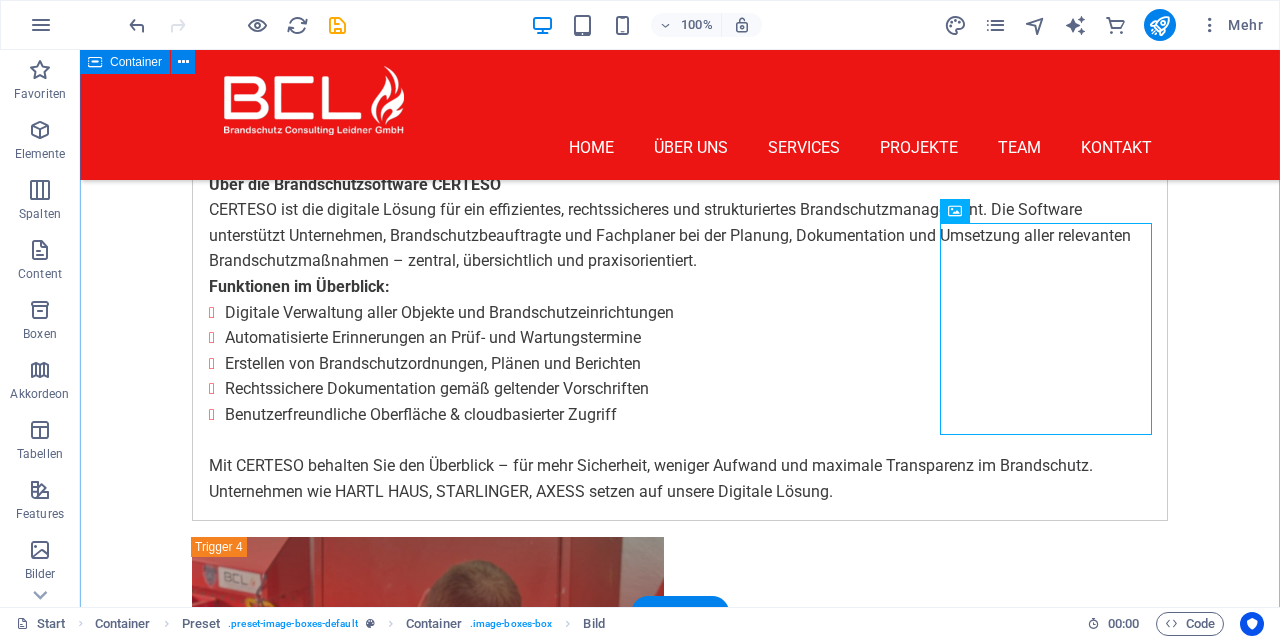 click on "Brandschutz Consutling Leidner GmbH Team [PERSON] [PERSON] Expert [PERSON] [PERSON] Expert [PERSON] [PERSON] Expert [PERSON] [PERSON] Expert [PERSON] [PERSON] Expert" at bounding box center [680, 4858] 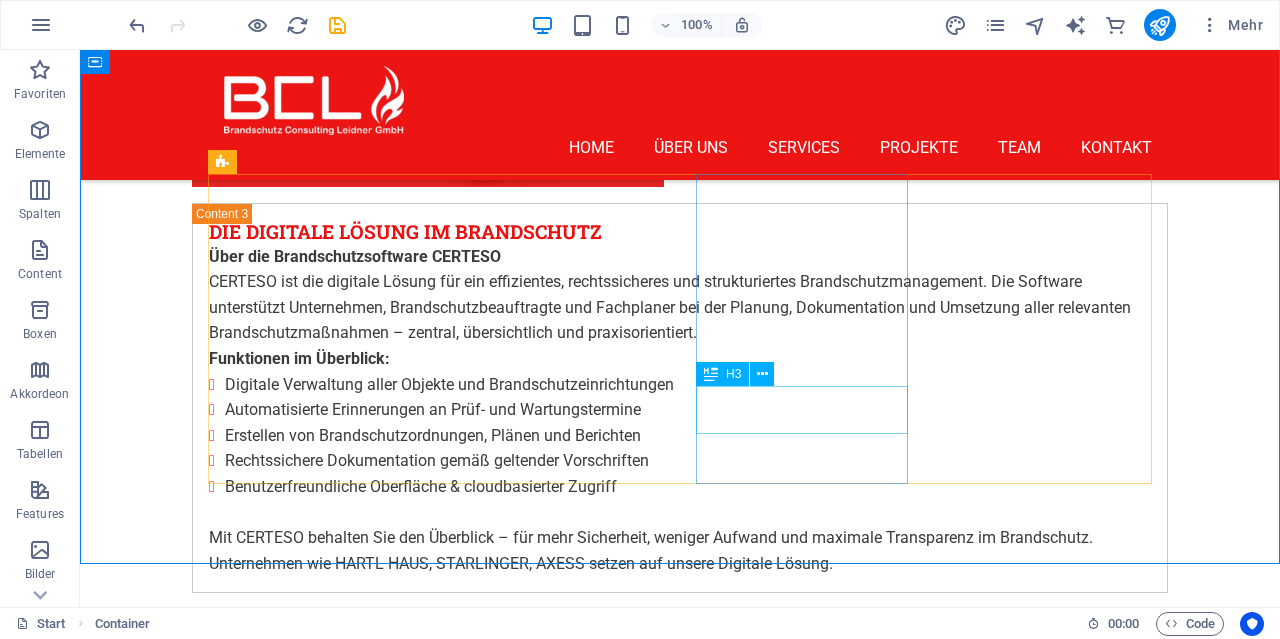 scroll, scrollTop: 7224, scrollLeft: 0, axis: vertical 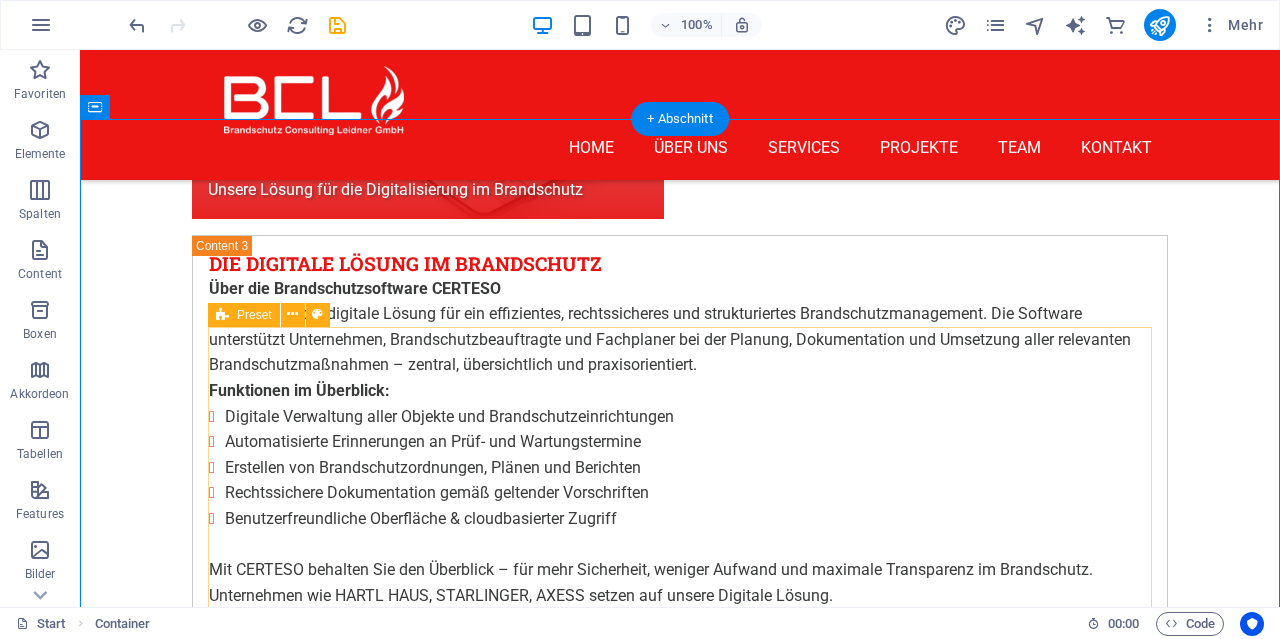 click on "[FIRST] [LAST] Expert [FIRST] [LAST] Expert [FIRST] [LAST] Expert [FIRST] [LAST] Expert" at bounding box center (680, 5026) 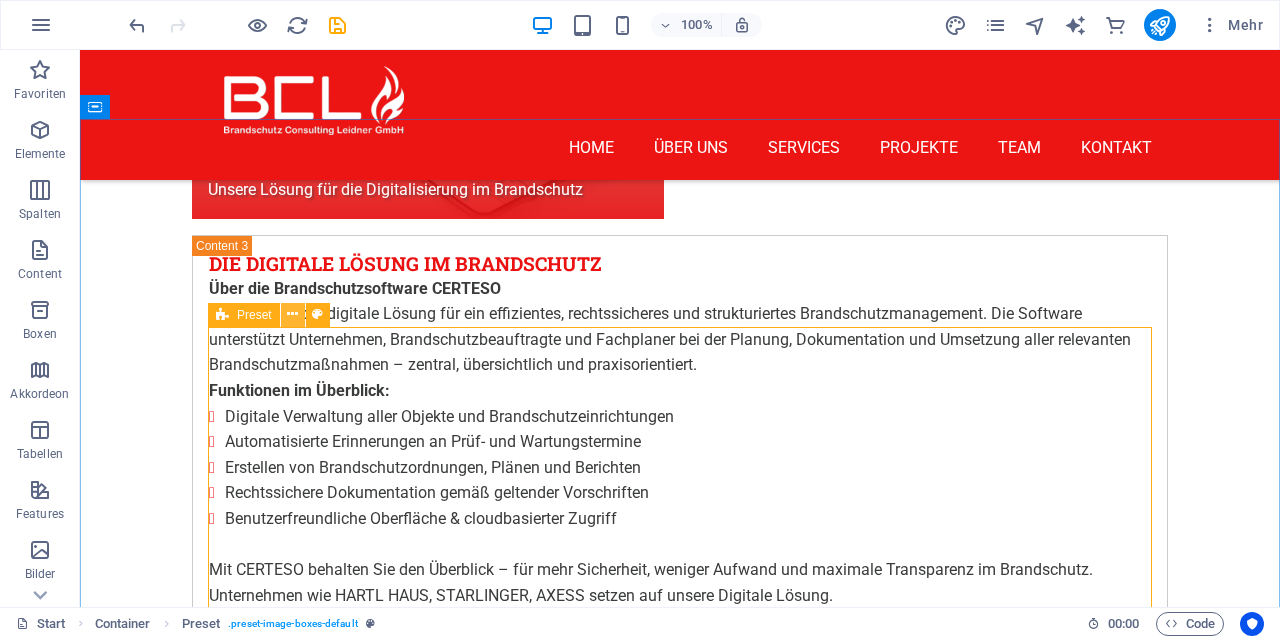 click at bounding box center (292, 314) 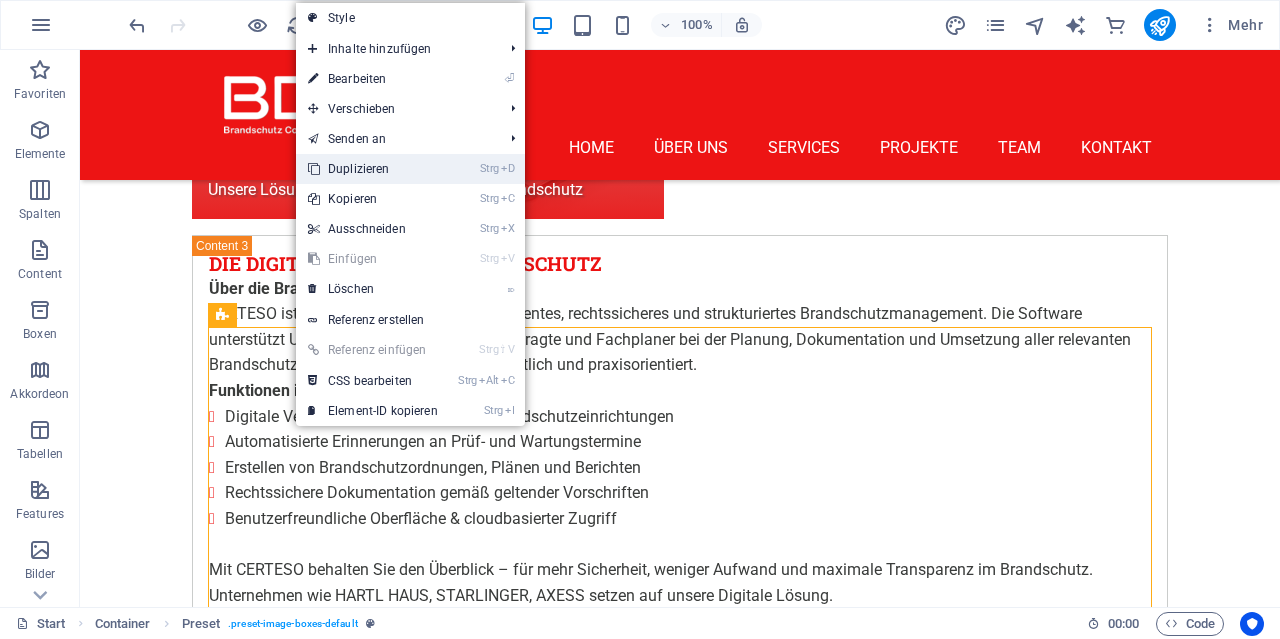 click on "Strg D  Duplizieren" at bounding box center [373, 169] 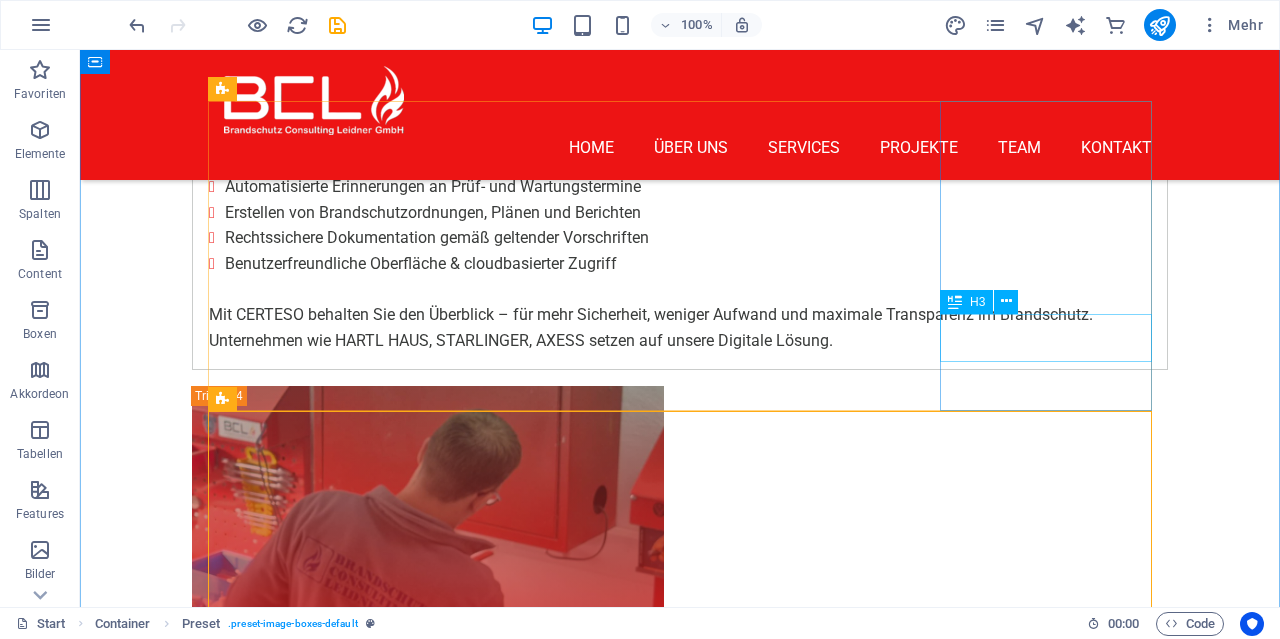 scroll, scrollTop: 7375, scrollLeft: 0, axis: vertical 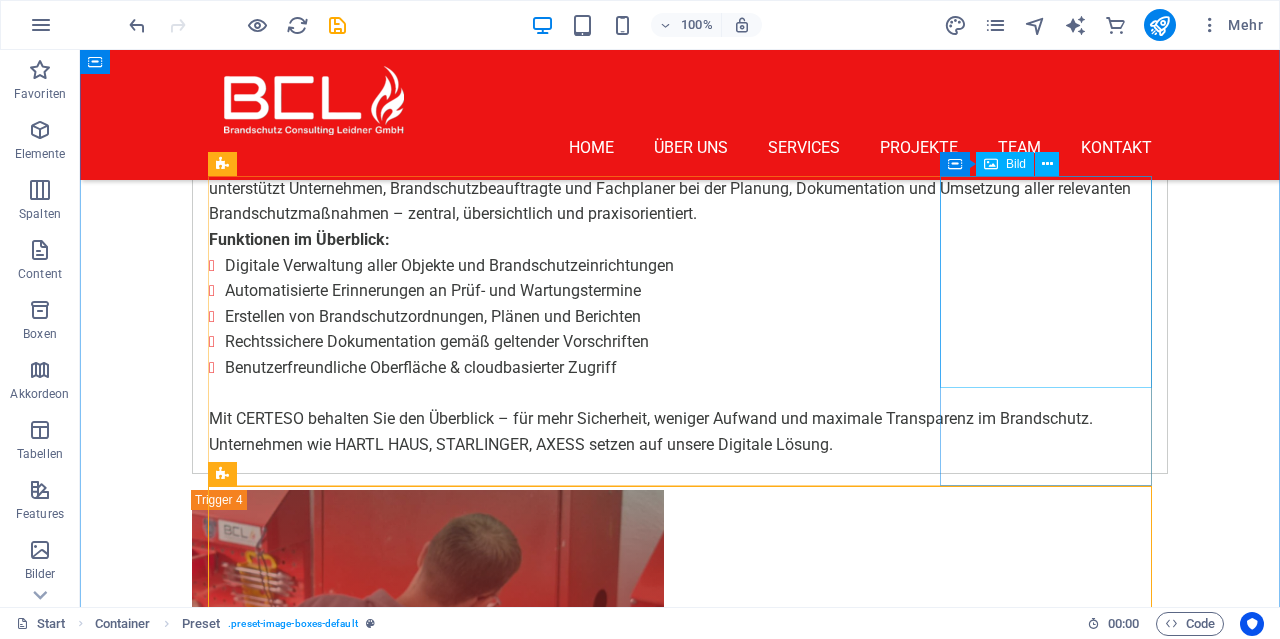 click at bounding box center [680, 6412] 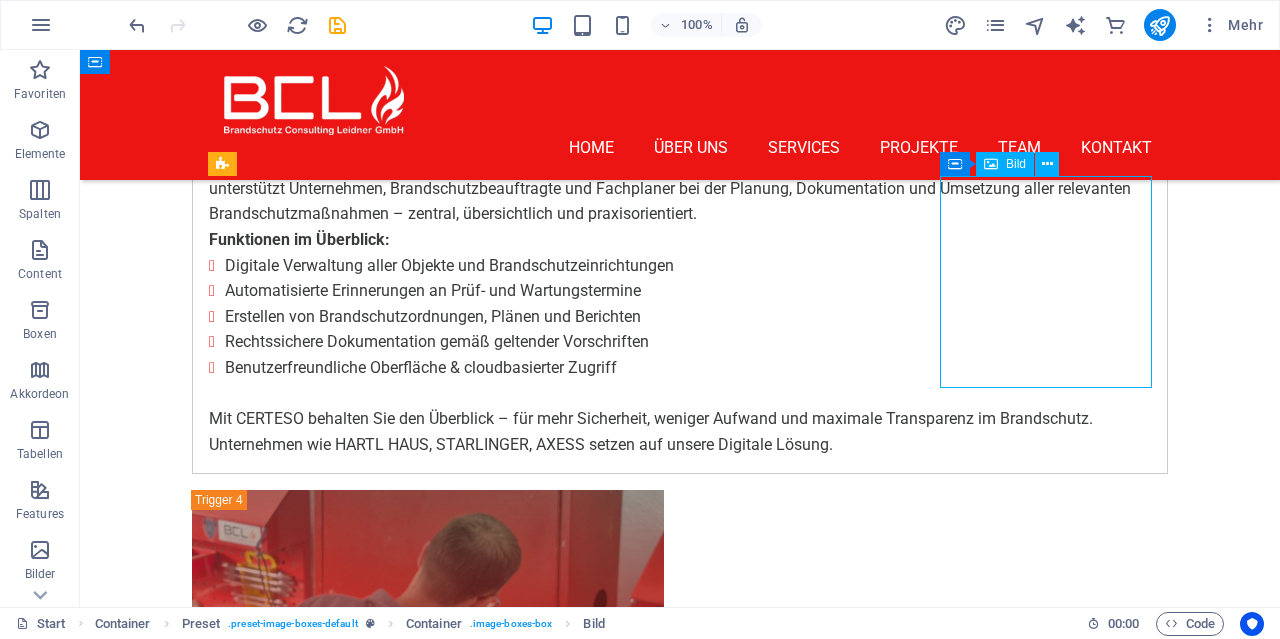click at bounding box center [680, 6412] 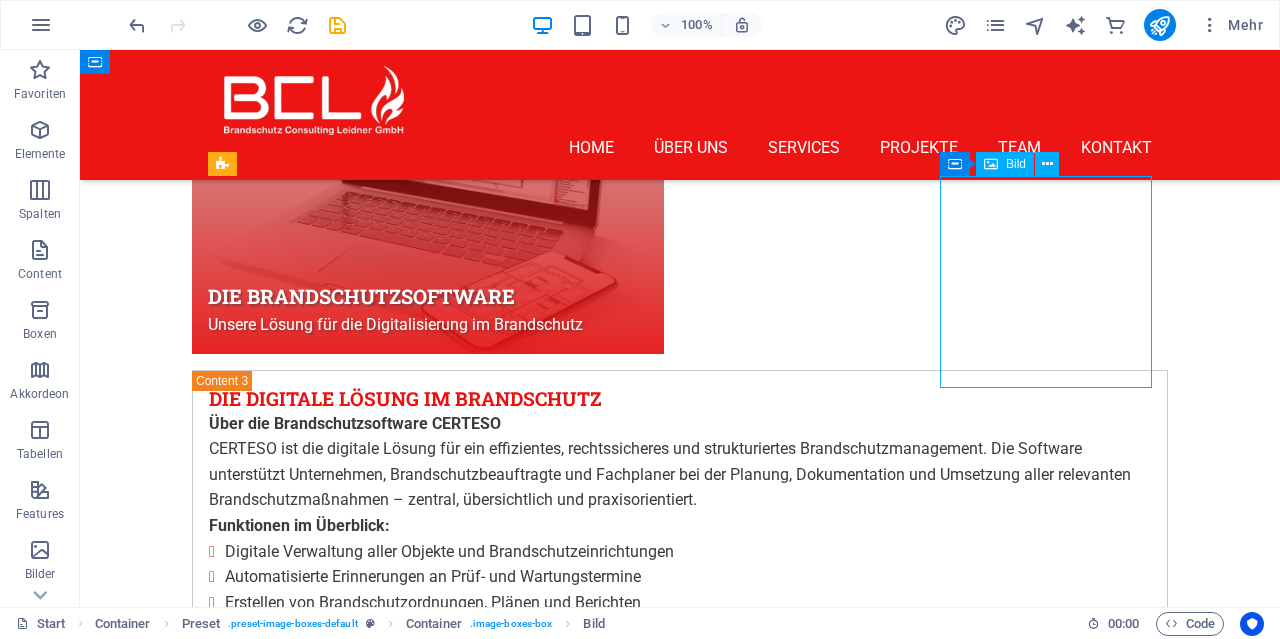 scroll, scrollTop: 7814, scrollLeft: 0, axis: vertical 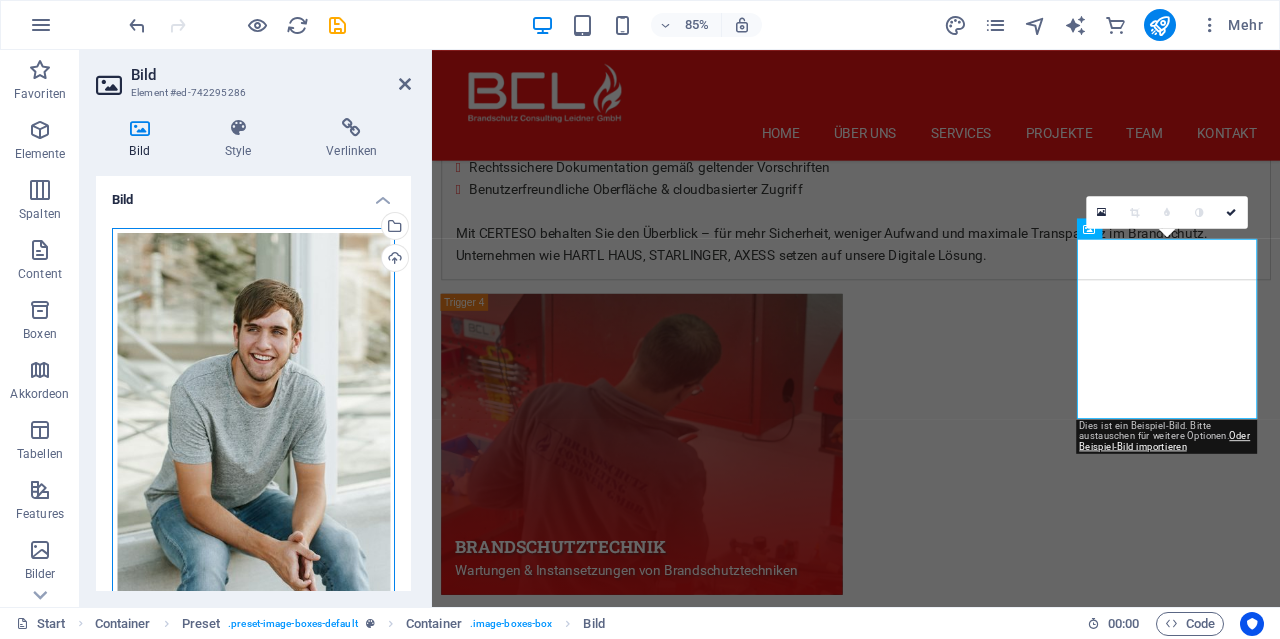 click on "Ziehe Dateien zum Hochladen hierher oder  klicke hier, um aus Dateien oder kostenlosen Stockfotos & -videos zu wählen" at bounding box center [253, 424] 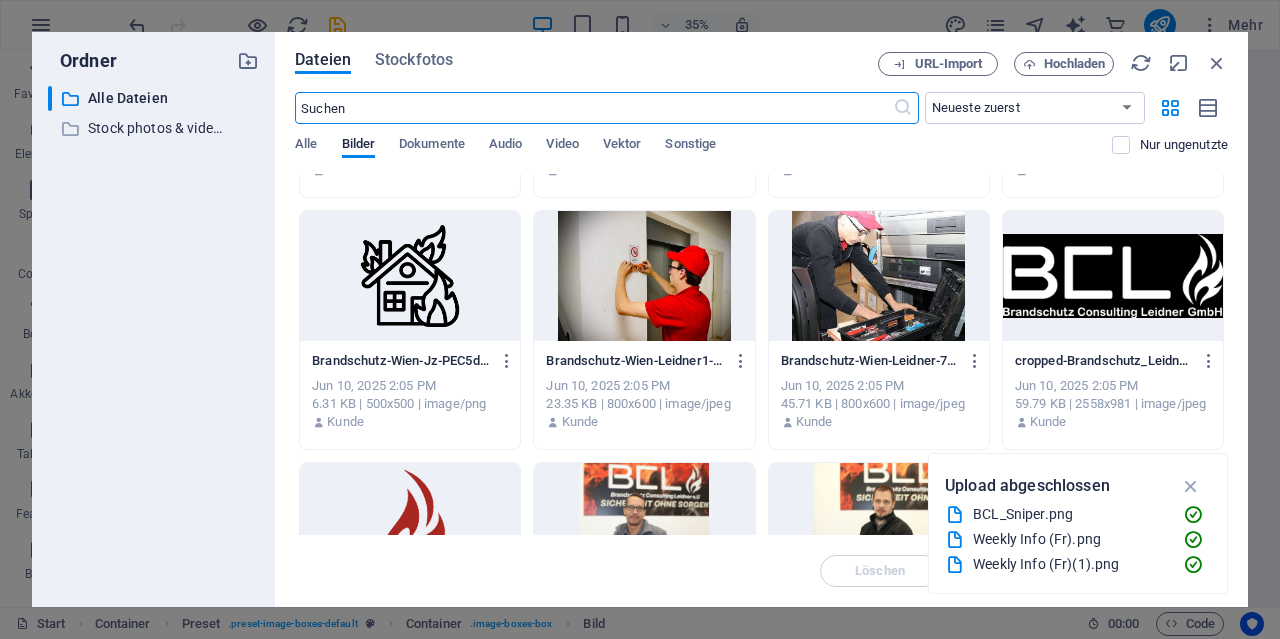 scroll, scrollTop: 2338, scrollLeft: 0, axis: vertical 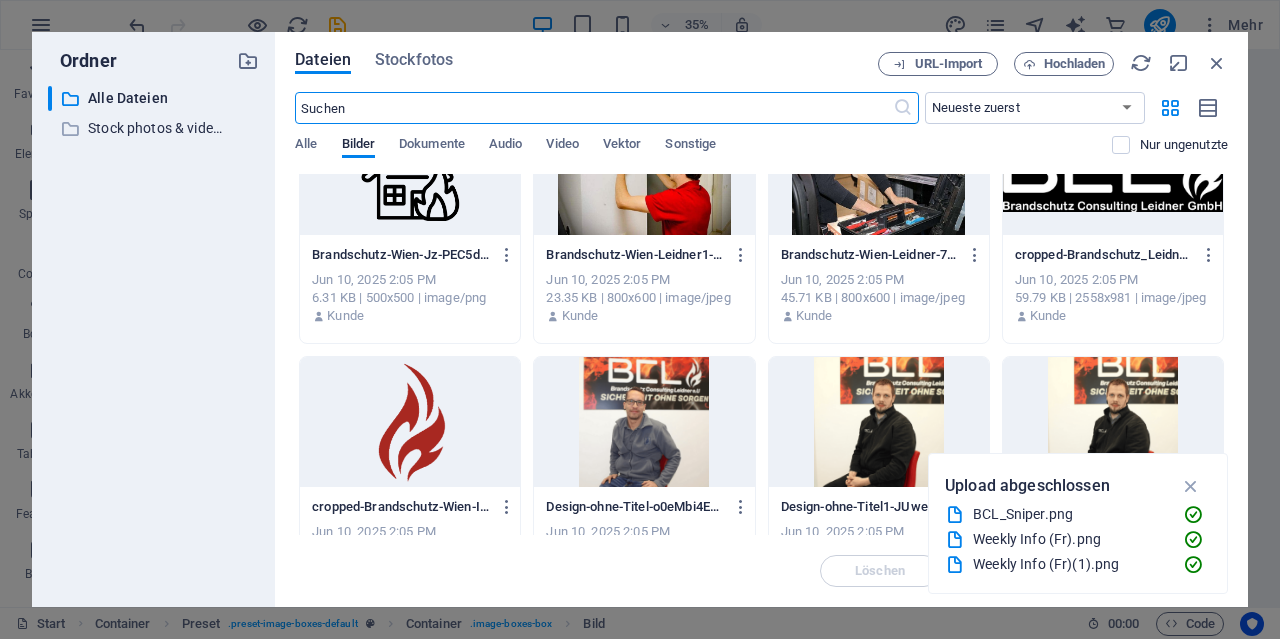 click at bounding box center [410, 422] 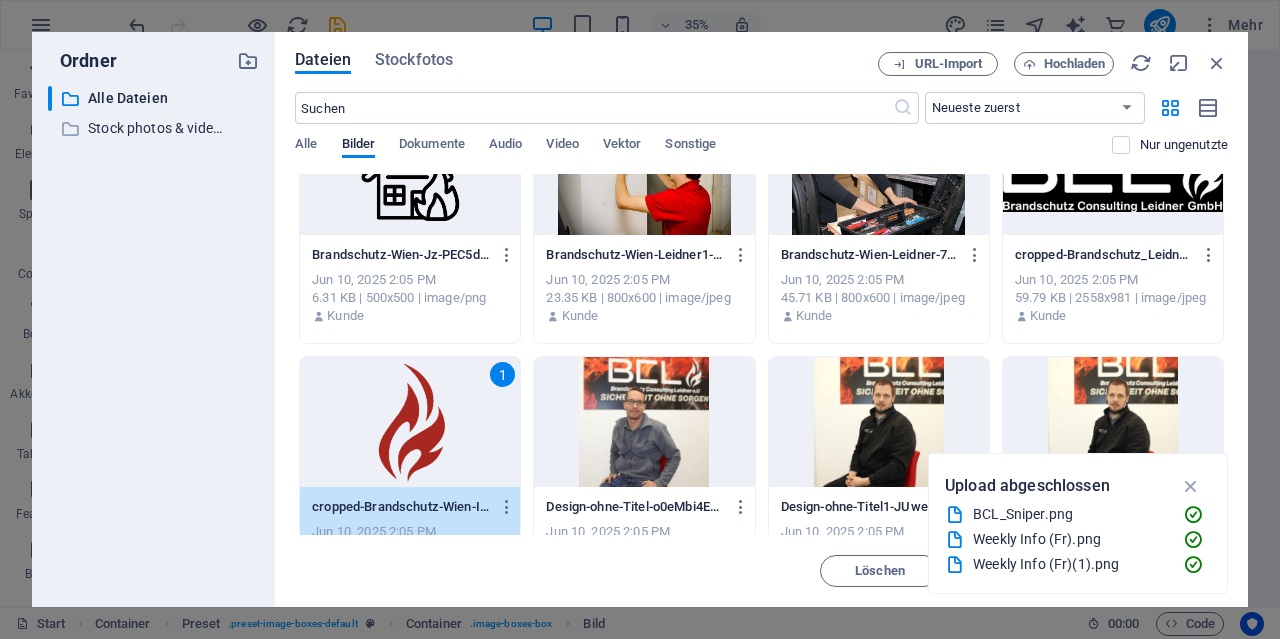 click on "1" at bounding box center [410, 422] 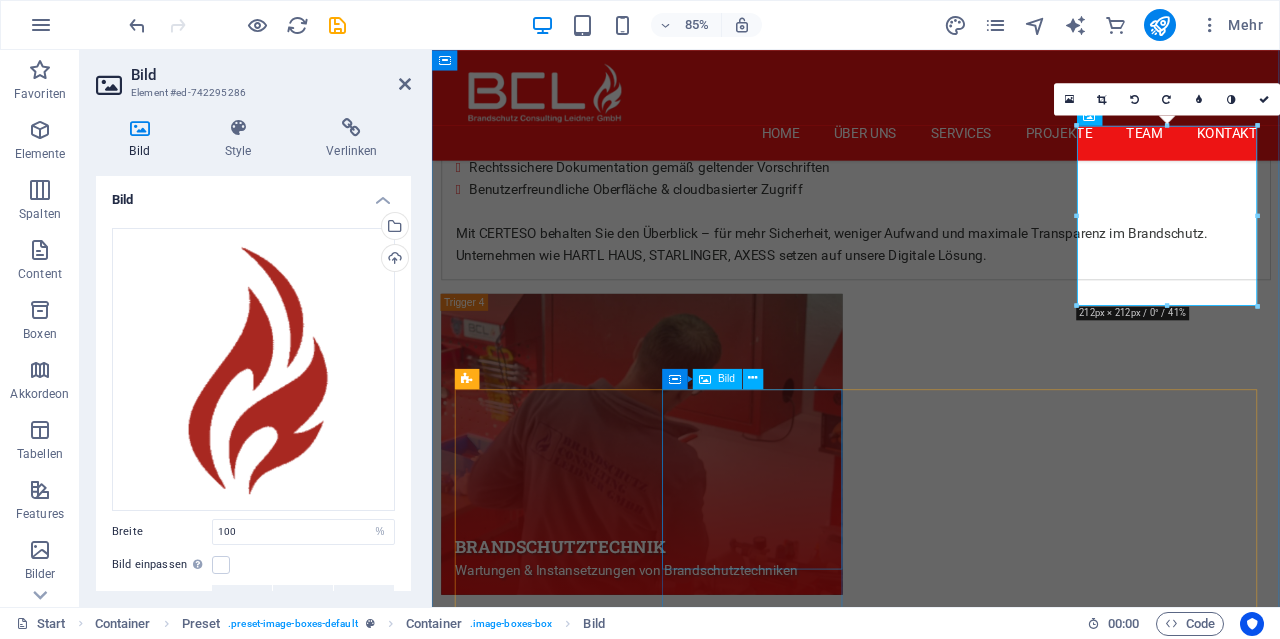 scroll, scrollTop: 8022, scrollLeft: 0, axis: vertical 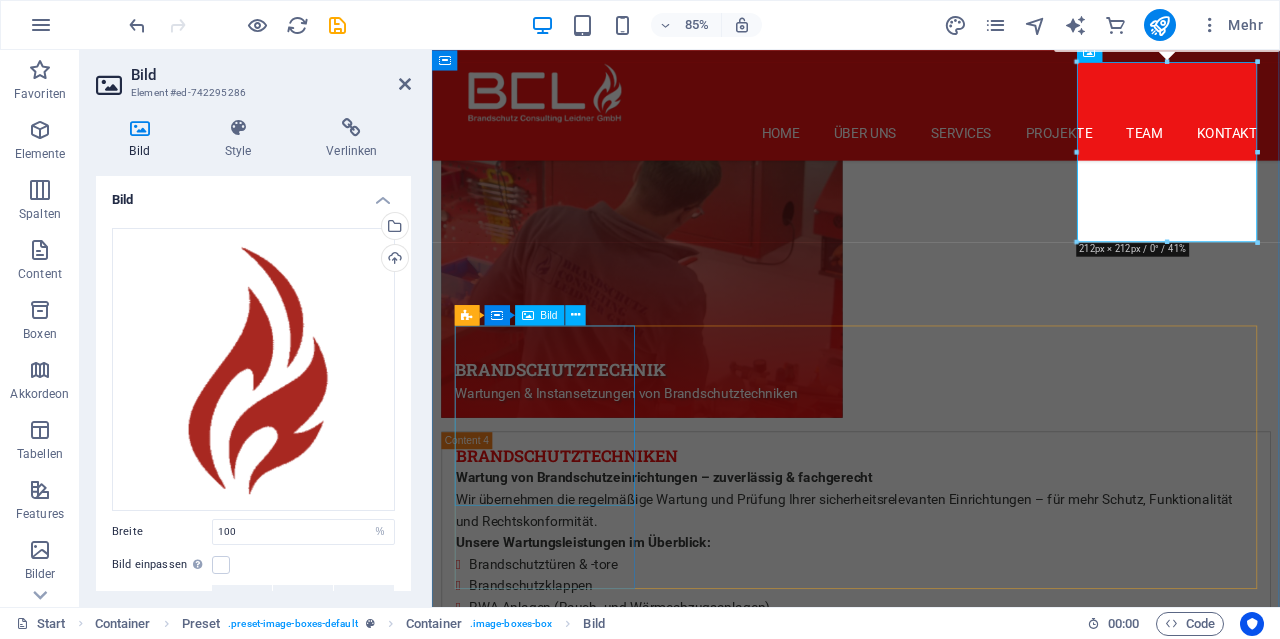 click at bounding box center [931, 7316] 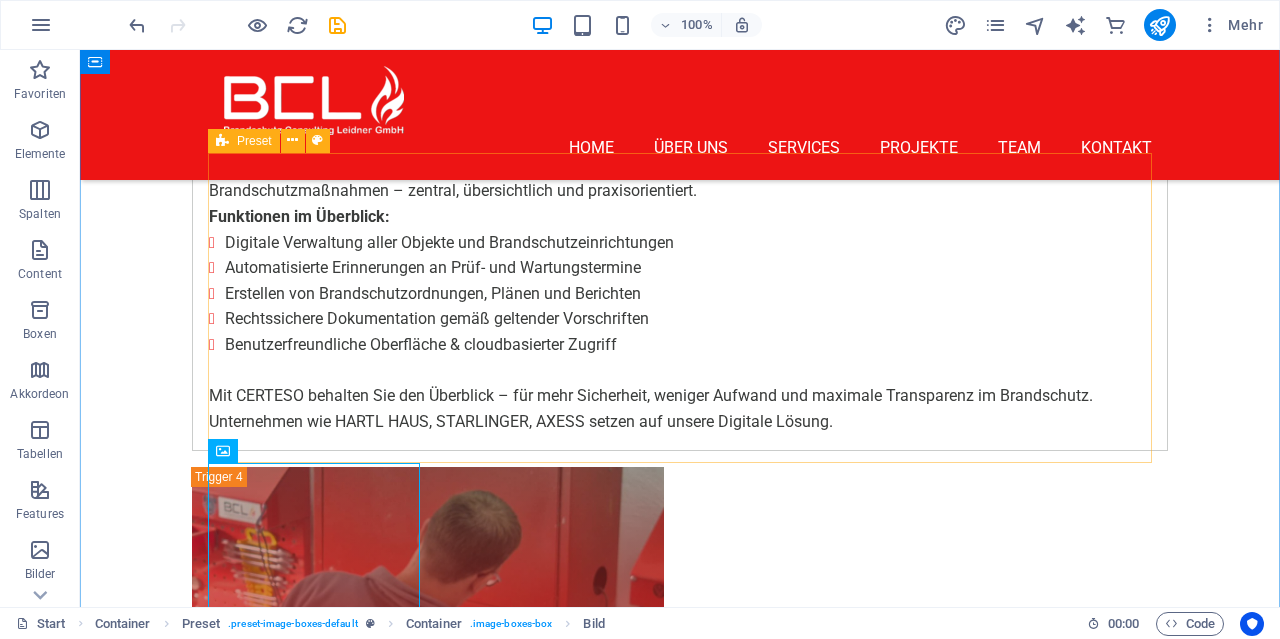scroll, scrollTop: 7294, scrollLeft: 0, axis: vertical 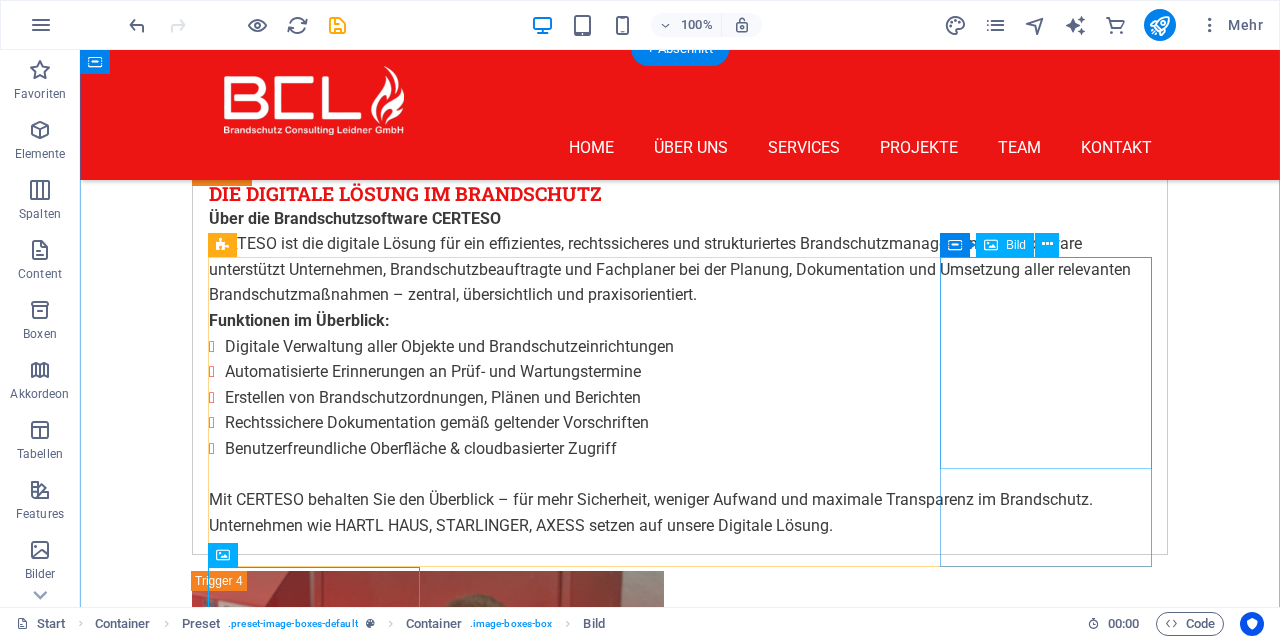 click at bounding box center (680, 6494) 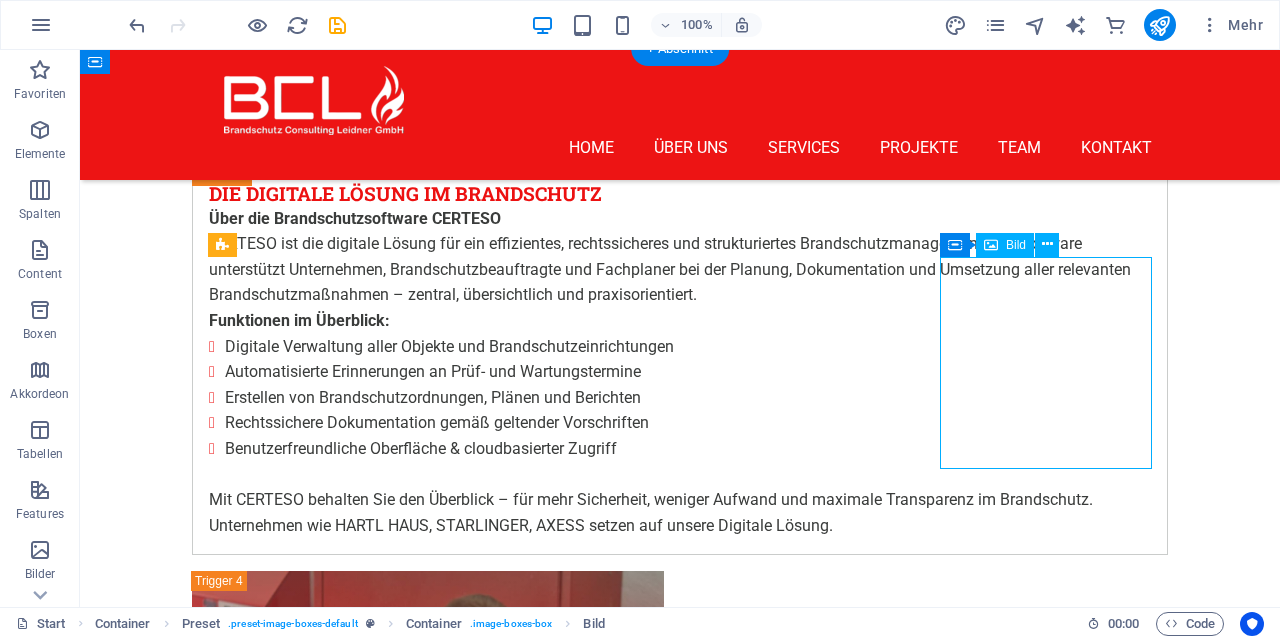 click at bounding box center [680, 6494] 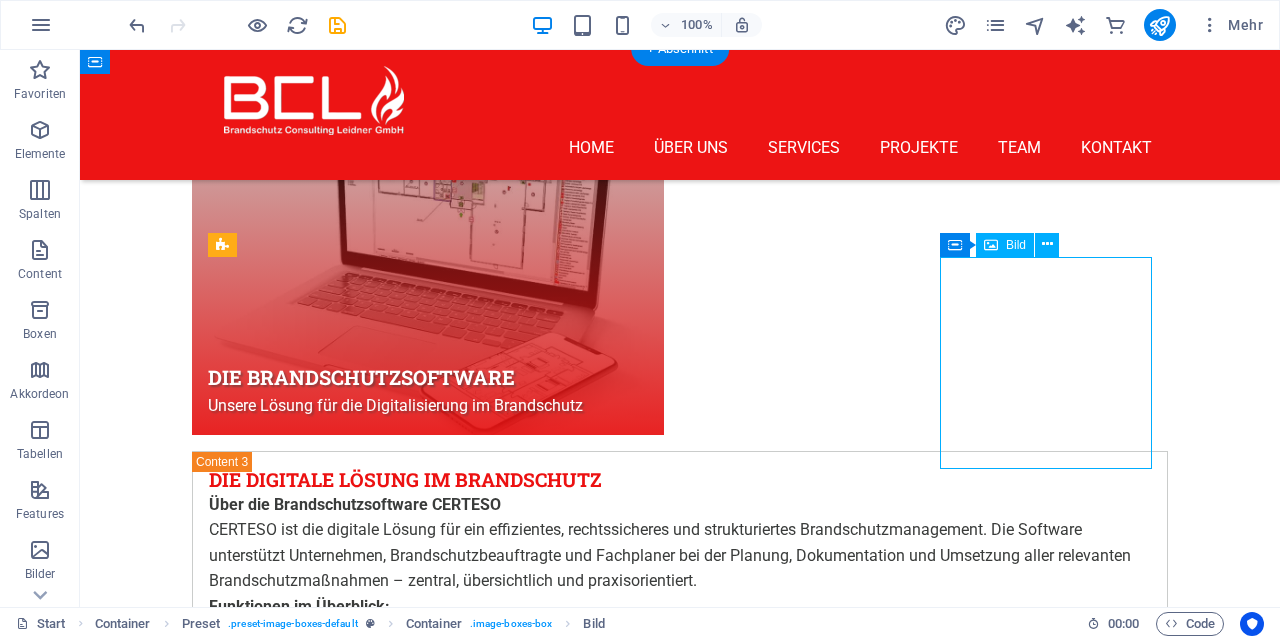 scroll, scrollTop: 7814, scrollLeft: 0, axis: vertical 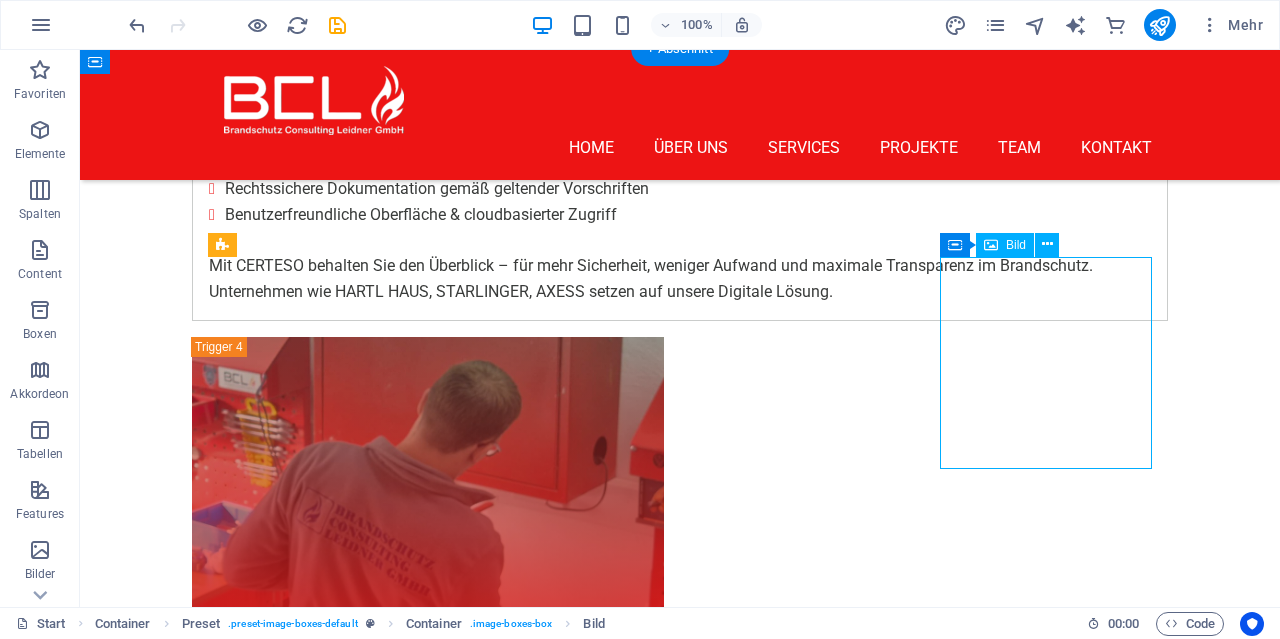 select on "%" 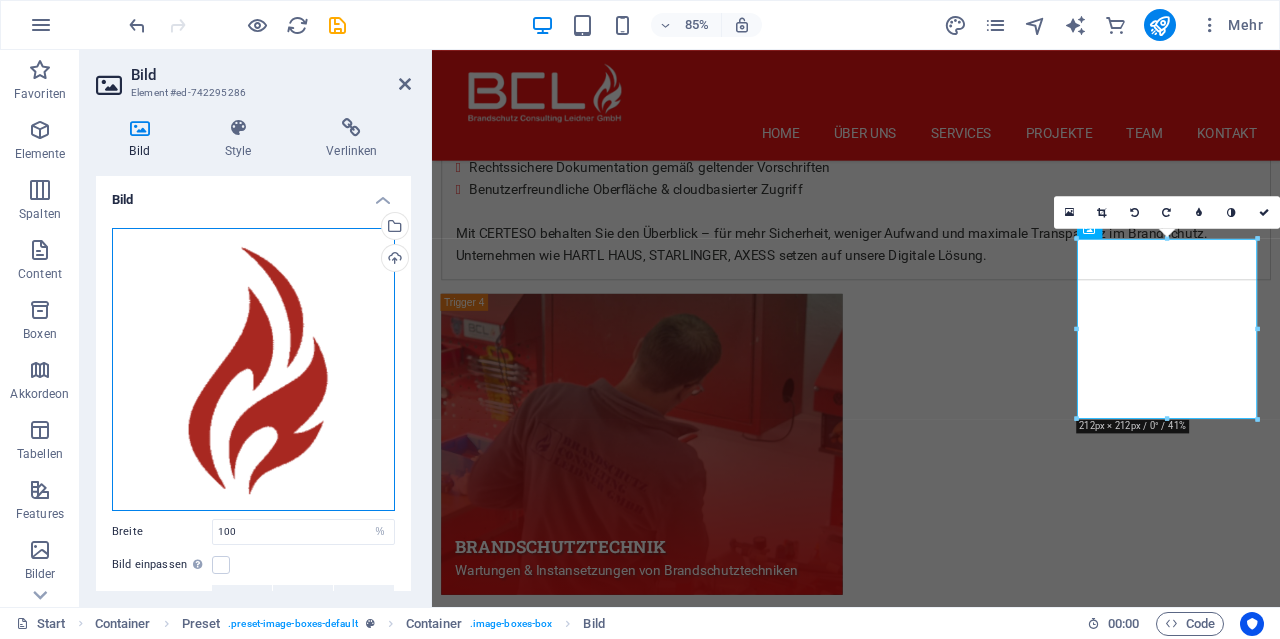 click on "Ziehe Dateien zum Hochladen hierher oder  klicke hier, um aus Dateien oder kostenlosen Stockfotos & -videos zu wählen" at bounding box center (253, 369) 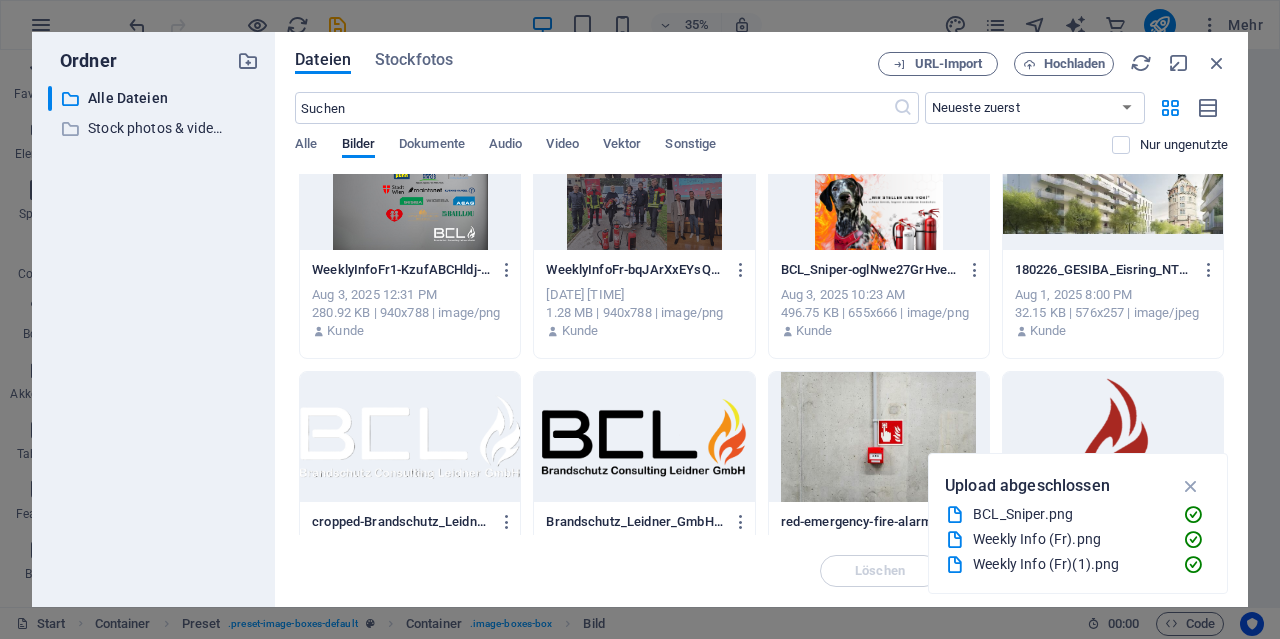 scroll, scrollTop: 0, scrollLeft: 0, axis: both 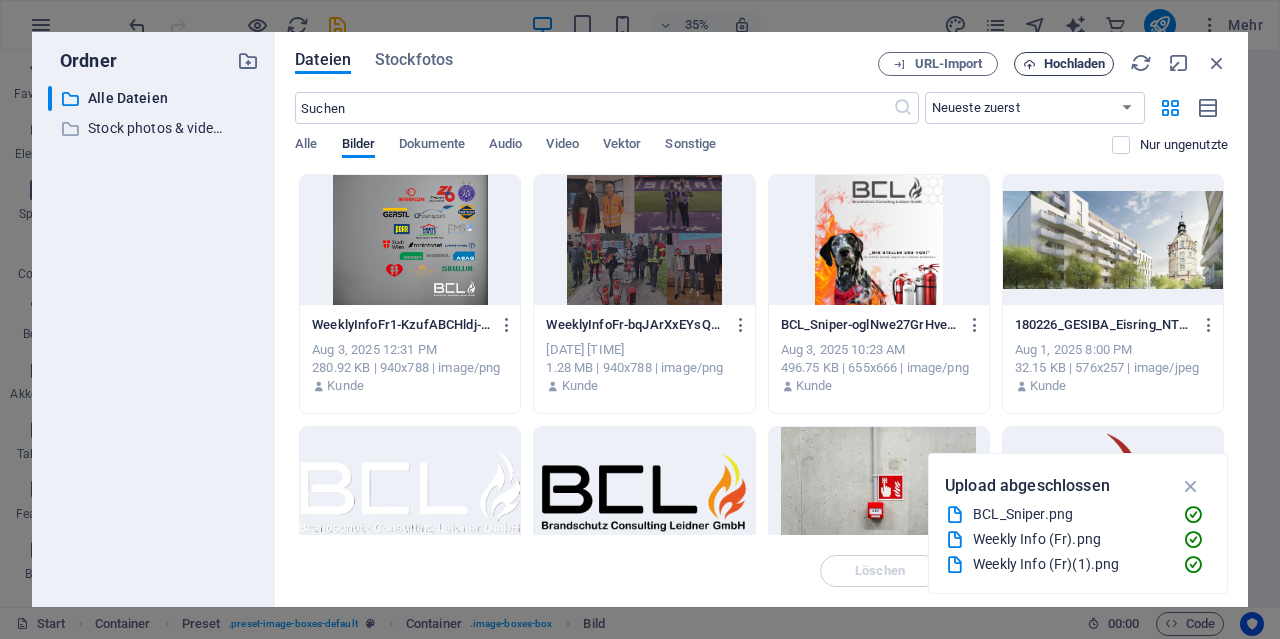 click on "Hochladen" at bounding box center (1075, 64) 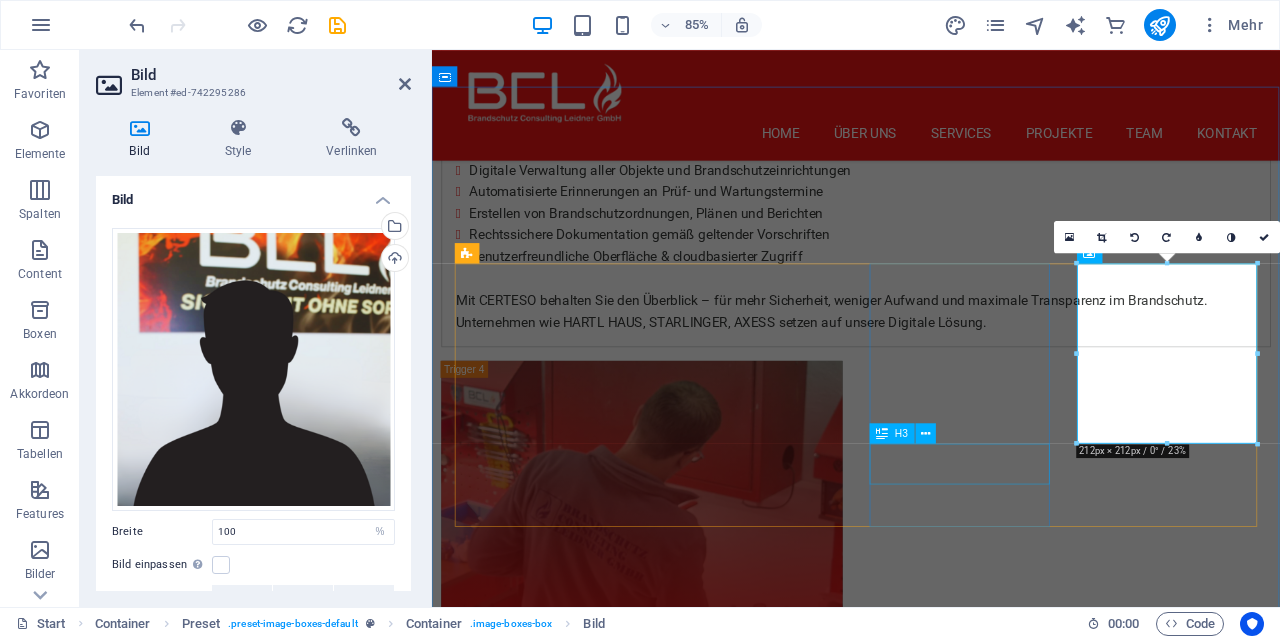 scroll, scrollTop: 7710, scrollLeft: 0, axis: vertical 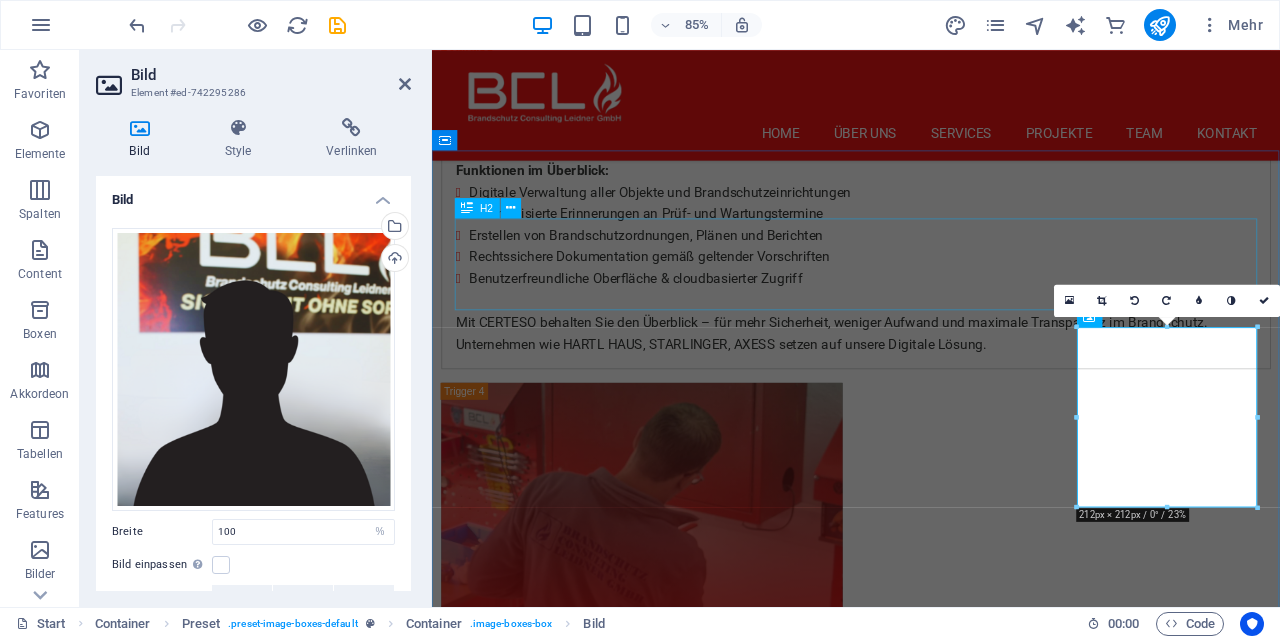 click on "Brandschutz Consutling Leidner GmbH Team" at bounding box center (931, 2869) 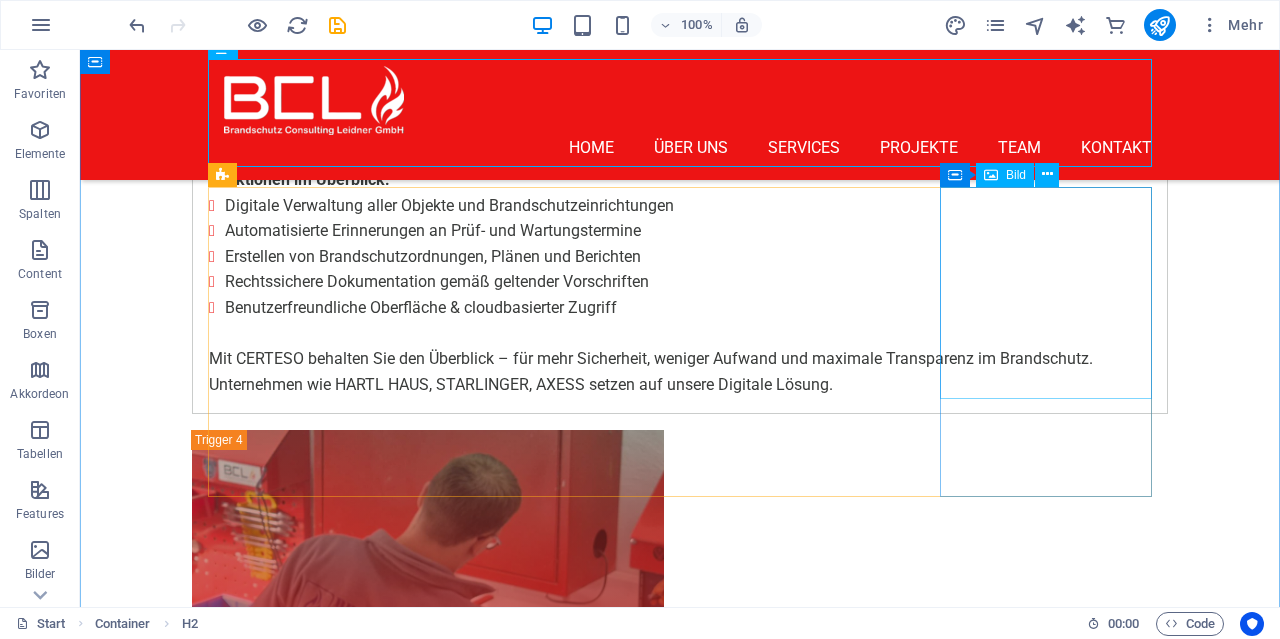 scroll, scrollTop: 7460, scrollLeft: 0, axis: vertical 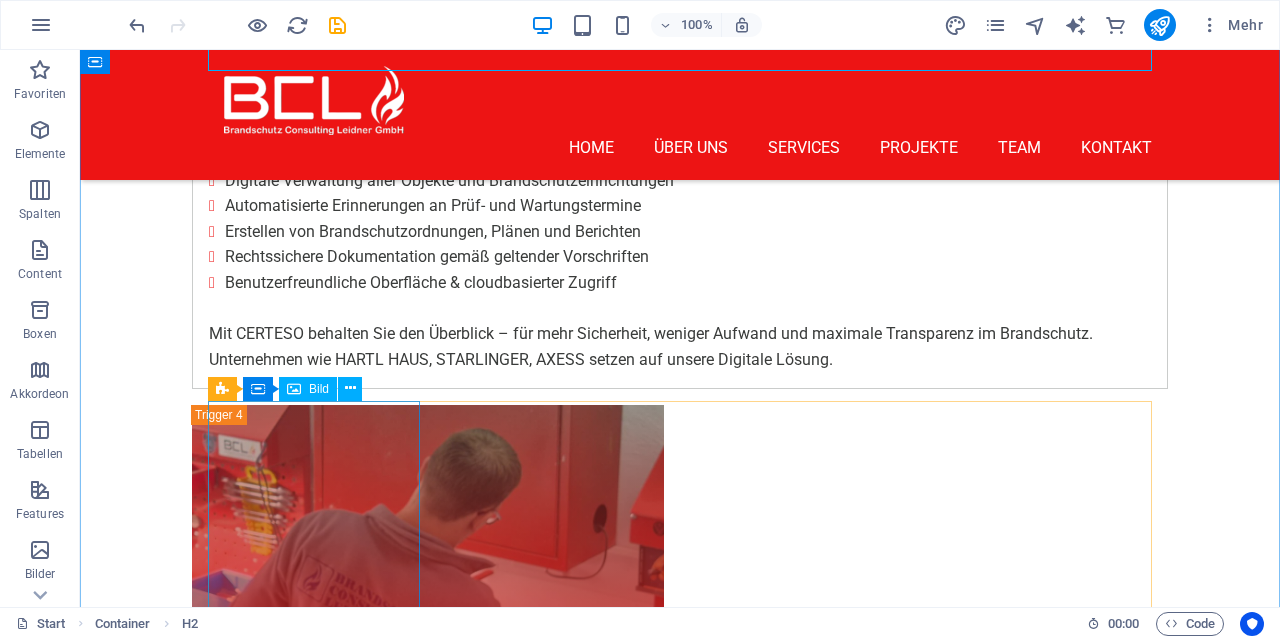 click at bounding box center (680, 7369) 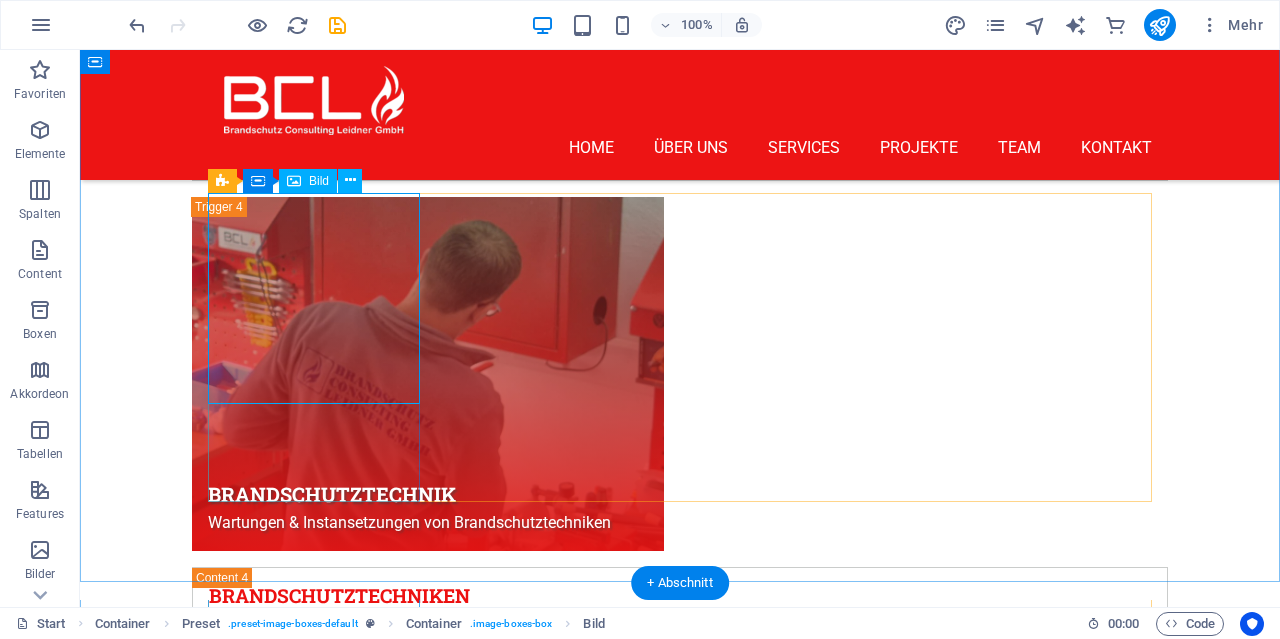 click at bounding box center [680, 7161] 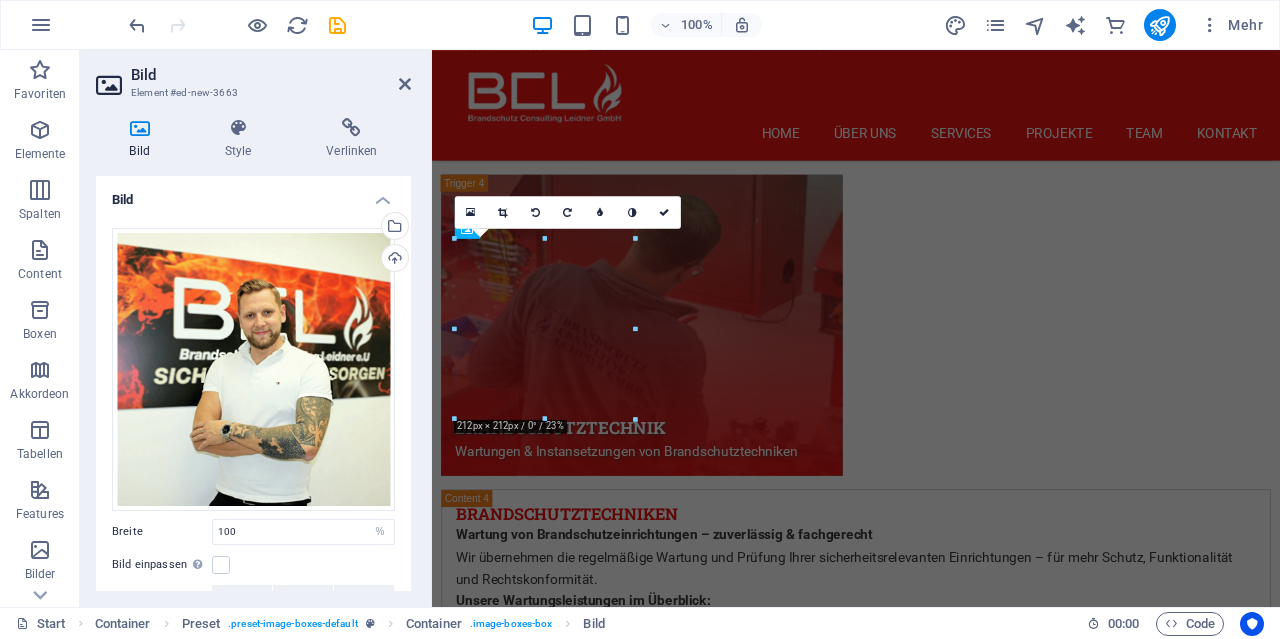 scroll, scrollTop: 8124, scrollLeft: 0, axis: vertical 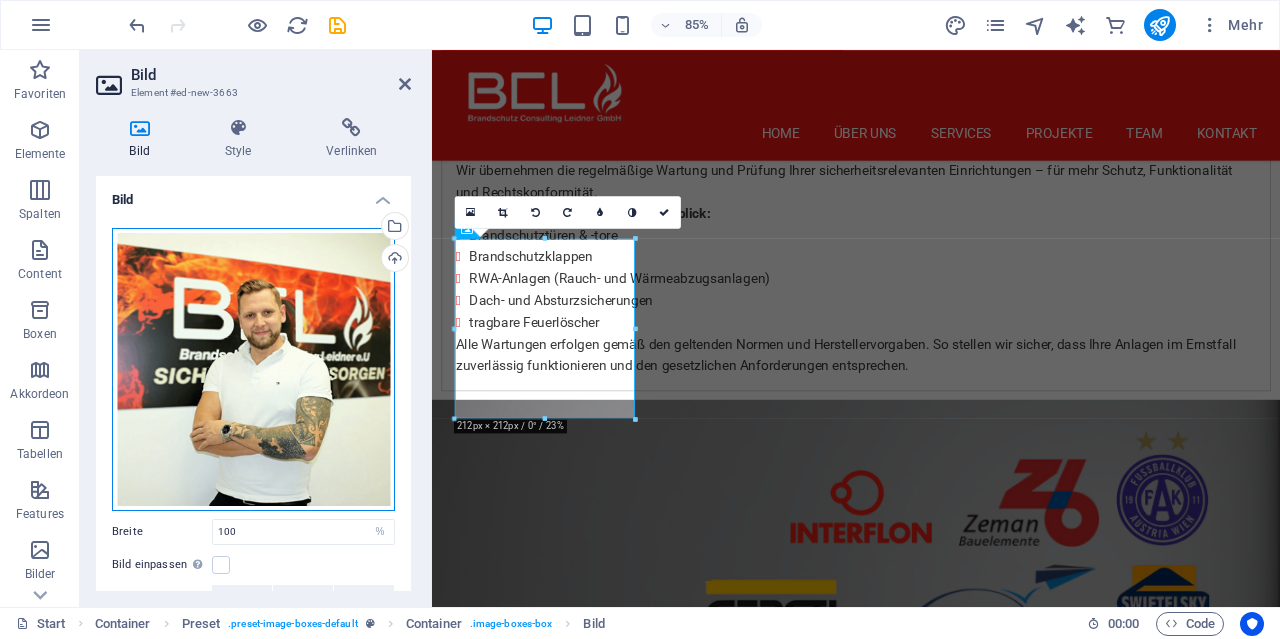 click on "Ziehe Dateien zum Hochladen hierher oder  klicke hier, um aus Dateien oder kostenlosen Stockfotos & -videos zu wählen" at bounding box center (253, 369) 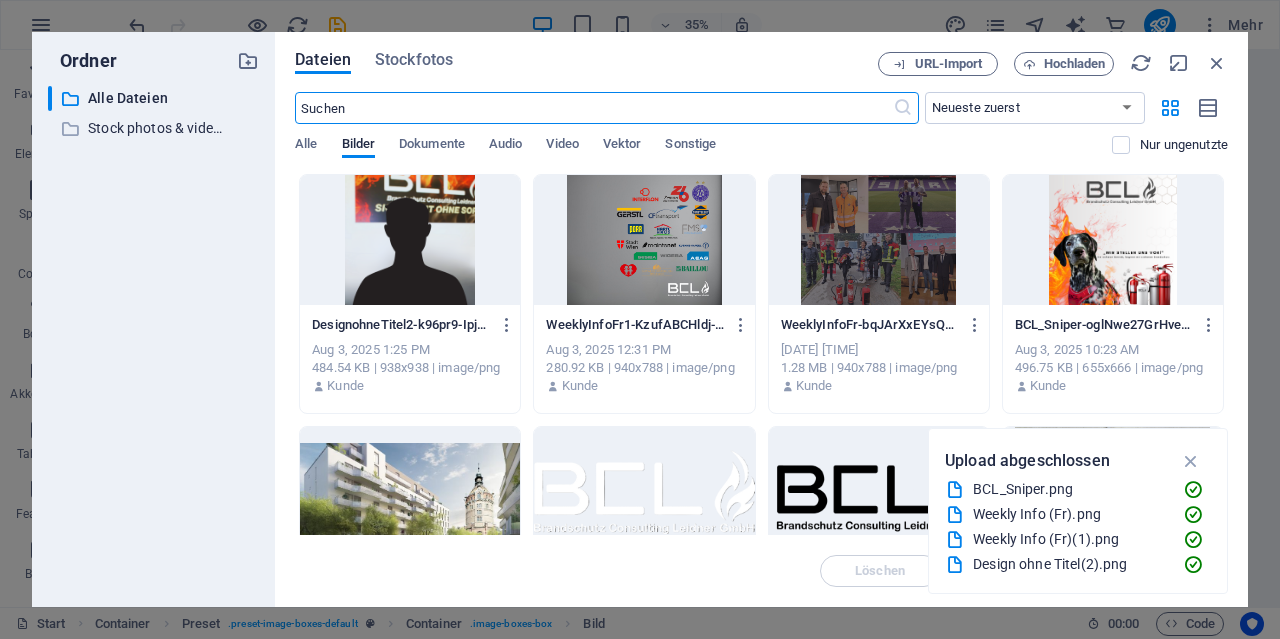 click at bounding box center (410, 240) 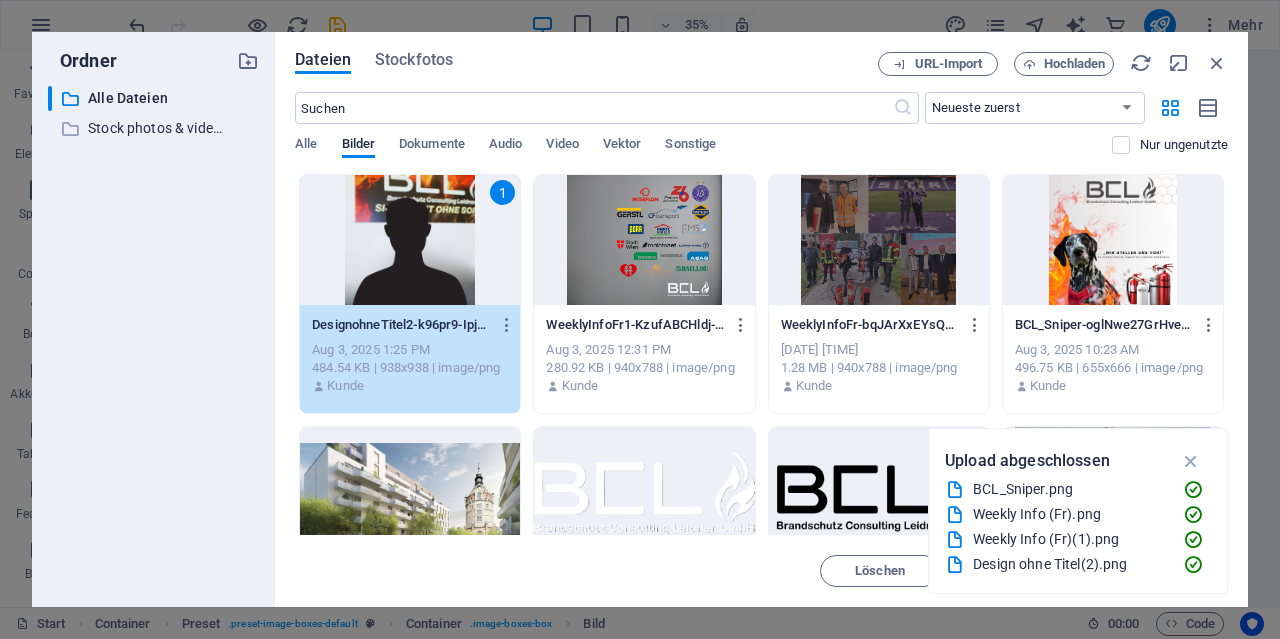 click on "1" at bounding box center (410, 240) 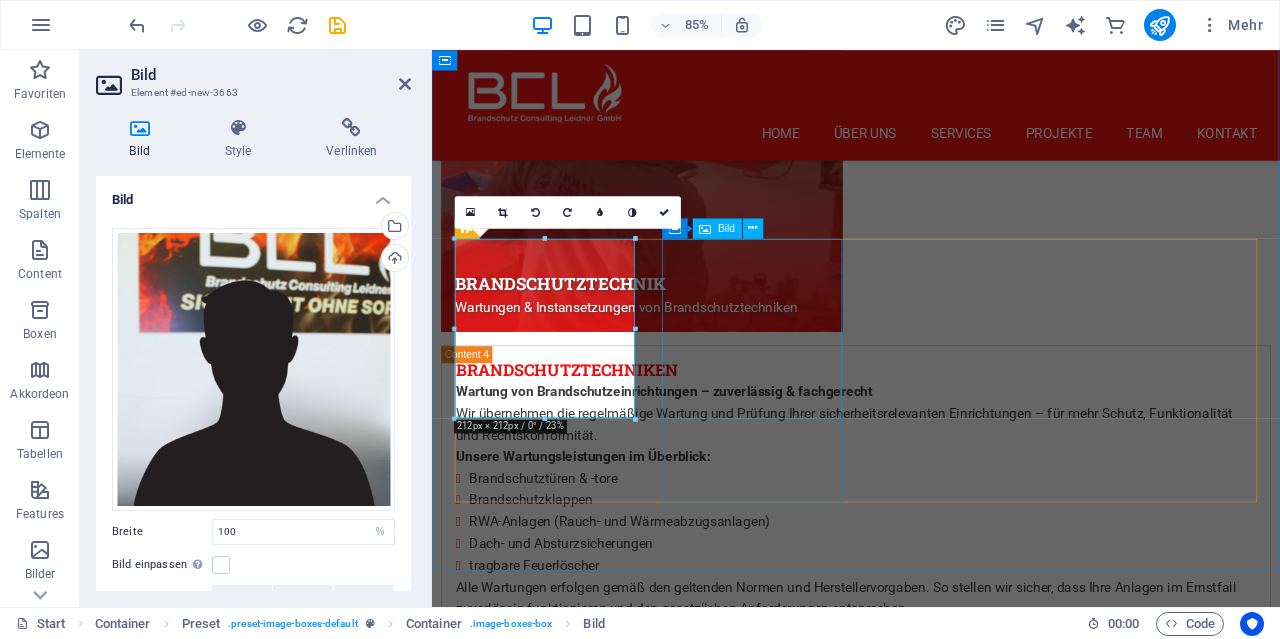 click at bounding box center [931, 8270] 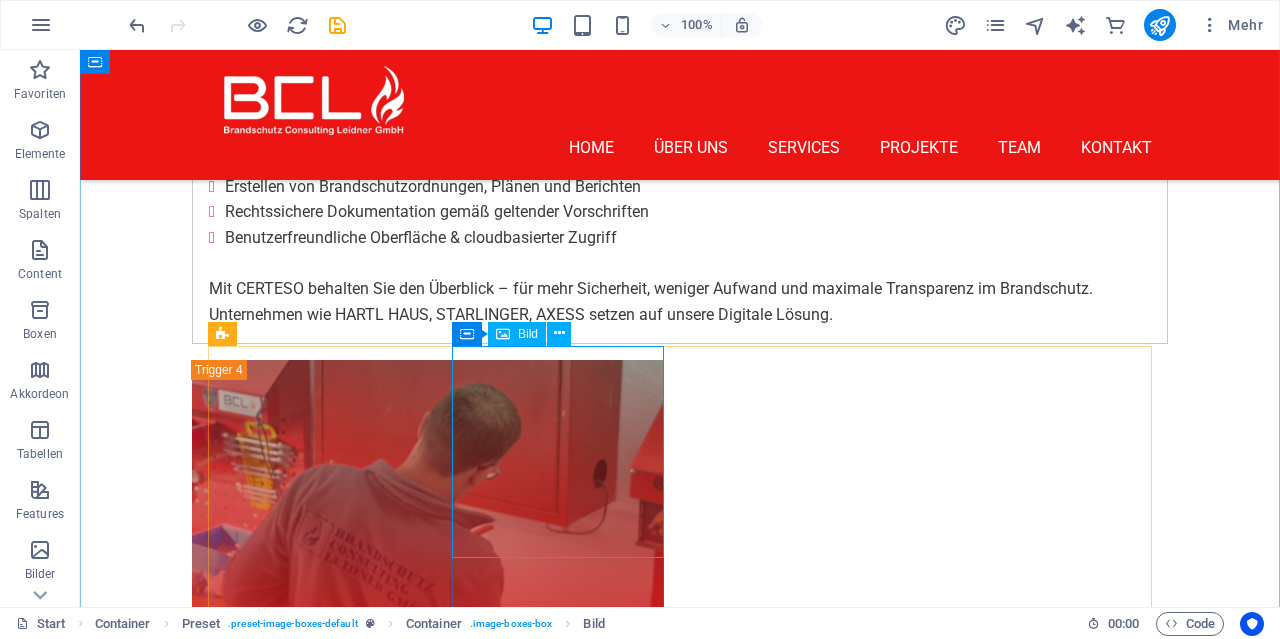 scroll, scrollTop: 7534, scrollLeft: 0, axis: vertical 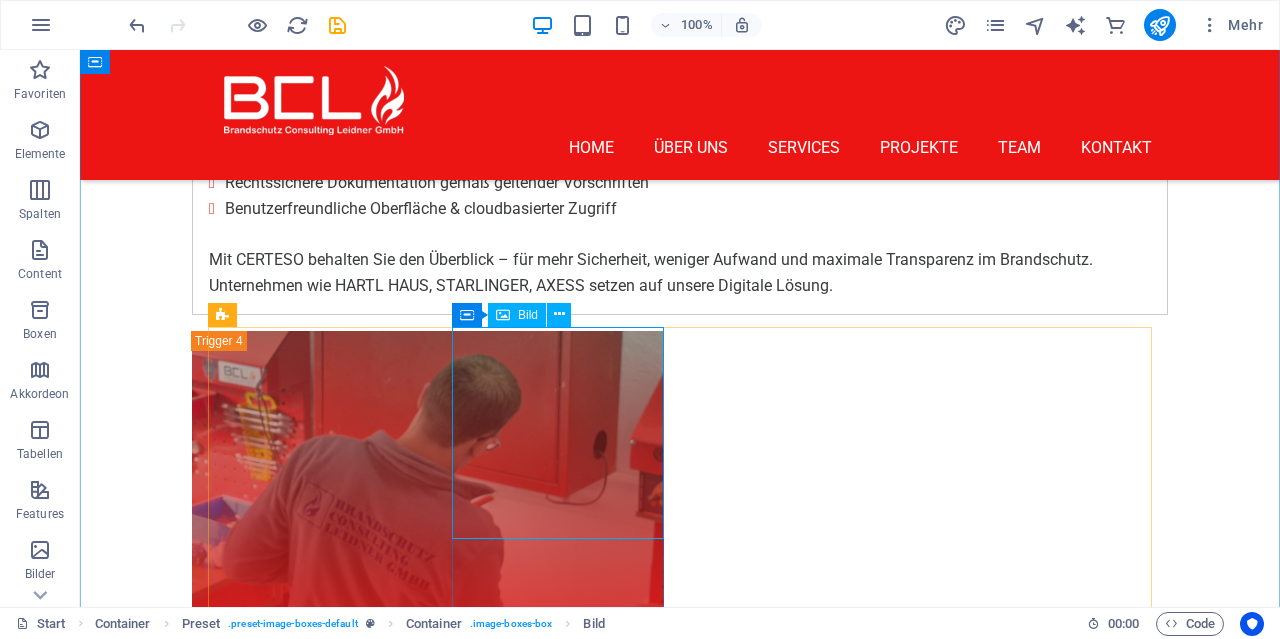 click at bounding box center [680, 8352] 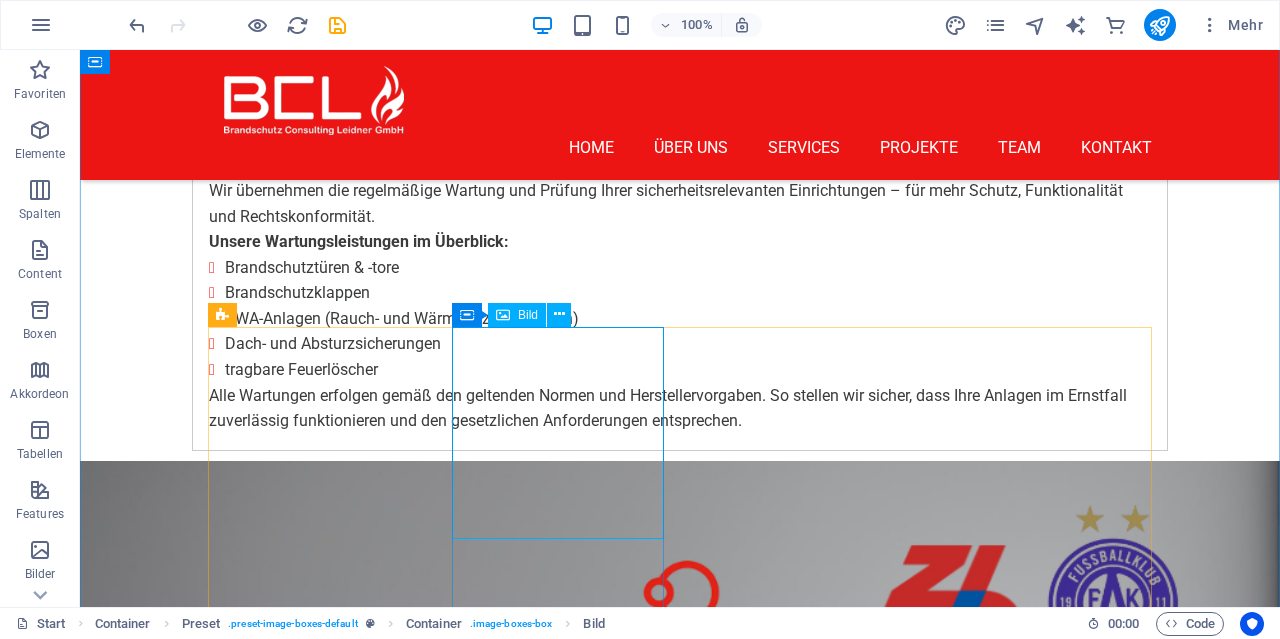 select on "%" 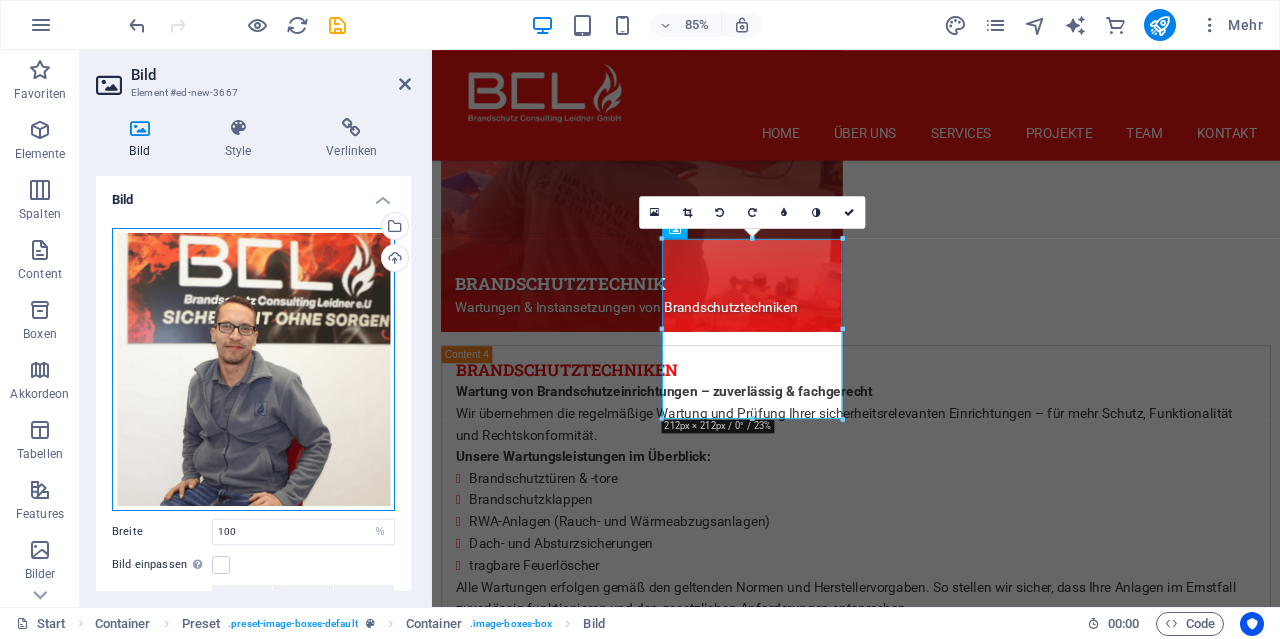 click on "Ziehe Dateien zum Hochladen hierher oder  klicke hier, um aus Dateien oder kostenlosen Stockfotos & -videos zu wählen" at bounding box center (253, 369) 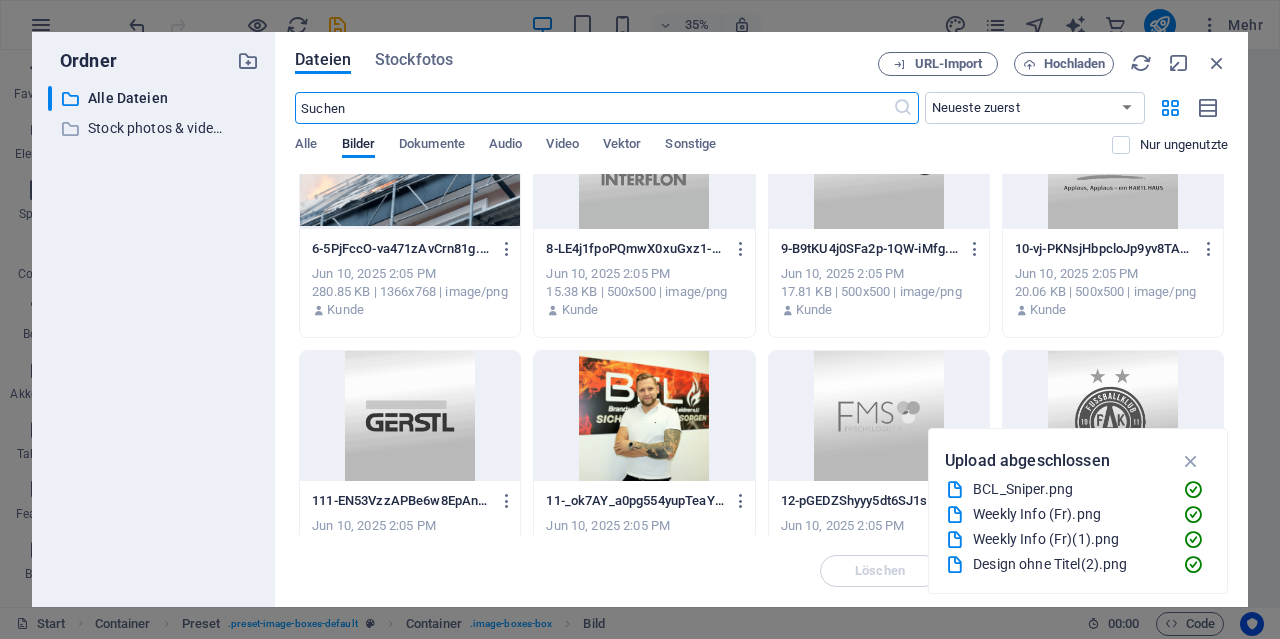 scroll, scrollTop: 1248, scrollLeft: 0, axis: vertical 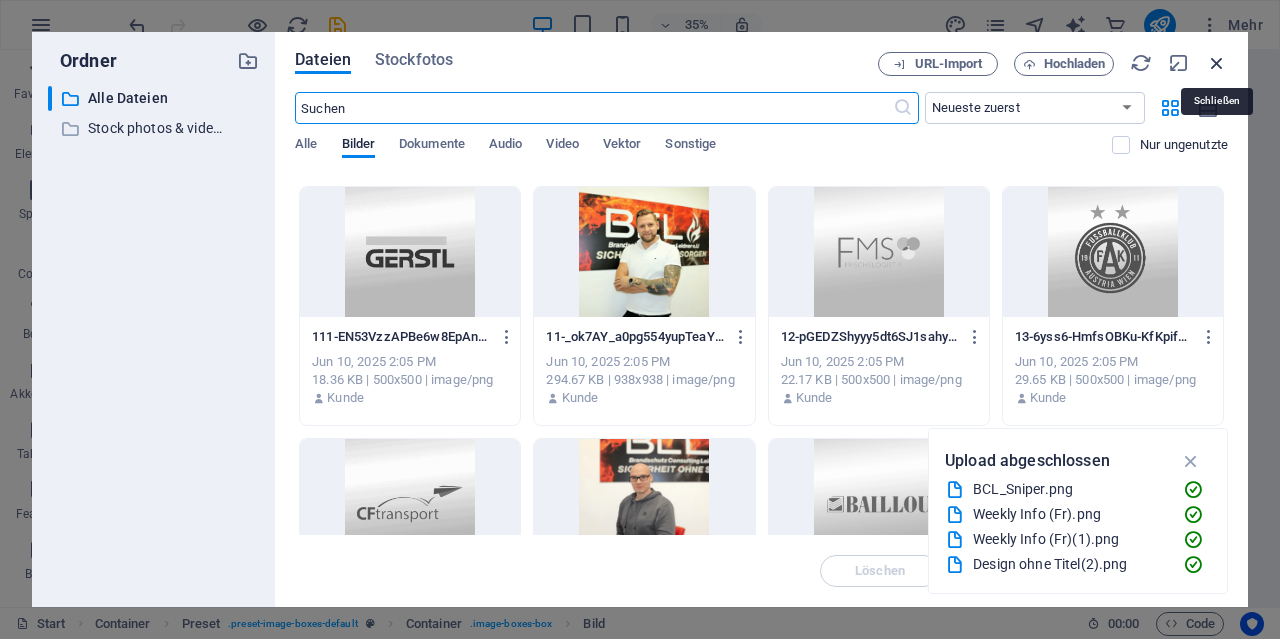 click at bounding box center [1217, 63] 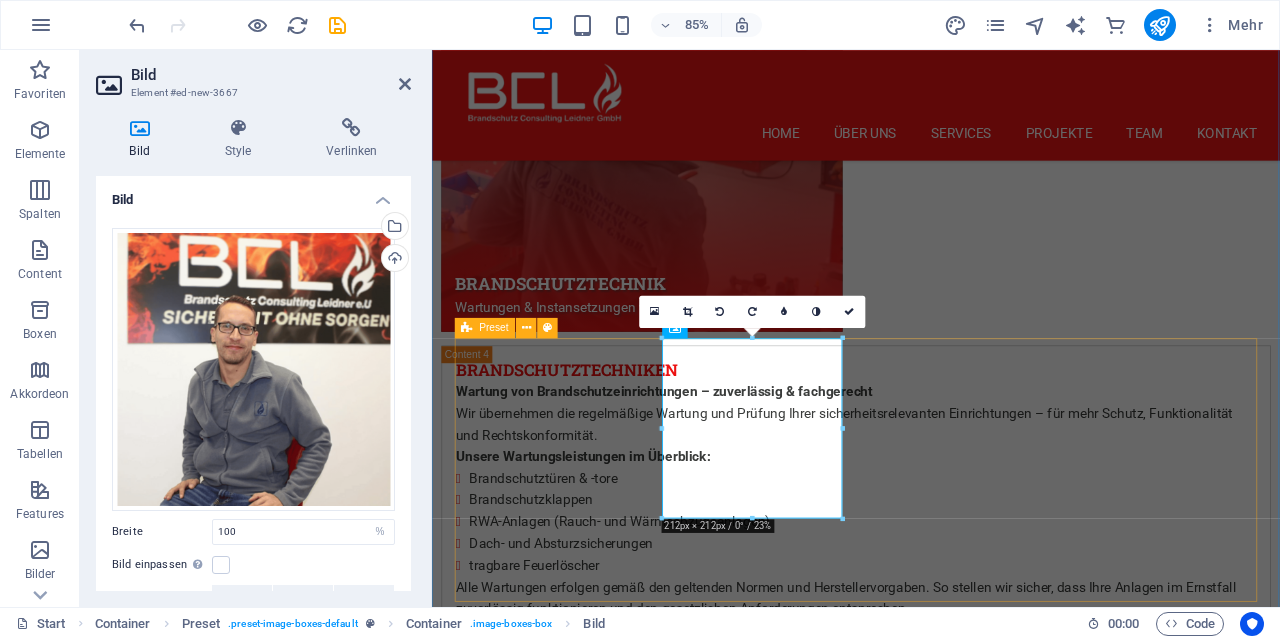 scroll, scrollTop: 7812, scrollLeft: 0, axis: vertical 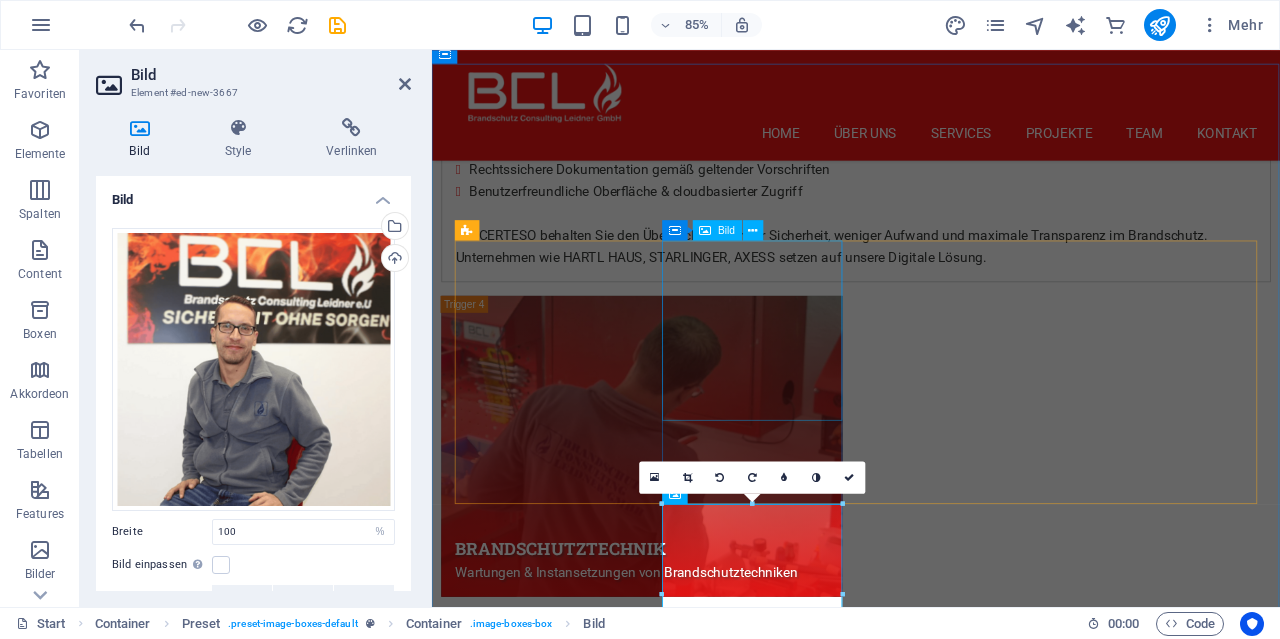 click at bounding box center (931, 4369) 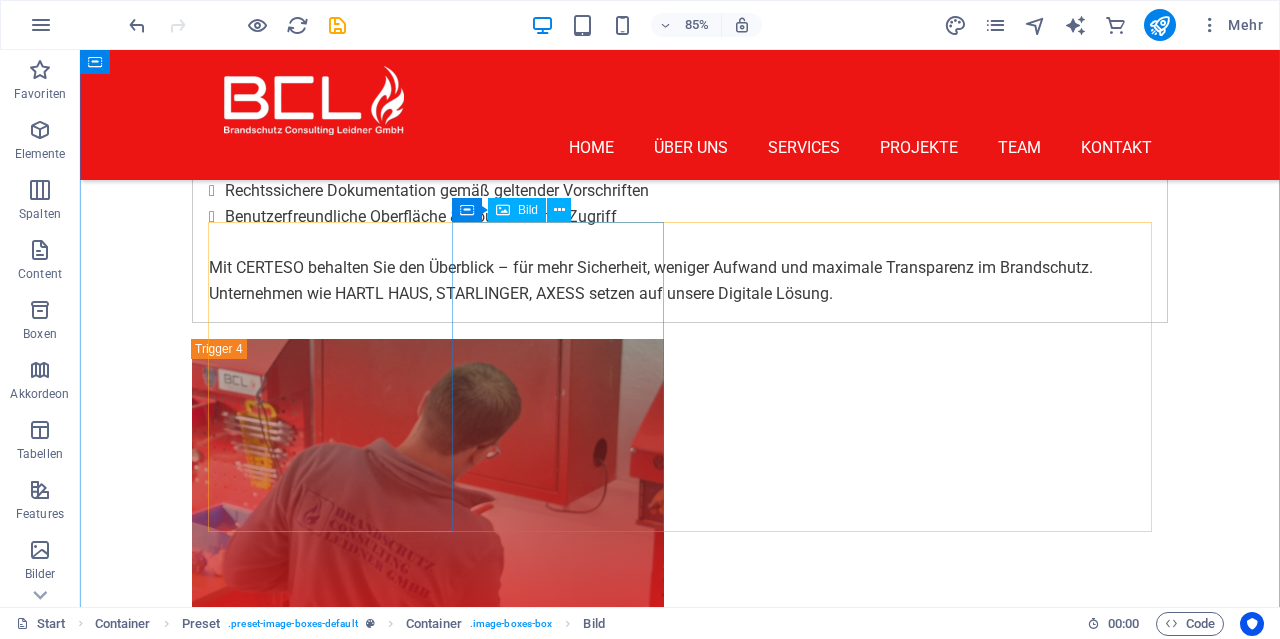 scroll, scrollTop: 7328, scrollLeft: 0, axis: vertical 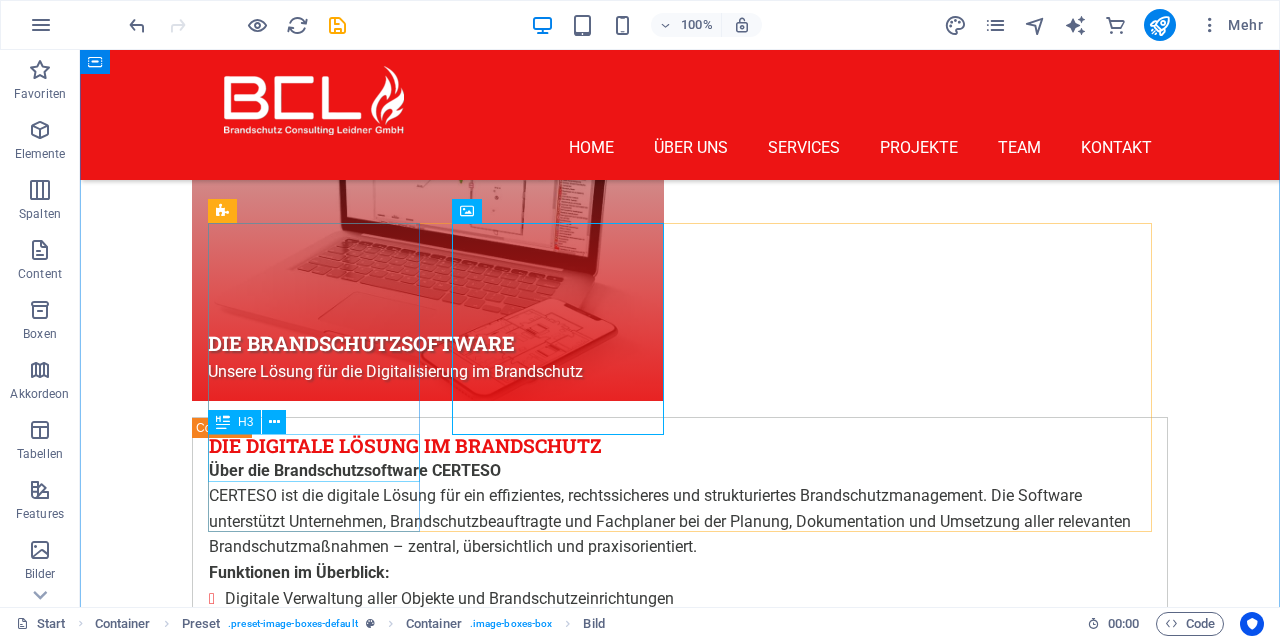 click on "Baron Green" at bounding box center (680, 4214) 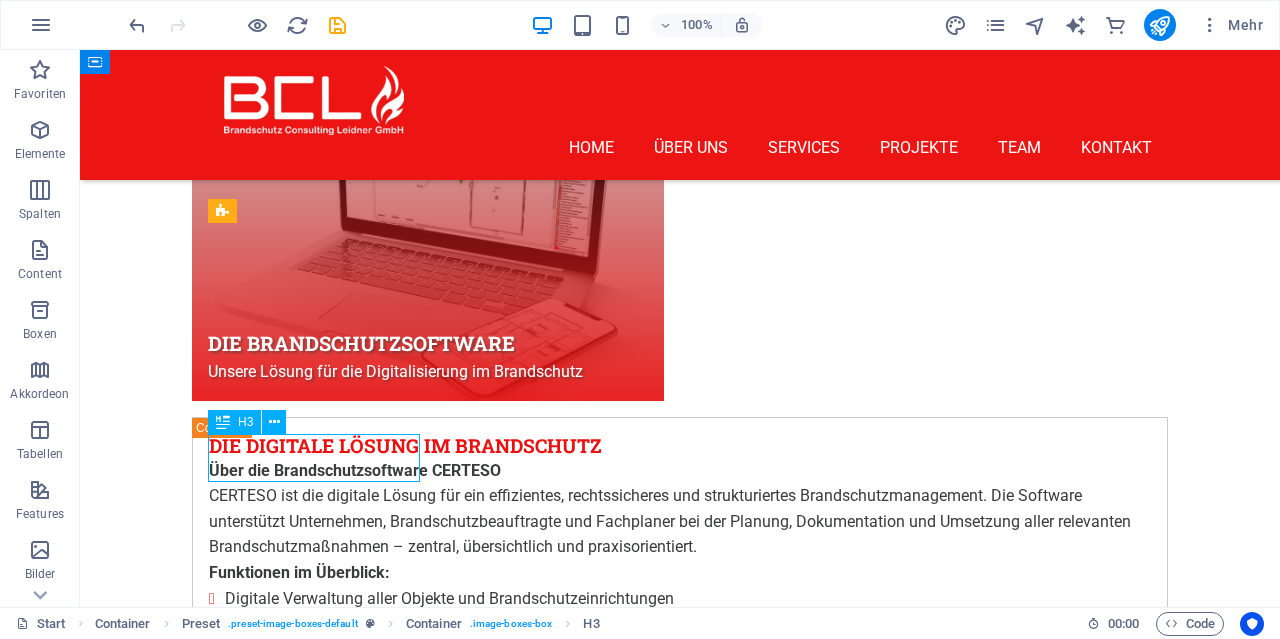 click on "Baron Green" at bounding box center [680, 4214] 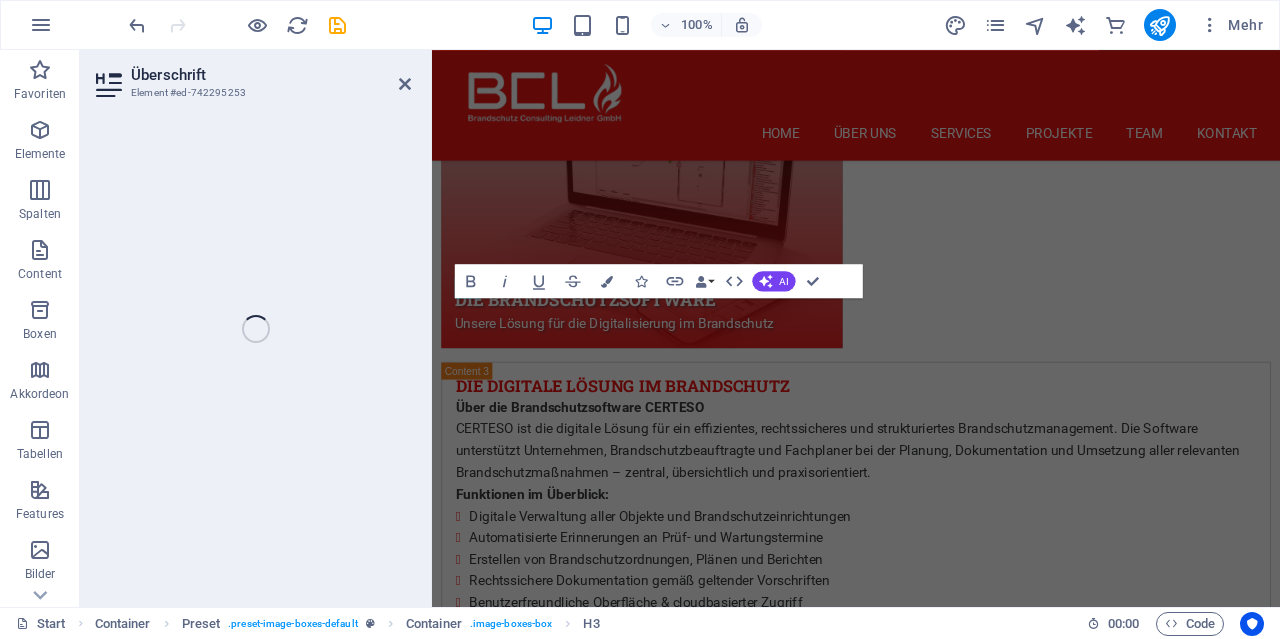 scroll, scrollTop: 7956, scrollLeft: 0, axis: vertical 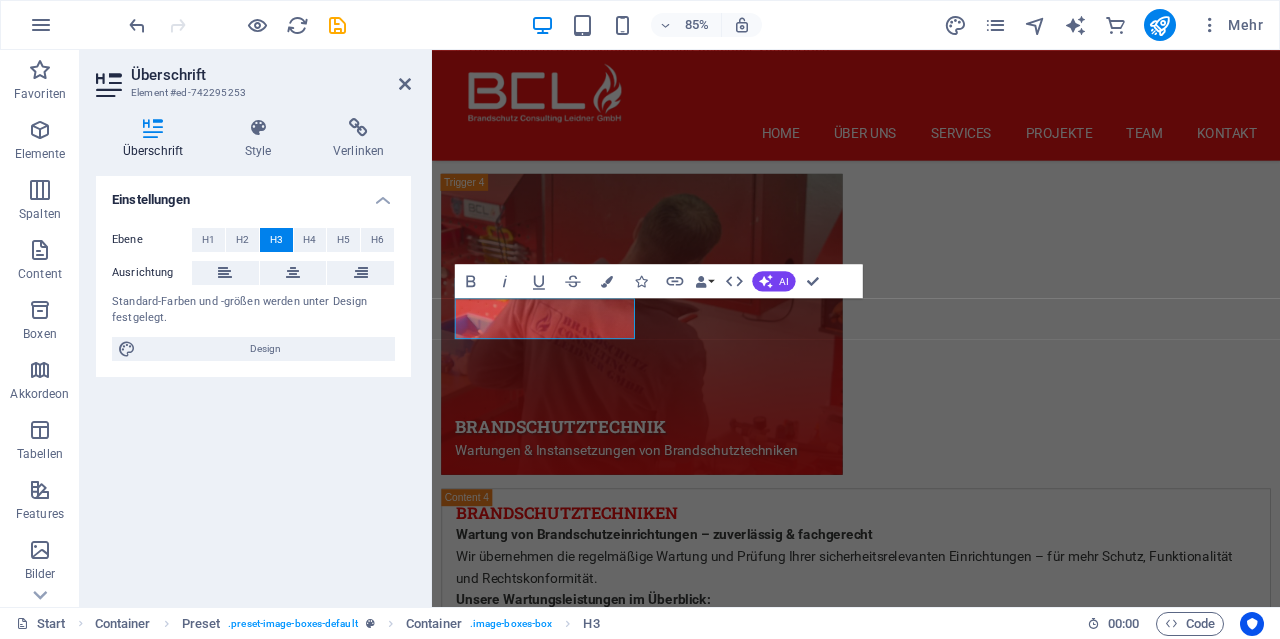 type 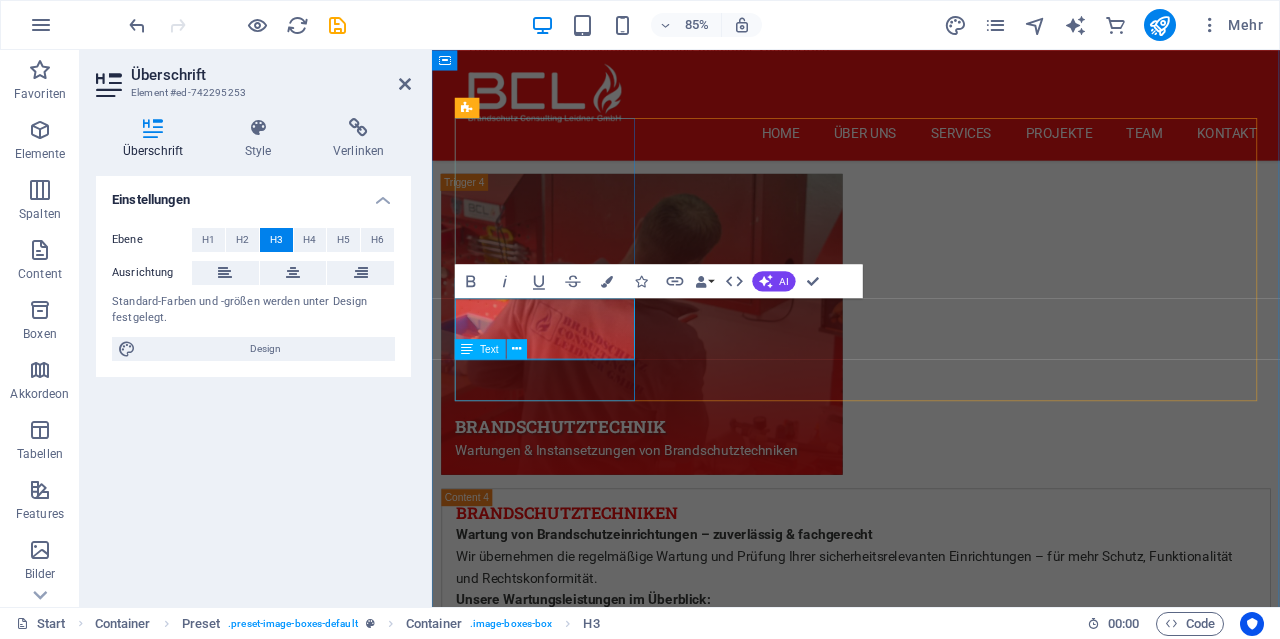 click on "Gardener Expert" at bounding box center (931, 3712) 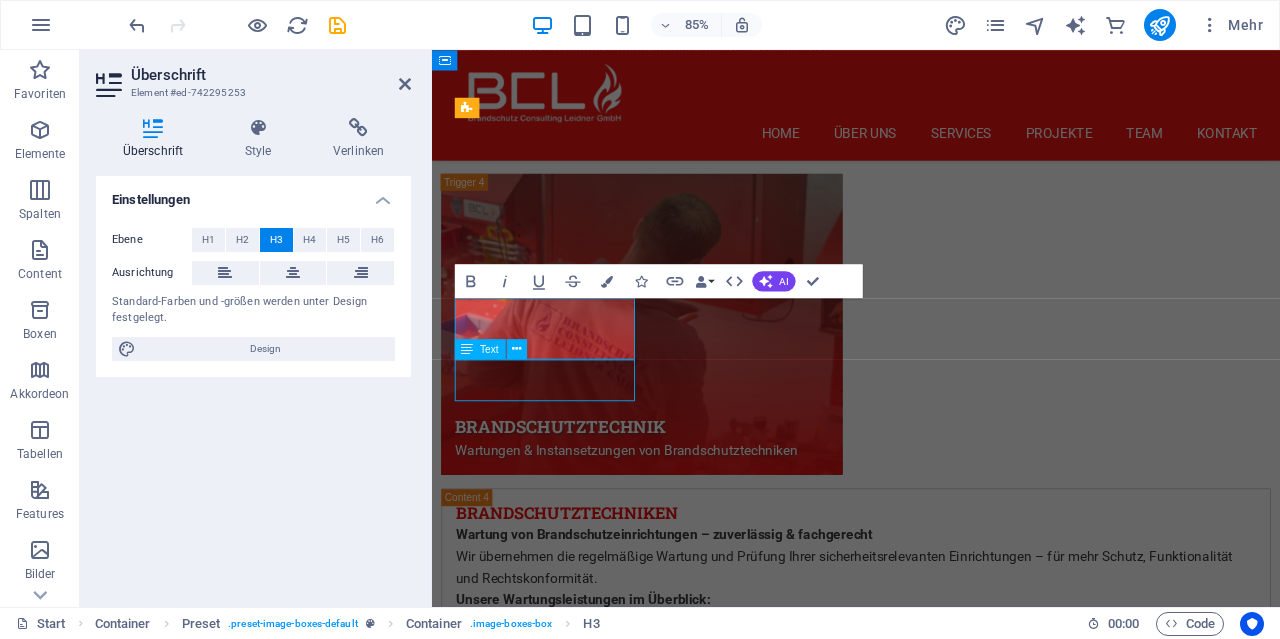click on "Gardener Expert" at bounding box center (931, 3712) 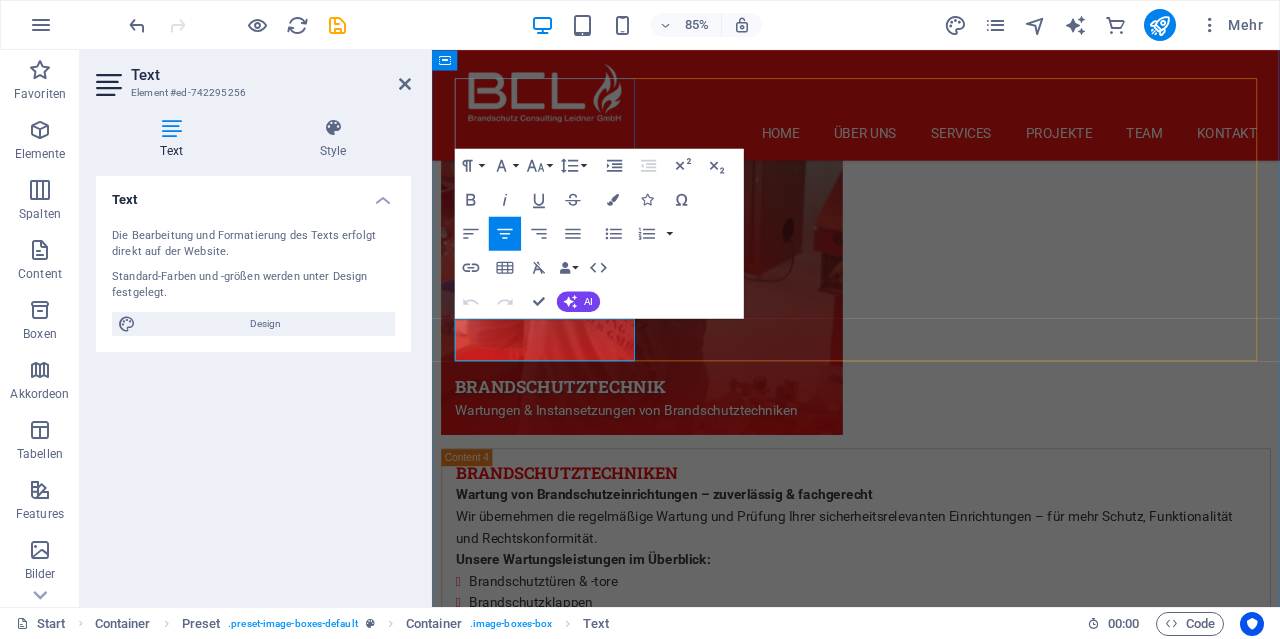 click on "Gardener Expert" at bounding box center (931, 3653) 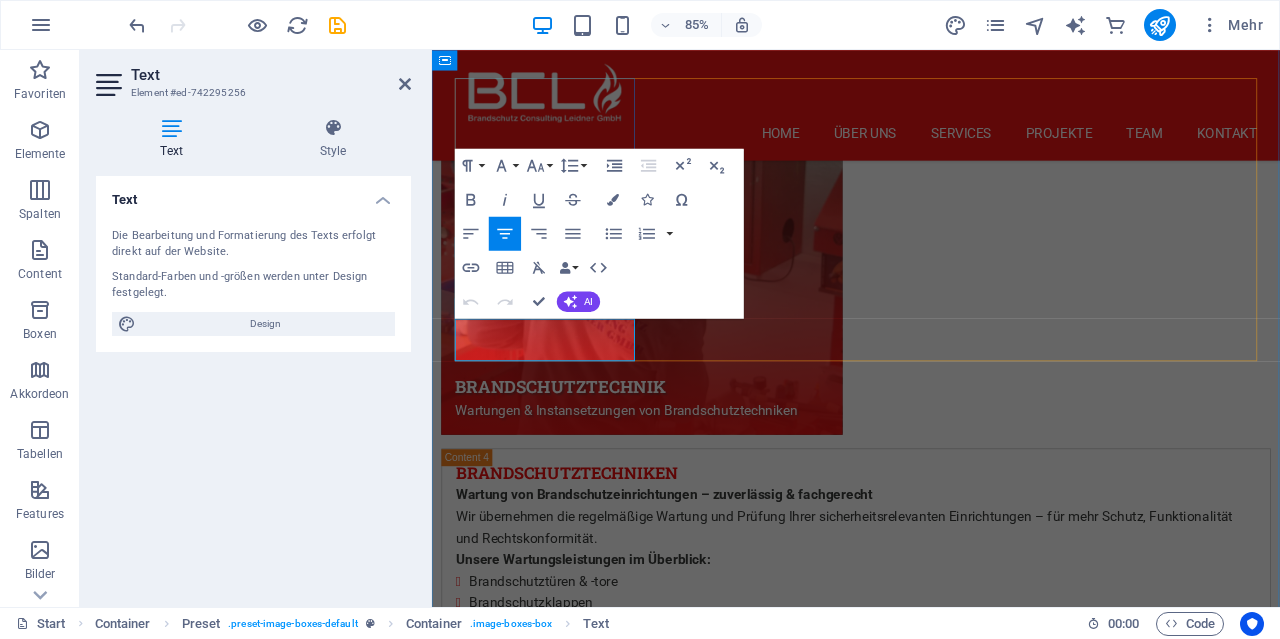 drag, startPoint x: 621, startPoint y: 381, endPoint x: 474, endPoint y: 354, distance: 149.45903 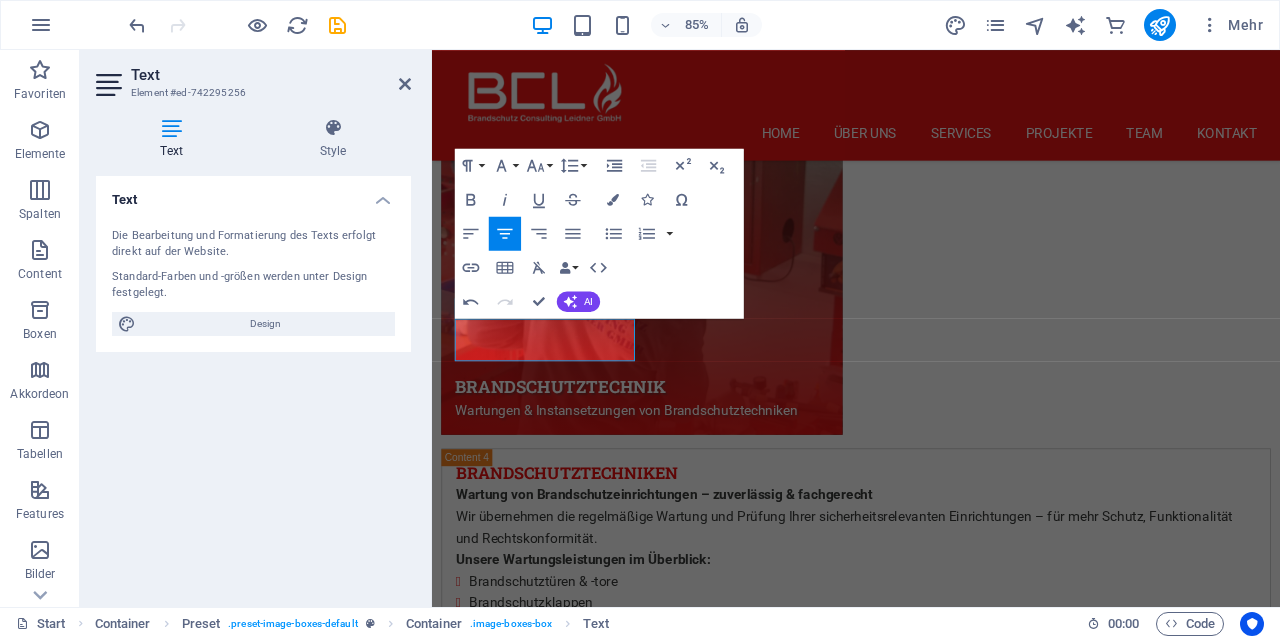 type 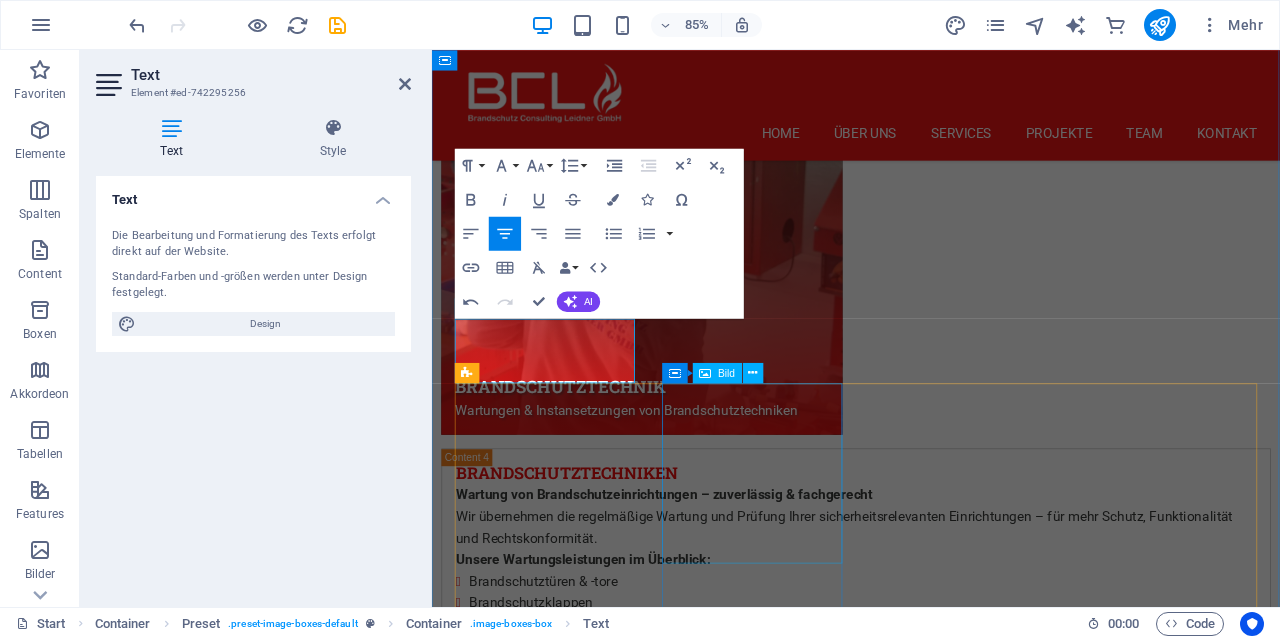 click on "[FIRST] [LAST] Expert [FIRST] [LAST] Expert [FIRST] [LAST] Expert [FIRST] [LAST] Expert" at bounding box center [931, 8970] 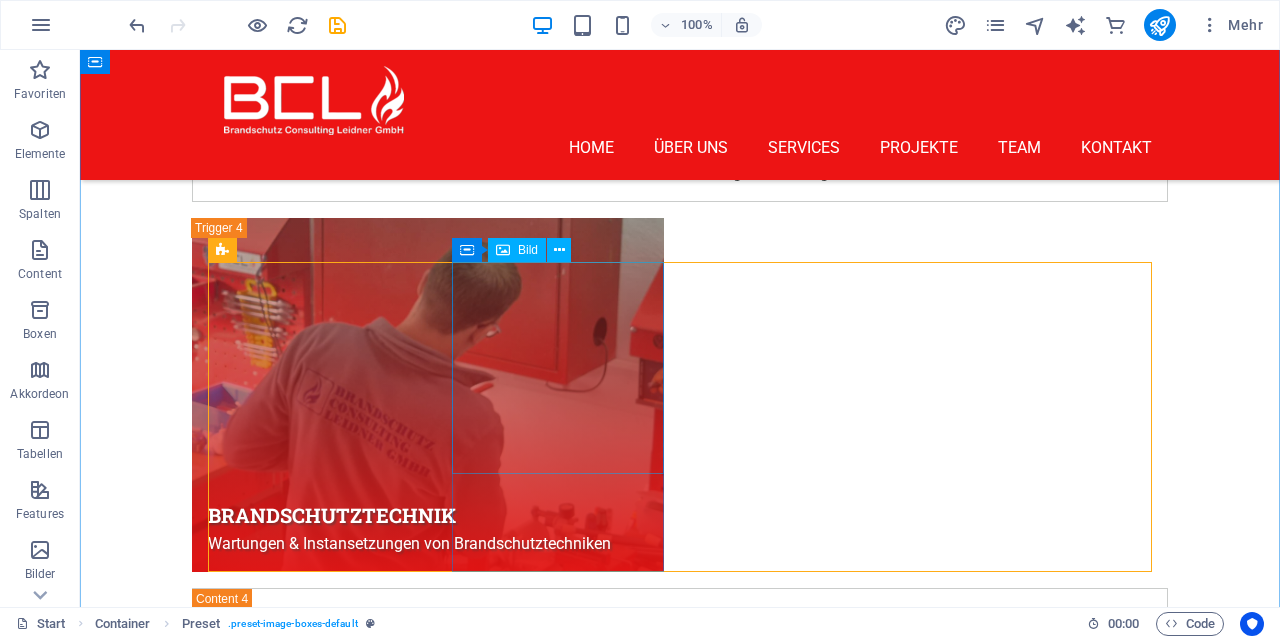 scroll, scrollTop: 7439, scrollLeft: 0, axis: vertical 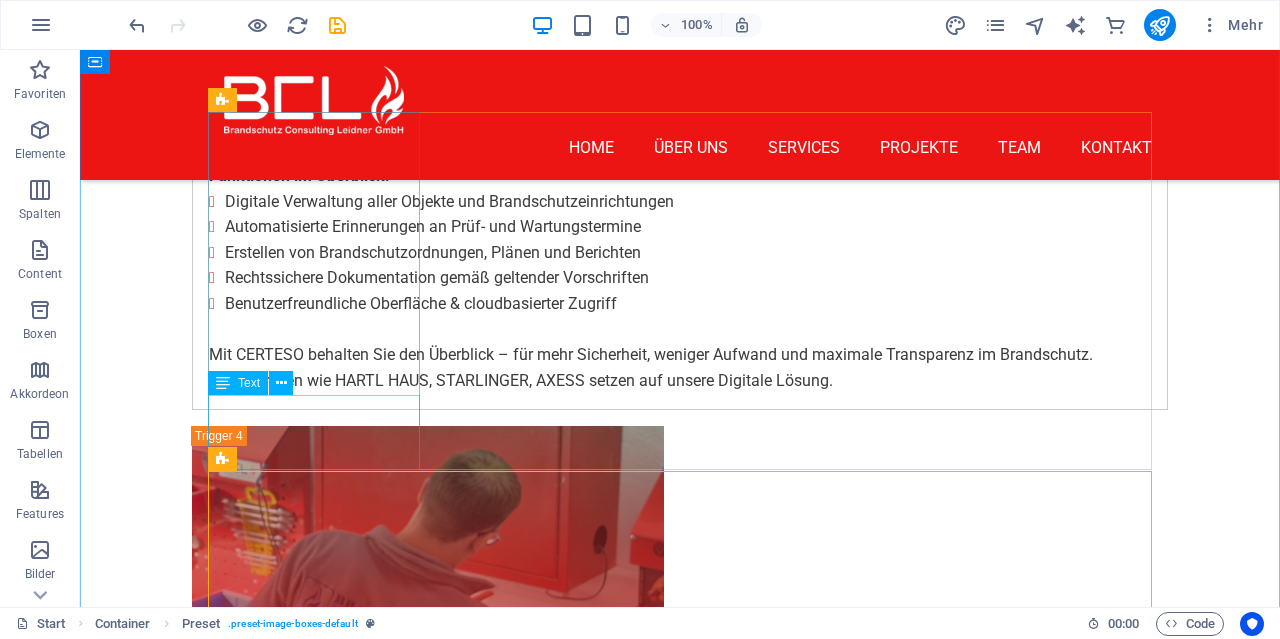 click on "Geschäftsführer / Inhaber" at bounding box center [680, 3720] 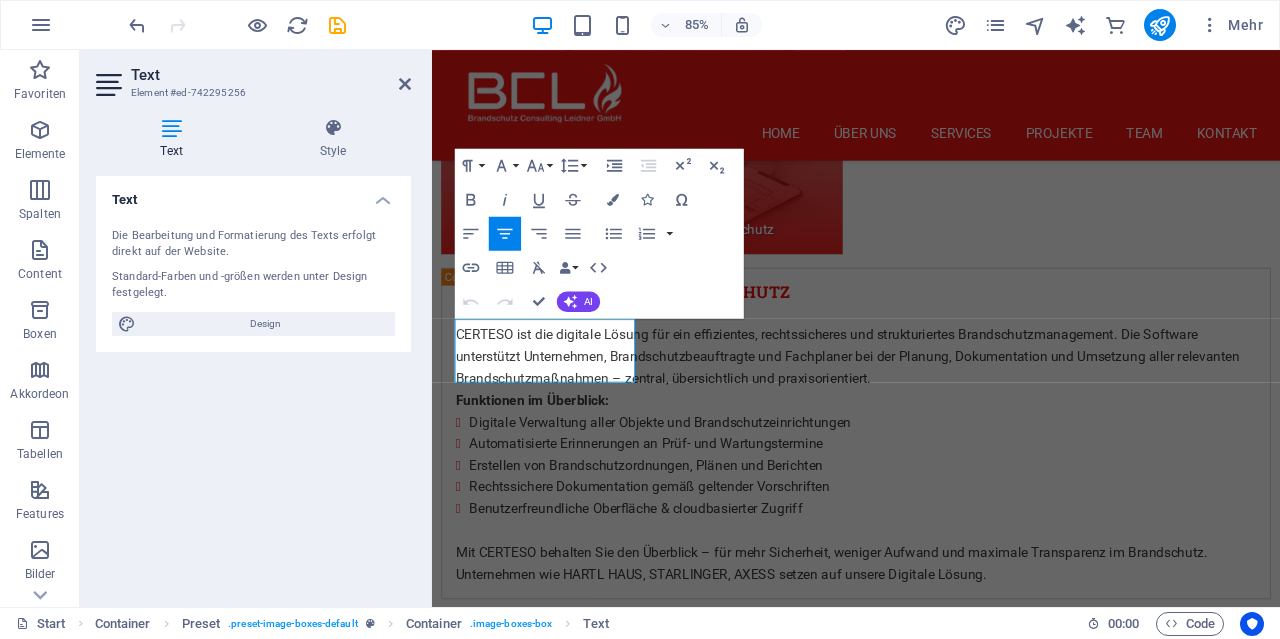 scroll, scrollTop: 8004, scrollLeft: 0, axis: vertical 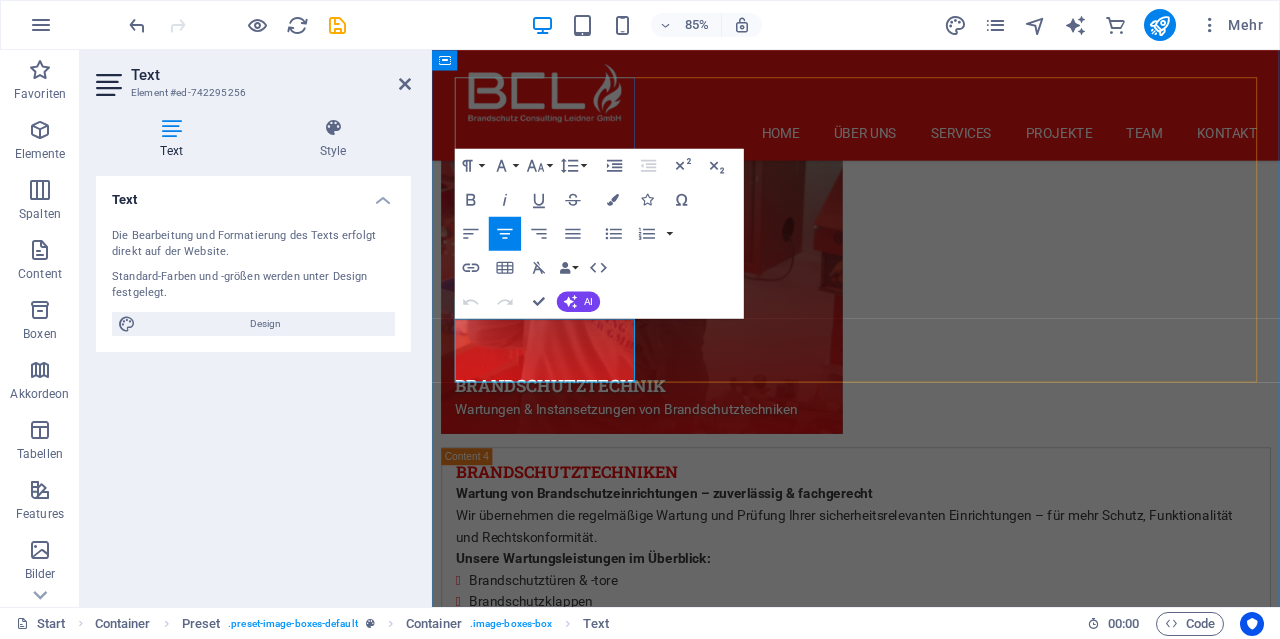 click on "Geschäftsführer / Inhaber" at bounding box center [931, 3652] 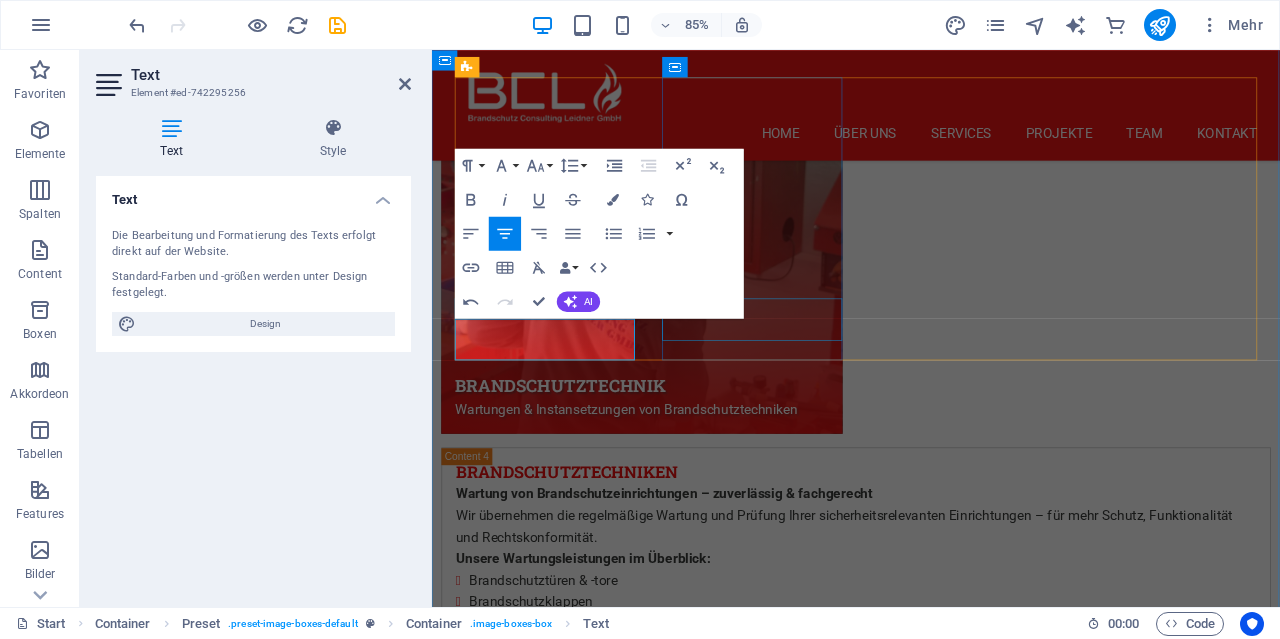 click on "Flower Expert" at bounding box center (931, 4722) 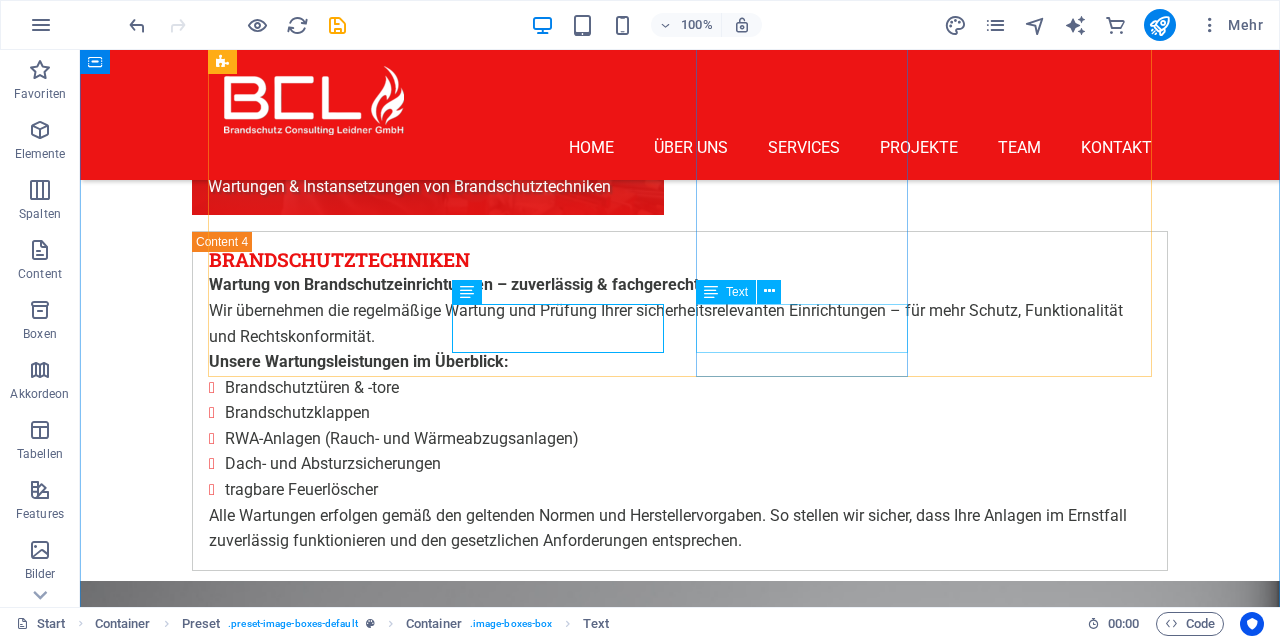 scroll, scrollTop: 7507, scrollLeft: 0, axis: vertical 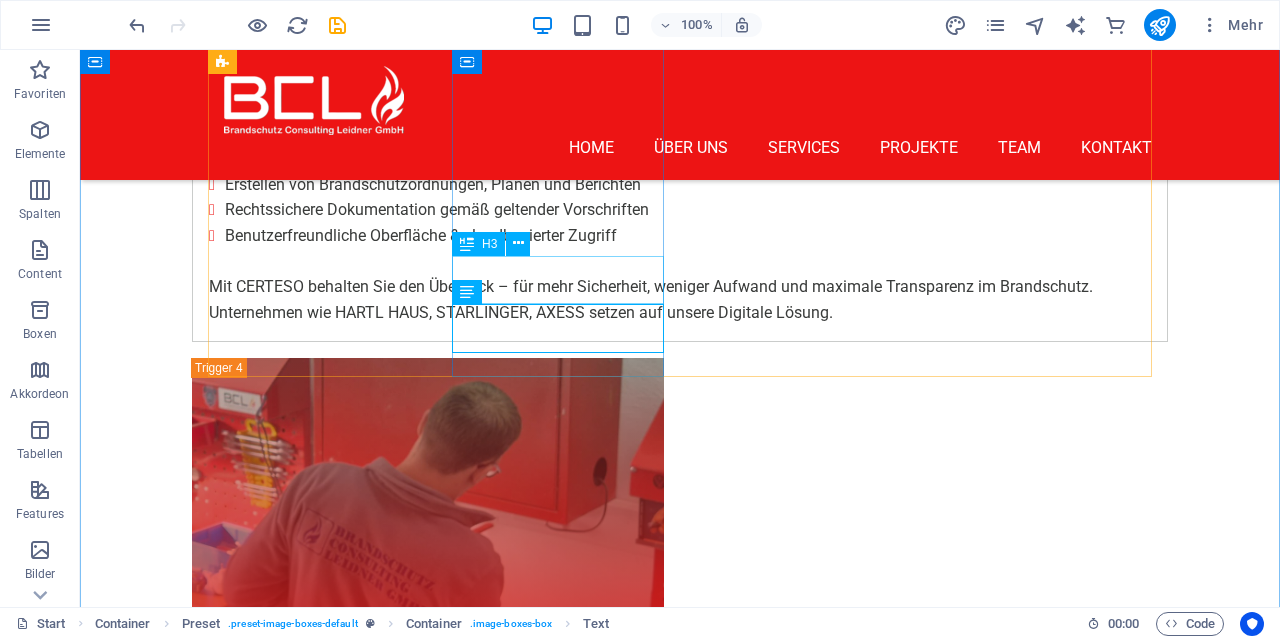 click on "[FIRST] [LAST]" at bounding box center [680, 4661] 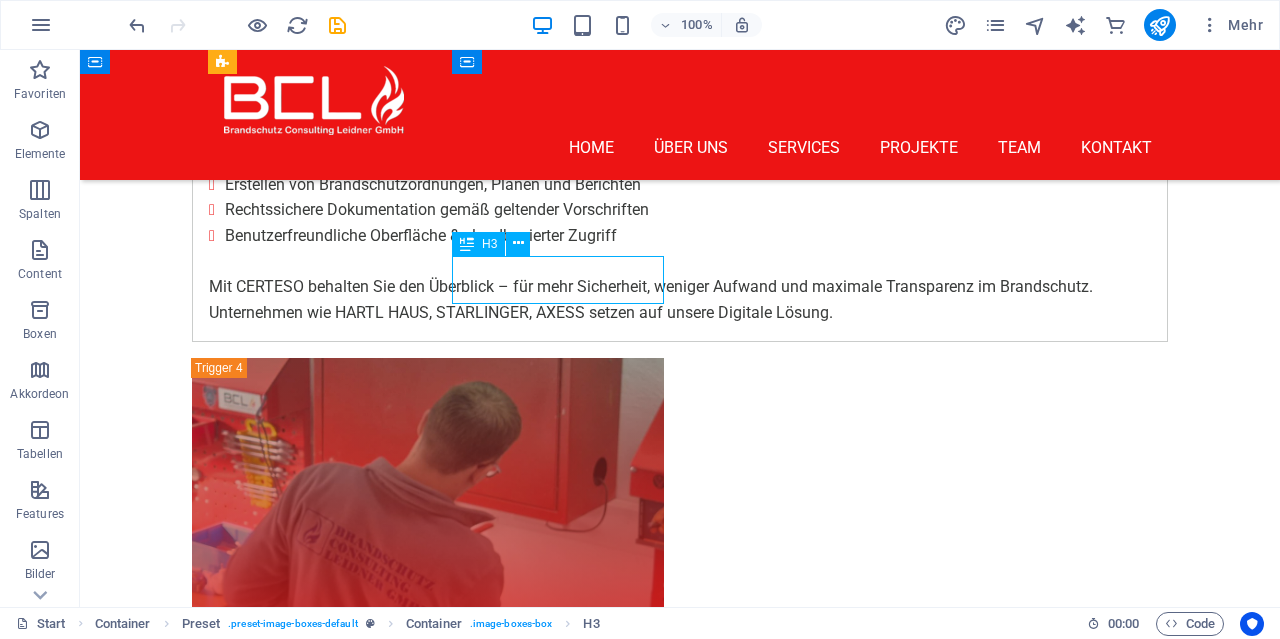 click on "[FIRST] [LAST]" at bounding box center (680, 4661) 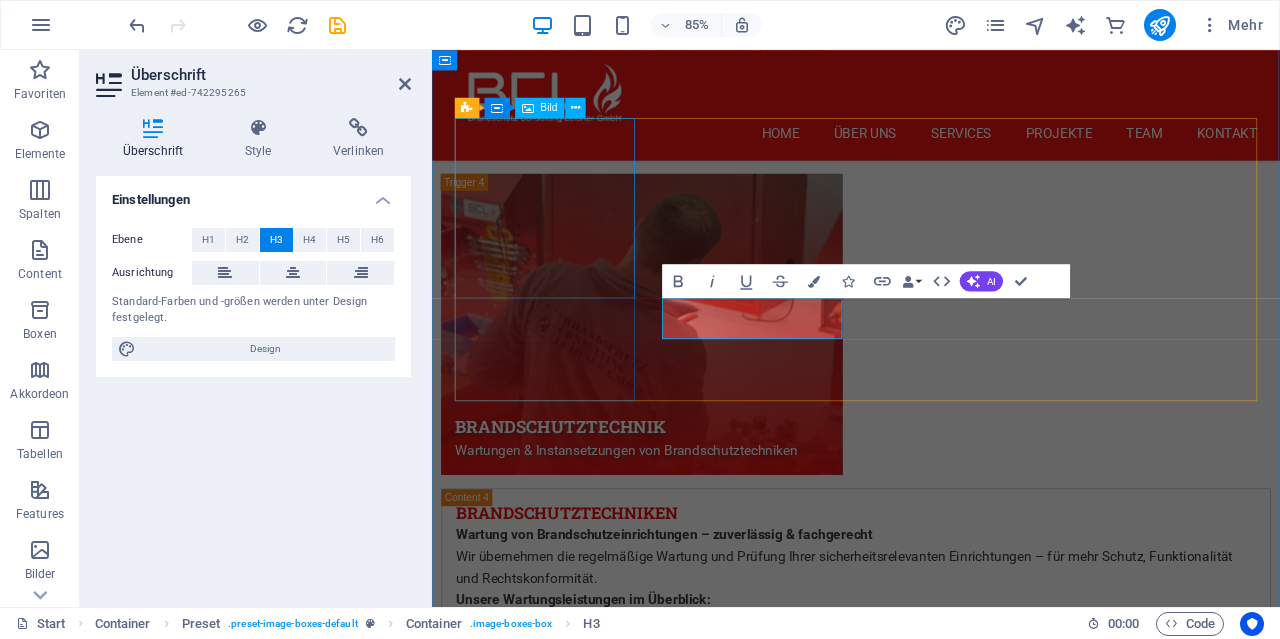 type 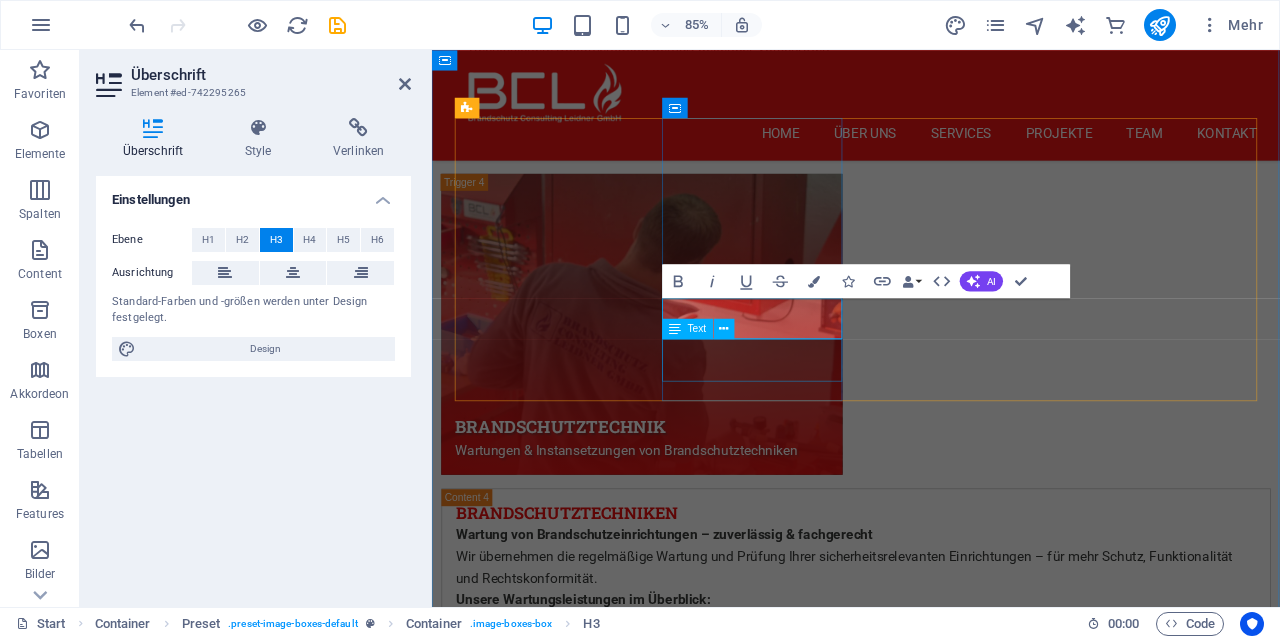 click on "Flower Expert" at bounding box center (931, 4770) 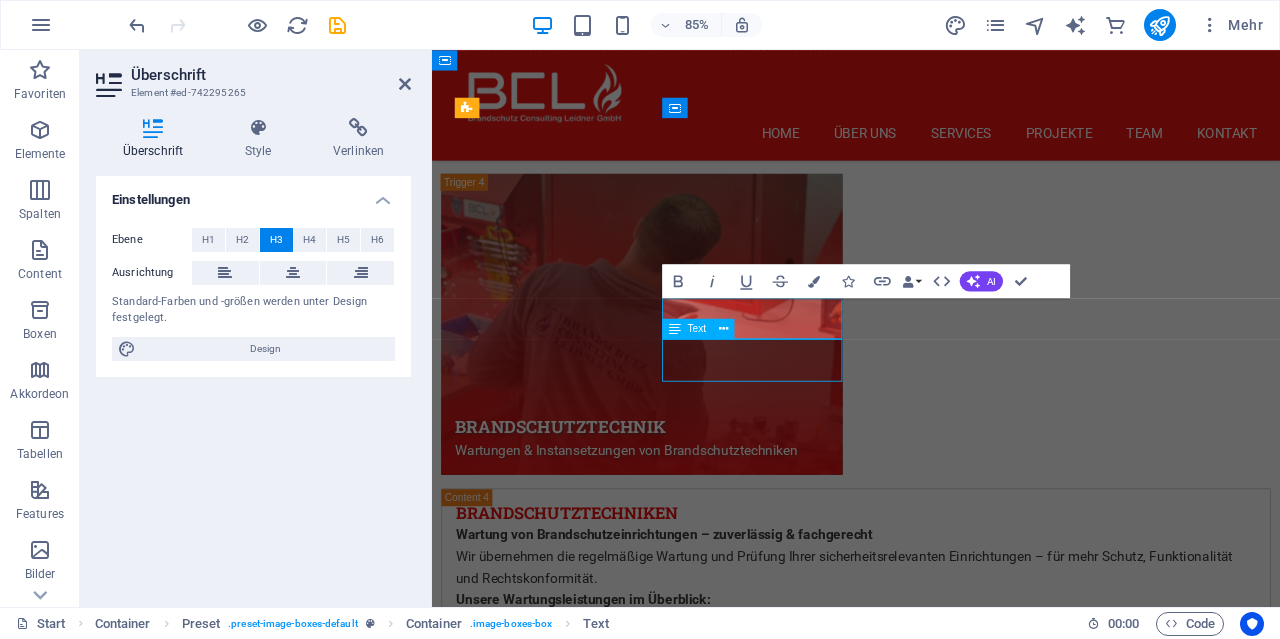click on "Flower Expert" at bounding box center [931, 4770] 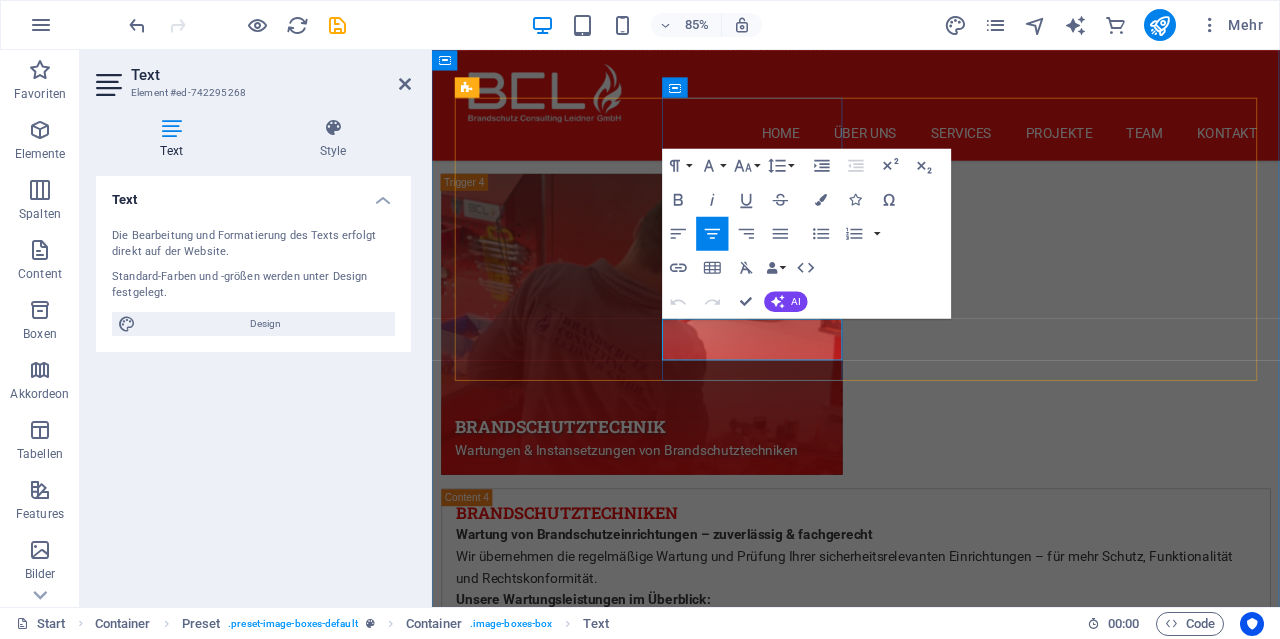 scroll, scrollTop: 7980, scrollLeft: 0, axis: vertical 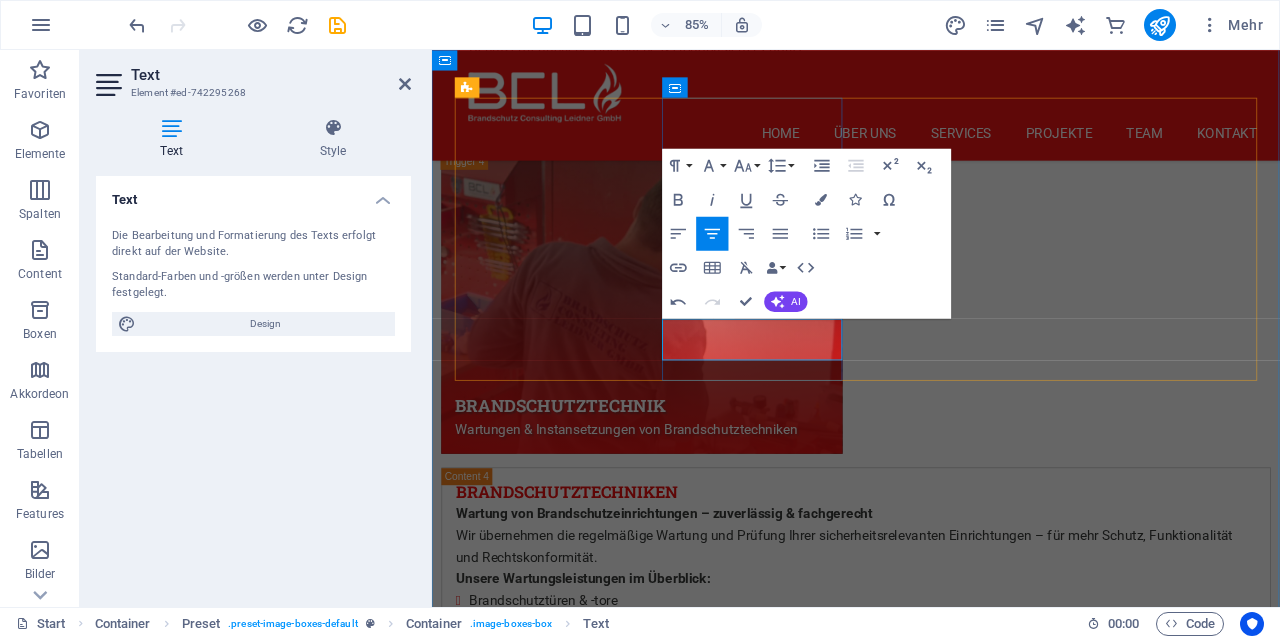 type 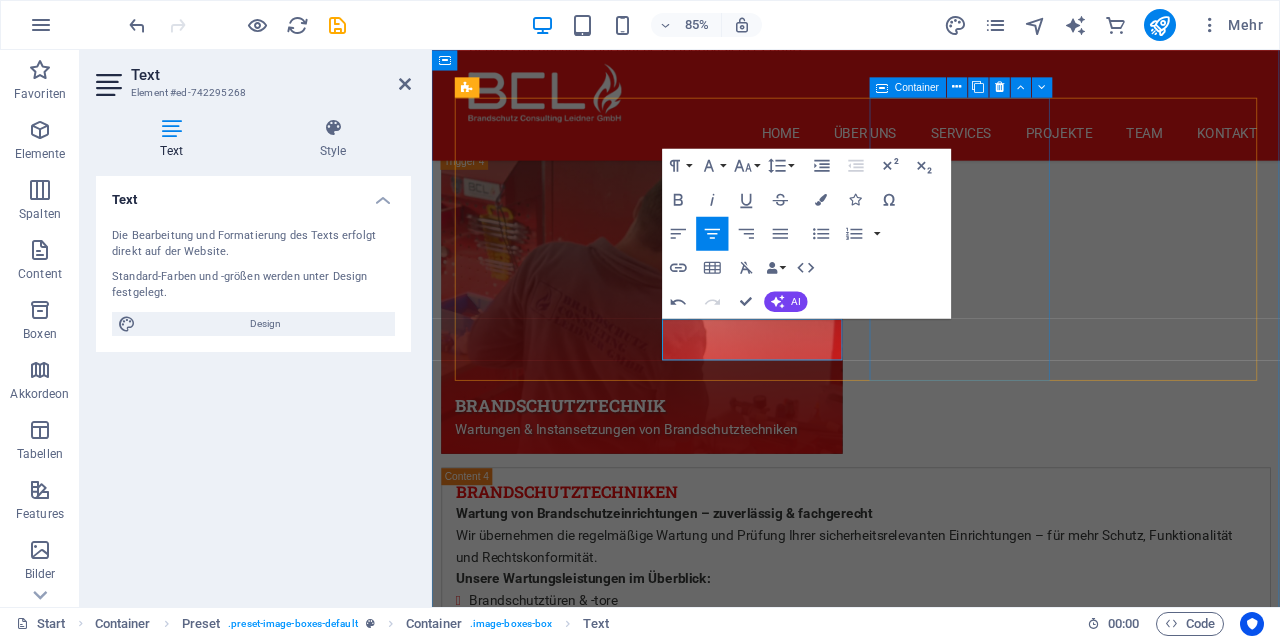 click on "Landscape Expert" at bounding box center [931, 5803] 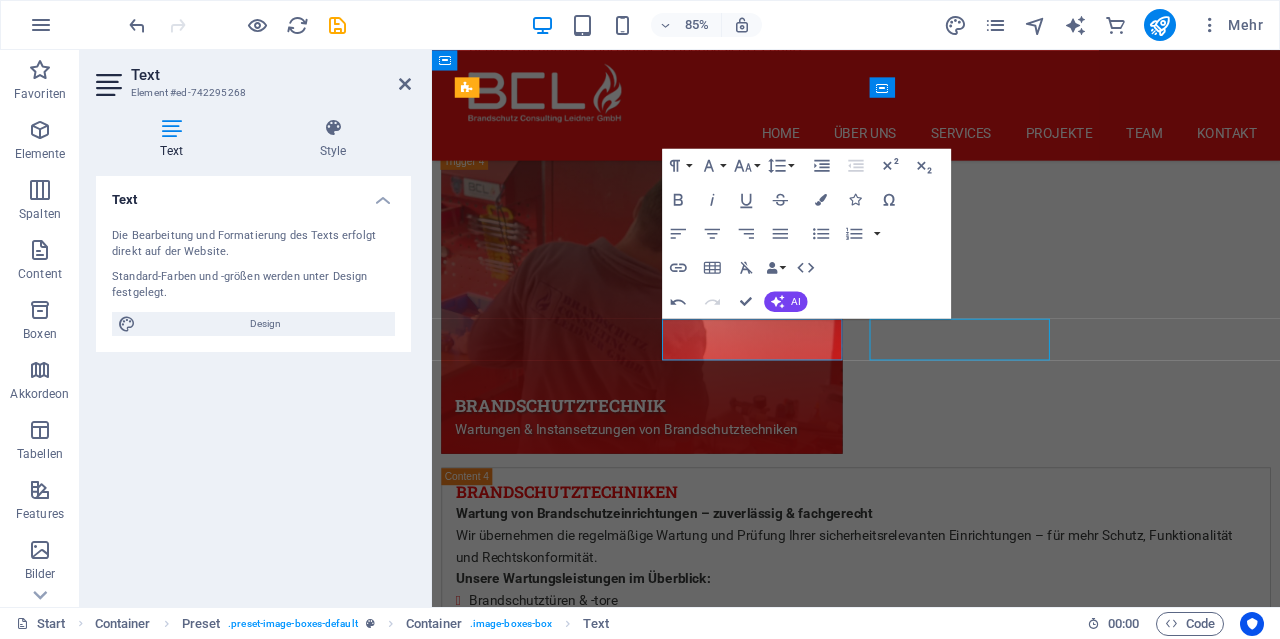 click on "Landscape Expert" at bounding box center [931, 5803] 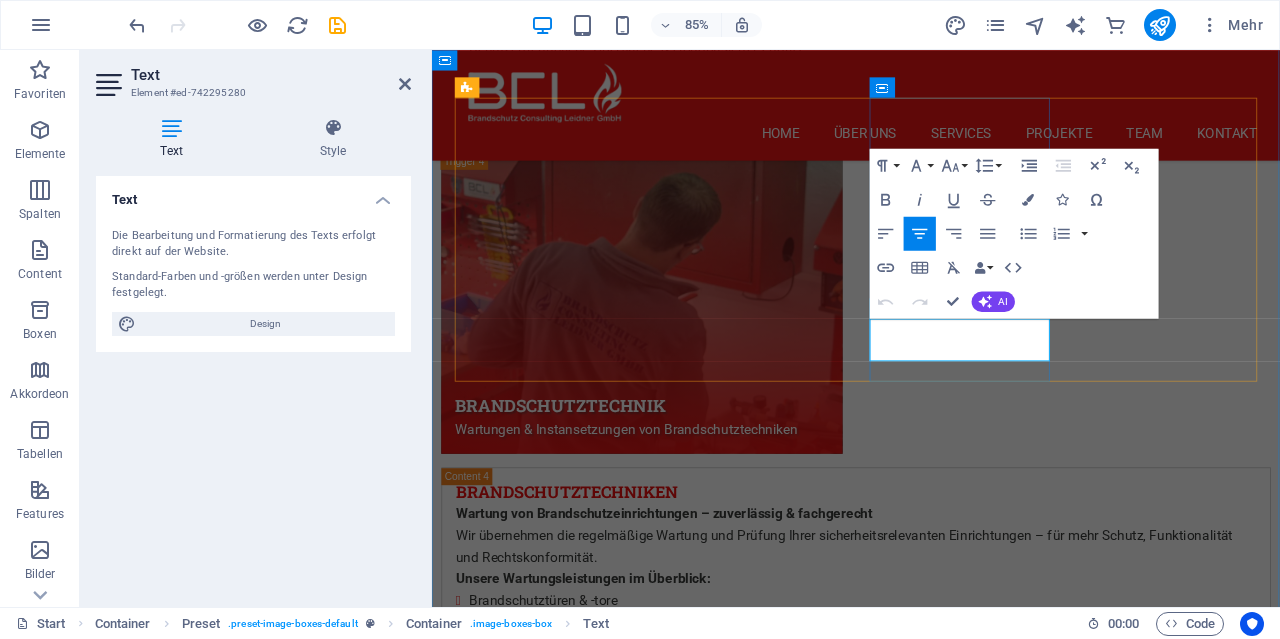 scroll, scrollTop: 7980, scrollLeft: 0, axis: vertical 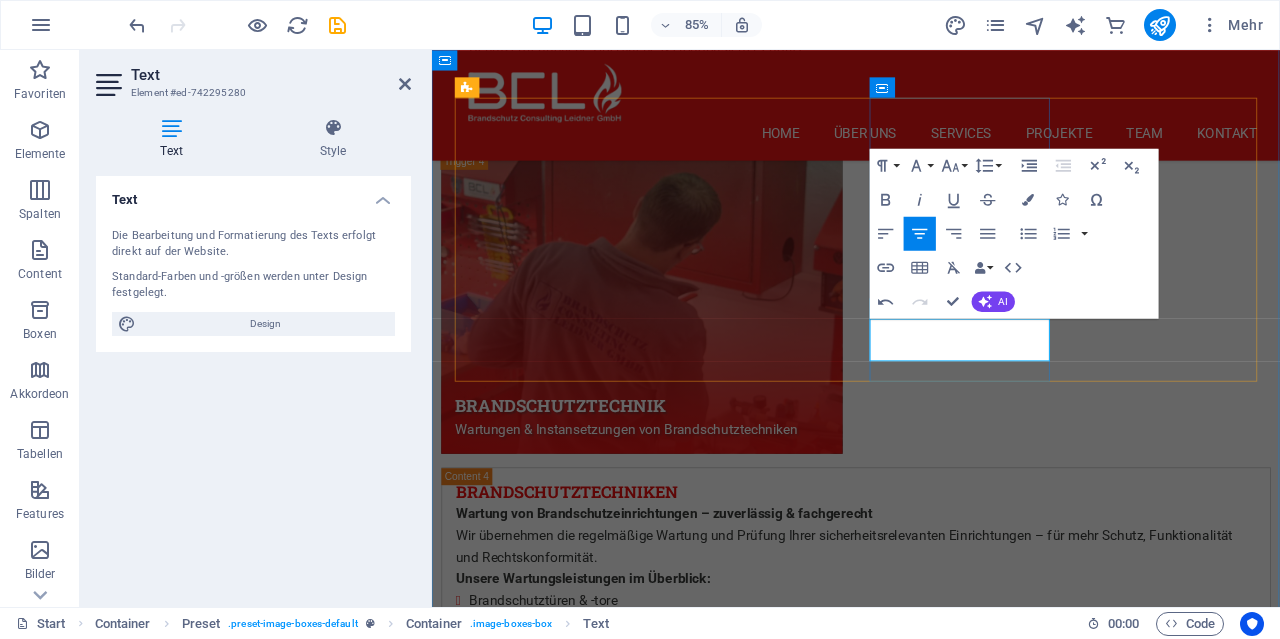type 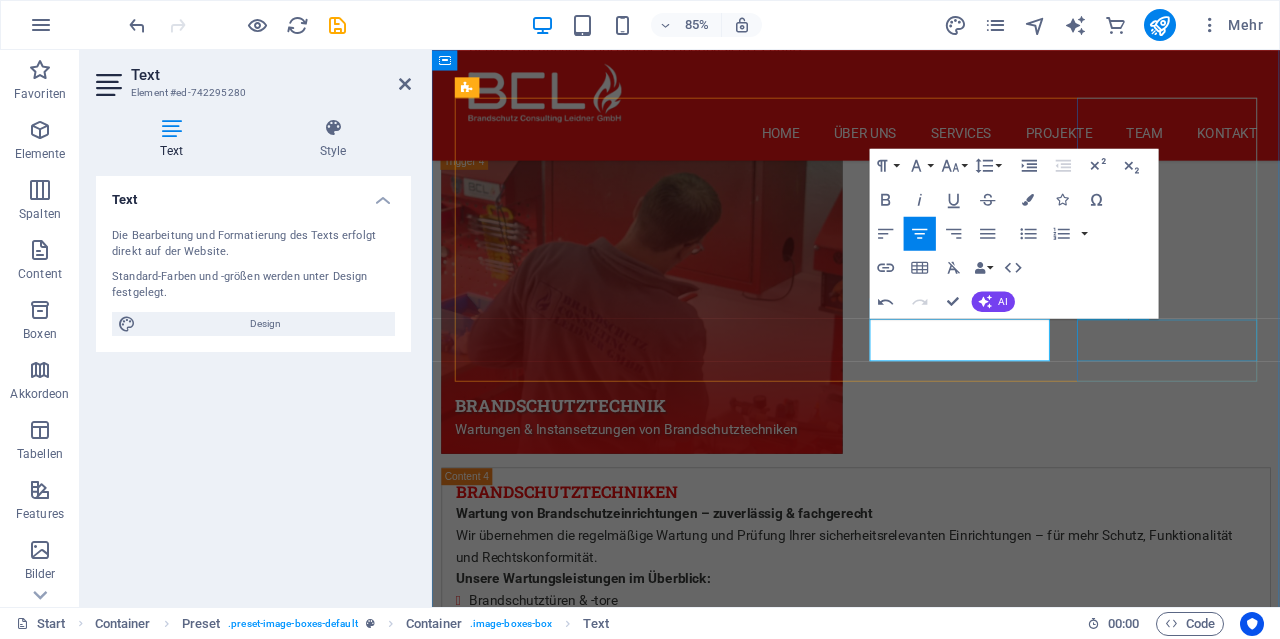 click on "Insect Expert" at bounding box center (931, 6862) 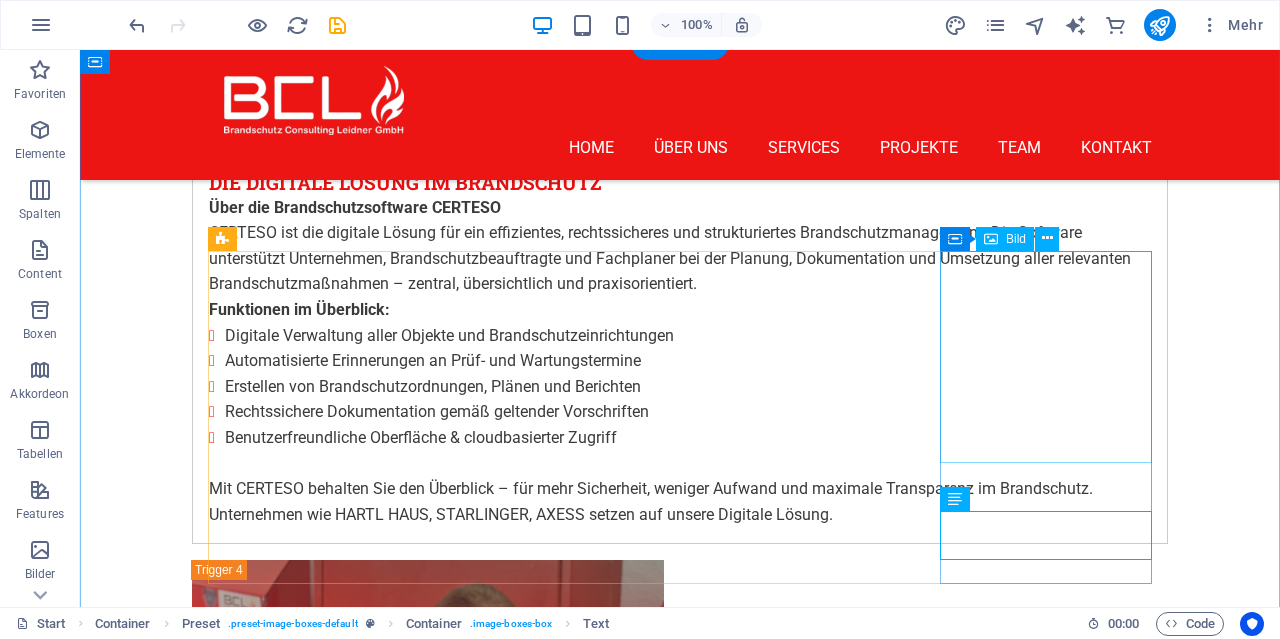 scroll, scrollTop: 7300, scrollLeft: 0, axis: vertical 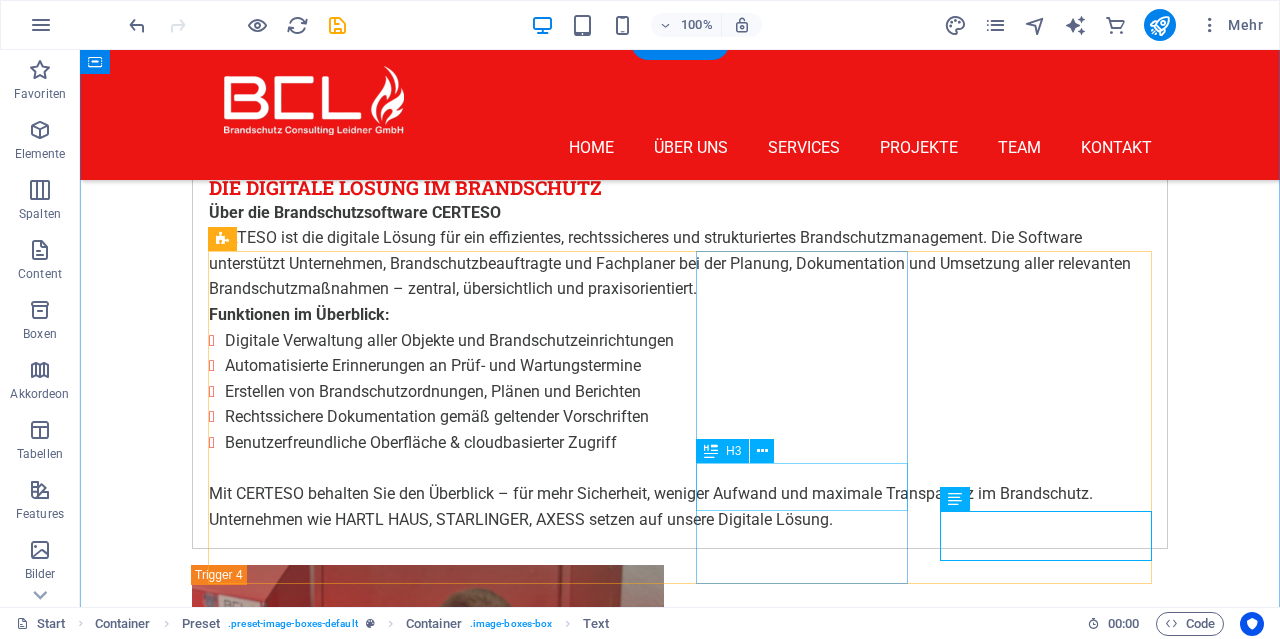 click on "[FIRST] [LAST]" at bounding box center (680, 5926) 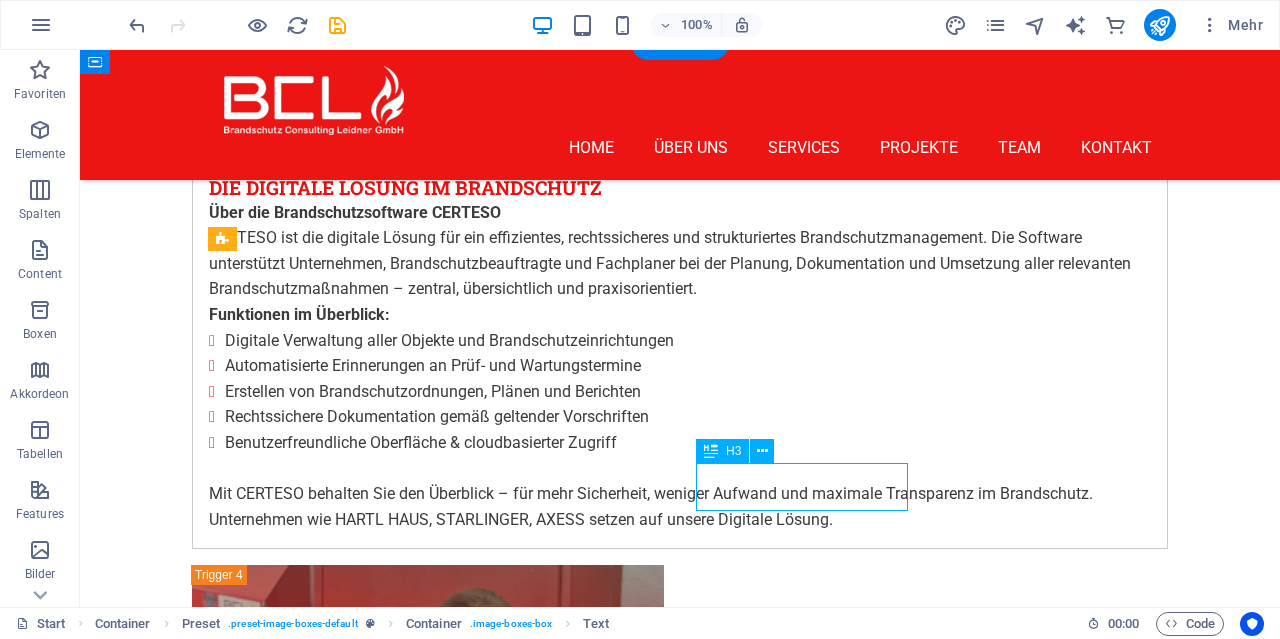 click on "[FIRST] [LAST]" at bounding box center [680, 5926] 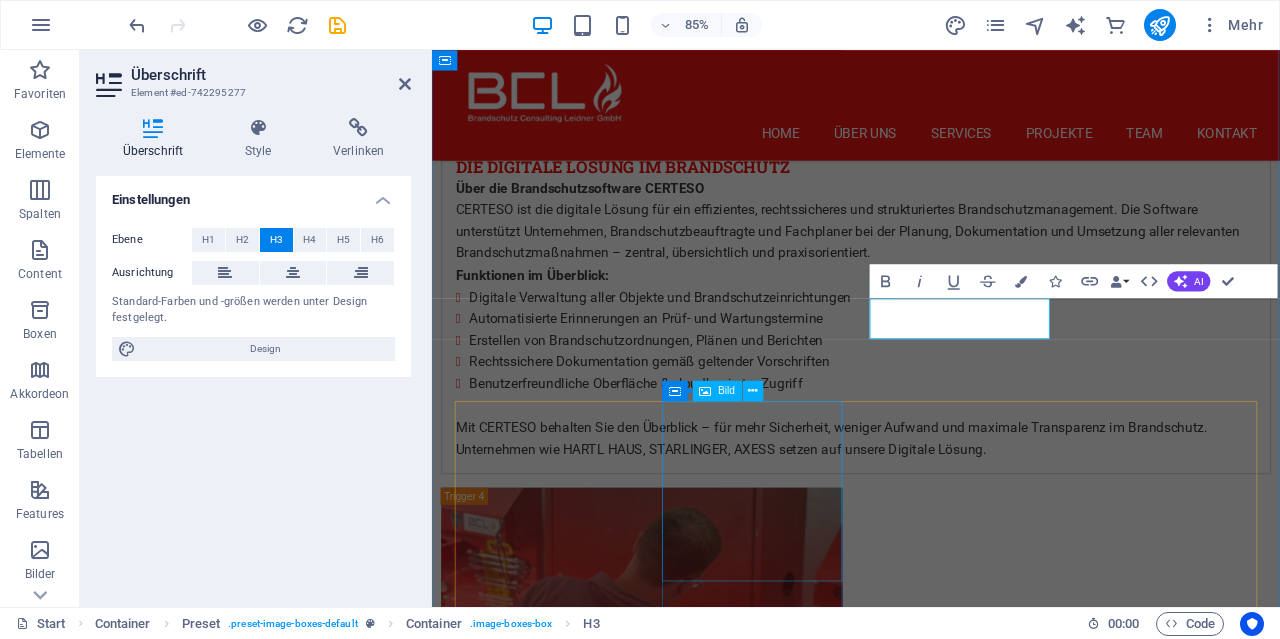 scroll, scrollTop: 7956, scrollLeft: 0, axis: vertical 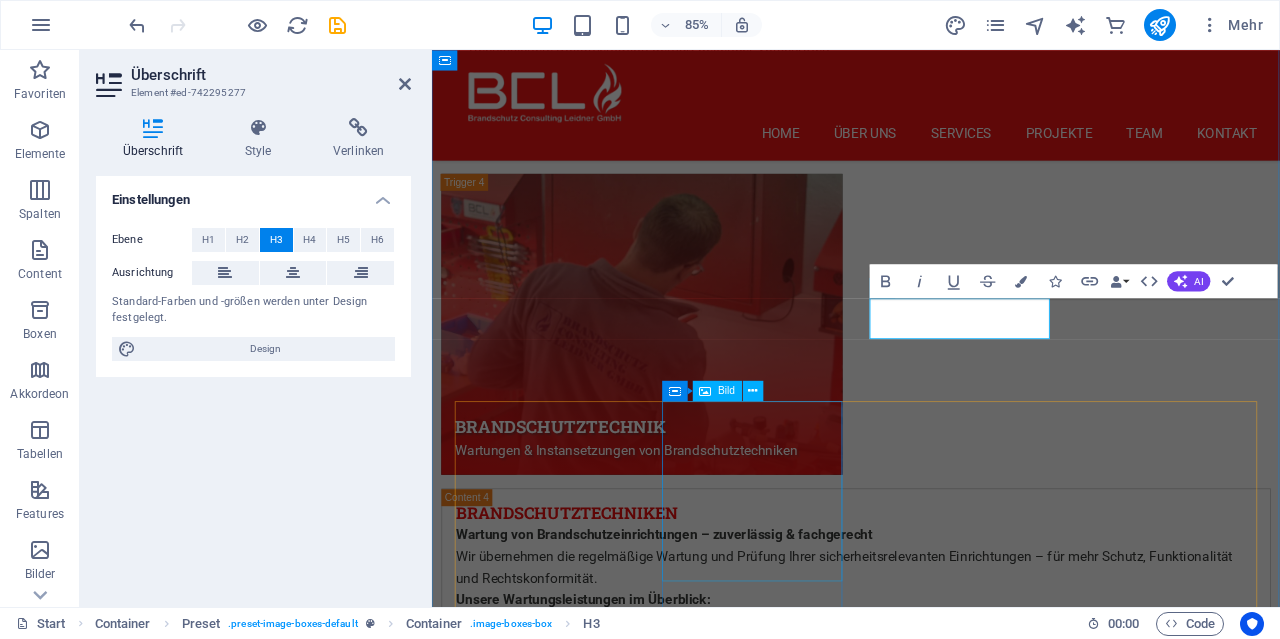 type 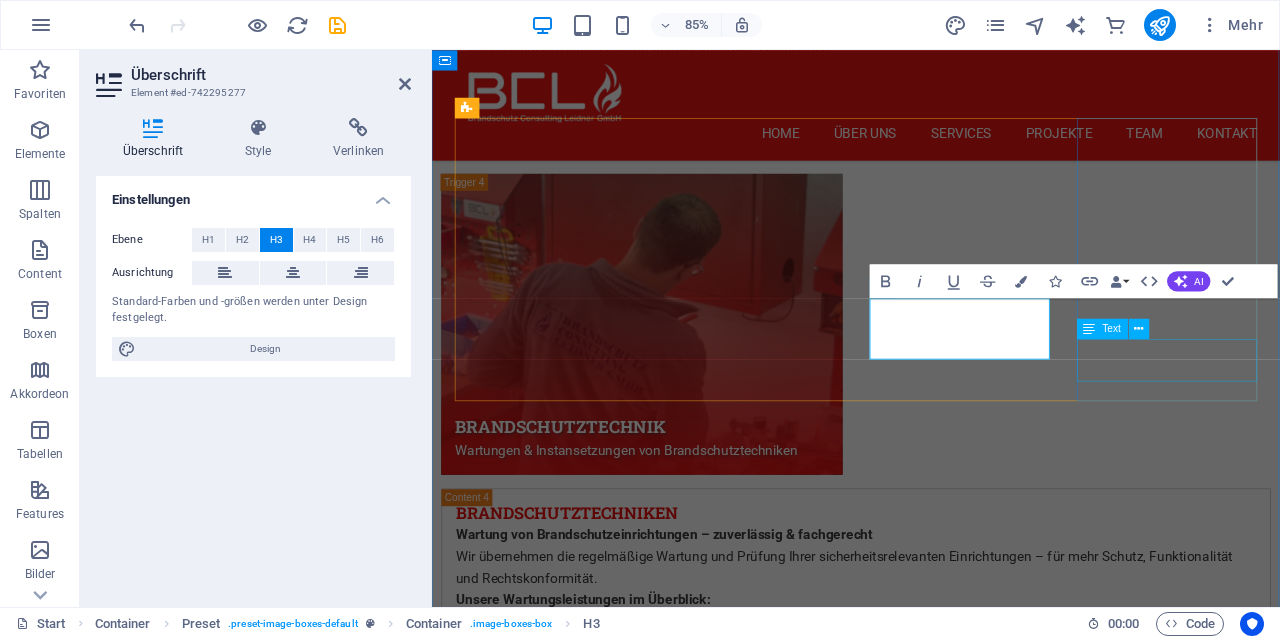 click on "Insect Expert" at bounding box center [931, 6886] 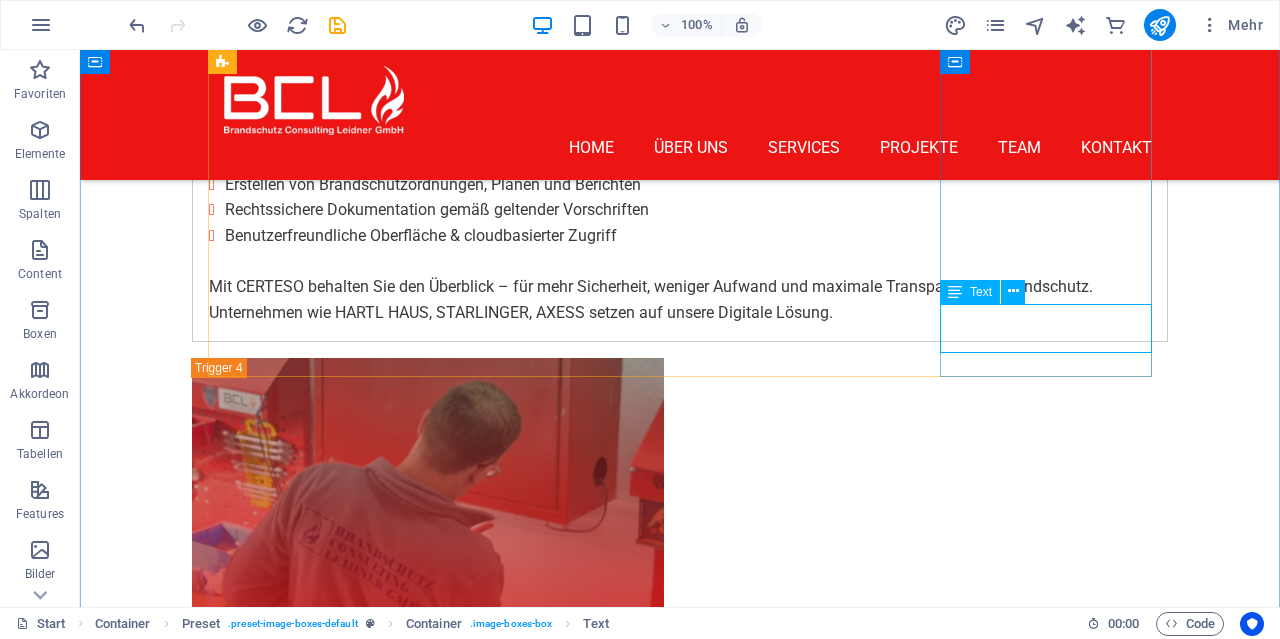scroll, scrollTop: 7403, scrollLeft: 0, axis: vertical 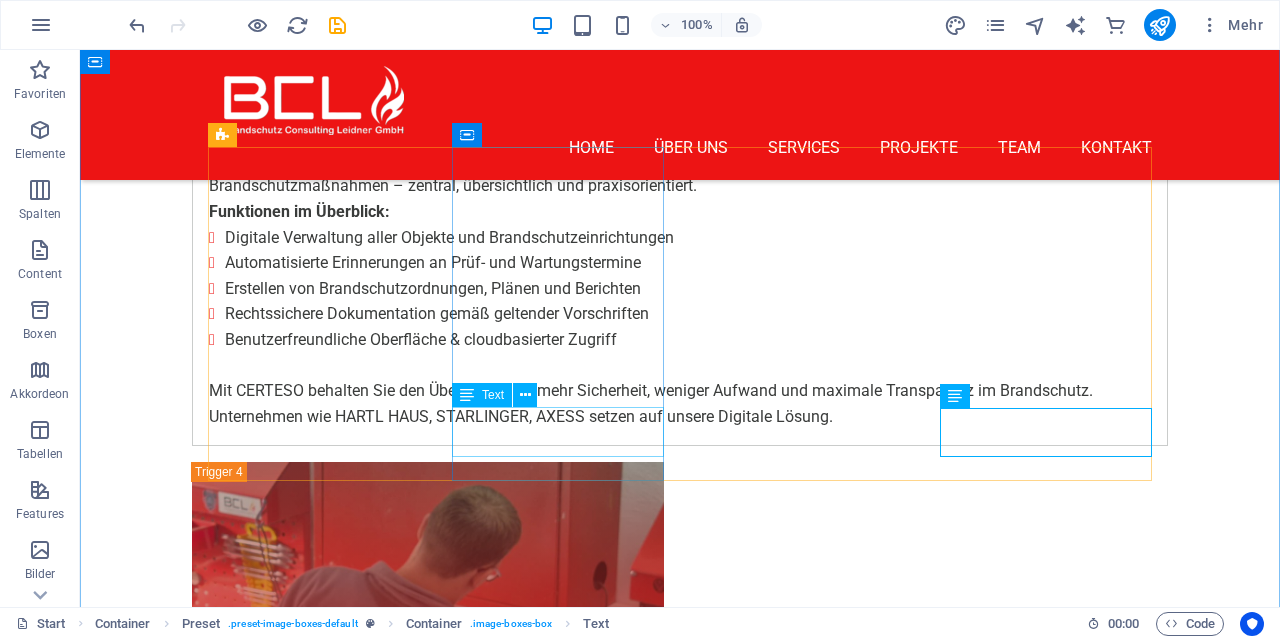 click on "Technischer Leiter" at bounding box center (680, 4814) 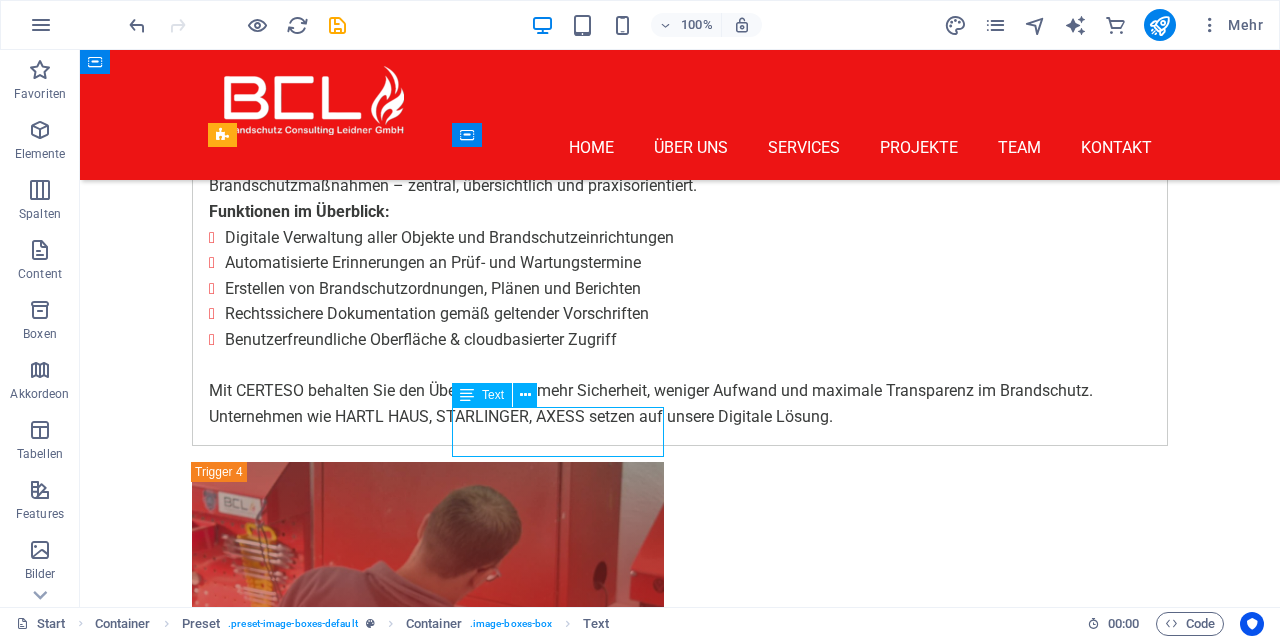 click on "Technischer Leiter" at bounding box center [680, 4814] 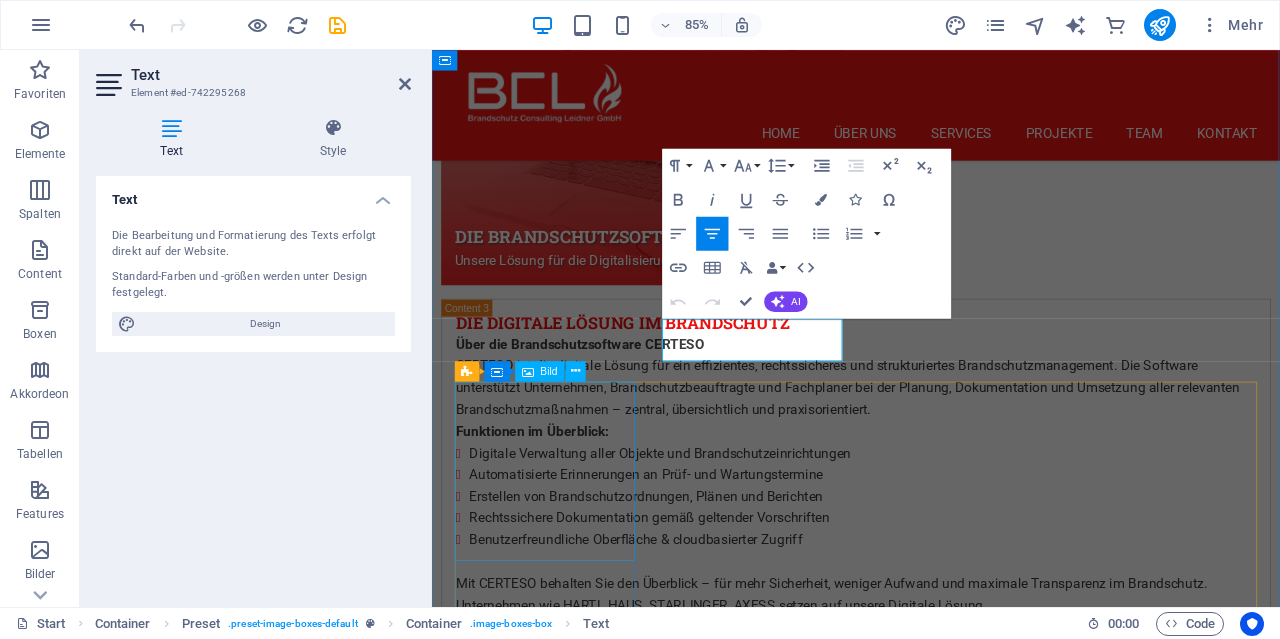 scroll, scrollTop: 7980, scrollLeft: 0, axis: vertical 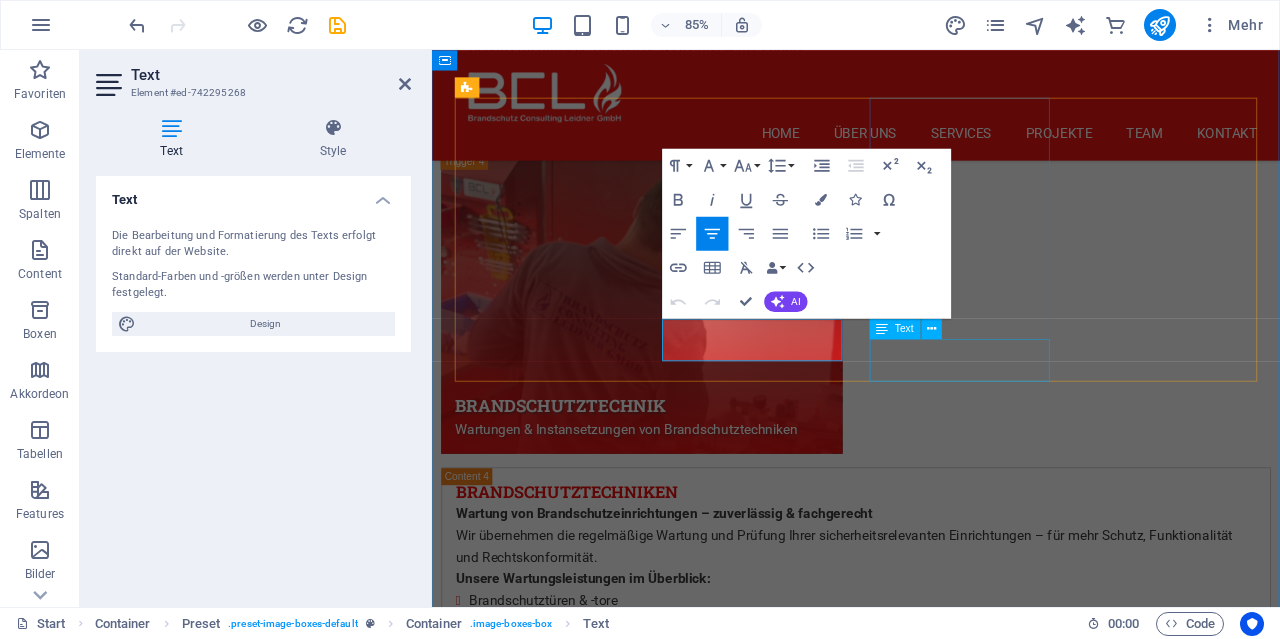 click on "Brandschutzbeauftragter" at bounding box center (931, 5803) 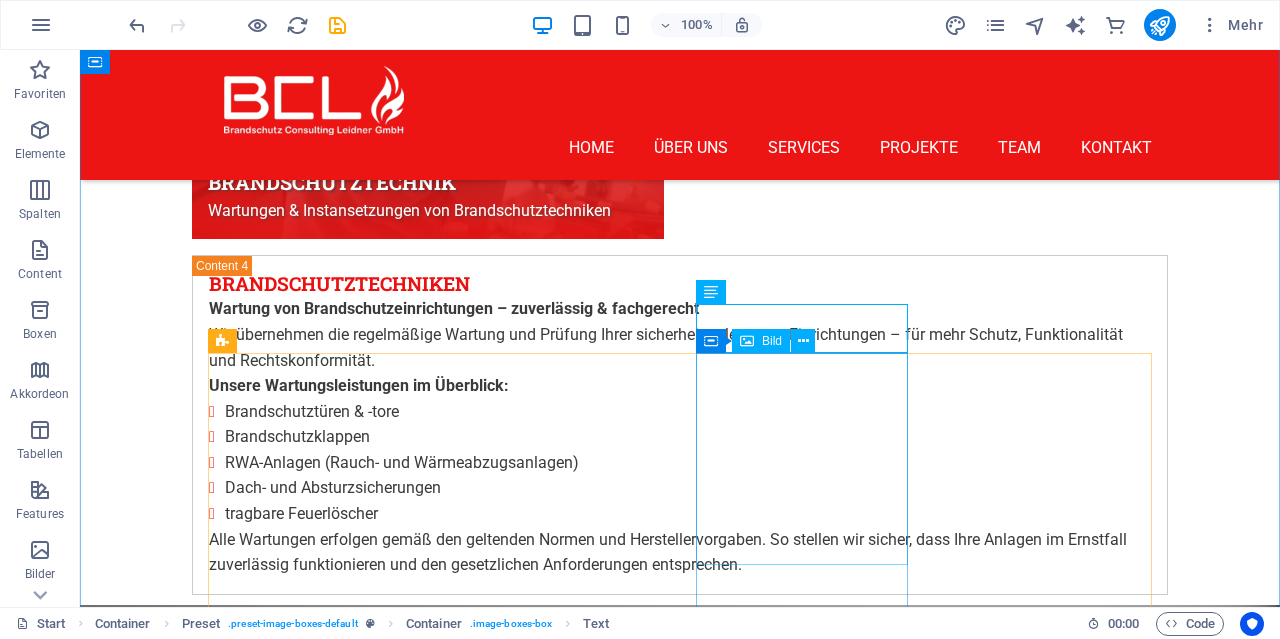 scroll, scrollTop: 7531, scrollLeft: 0, axis: vertical 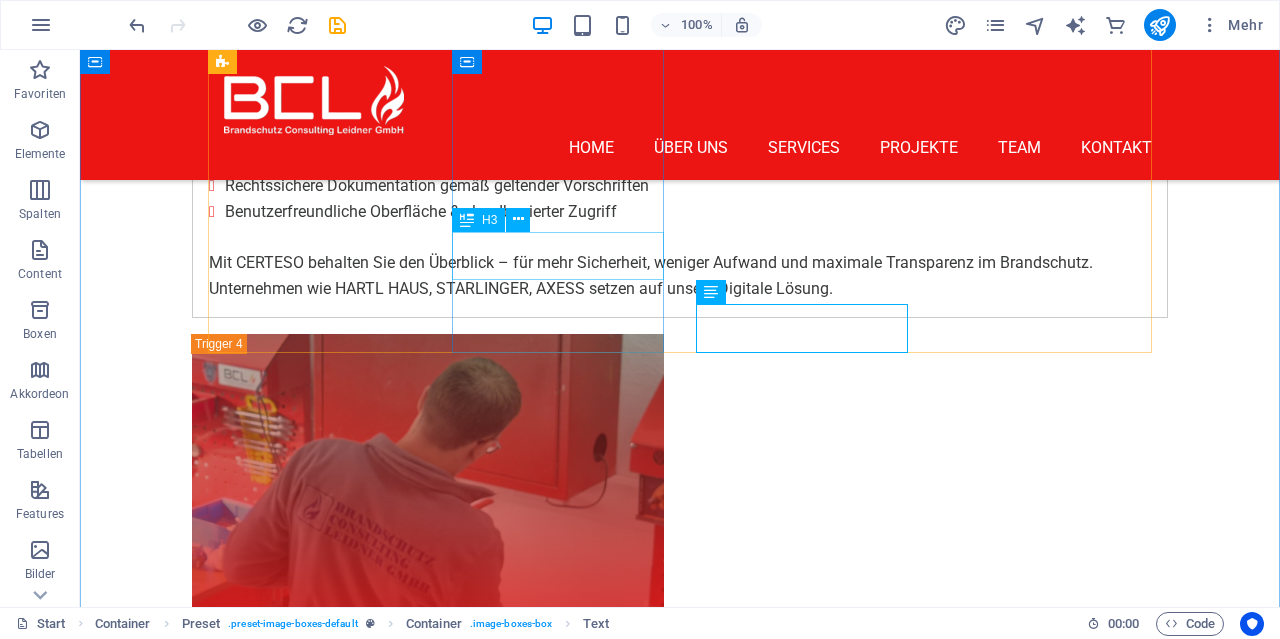 click on "[FIRST] [LAST]" at bounding box center [680, 4637] 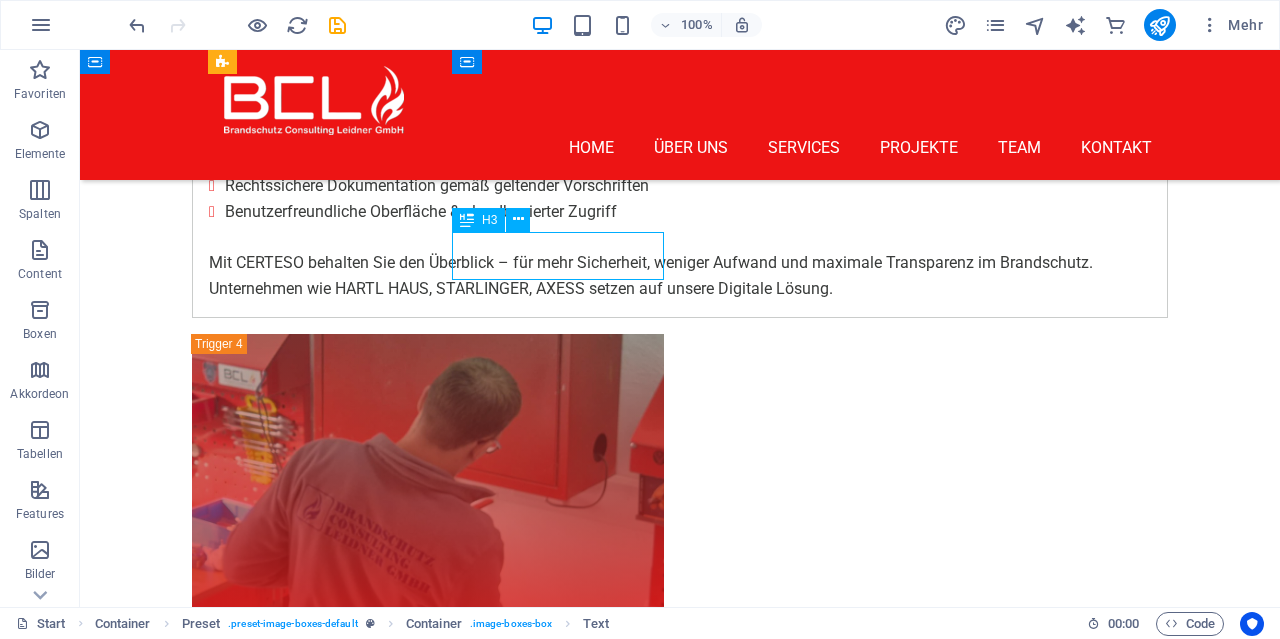 click on "[FIRST] [LAST]" at bounding box center (680, 4637) 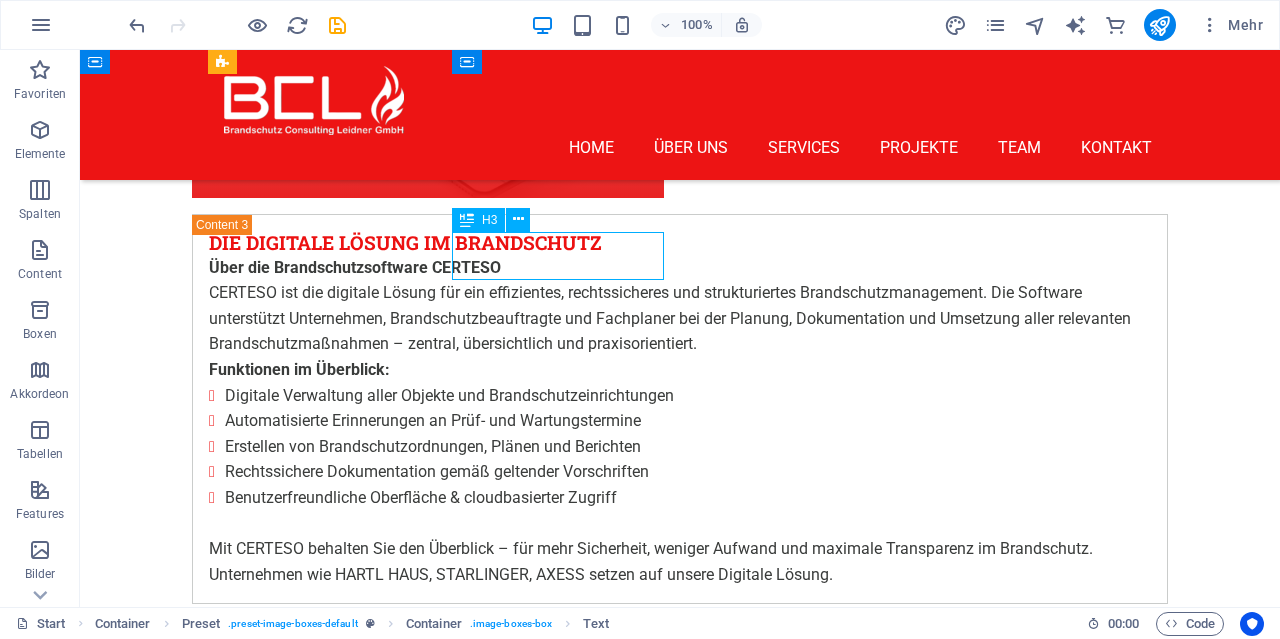 scroll, scrollTop: 7956, scrollLeft: 0, axis: vertical 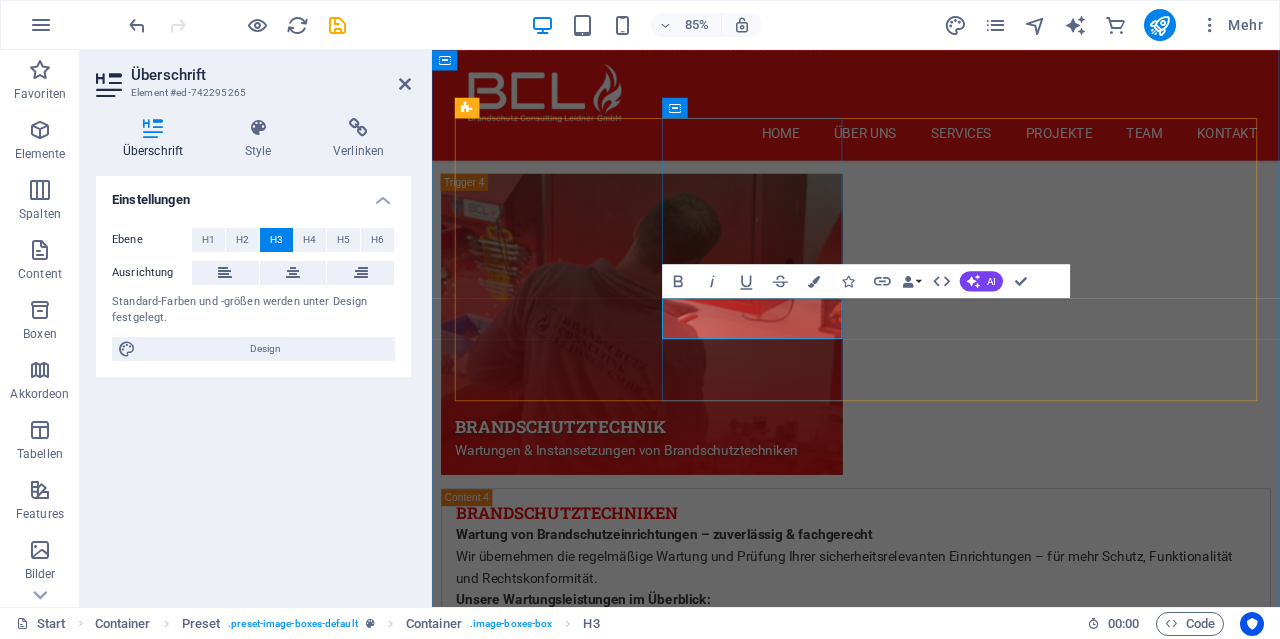 click on "[FIRST] [LAST]" at bounding box center (931, 4733) 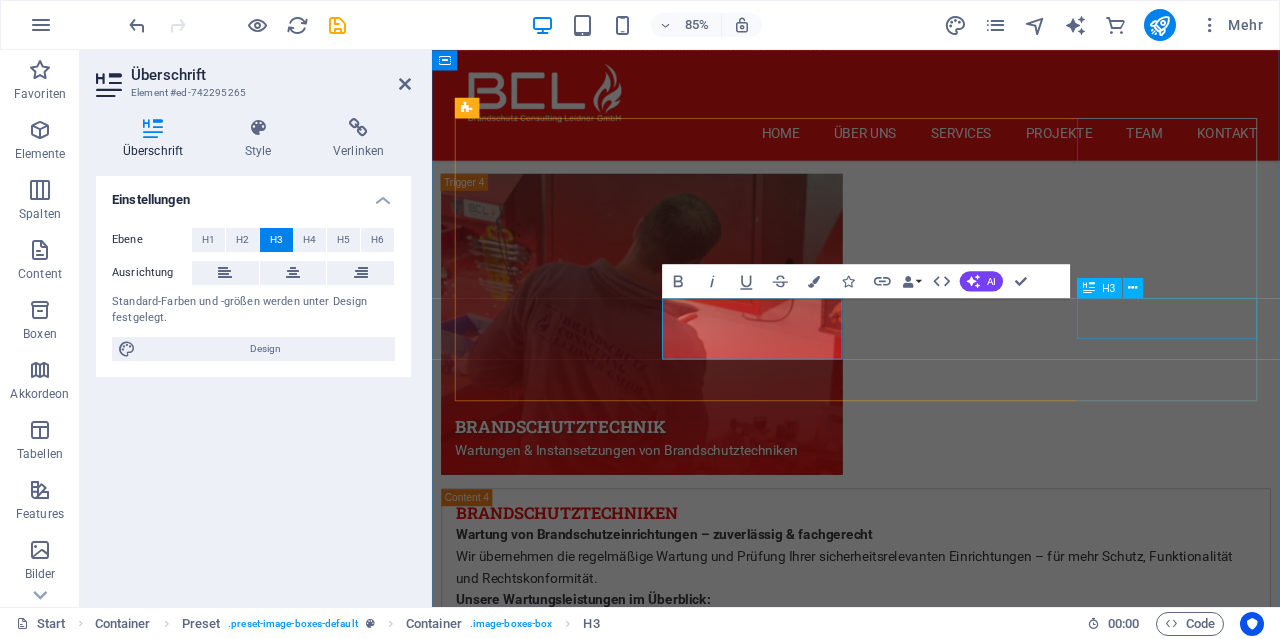 click on "Jeff Dean" at bounding box center (931, 6861) 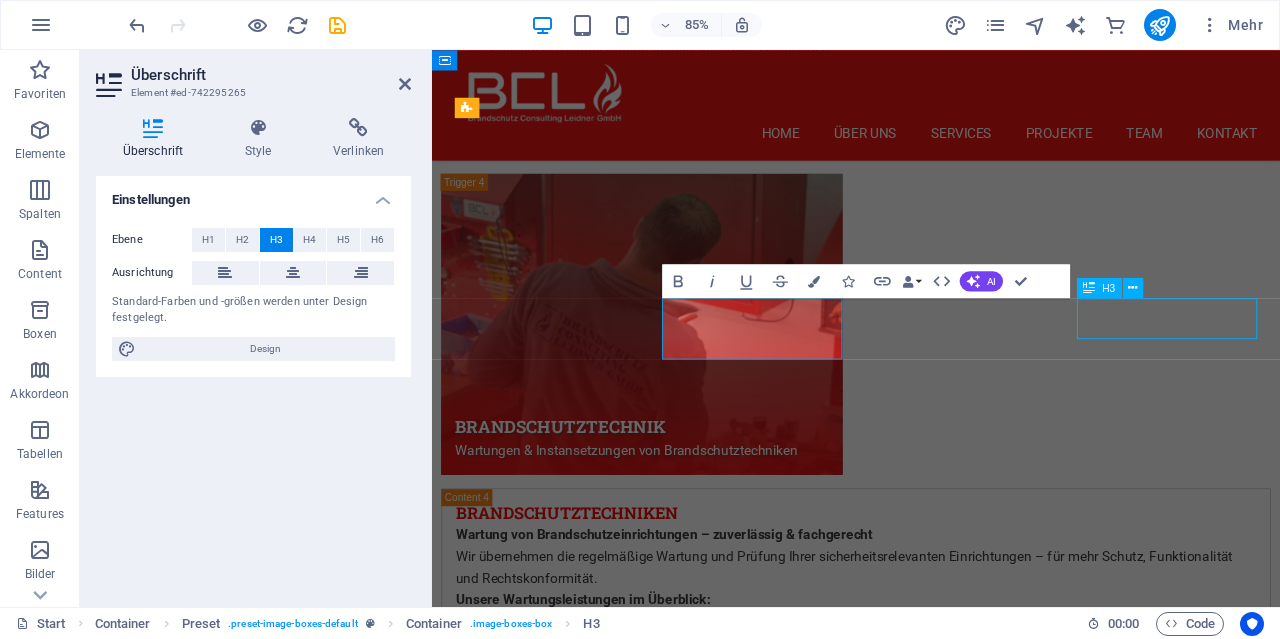 scroll, scrollTop: 7470, scrollLeft: 0, axis: vertical 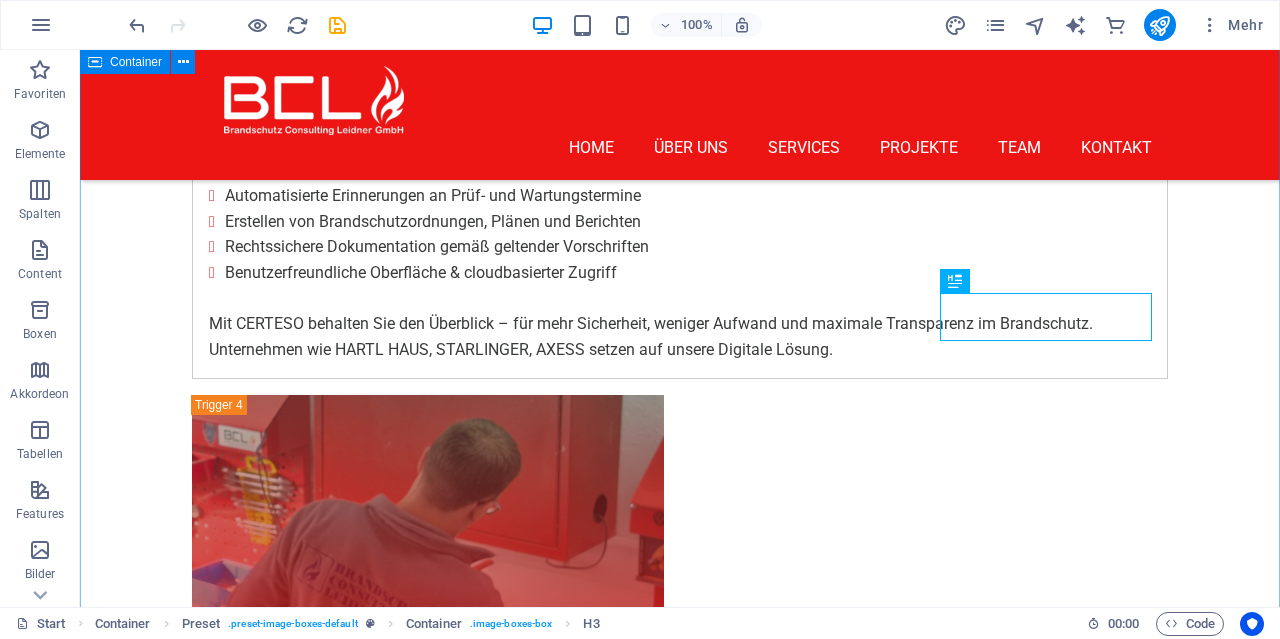click on "Brandschutz Consutling Leidner GmbH Team ING. [FIRST] [LAST] Geschäftsführer [FIRST] [LAST] Technischer Leiter [FIRST] [LAST] Brandschutzbeauftragter [FIRST] [LAST] Insect Expert [FIRST] [LAST] Gardener Expert [FIRST] [LAST] Expert [FIRST] [LAST] Expert" at bounding box center (680, 6835) 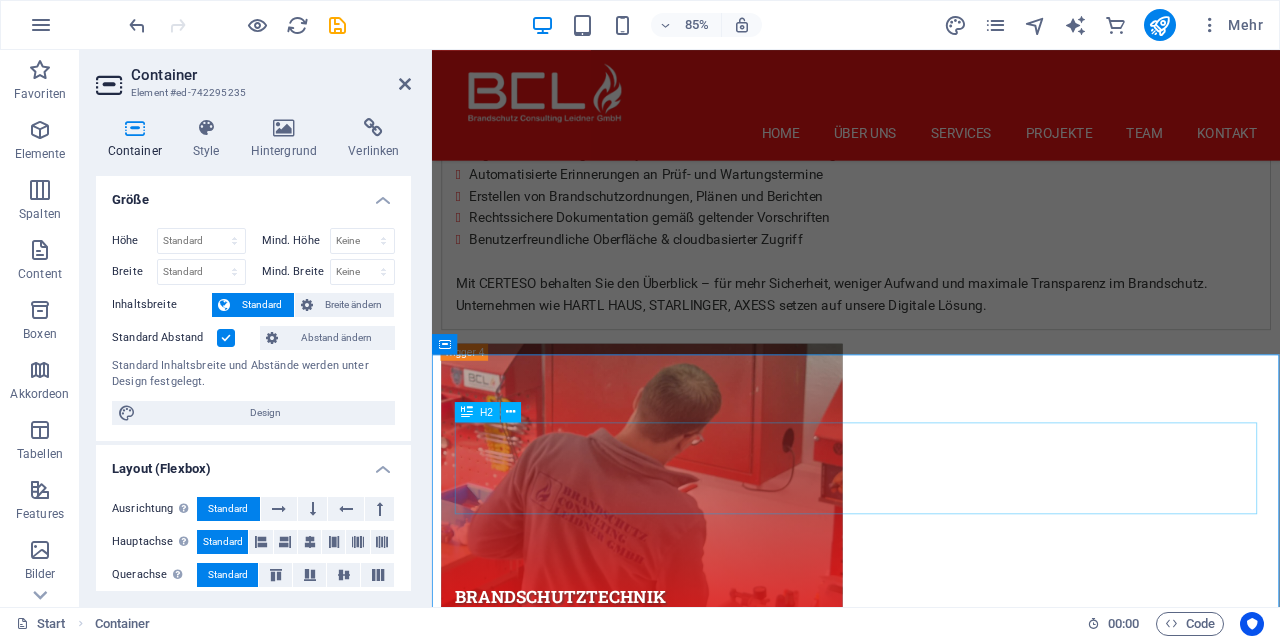 drag, startPoint x: 1139, startPoint y: 503, endPoint x: 1380, endPoint y: 433, distance: 250.96016 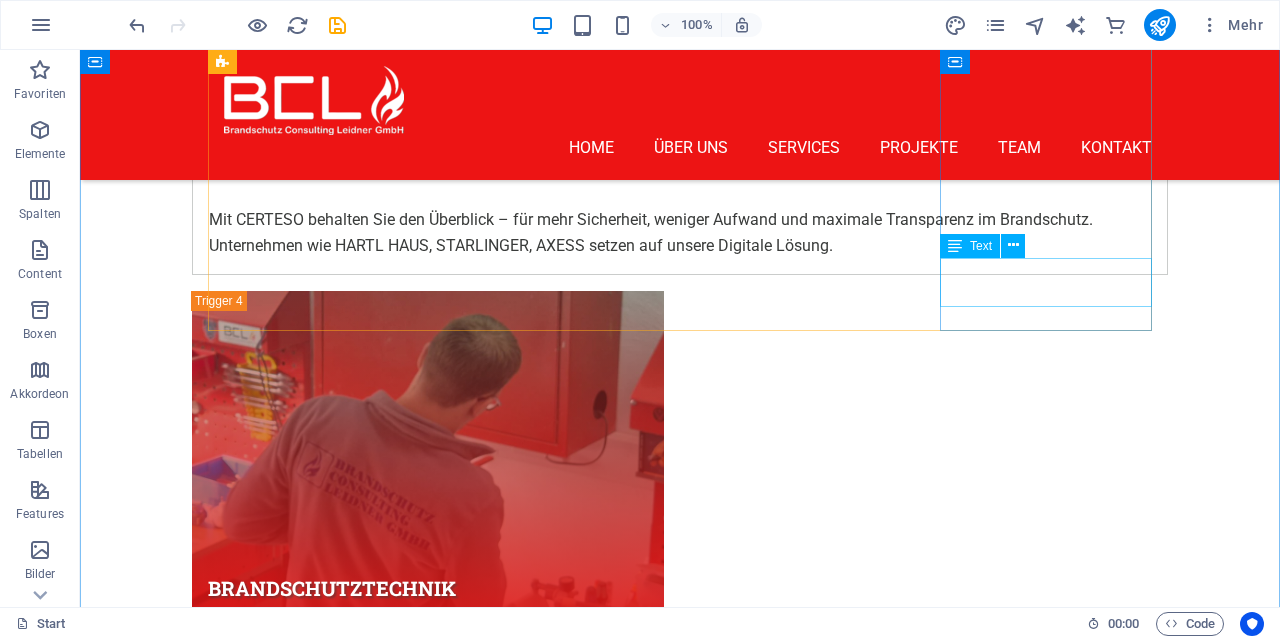 scroll, scrollTop: 7470, scrollLeft: 0, axis: vertical 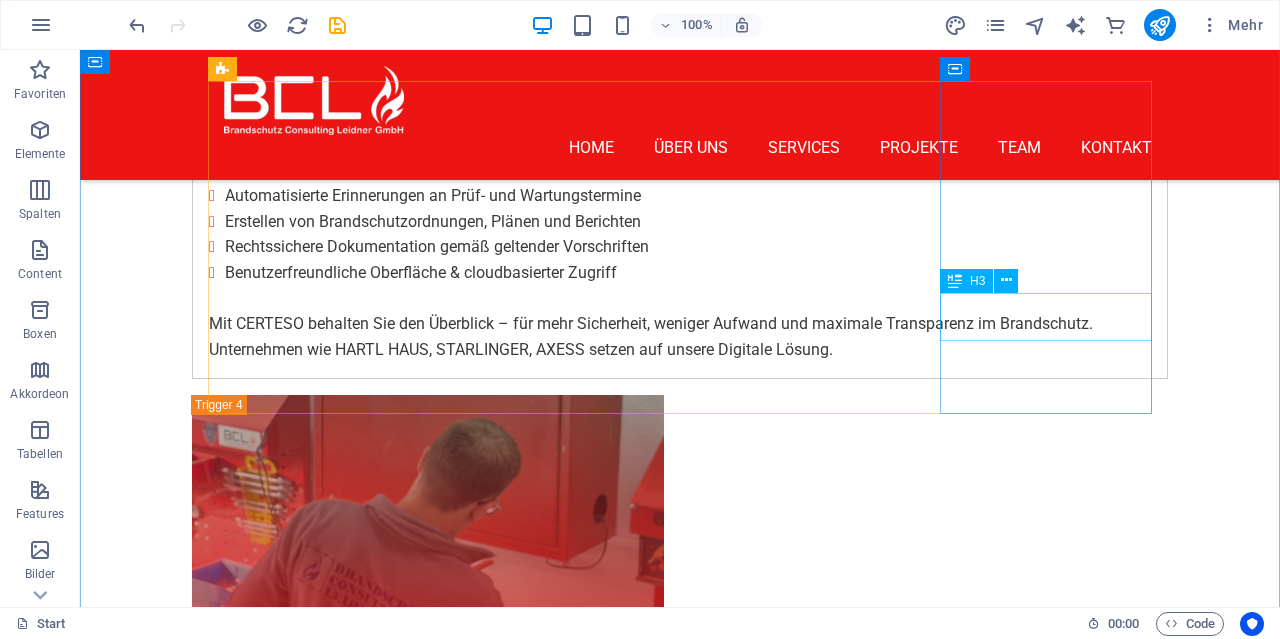 click on "Jeff Dean" at bounding box center [680, 6838] 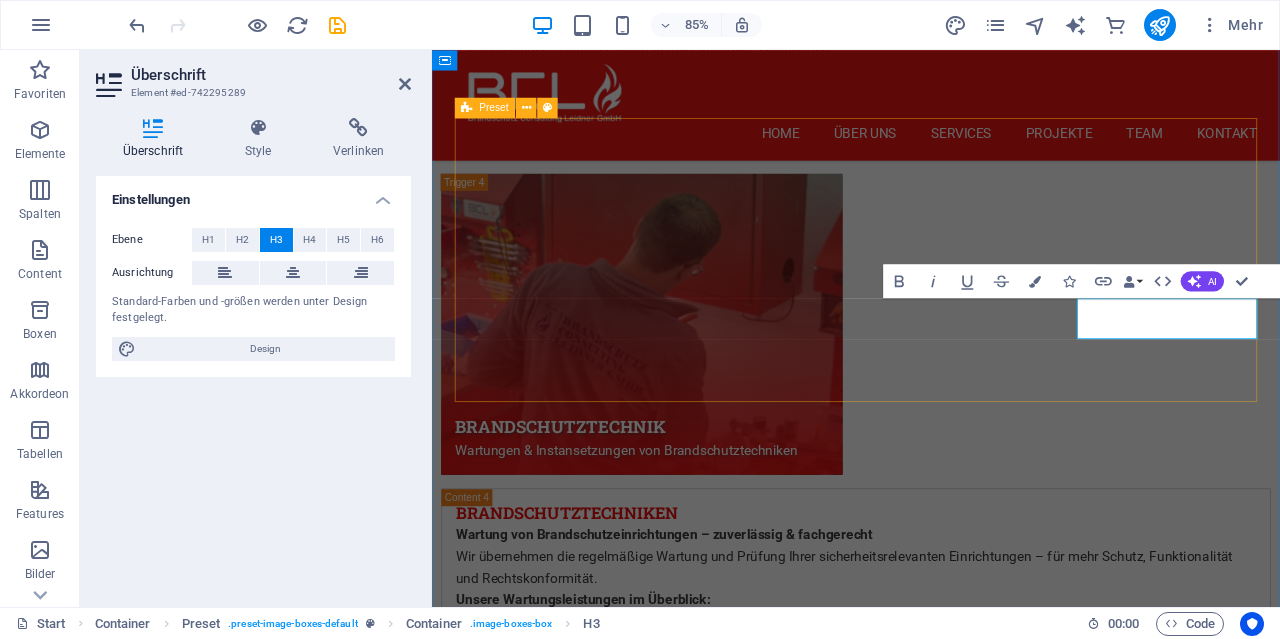 type 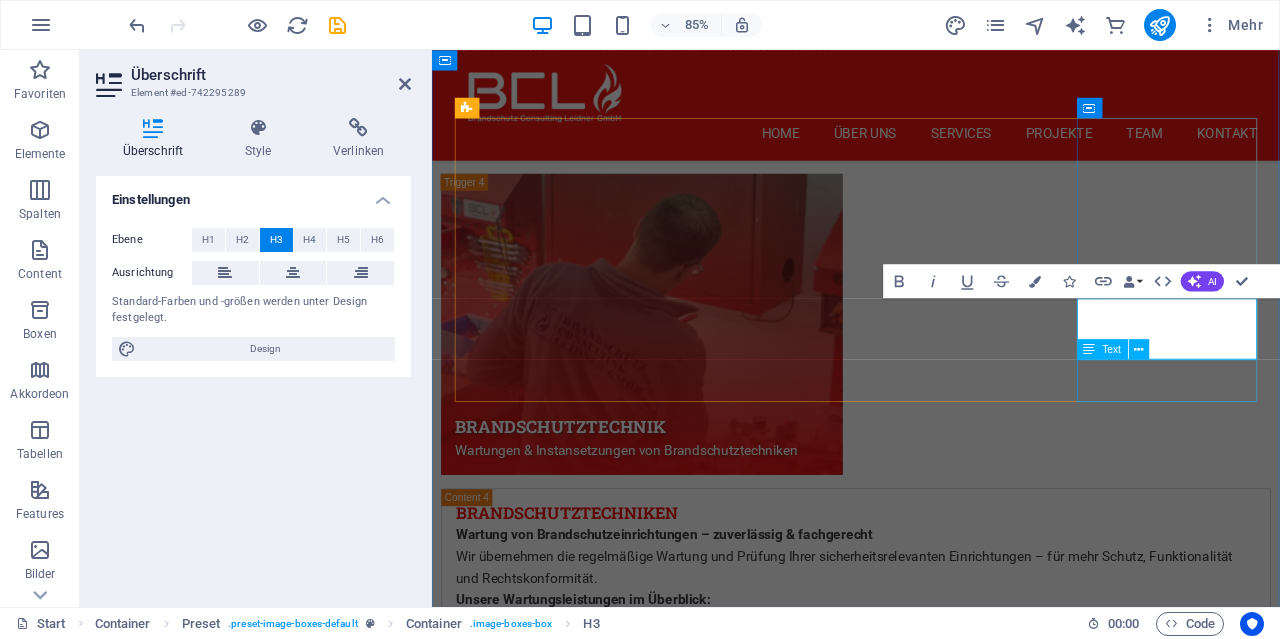 click on "Insect Expert" at bounding box center [931, 6934] 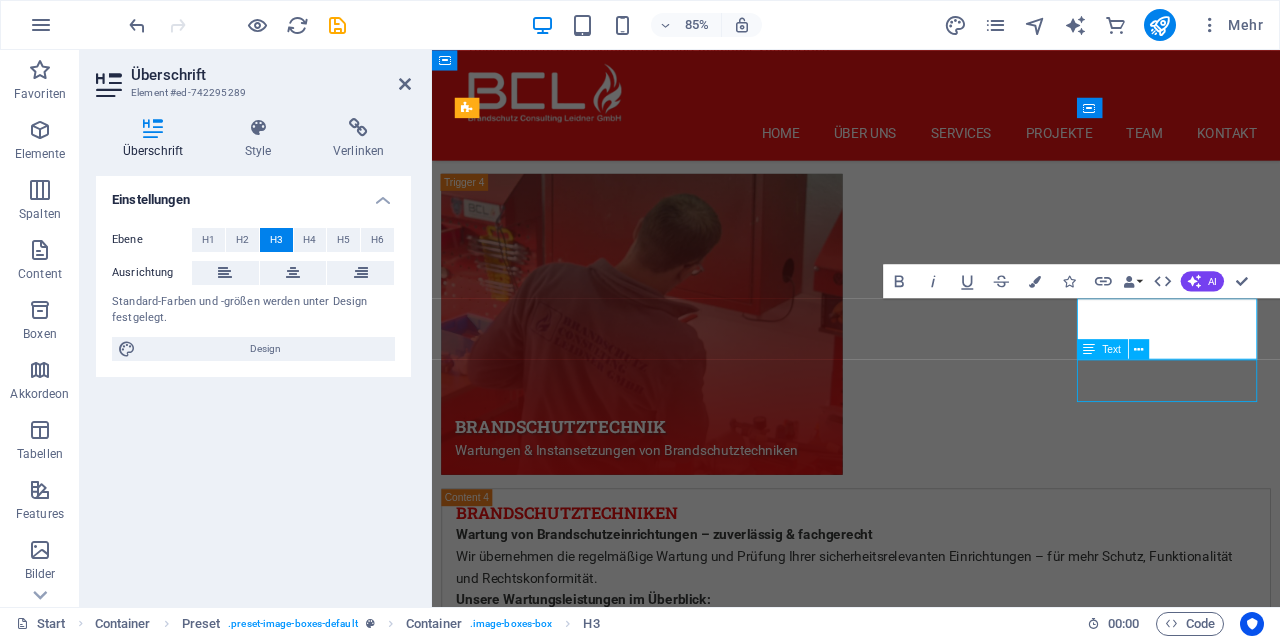 click on "Insect Expert" at bounding box center (931, 6934) 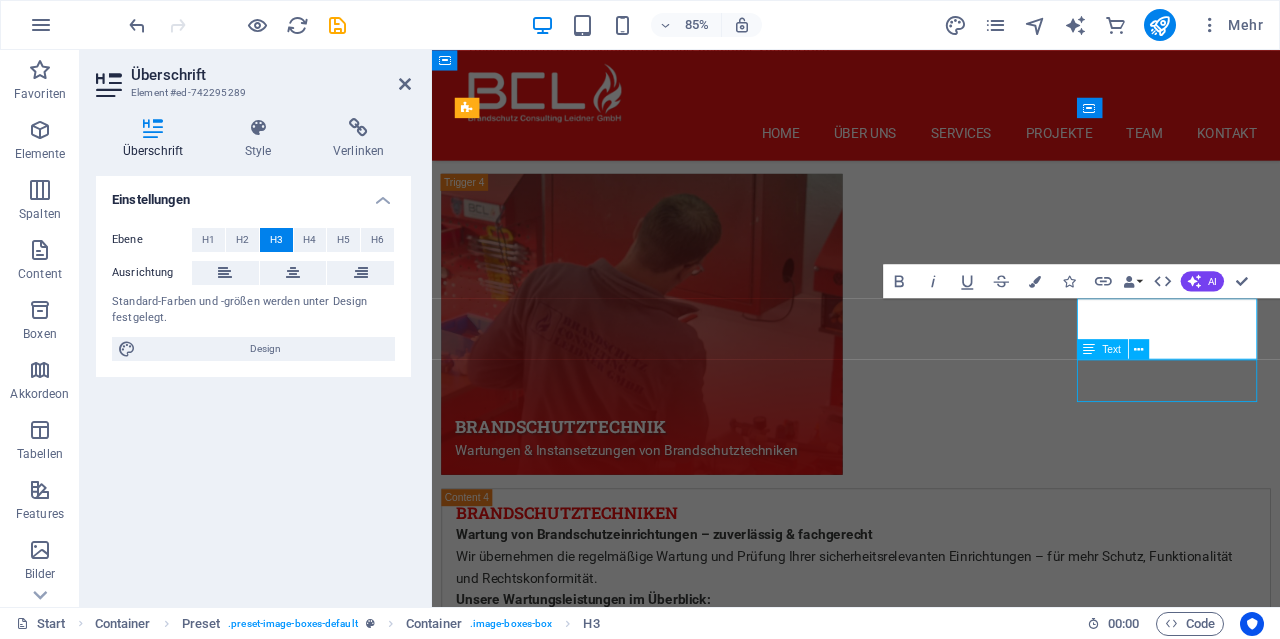 scroll, scrollTop: 8004, scrollLeft: 0, axis: vertical 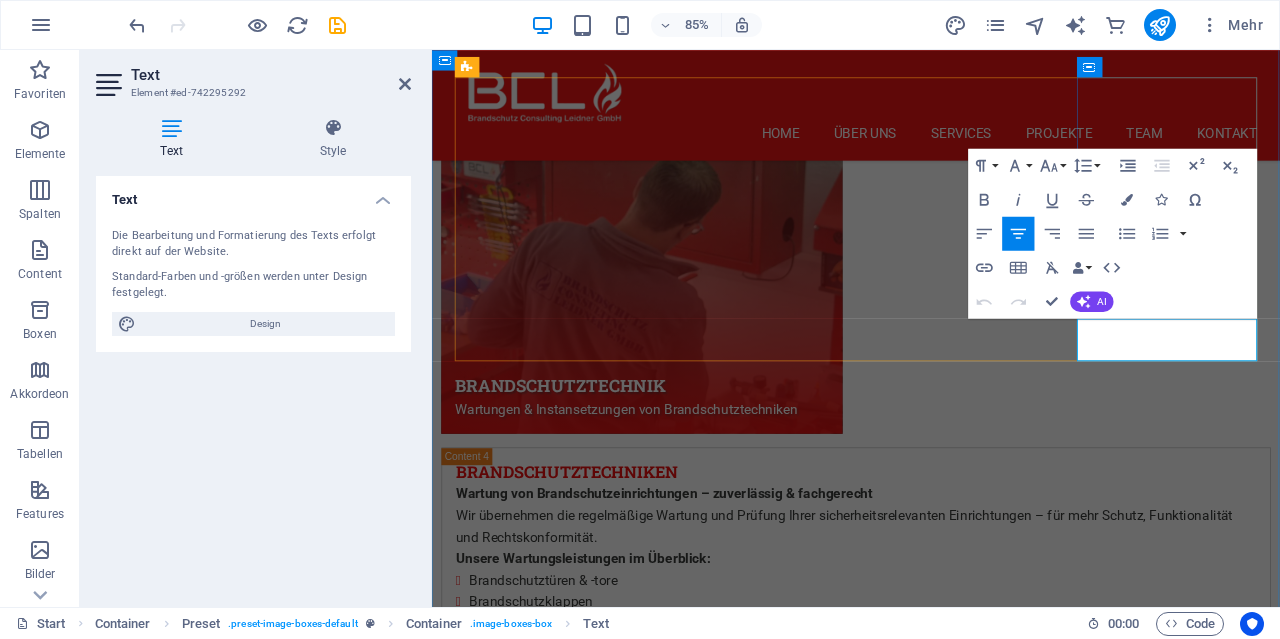 click on "Insect Expert" at bounding box center [931, 6874] 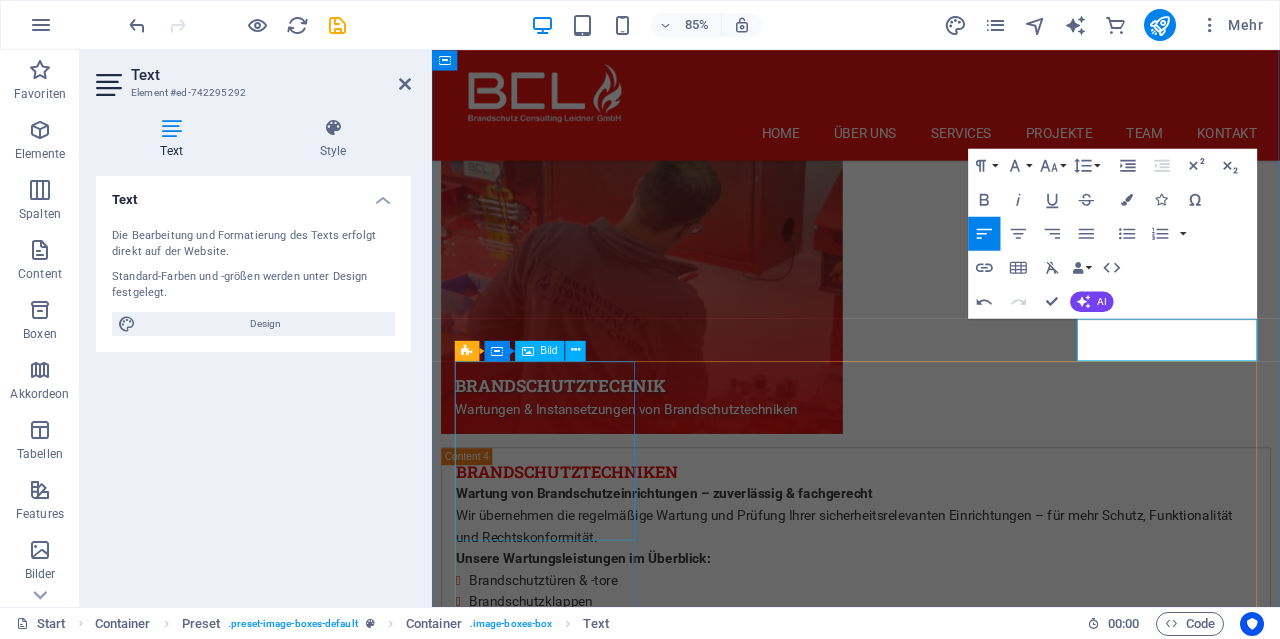click at bounding box center [931, 7382] 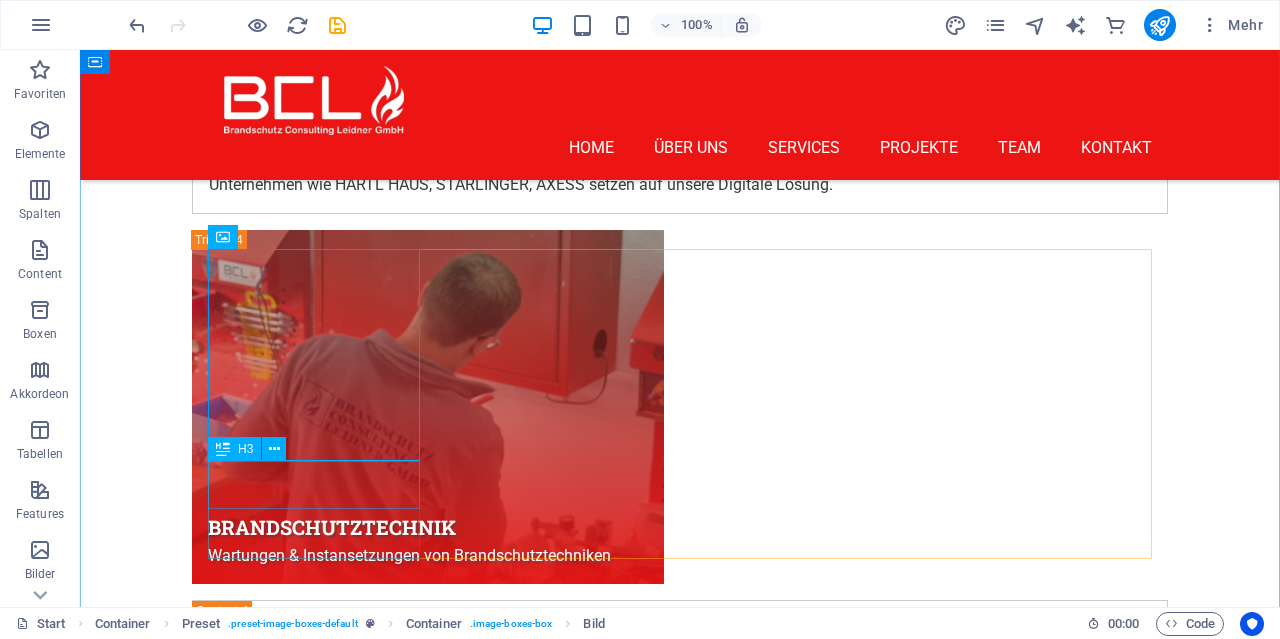 click on "Baron Green" at bounding box center (680, 7737) 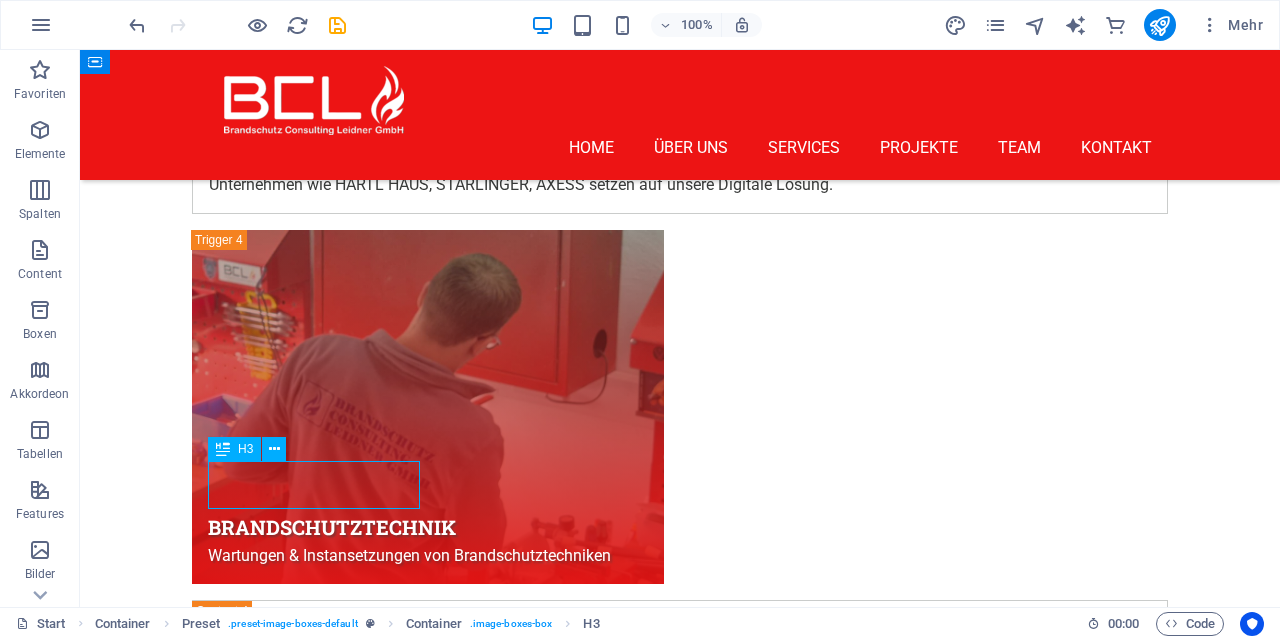 click on "Baron Green" at bounding box center [680, 7737] 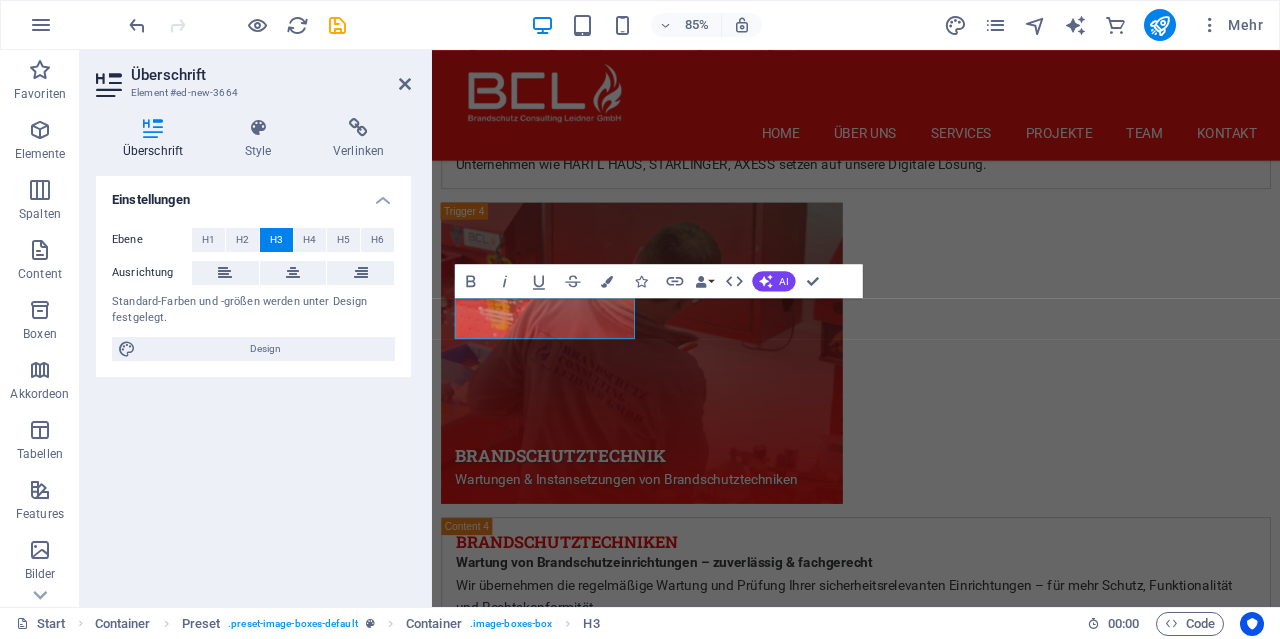 scroll, scrollTop: 8290, scrollLeft: 0, axis: vertical 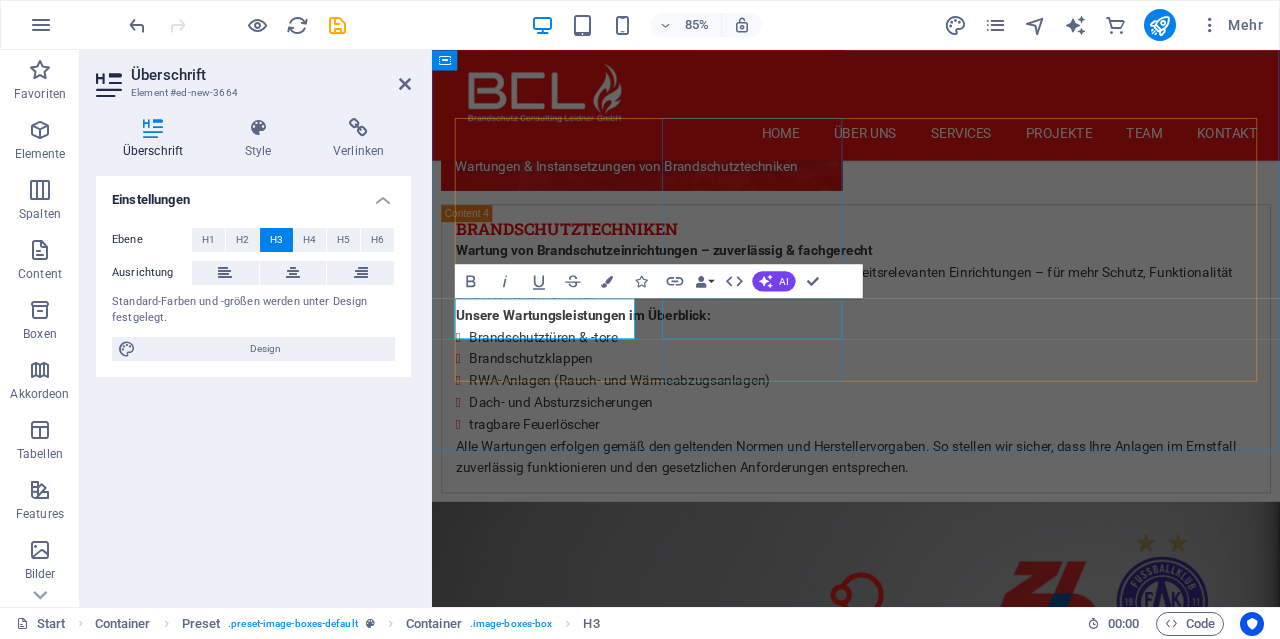 type 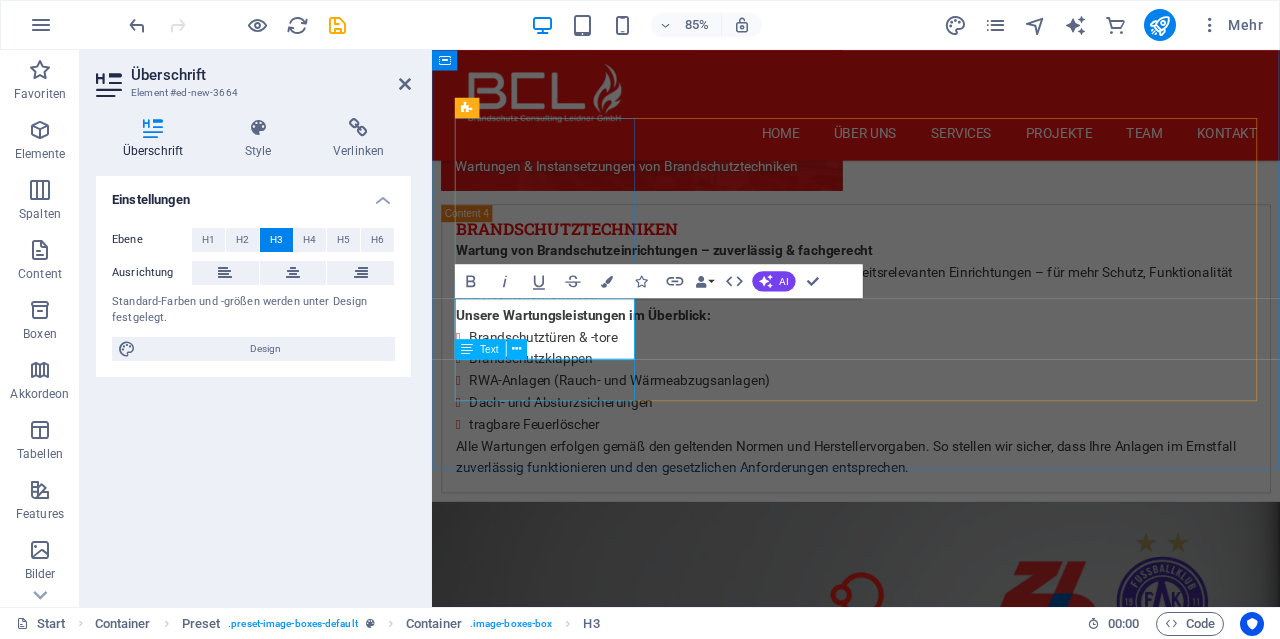 click on "Gardener Expert" at bounding box center (931, 7664) 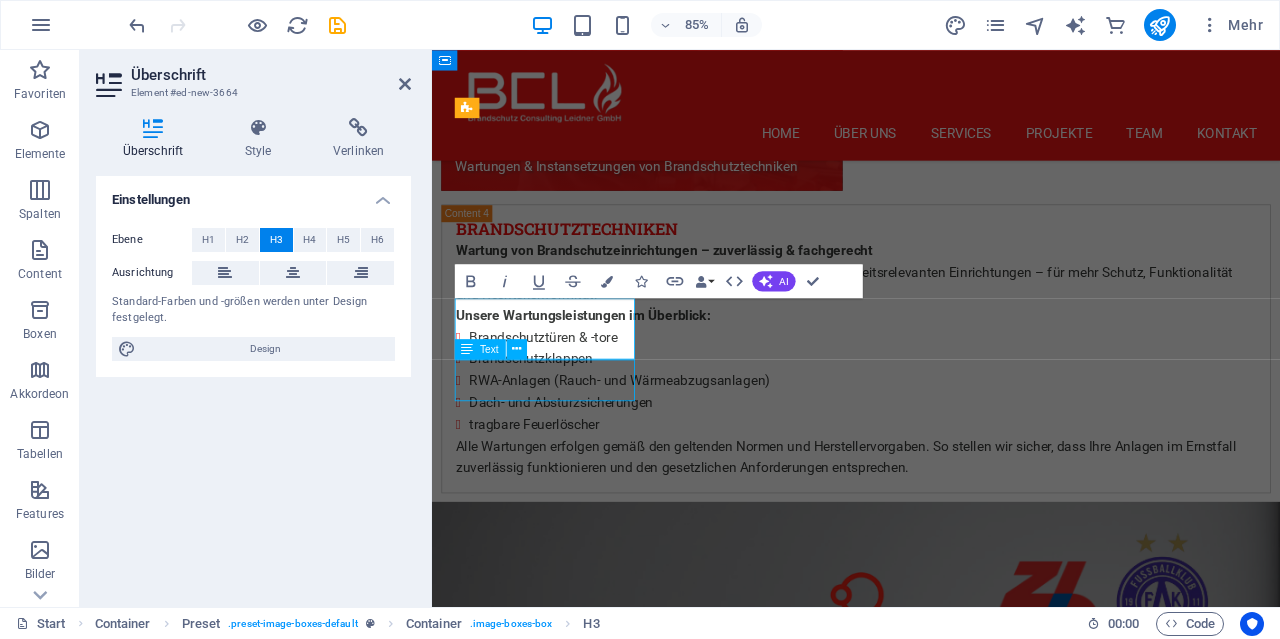 click on "Gardener Expert" at bounding box center [931, 7664] 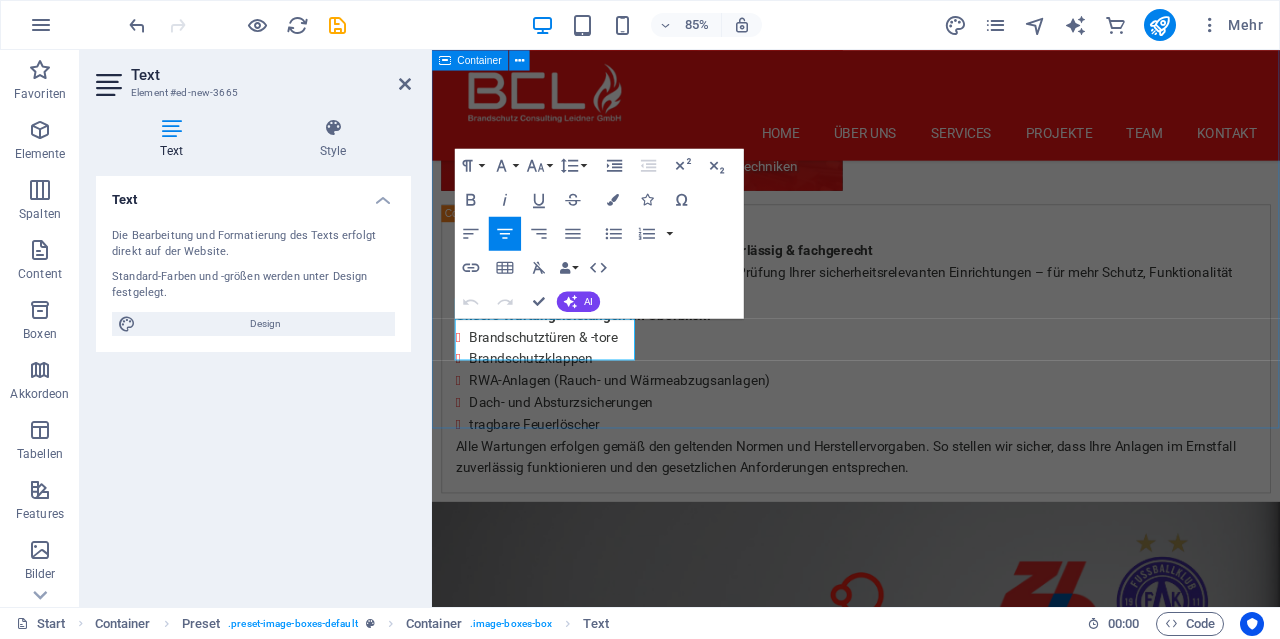 scroll, scrollTop: 8338, scrollLeft: 0, axis: vertical 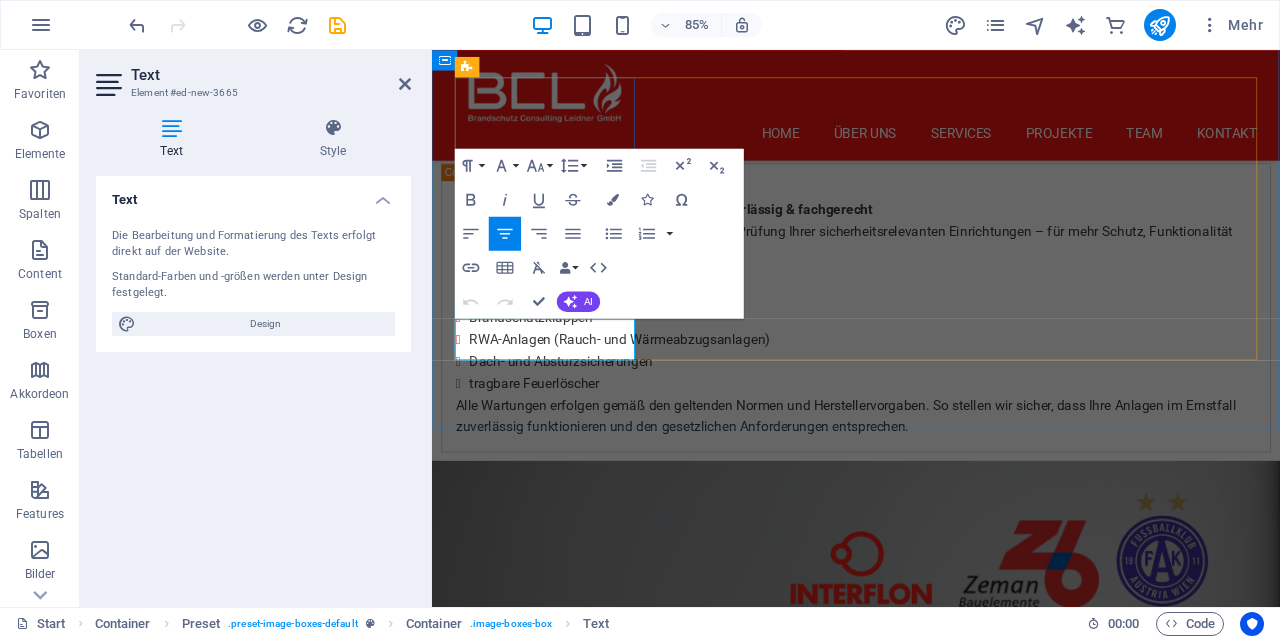 drag, startPoint x: 626, startPoint y: 383, endPoint x: 512, endPoint y: 383, distance: 114 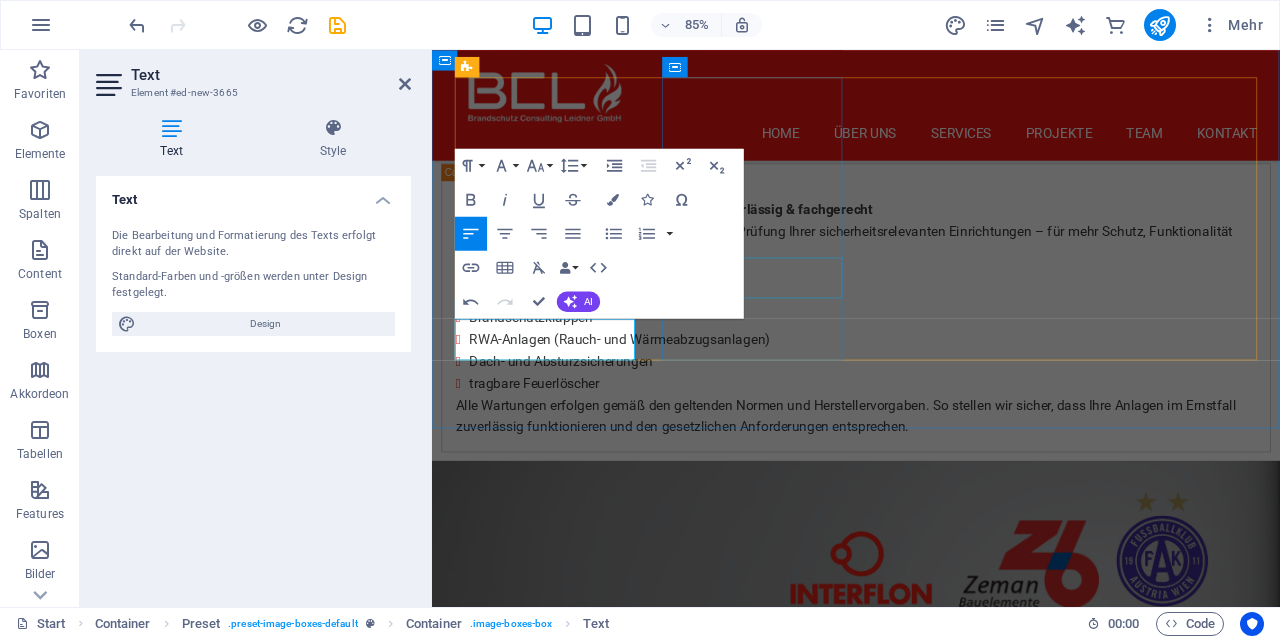 click on "[FIRST] [LAST]" at bounding box center (931, 8624) 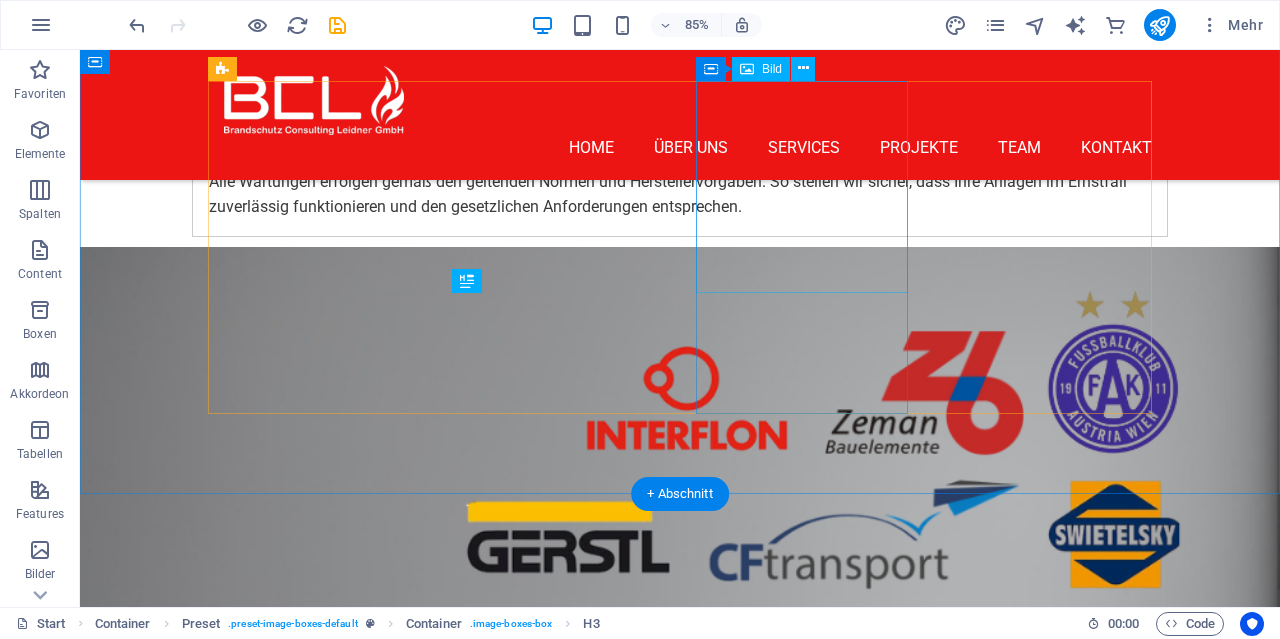 scroll, scrollTop: 7804, scrollLeft: 0, axis: vertical 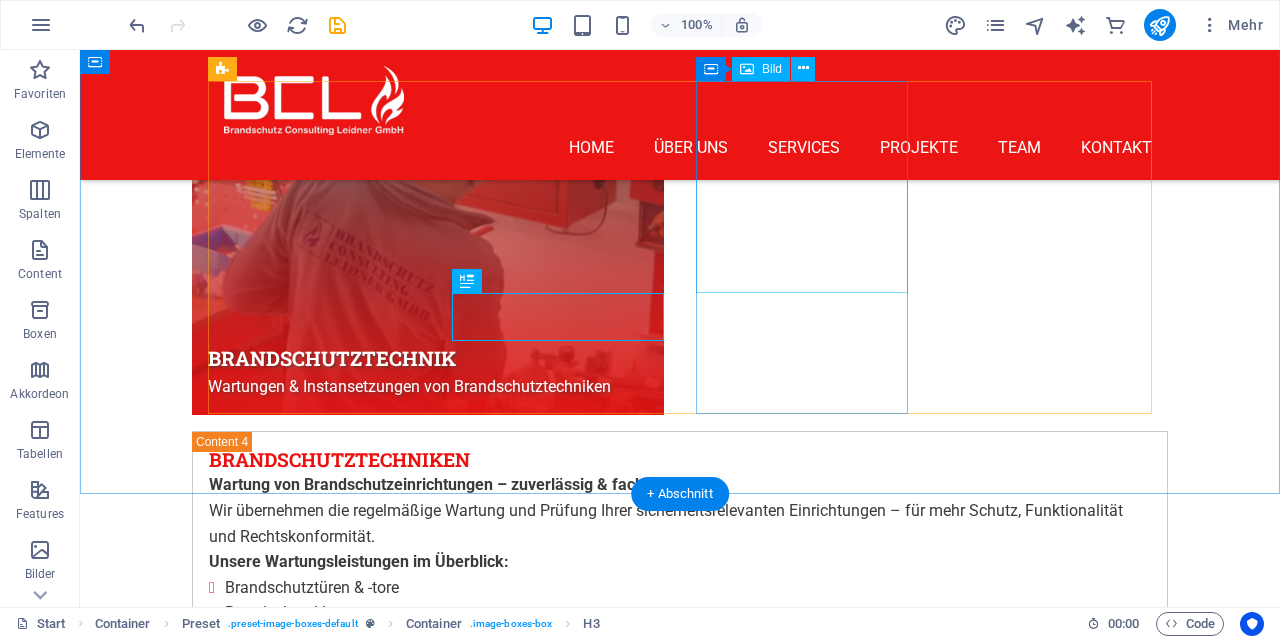 click at bounding box center (680, 9211) 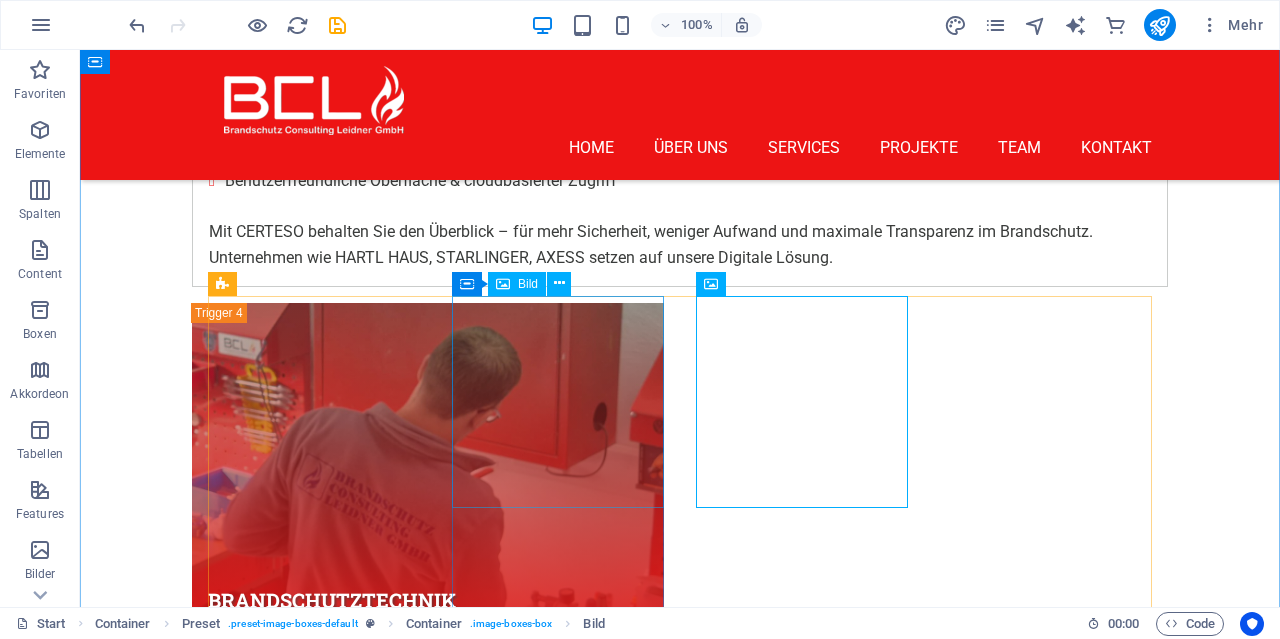 scroll, scrollTop: 7596, scrollLeft: 0, axis: vertical 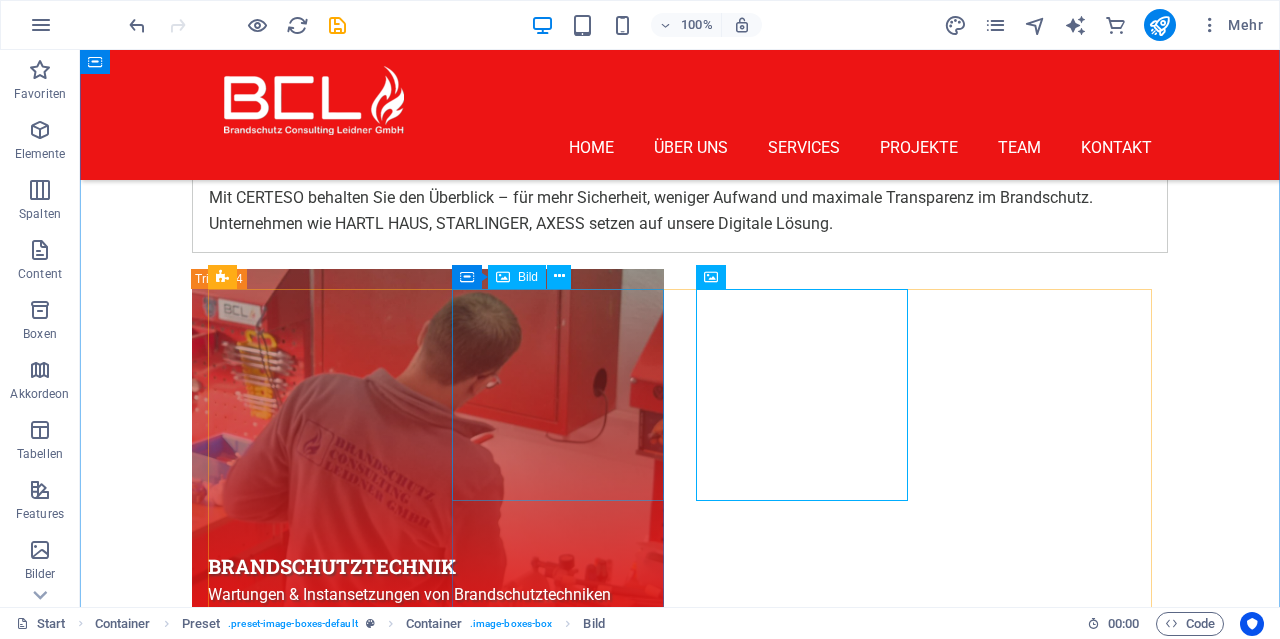 click at bounding box center [680, 8362] 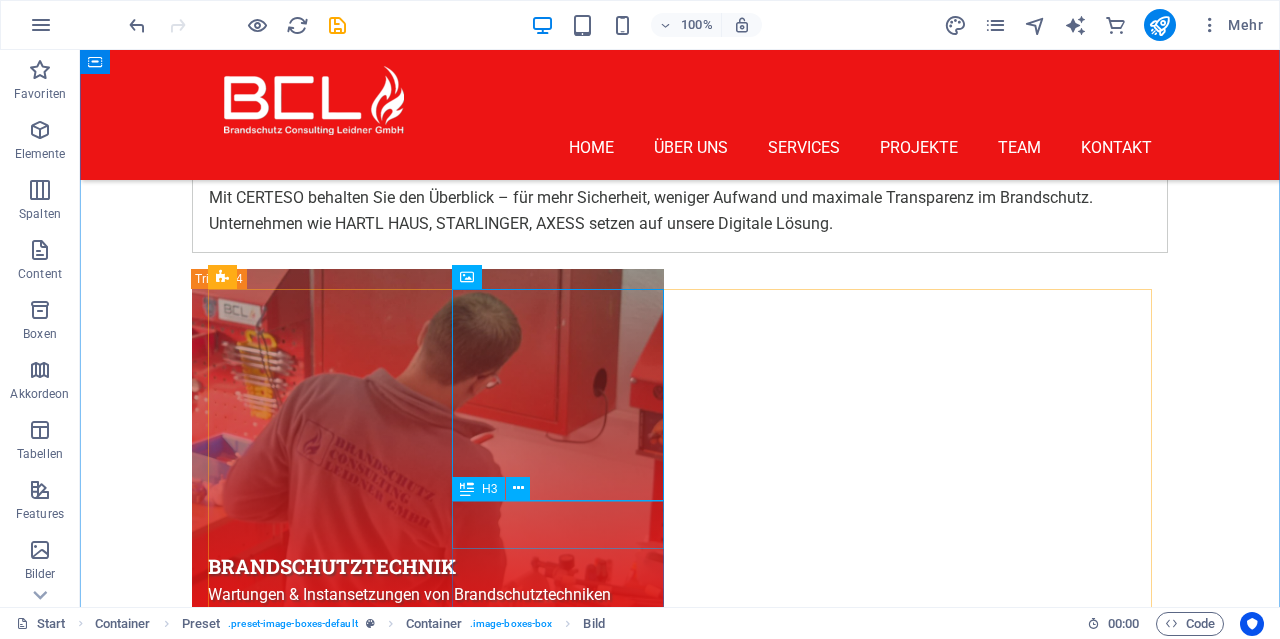 click on "[FIRST] [LAST]" at bounding box center [680, 8858] 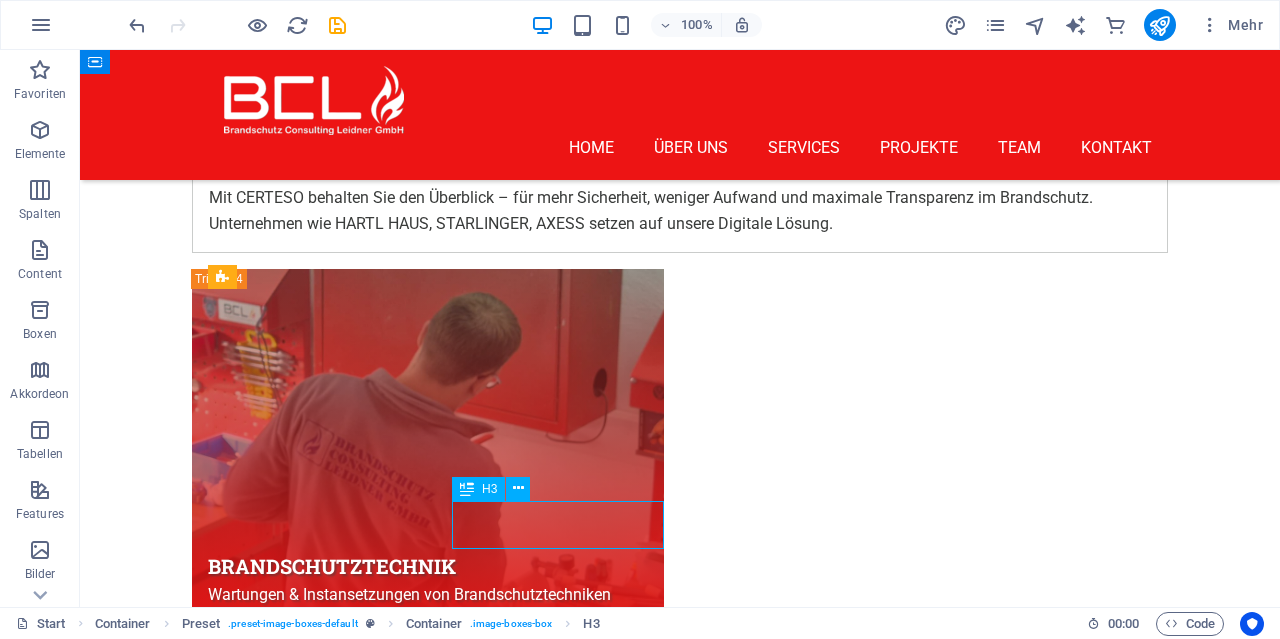 click on "[FIRST] [LAST]" at bounding box center (680, 8858) 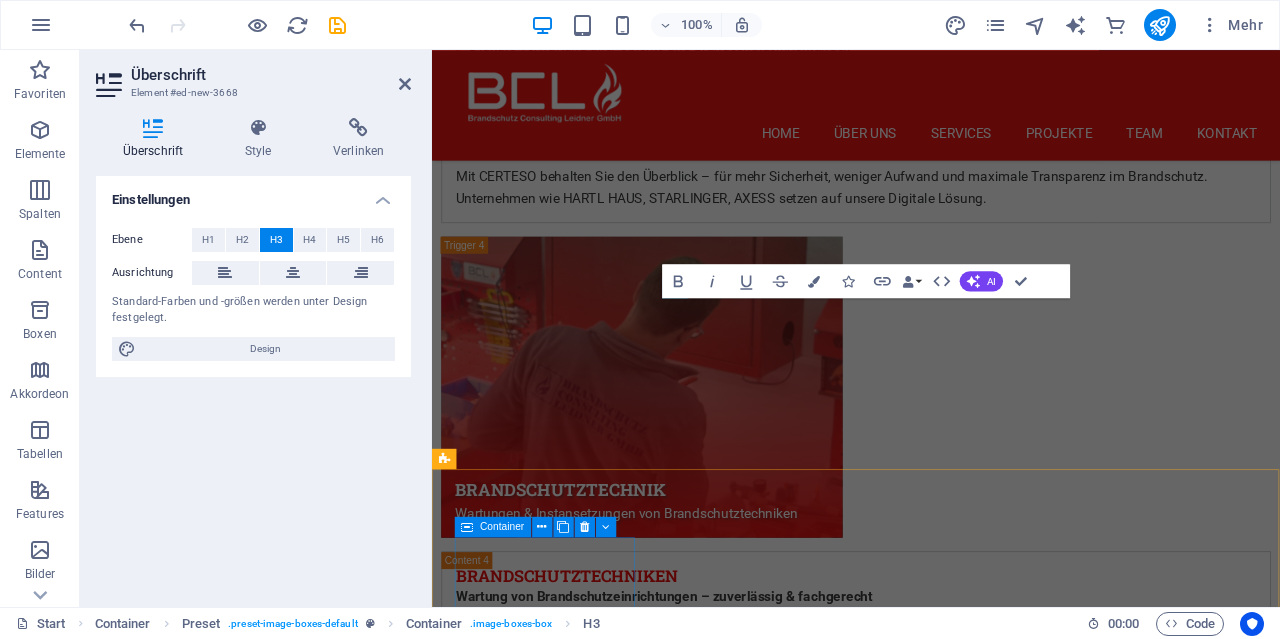 scroll, scrollTop: 8290, scrollLeft: 0, axis: vertical 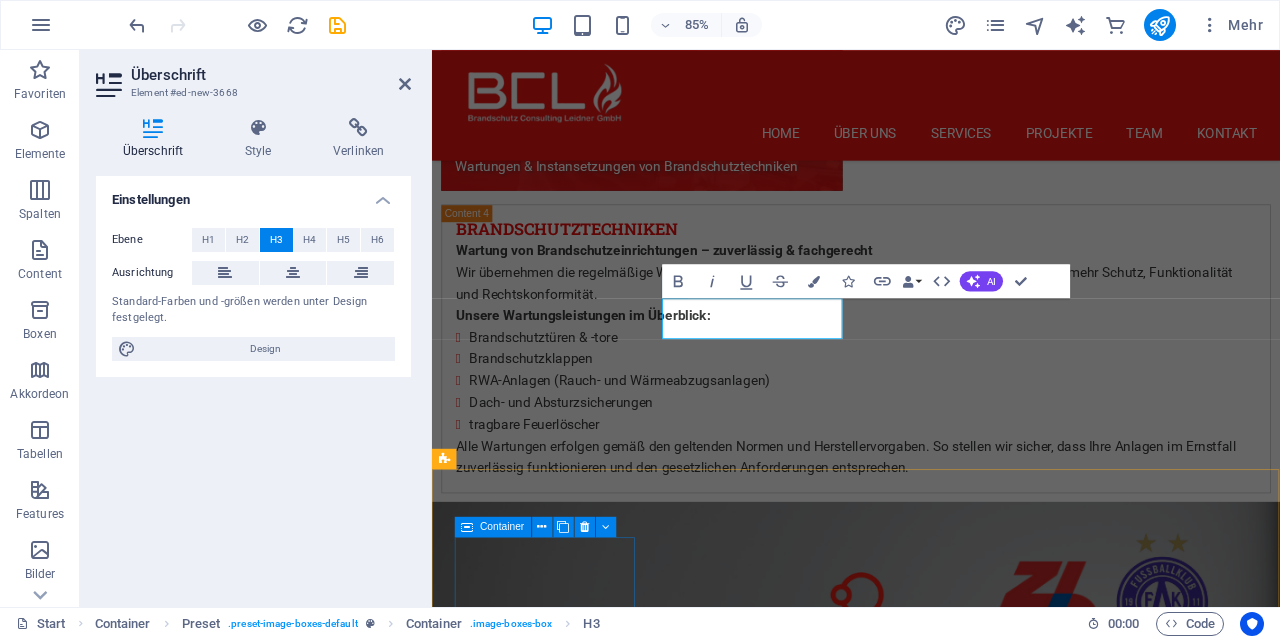 type 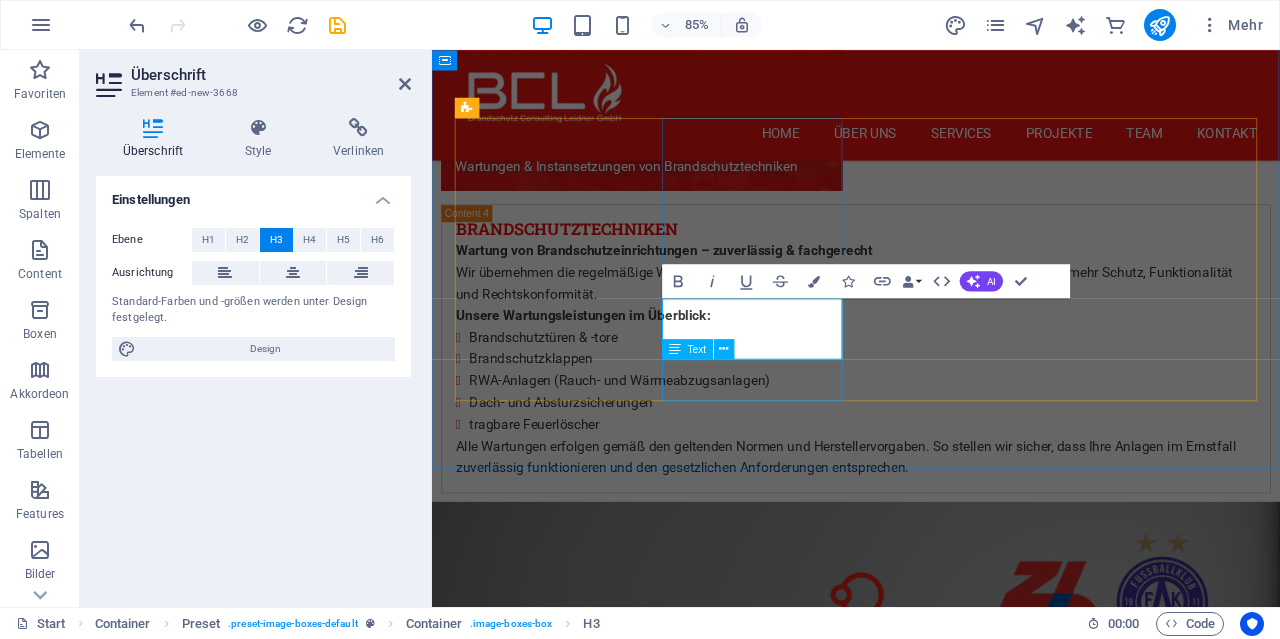click on "Flower Expert" at bounding box center (931, 8745) 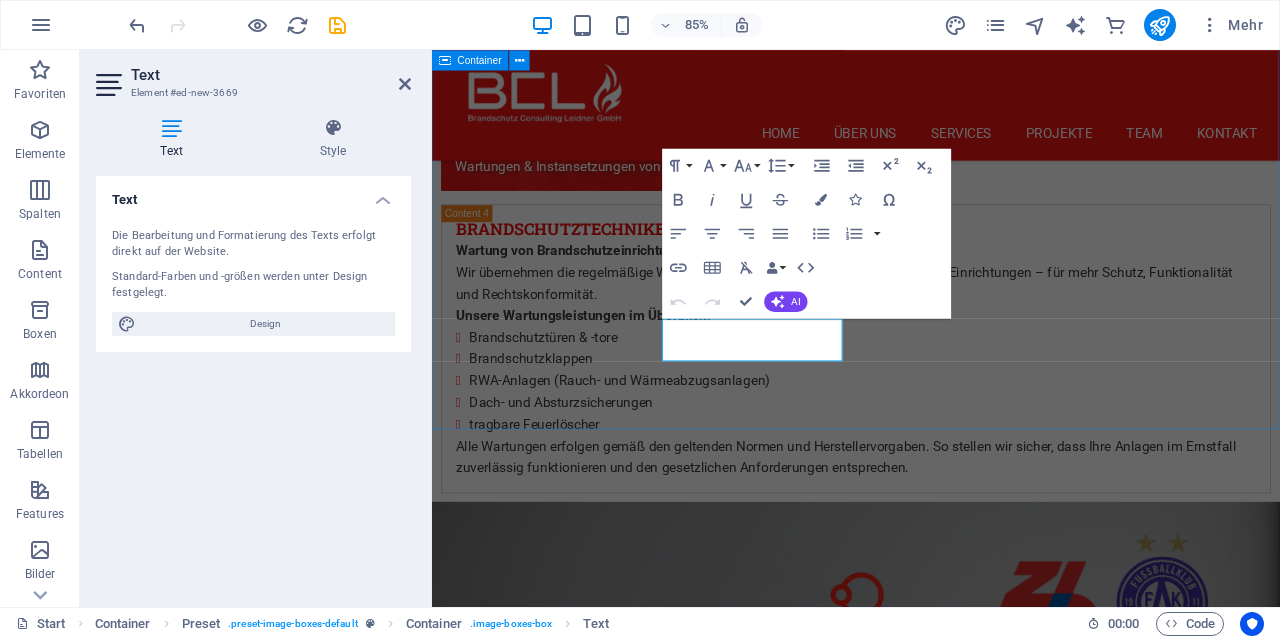 scroll, scrollTop: 8337, scrollLeft: 0, axis: vertical 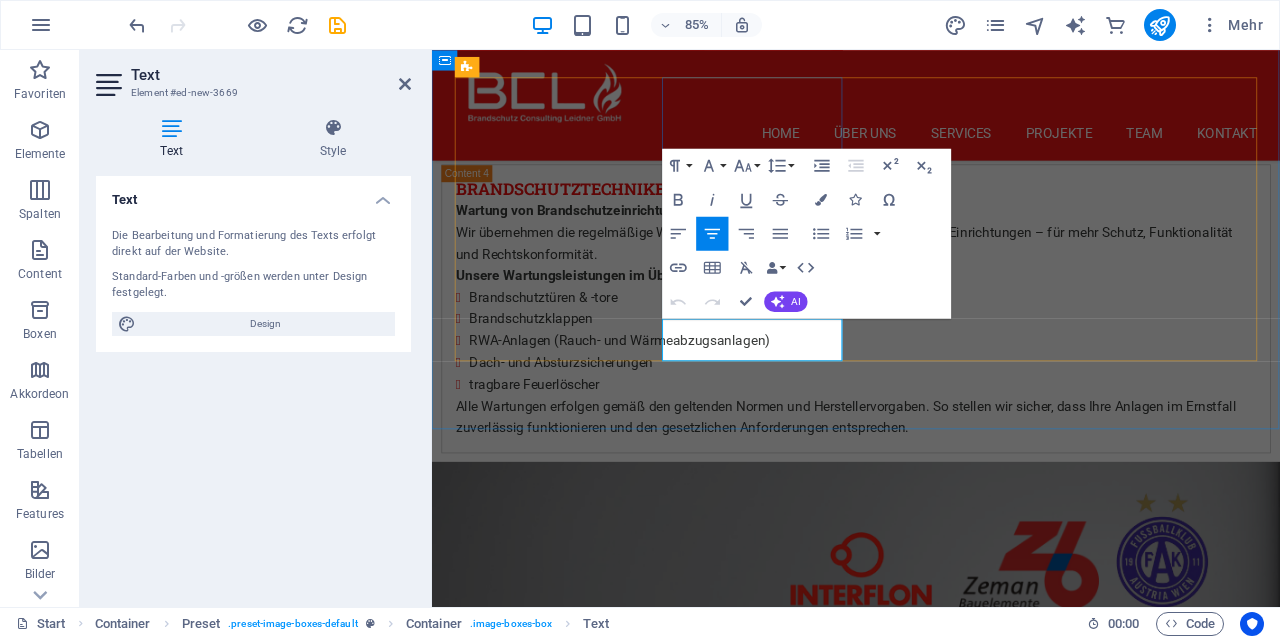 click on "Flower Expert" at bounding box center (931, 8686) 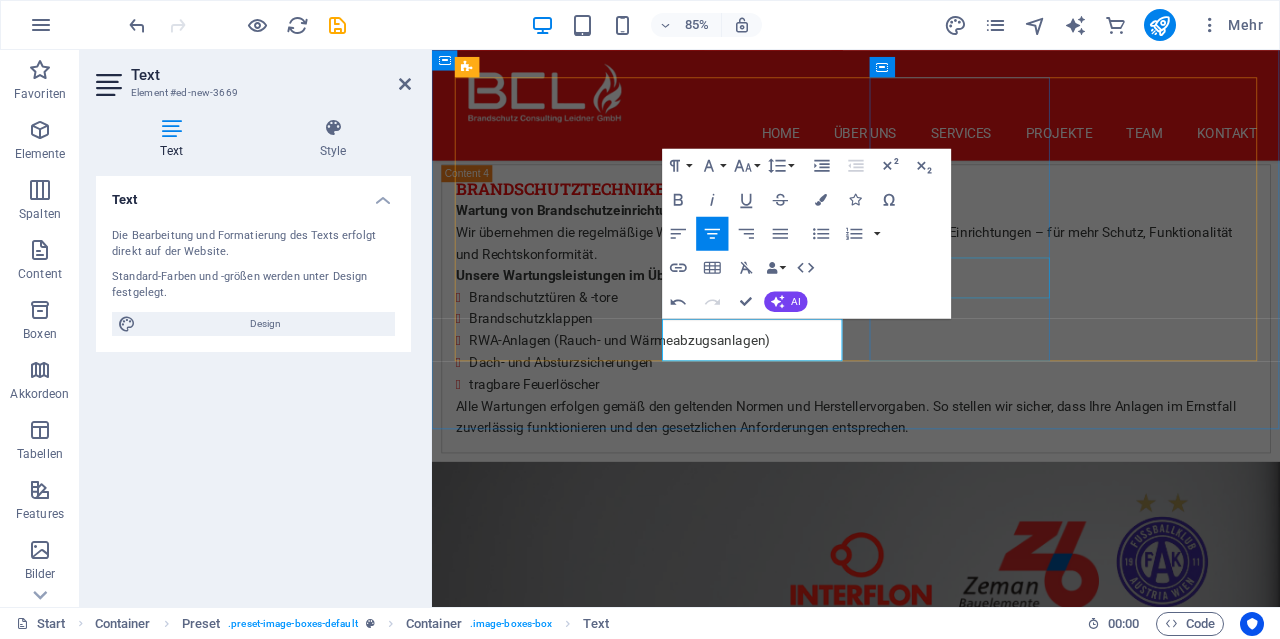 click on "[FIRST] [LAST]" at bounding box center [931, 9707] 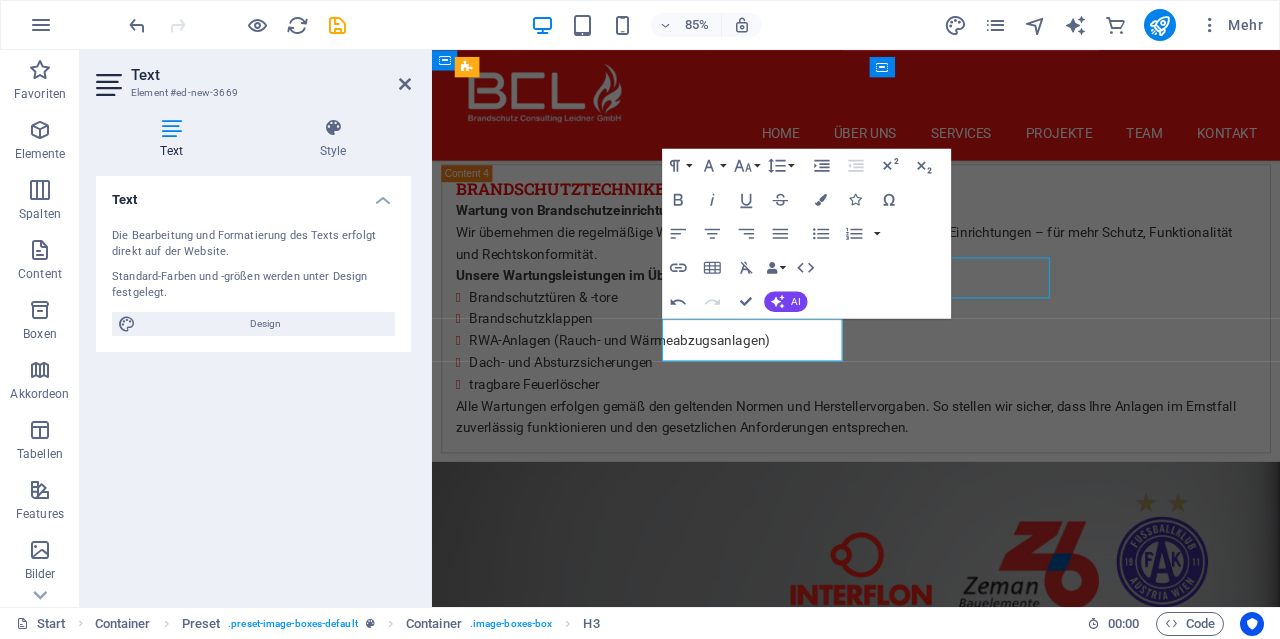click on "[FIRST] [LAST]" at bounding box center (931, 9707) 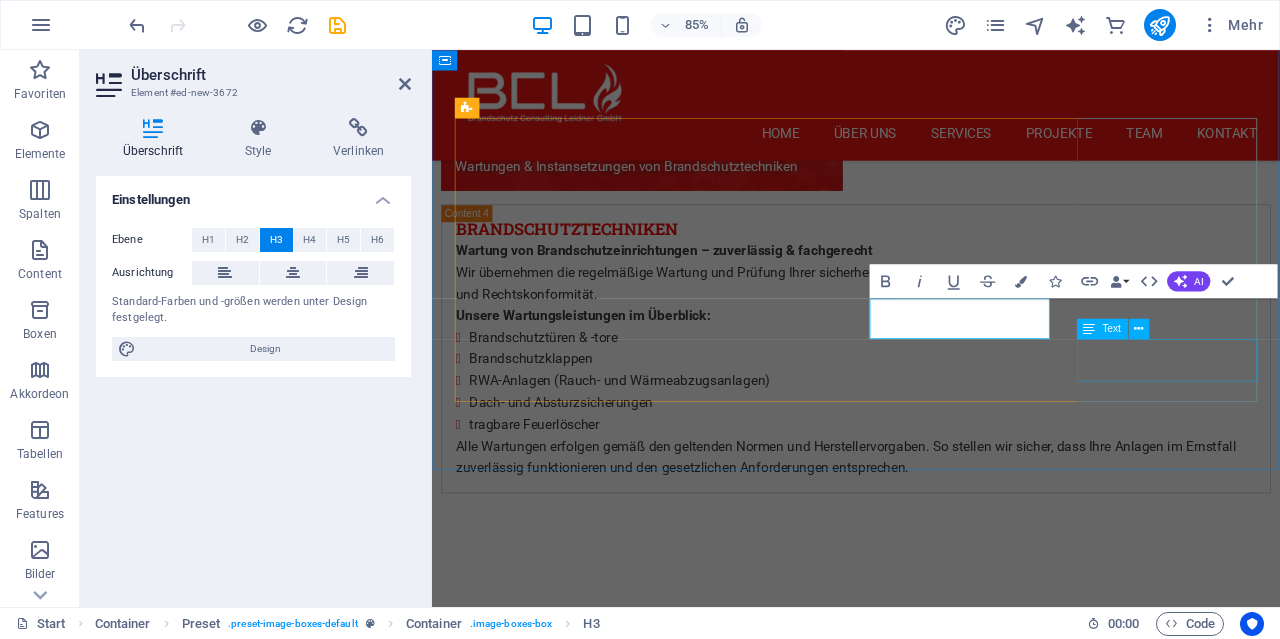 click on "Insect Expert" at bounding box center (931, 10861) 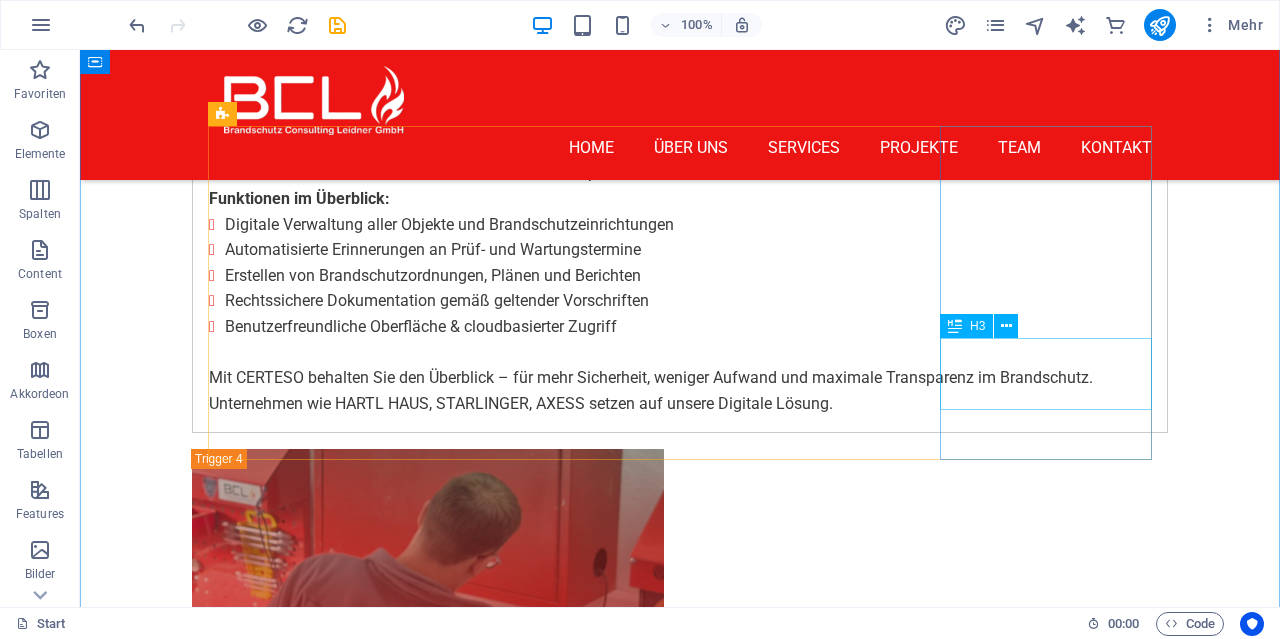 scroll, scrollTop: 7425, scrollLeft: 0, axis: vertical 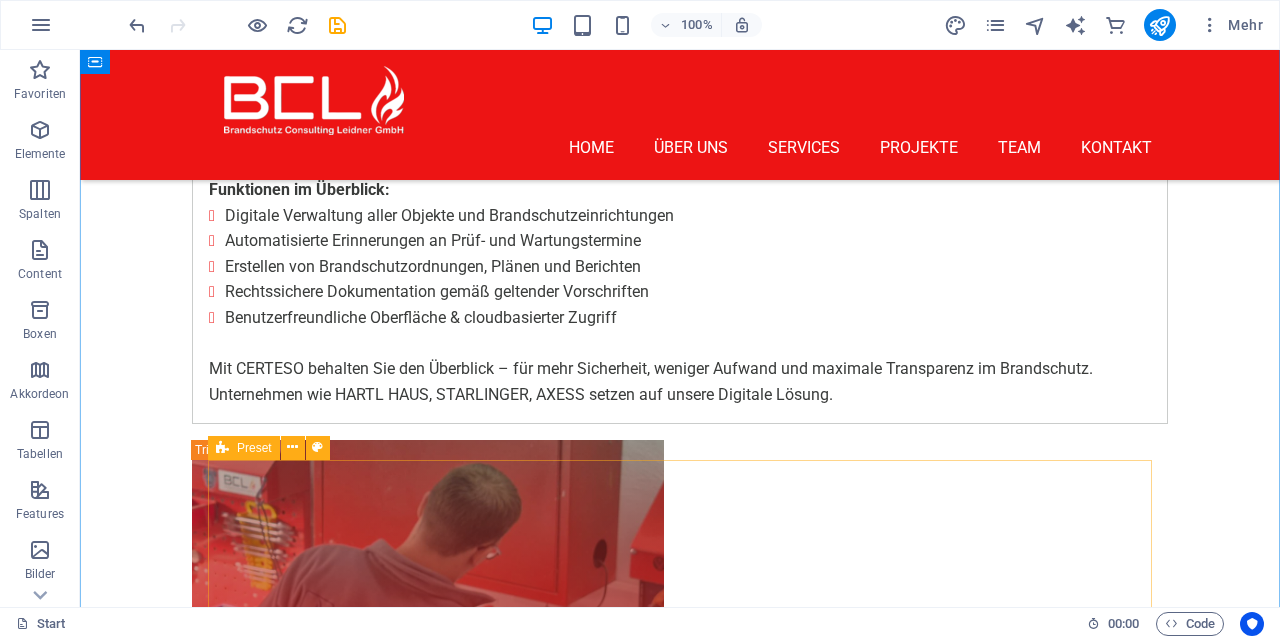 click on "[FIRST] [LAST] Brandschutzbeauftragter [FIRST] [LAST] Brandschutztechniker [FIRST] [LAST] Expert [FIRST] [LAST] Expert" at bounding box center [680, 9111] 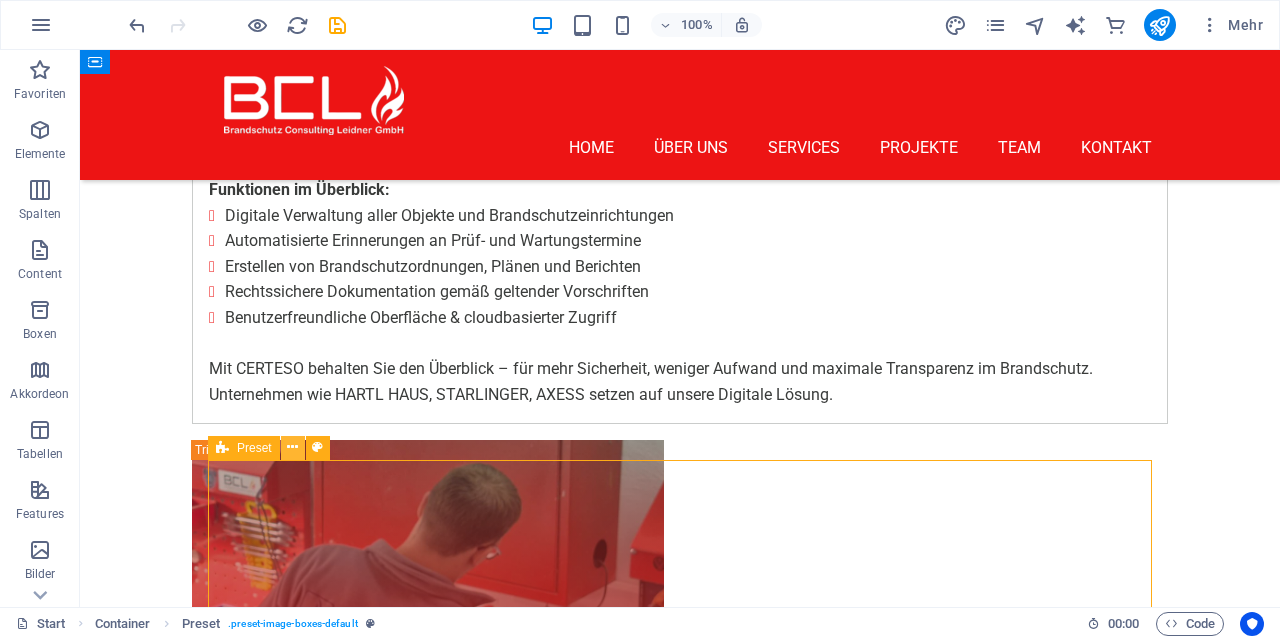 click at bounding box center [292, 447] 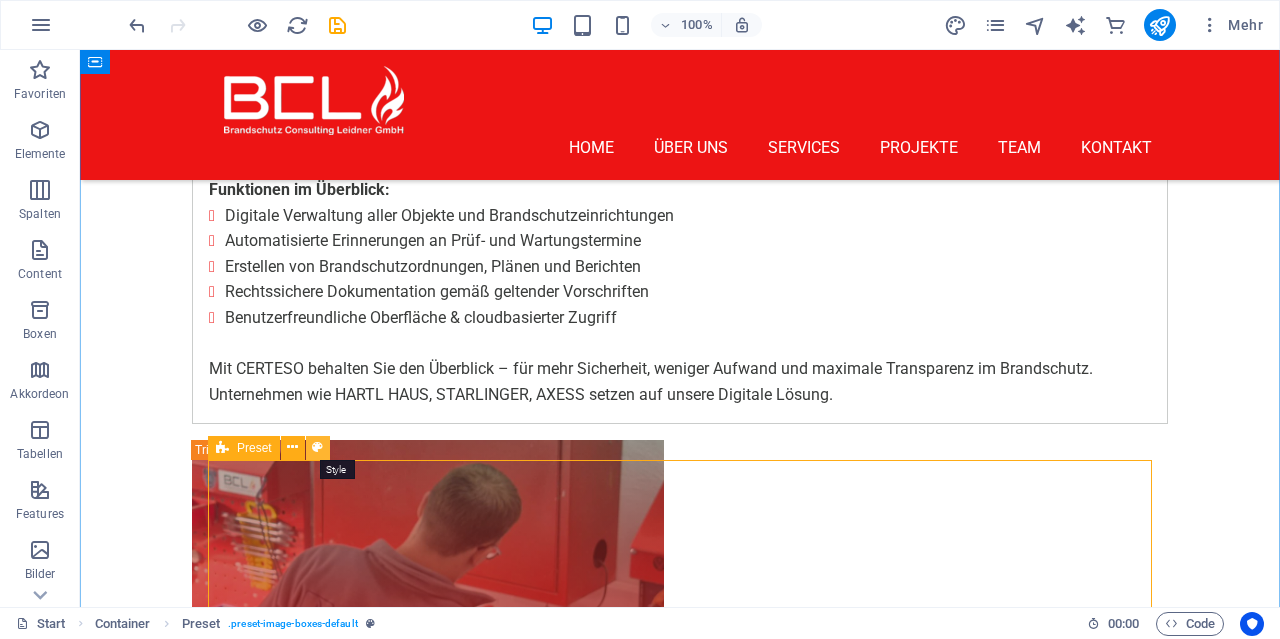 click at bounding box center [317, 447] 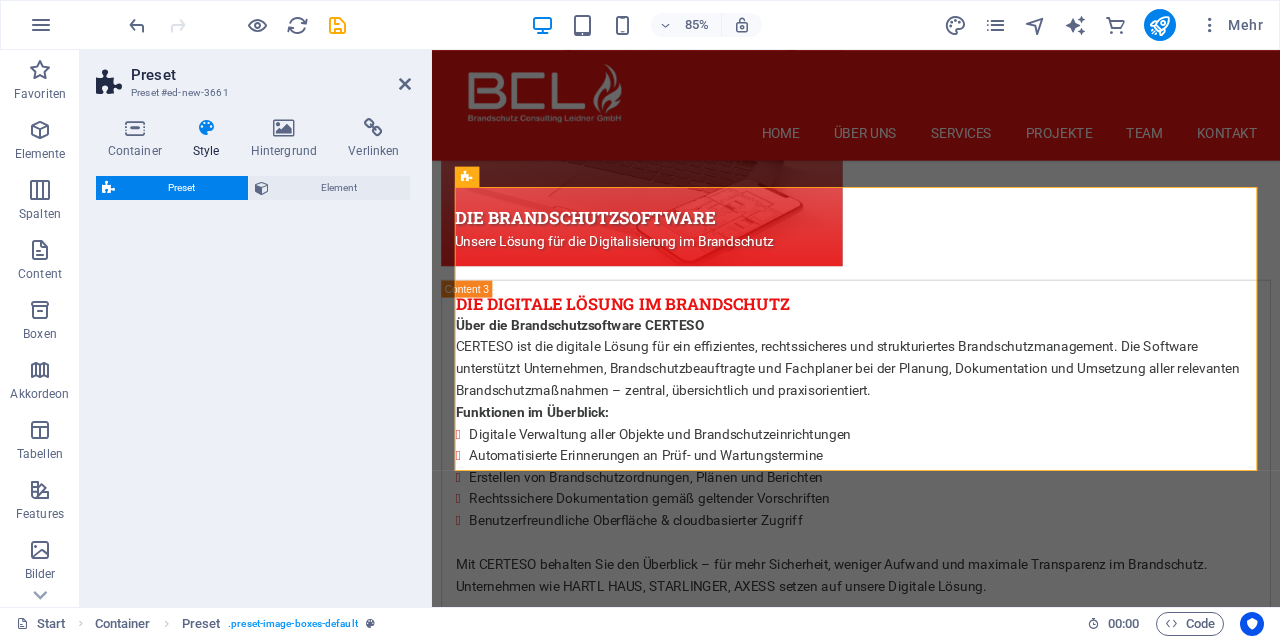 scroll, scrollTop: 8208, scrollLeft: 0, axis: vertical 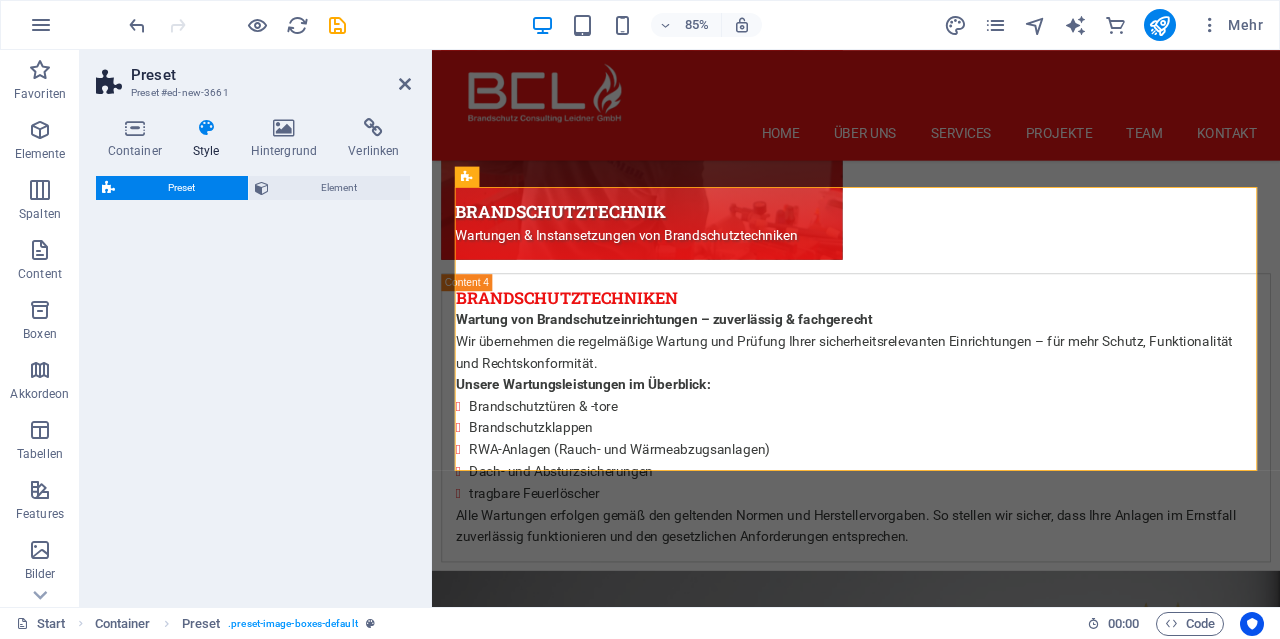 select on "px" 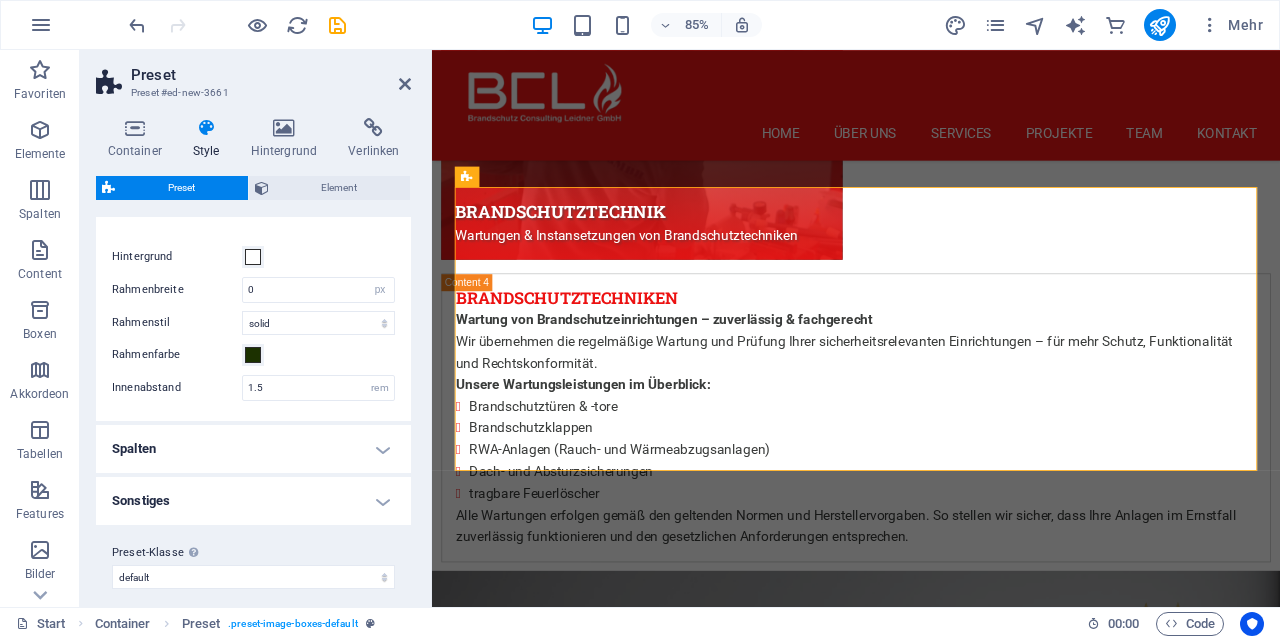 scroll, scrollTop: 40, scrollLeft: 0, axis: vertical 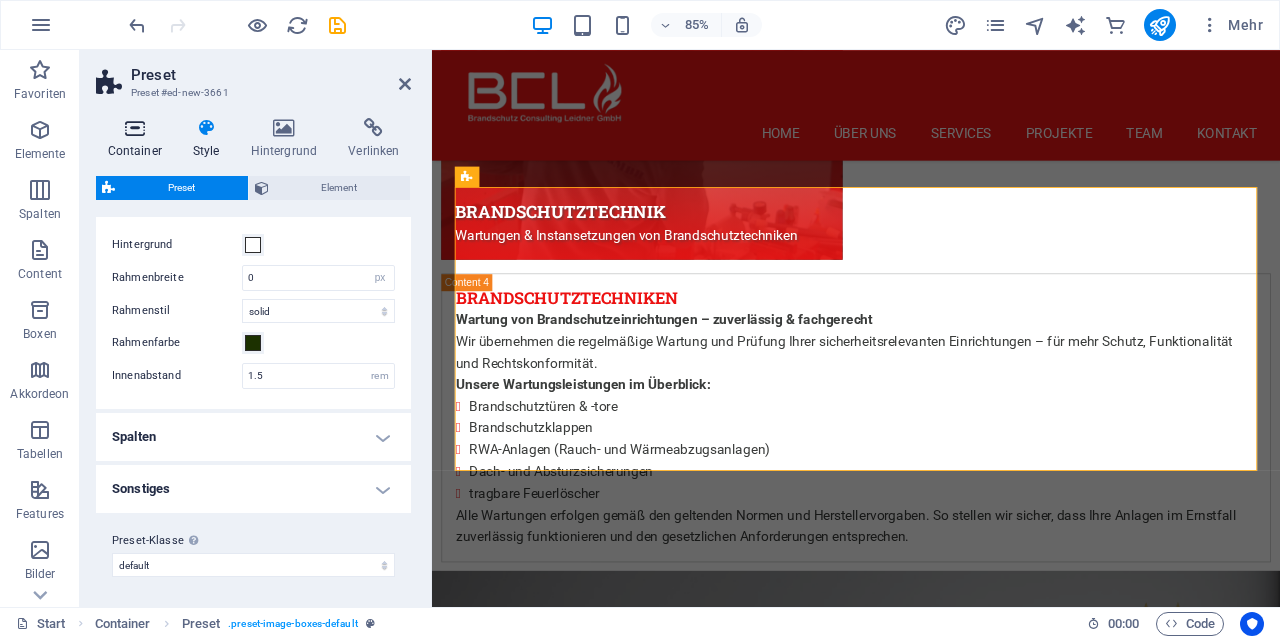 click on "Container" at bounding box center [138, 139] 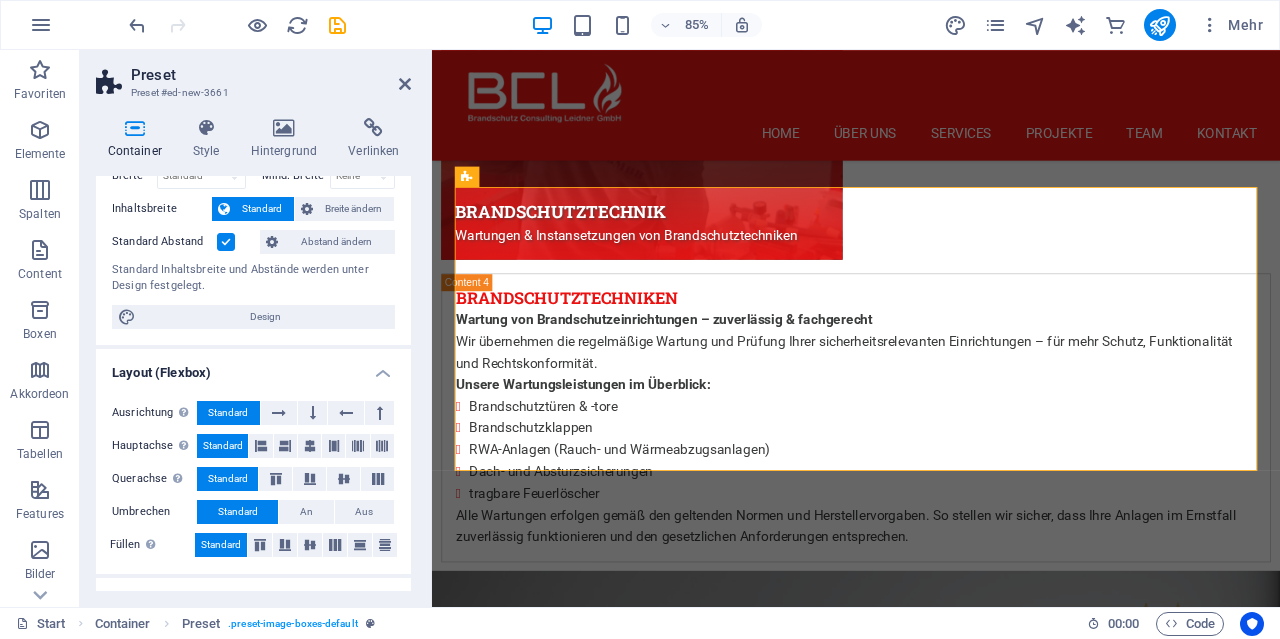 scroll, scrollTop: 0, scrollLeft: 0, axis: both 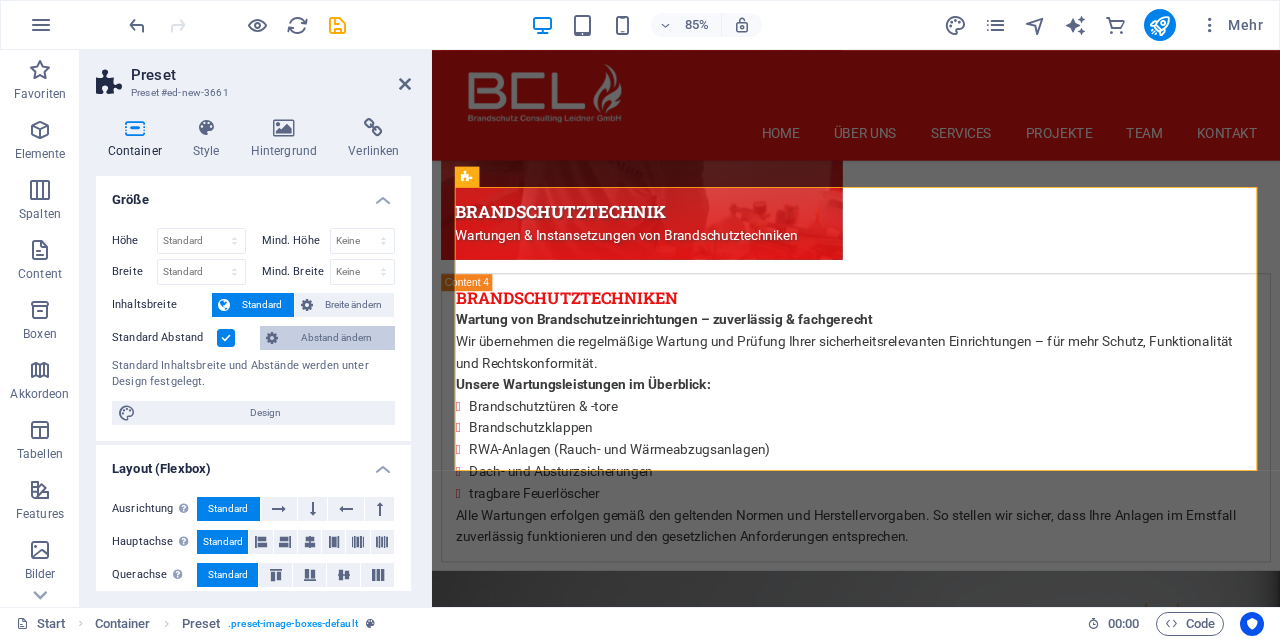 click on "Abstand ändern" at bounding box center (336, 338) 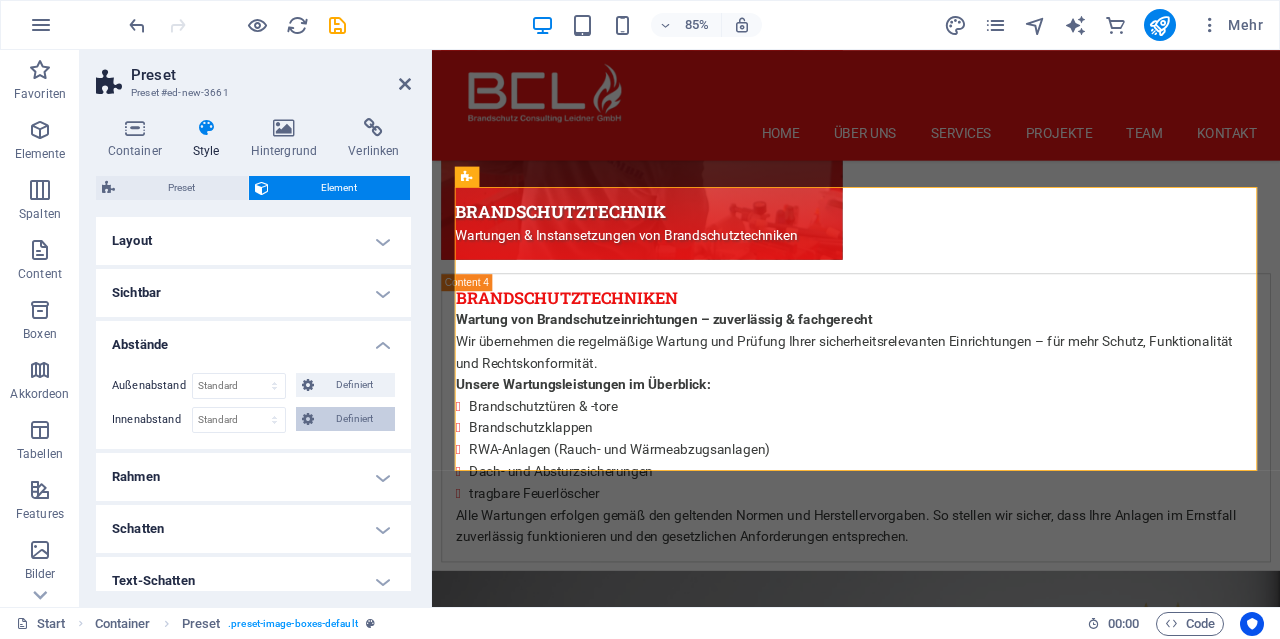 click on "Definiert" at bounding box center (346, 419) 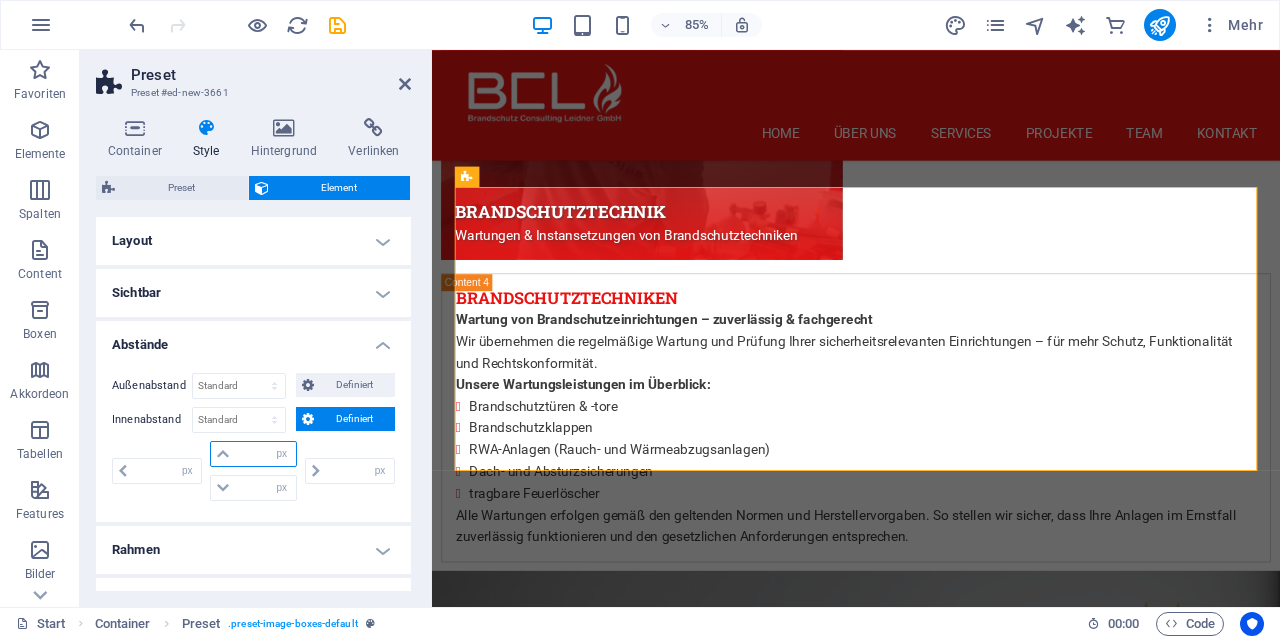 click at bounding box center [265, 454] 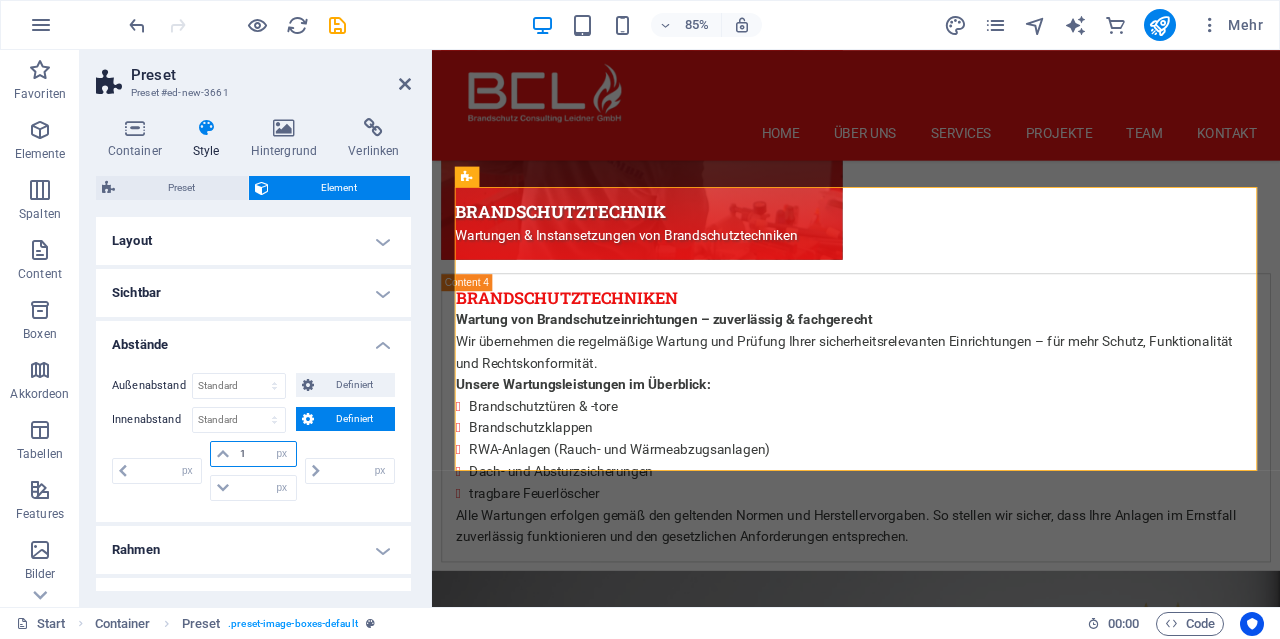 type on "10" 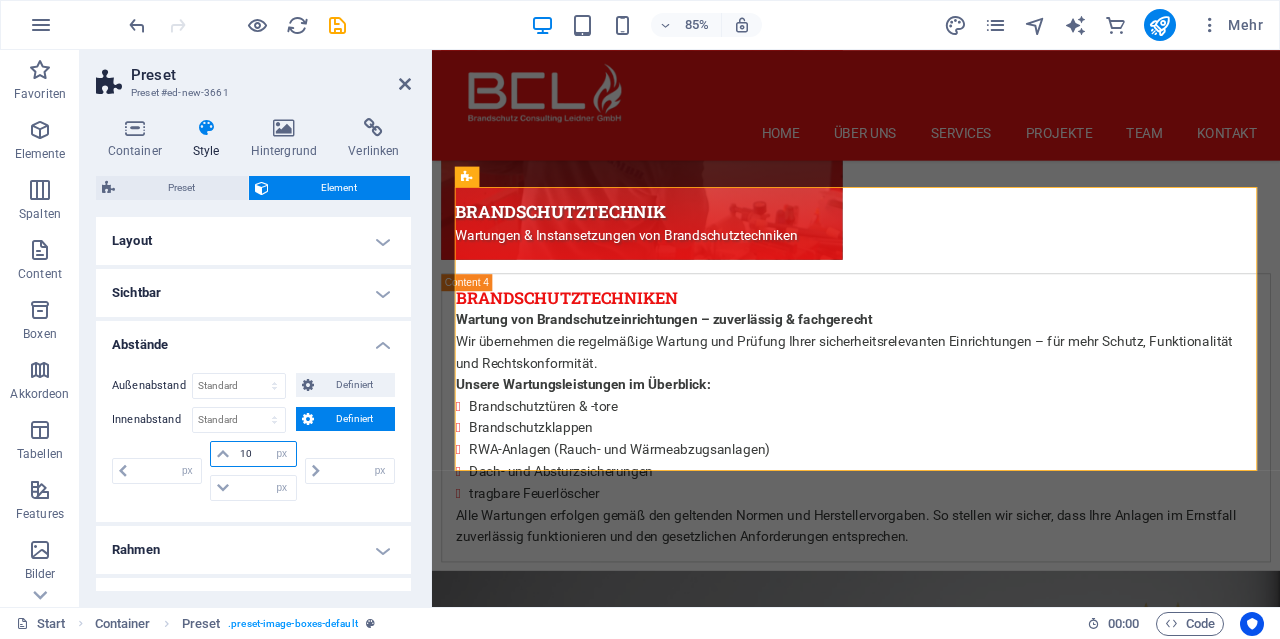 type on "0" 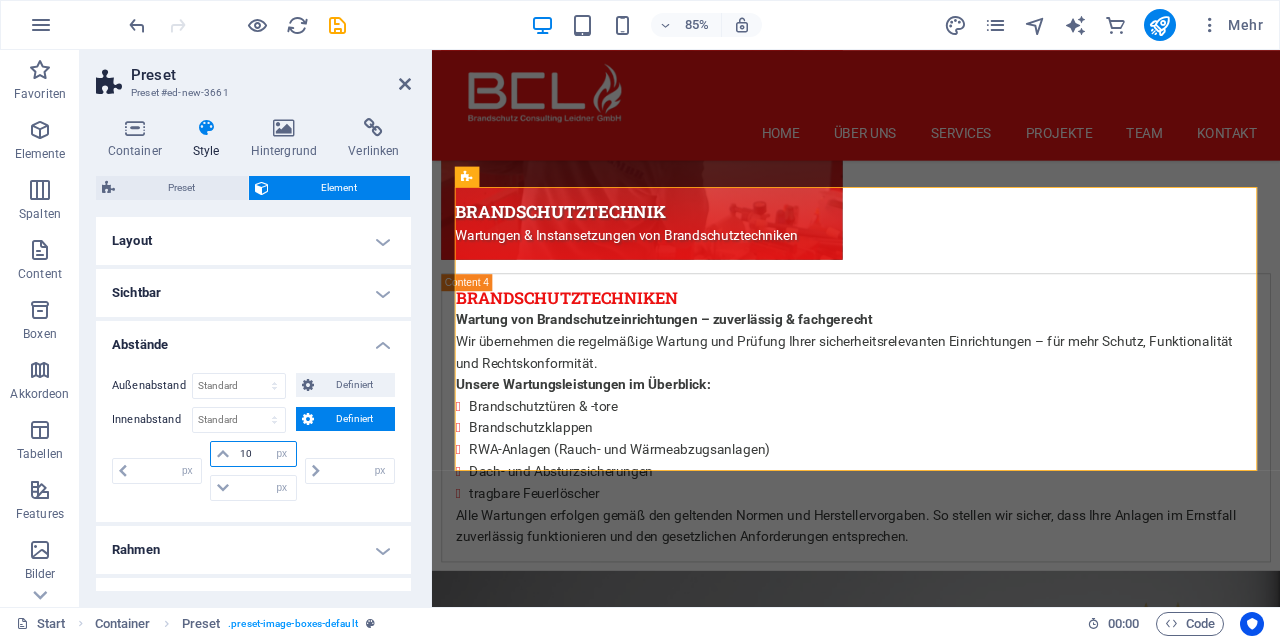 type on "0" 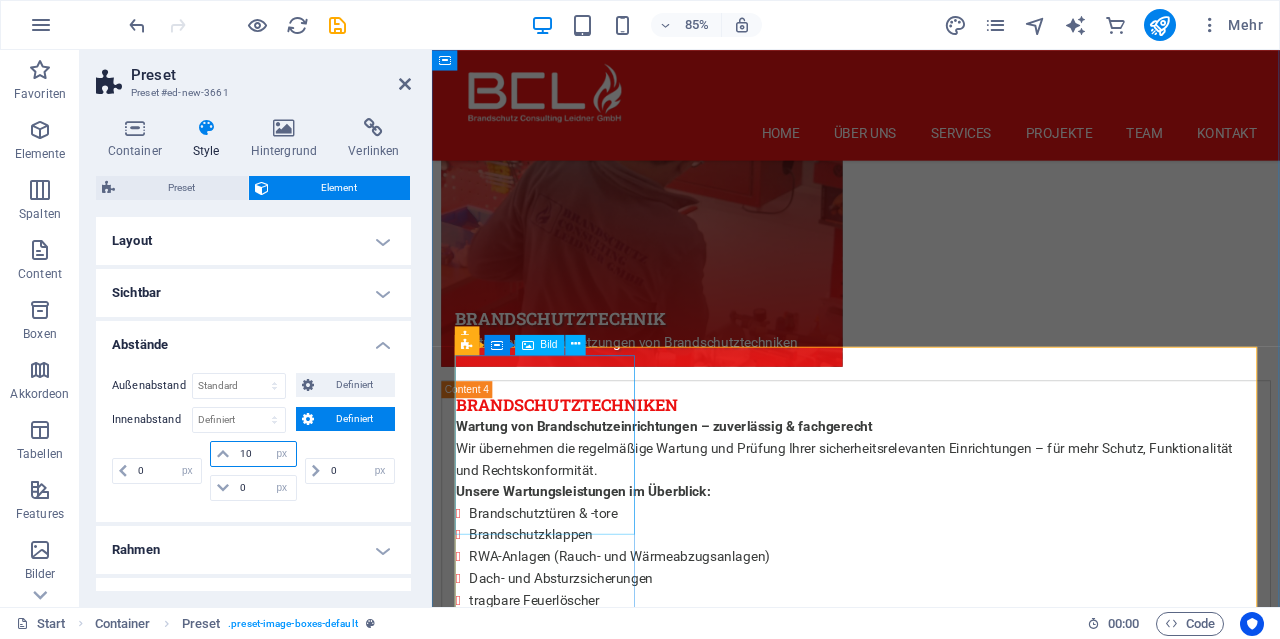 scroll, scrollTop: 8001, scrollLeft: 0, axis: vertical 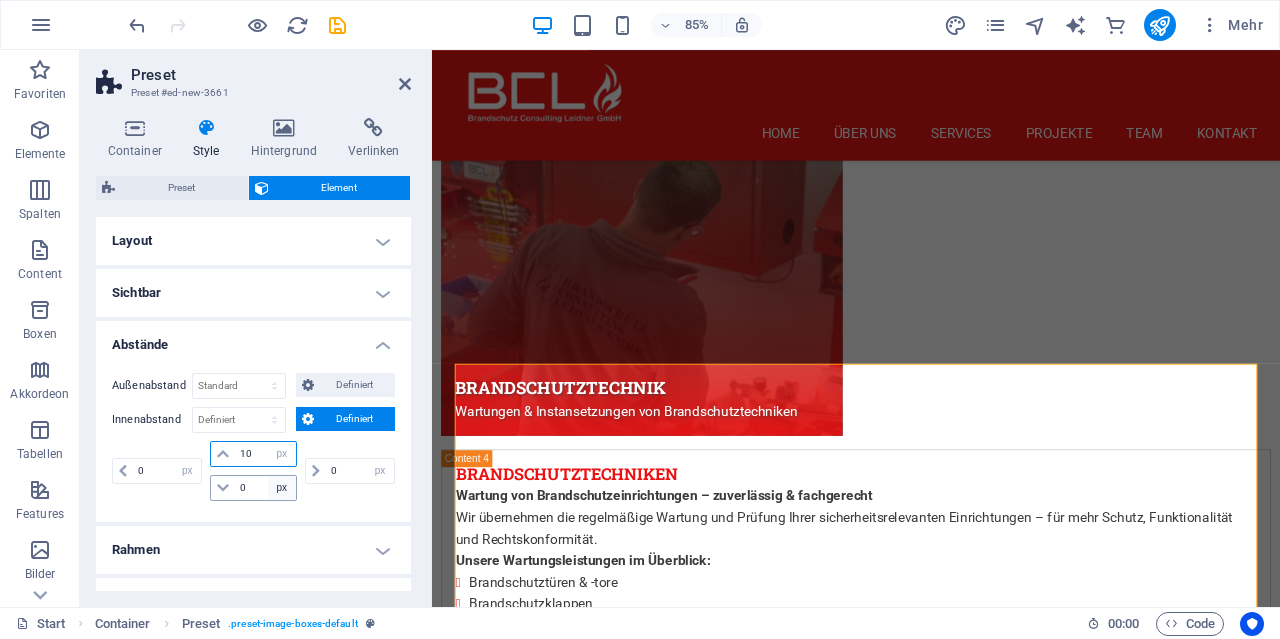 type on "10" 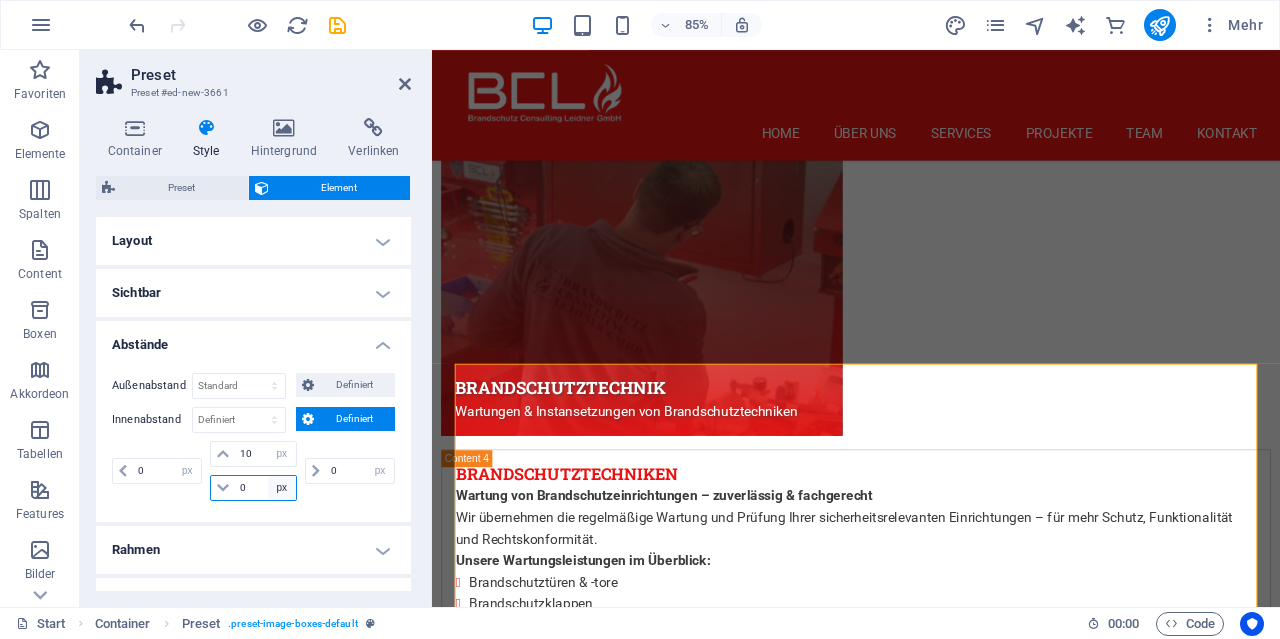click on "px rem % vh vw" at bounding box center (282, 488) 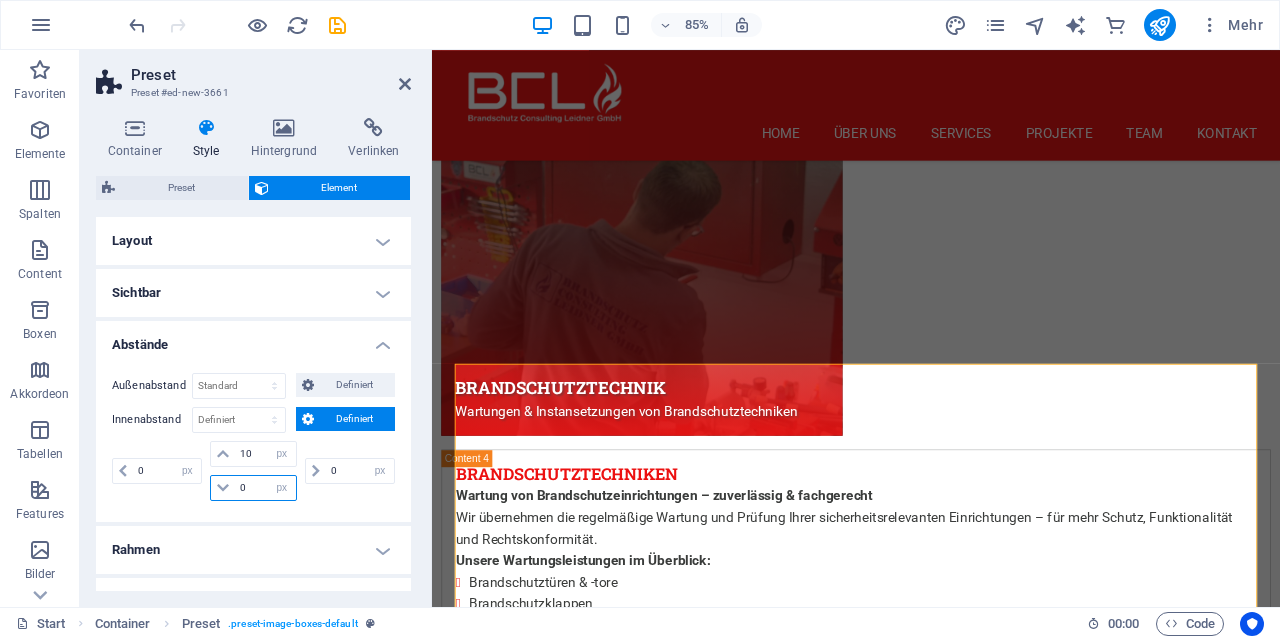 drag, startPoint x: 269, startPoint y: 486, endPoint x: 257, endPoint y: 487, distance: 12.0415945 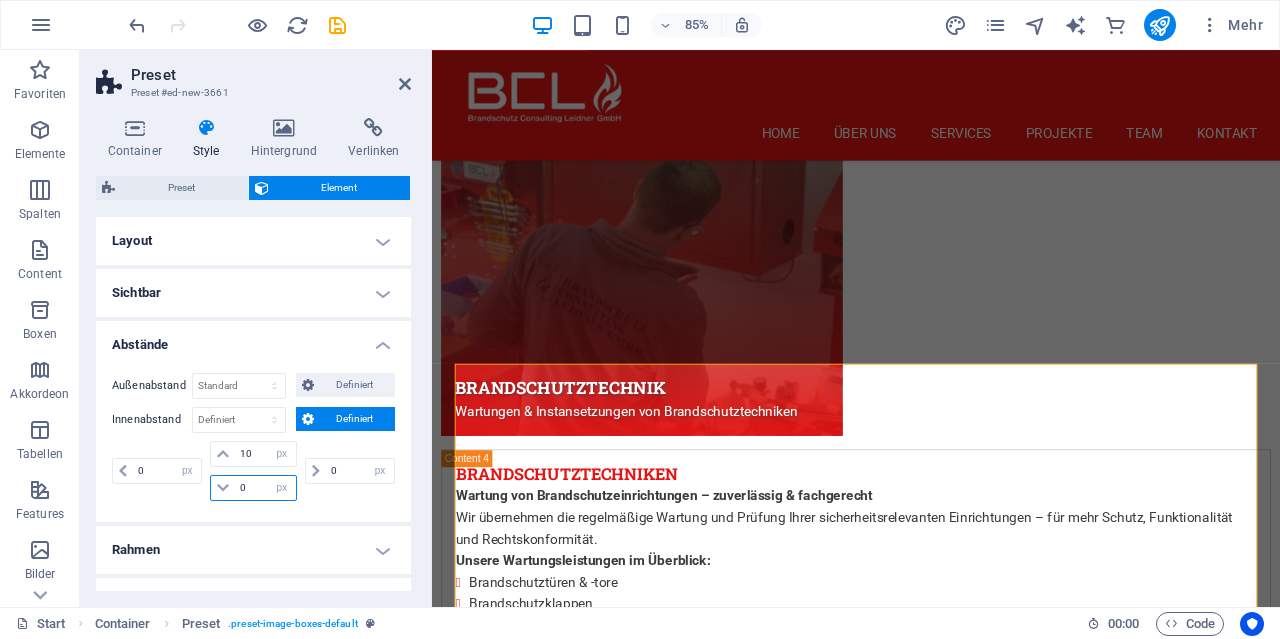 click on "0" at bounding box center [265, 488] 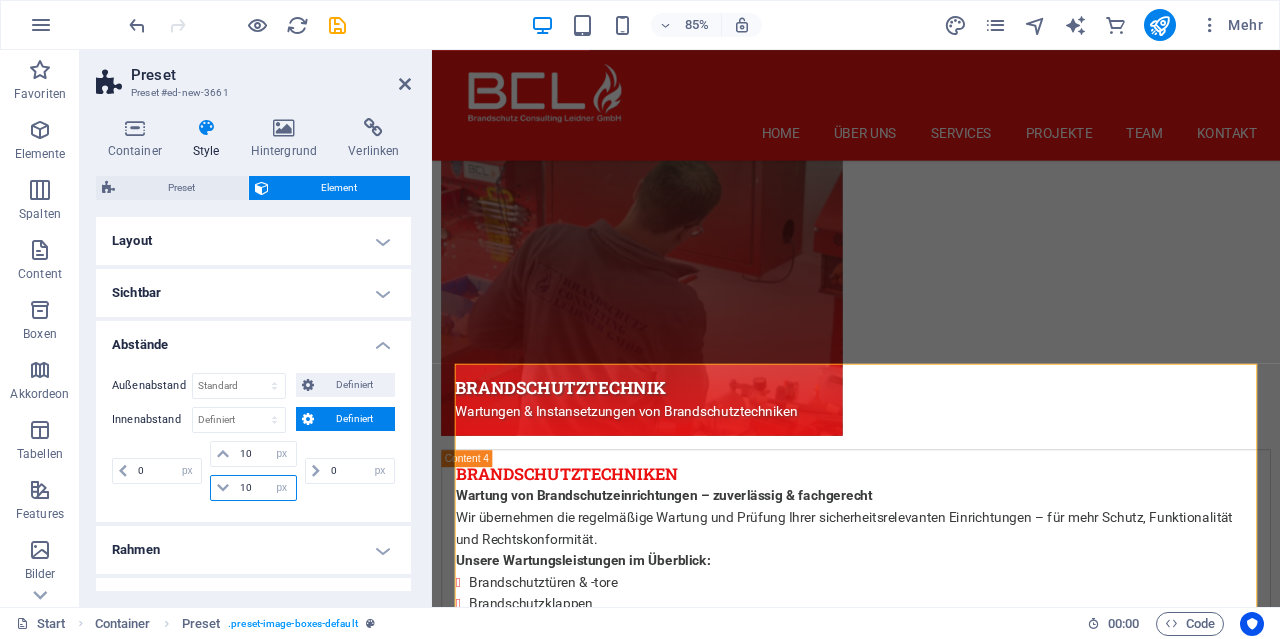 type on "10" 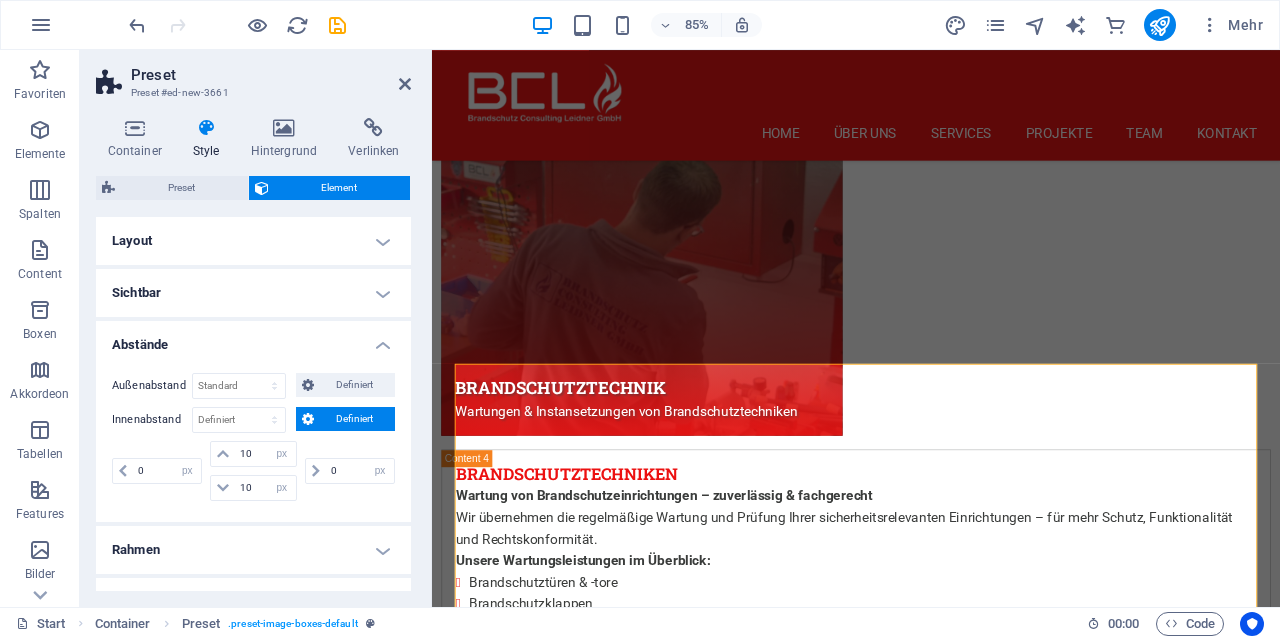 click on "0 px rem % vh vw 10 px rem % vh vw 10 px rem % vh vw 0 px rem % vh vw" at bounding box center [253, 473] 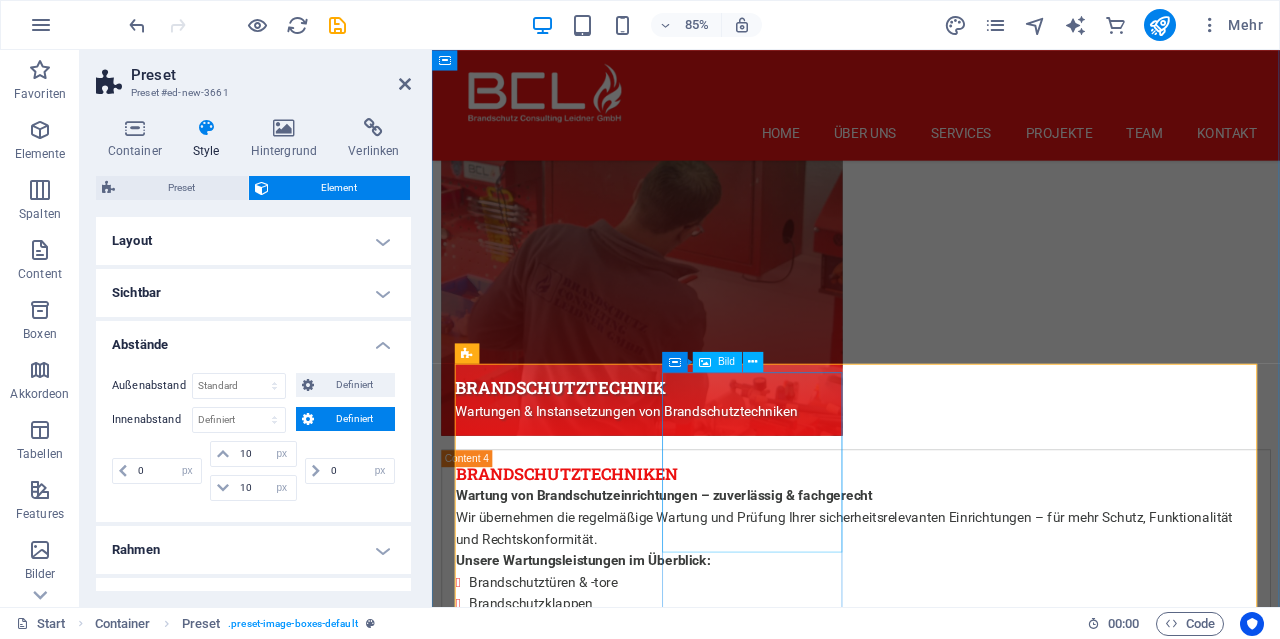 click at bounding box center [931, 8475] 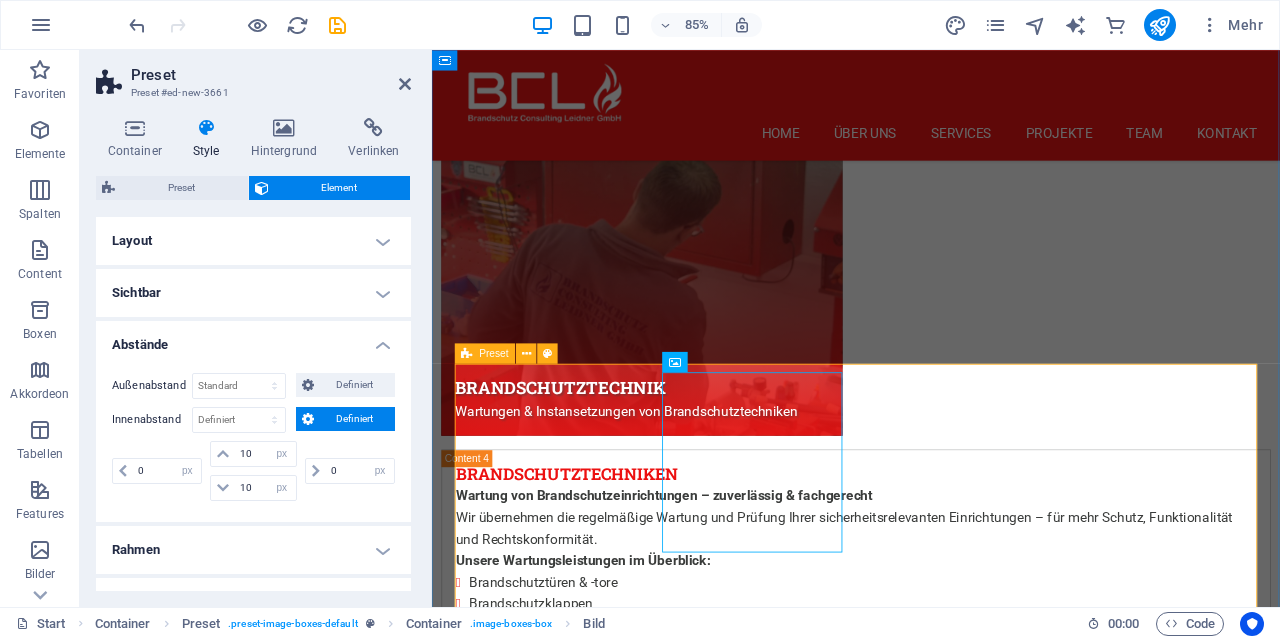 click on "[FIRST] [LAST] Brandschutzbeauftragter [FIRST] [LAST] Brandschutztechniker [FIRST] [LAST] Expert [FIRST] [LAST] Expert" at bounding box center [931, 9054] 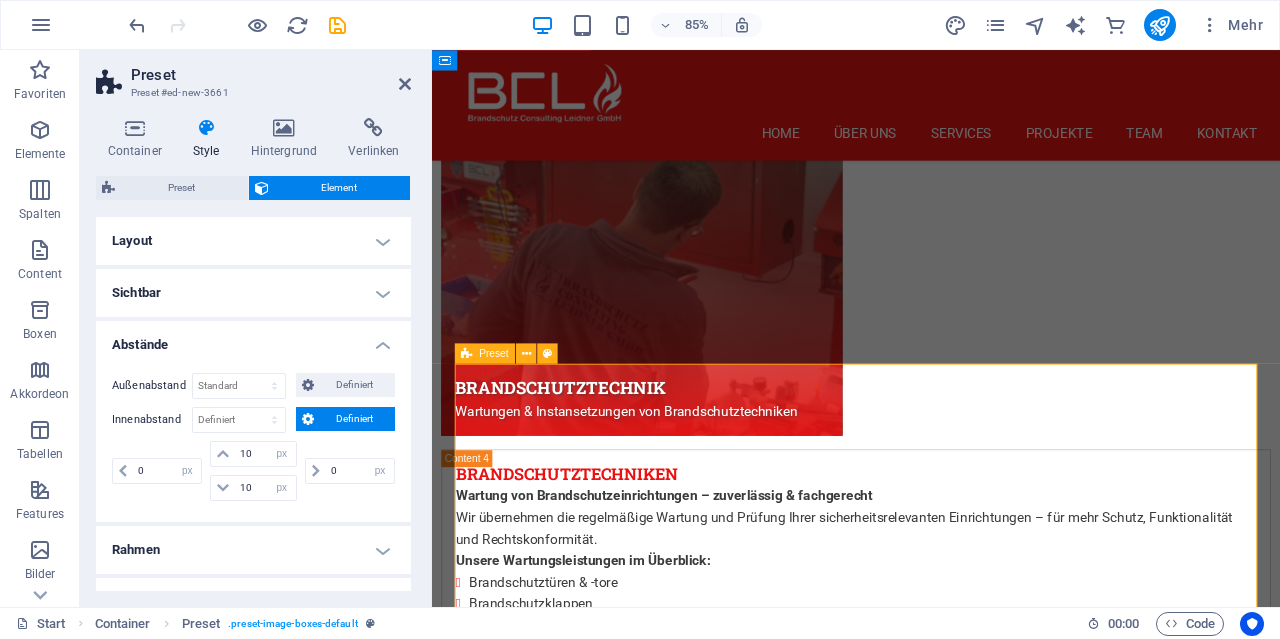 click on "[FIRST] [LAST] Brandschutzbeauftragter [FIRST] [LAST] Brandschutztechniker [FIRST] [LAST] Expert [FIRST] [LAST] Expert" at bounding box center (931, 9054) 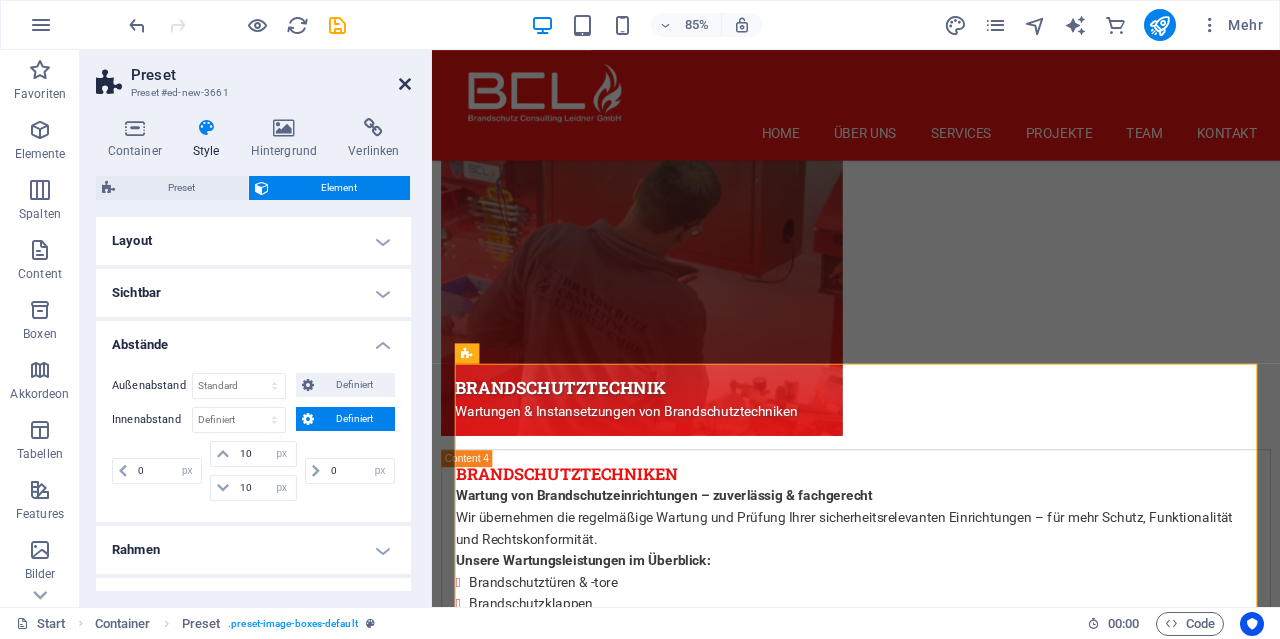 click at bounding box center [405, 84] 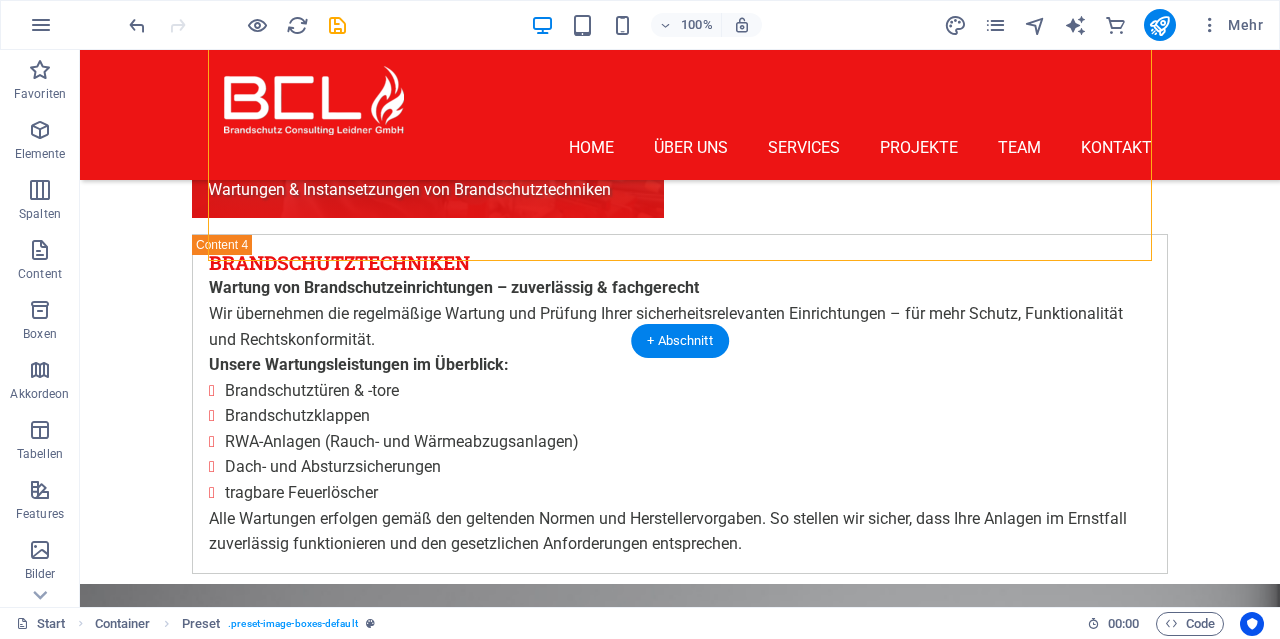 scroll, scrollTop: 7585, scrollLeft: 0, axis: vertical 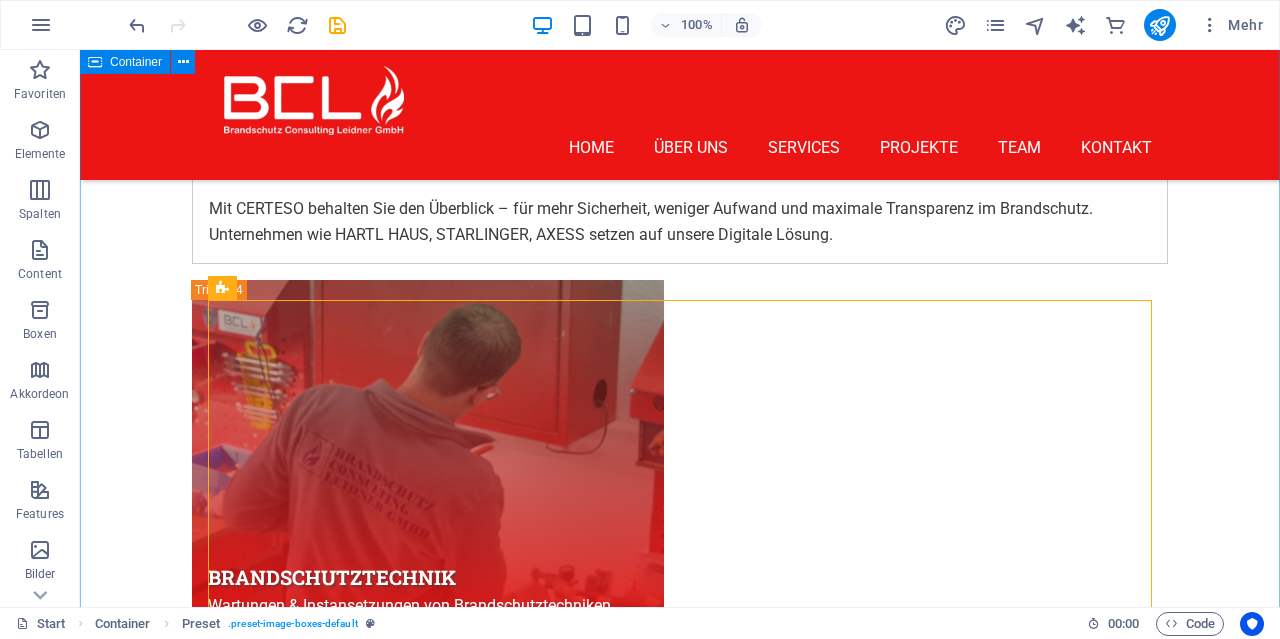 click on "Brandschutz Consutling Leidner GmbH Team ING. [FIRST] [LAST] Geschäftsführer [FIRST] [LAST] Technischer Leiter [FIRST] [LAST] Brandschutzbeauftragter [FIRST] [LAST] Brandschutzbeauftragter [FIRST] [LAST] Brandschutzbeauftragter [FIRST] [LAST] Brandschutztechniker [FIRST] Brandschutztechniker [FIRST] [LAST] Expert [FIRST] [LAST] Expert" at bounding box center [680, 6766] 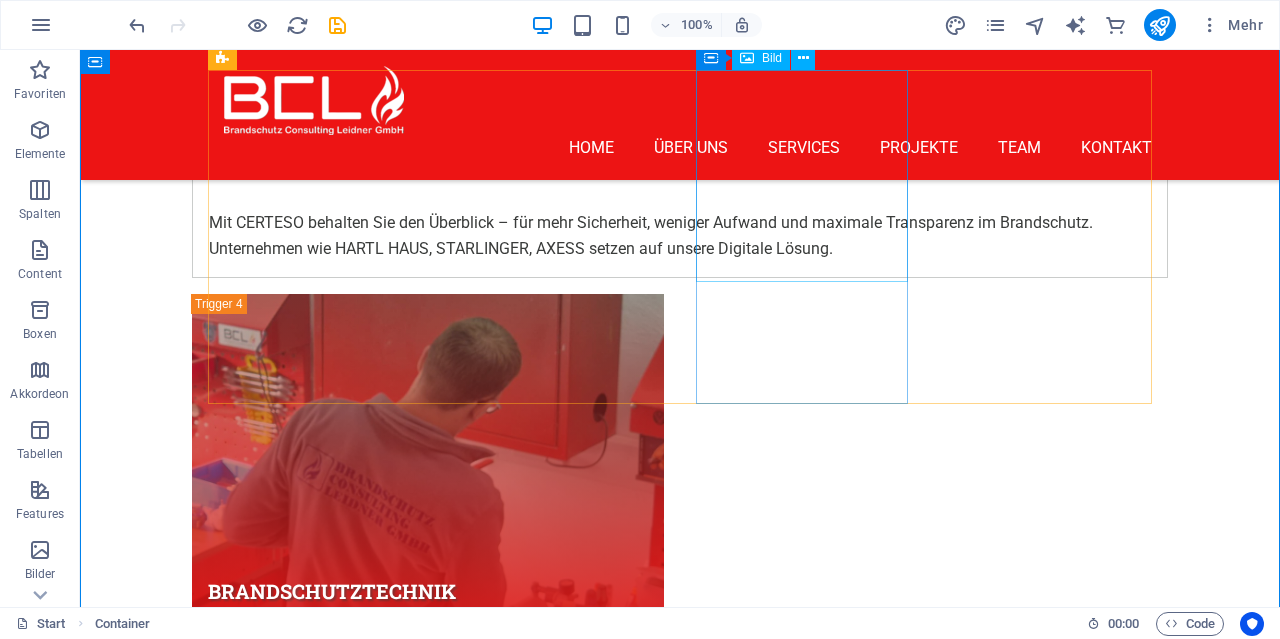 scroll, scrollTop: 7585, scrollLeft: 0, axis: vertical 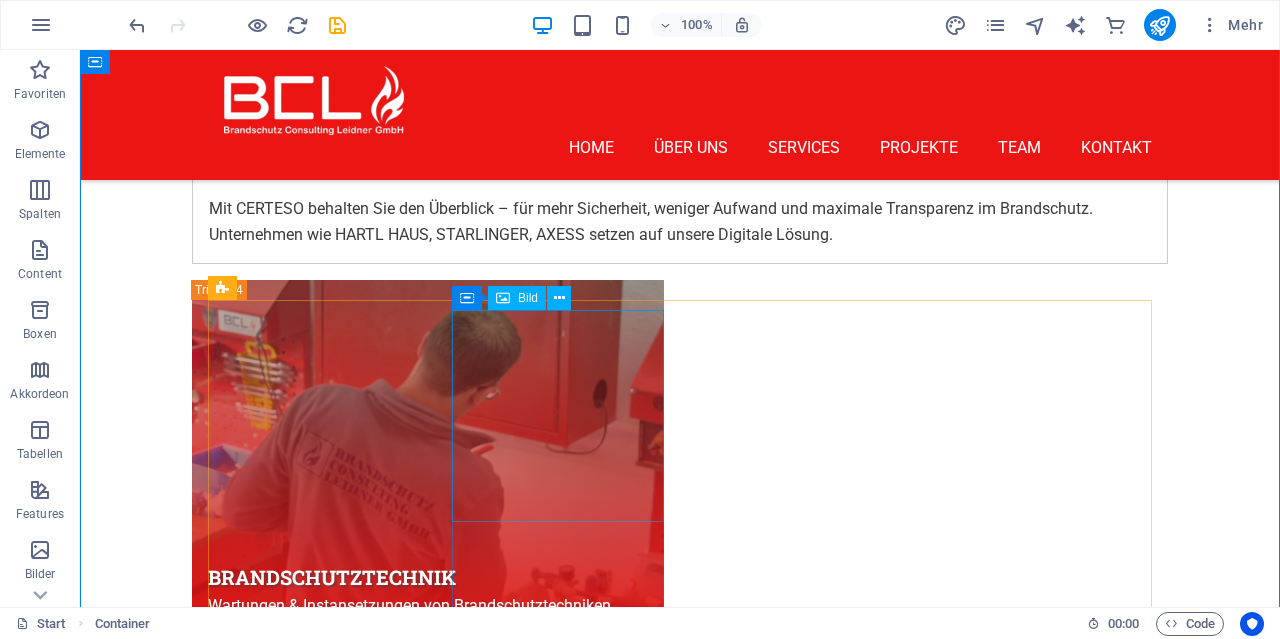 click at bounding box center (680, 8383) 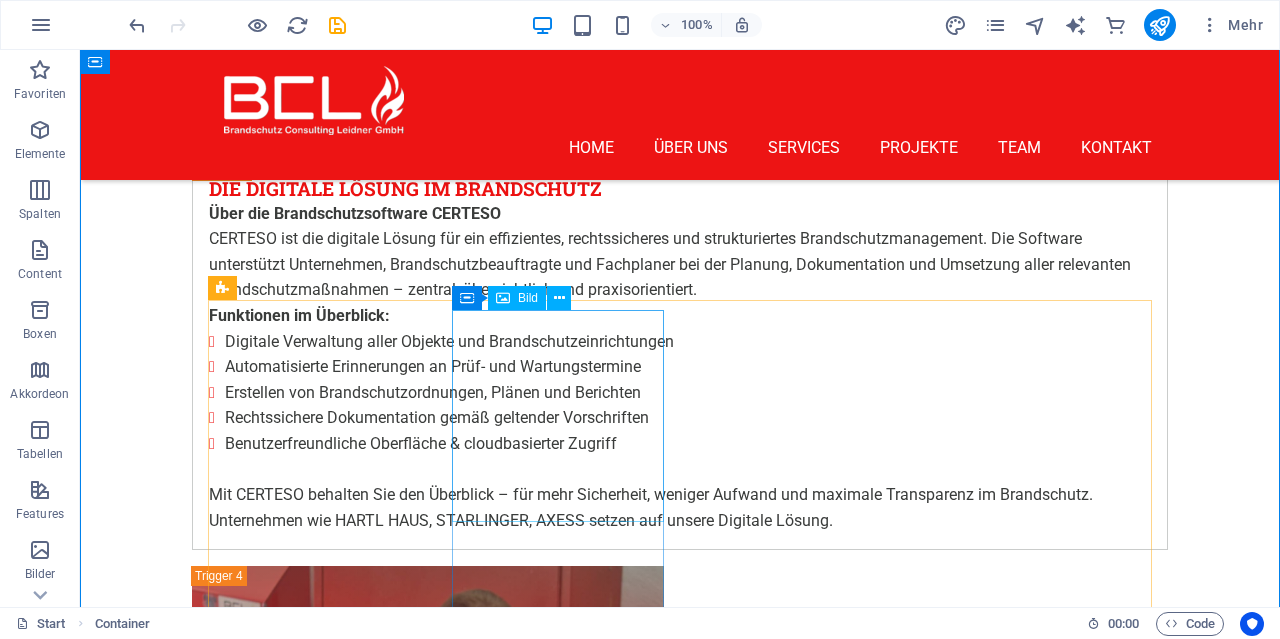 select on "%" 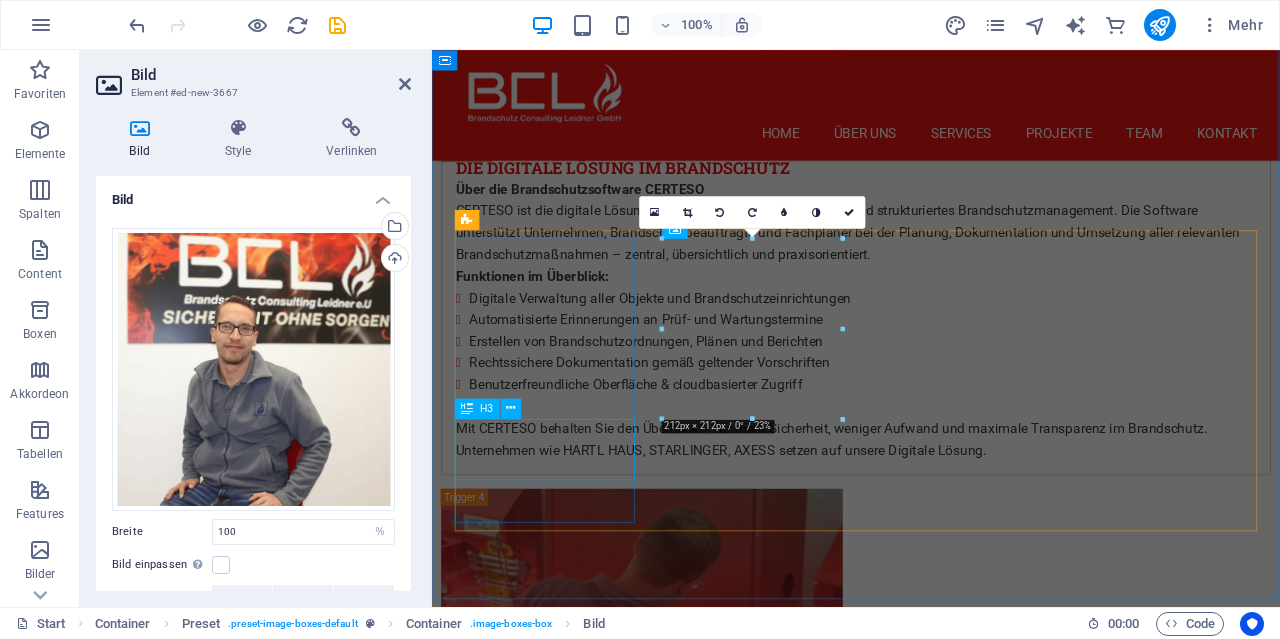 scroll, scrollTop: 8158, scrollLeft: 0, axis: vertical 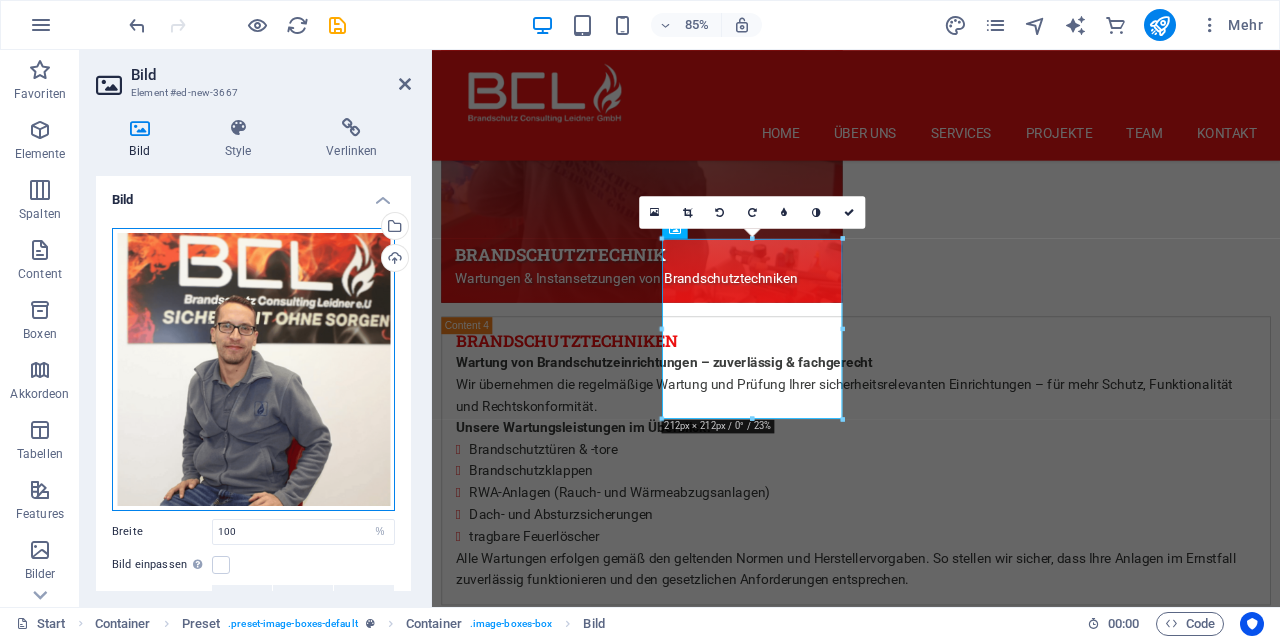 click on "Ziehe Dateien zum Hochladen hierher oder  klicke hier, um aus Dateien oder kostenlosen Stockfotos & -videos zu wählen" at bounding box center (253, 369) 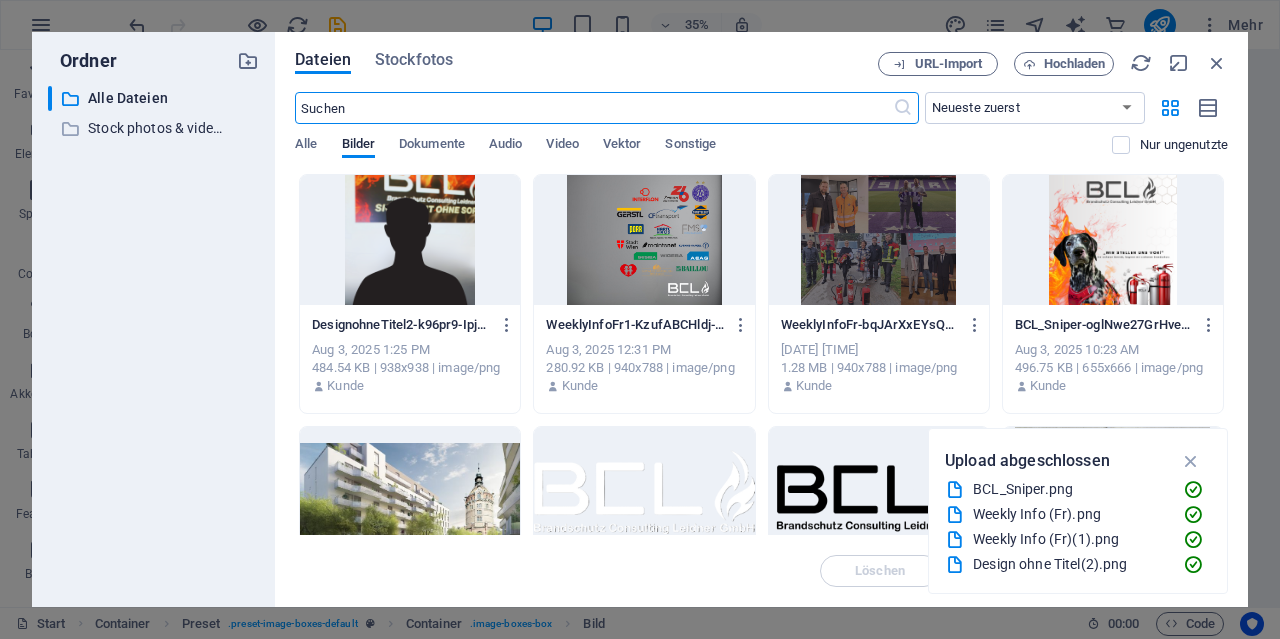 click at bounding box center (410, 240) 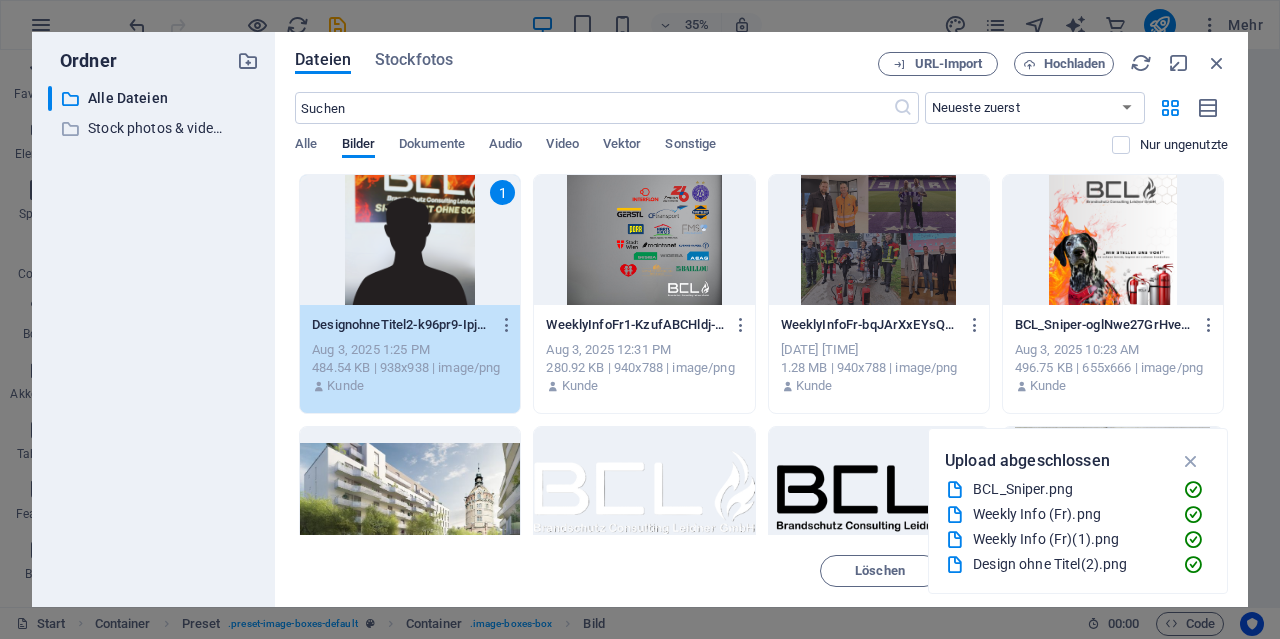 click on "1" at bounding box center (410, 240) 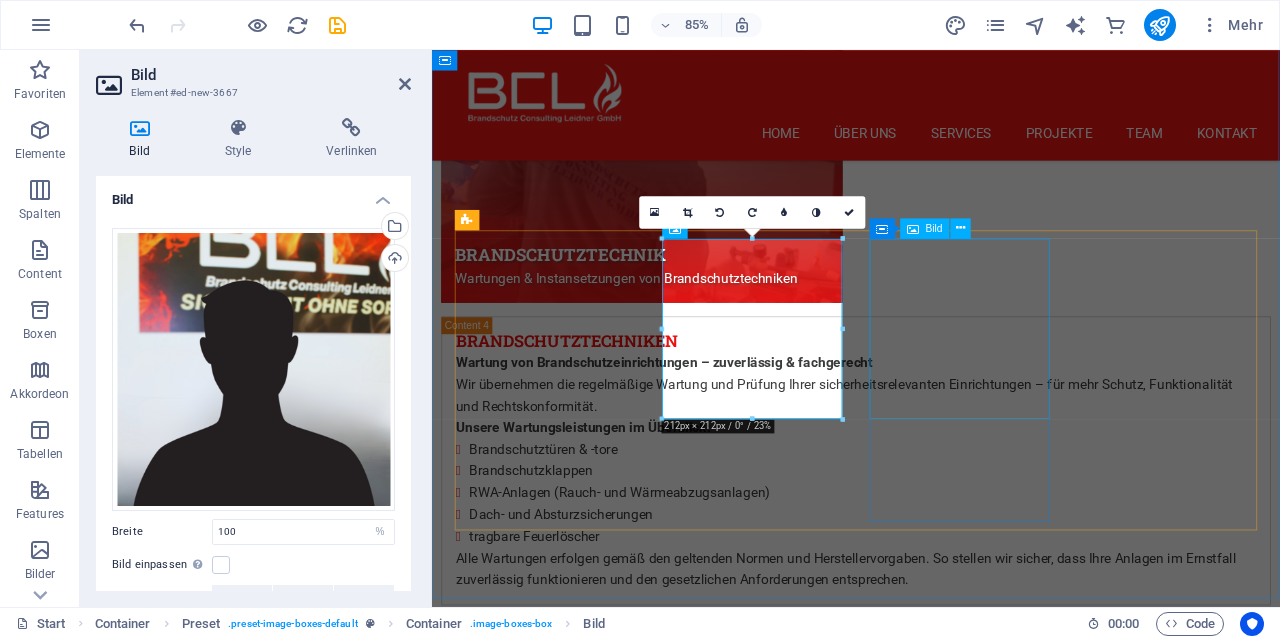 click at bounding box center (931, 9400) 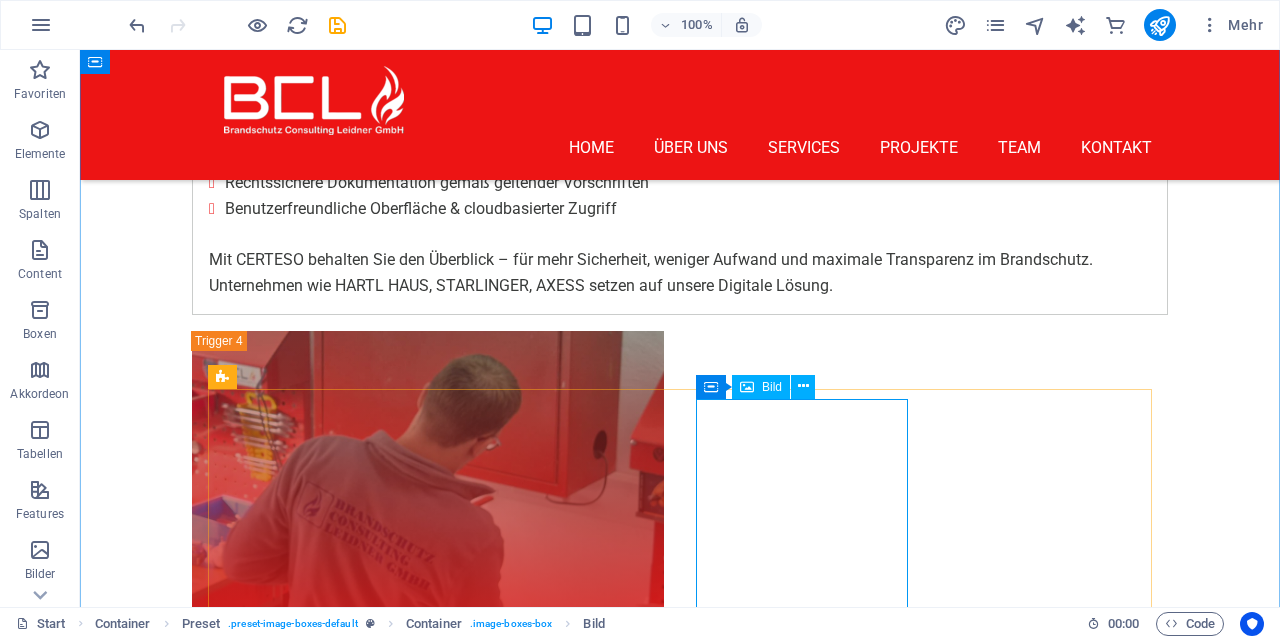 scroll, scrollTop: 7568, scrollLeft: 0, axis: vertical 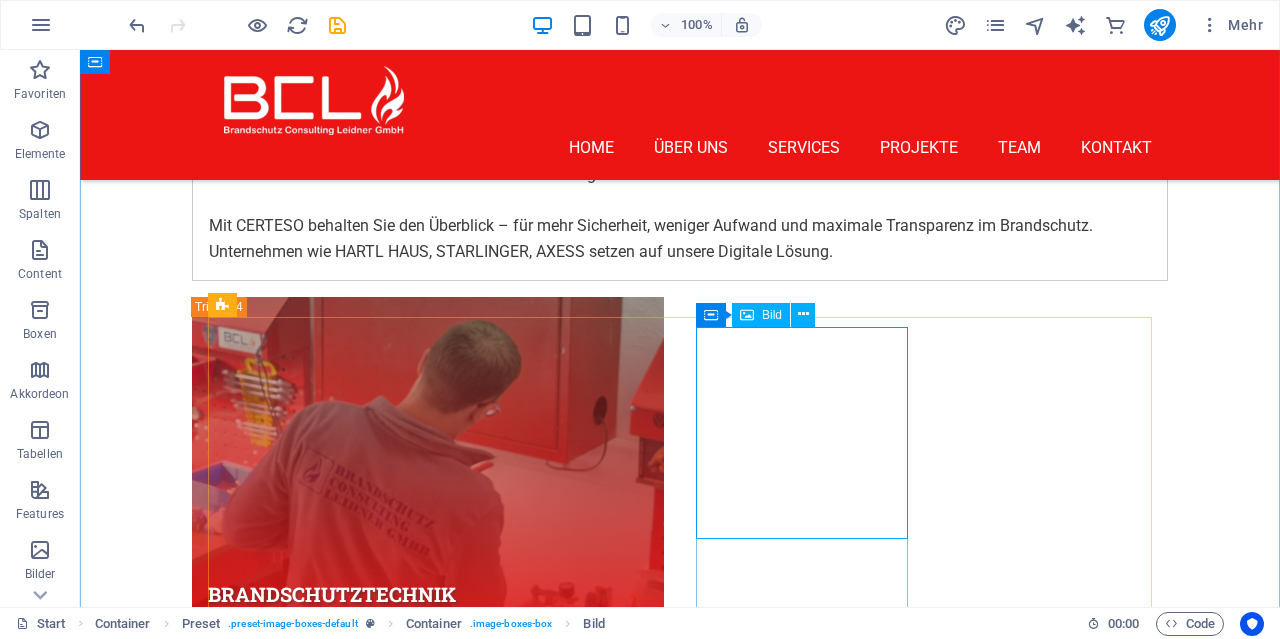 click at bounding box center [680, 9481] 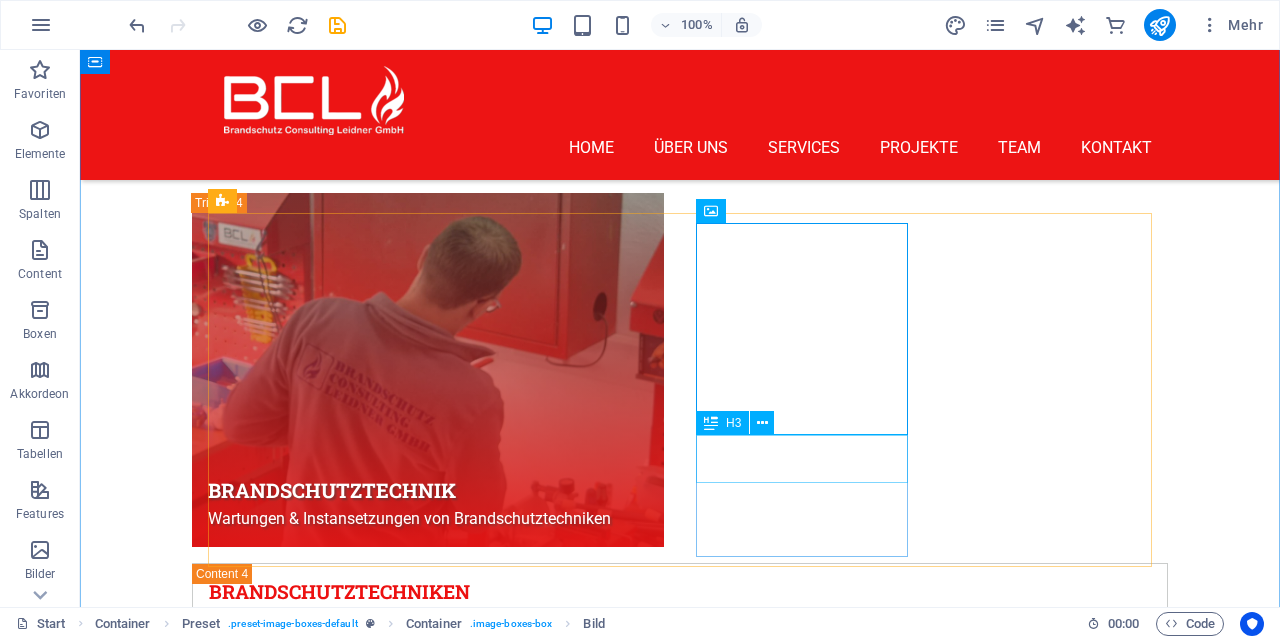 scroll, scrollTop: 7568, scrollLeft: 0, axis: vertical 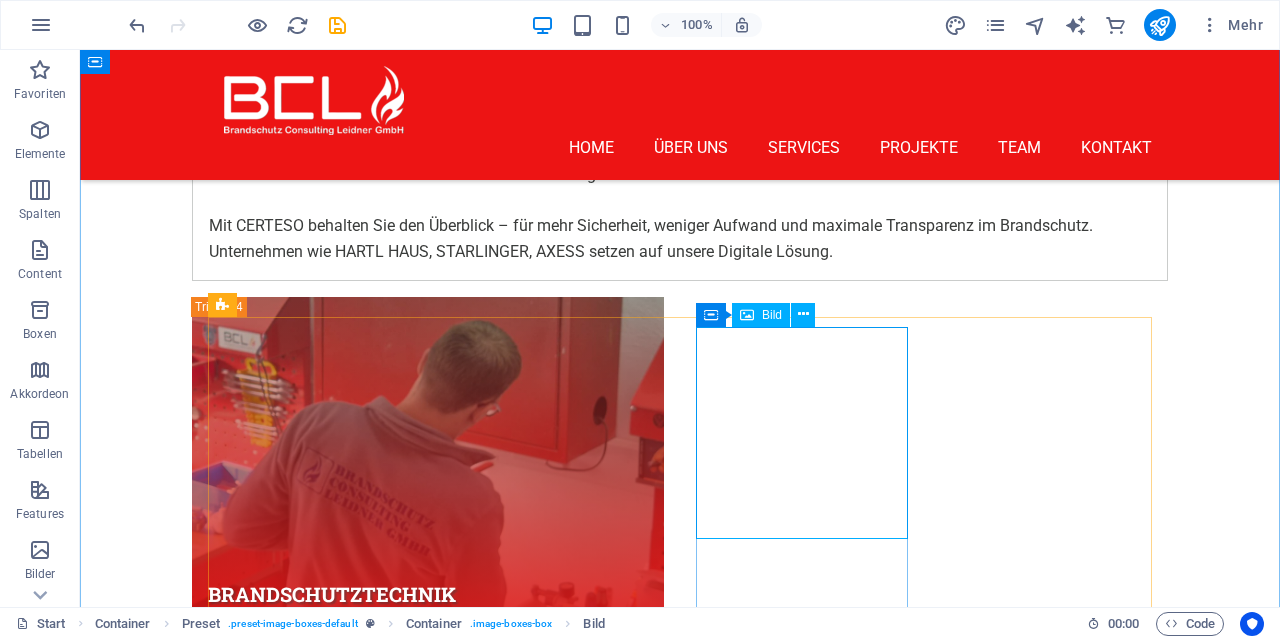 click at bounding box center (680, 9481) 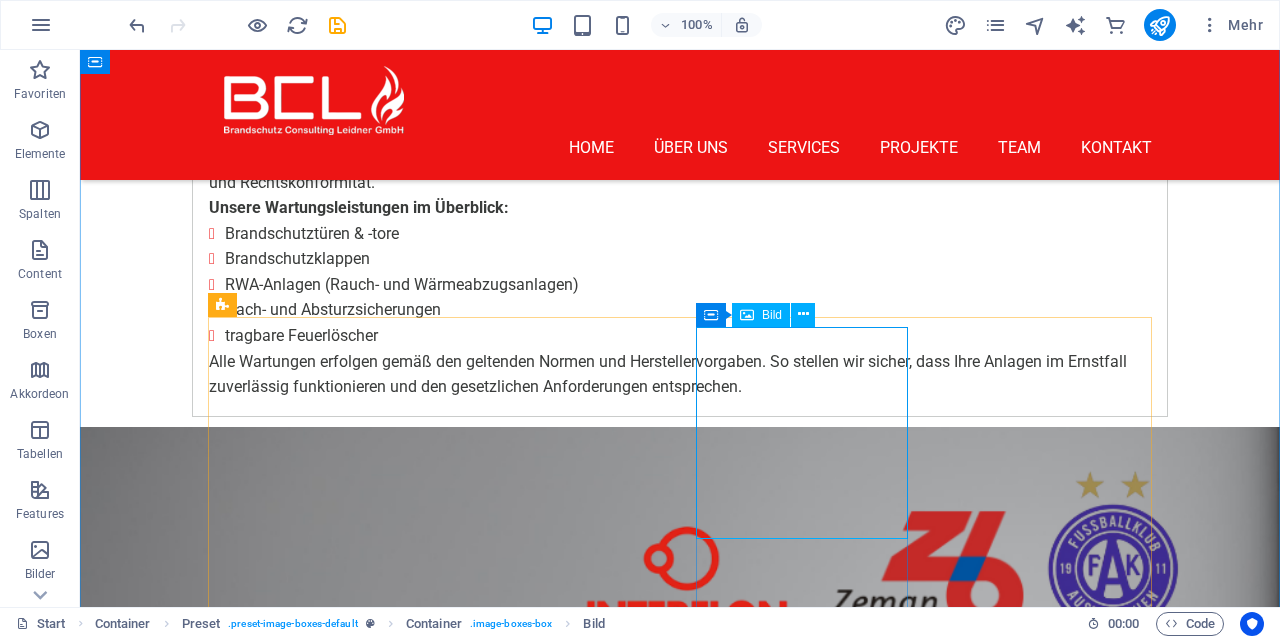 select on "%" 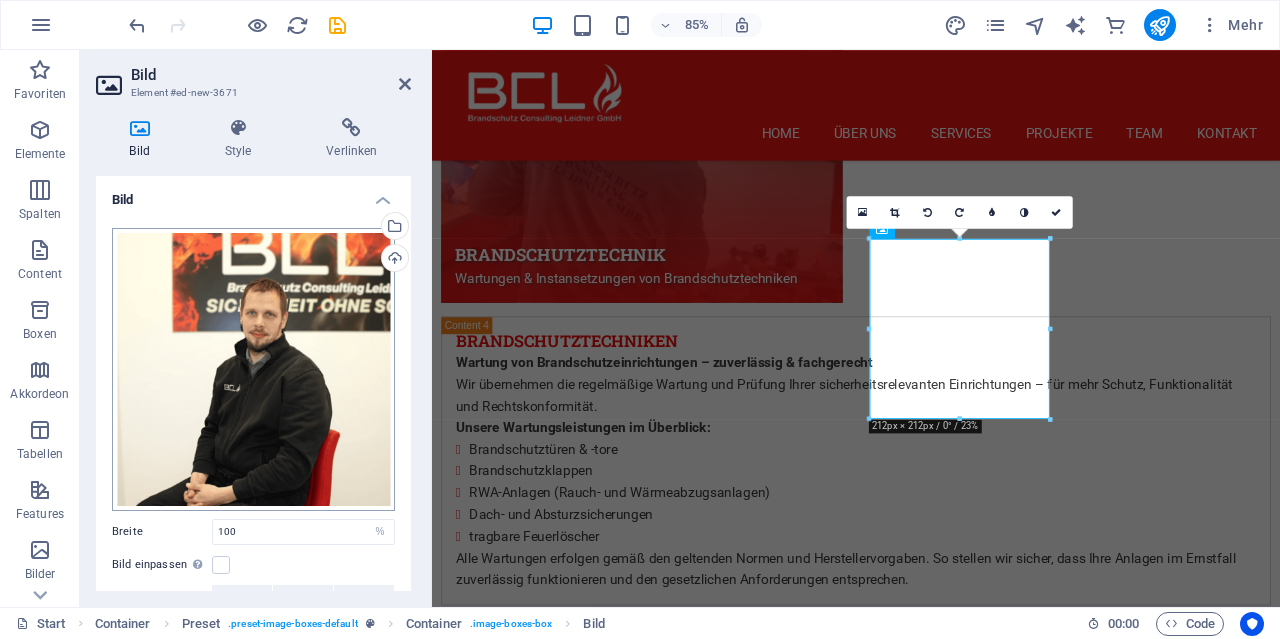 click on "Ziehe Dateien zum Hochladen hierher oder  klicke hier, um aus Dateien oder kostenlosen Stockfotos & -videos zu wählen" at bounding box center [253, 369] 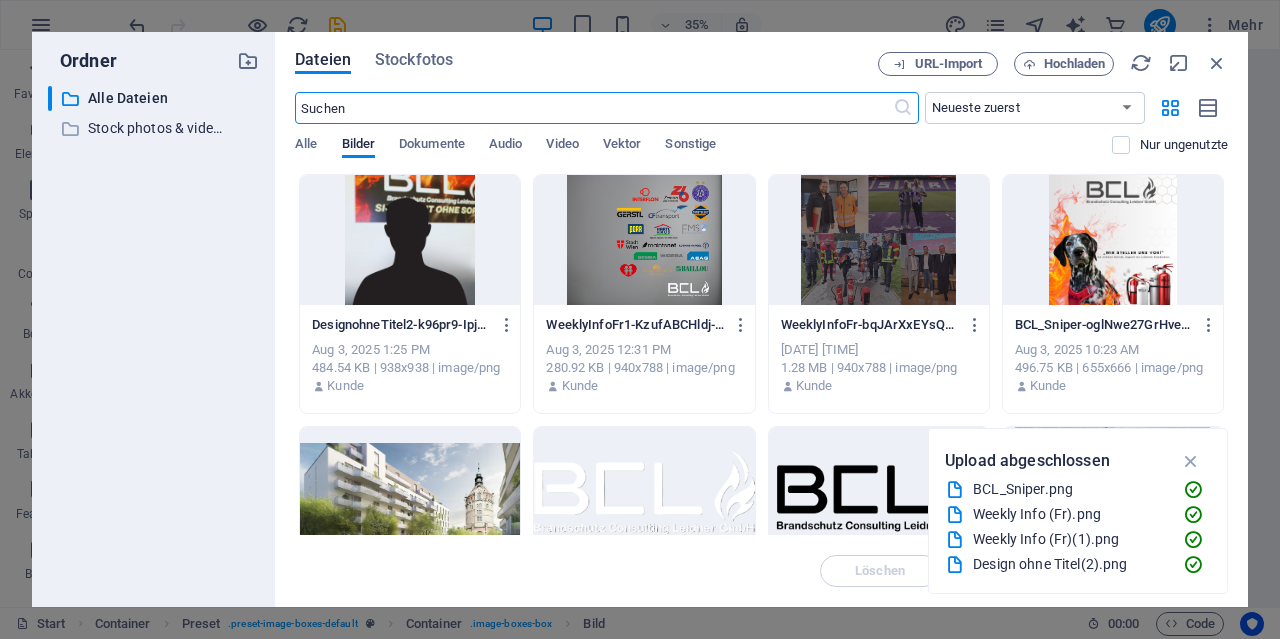 click at bounding box center (410, 240) 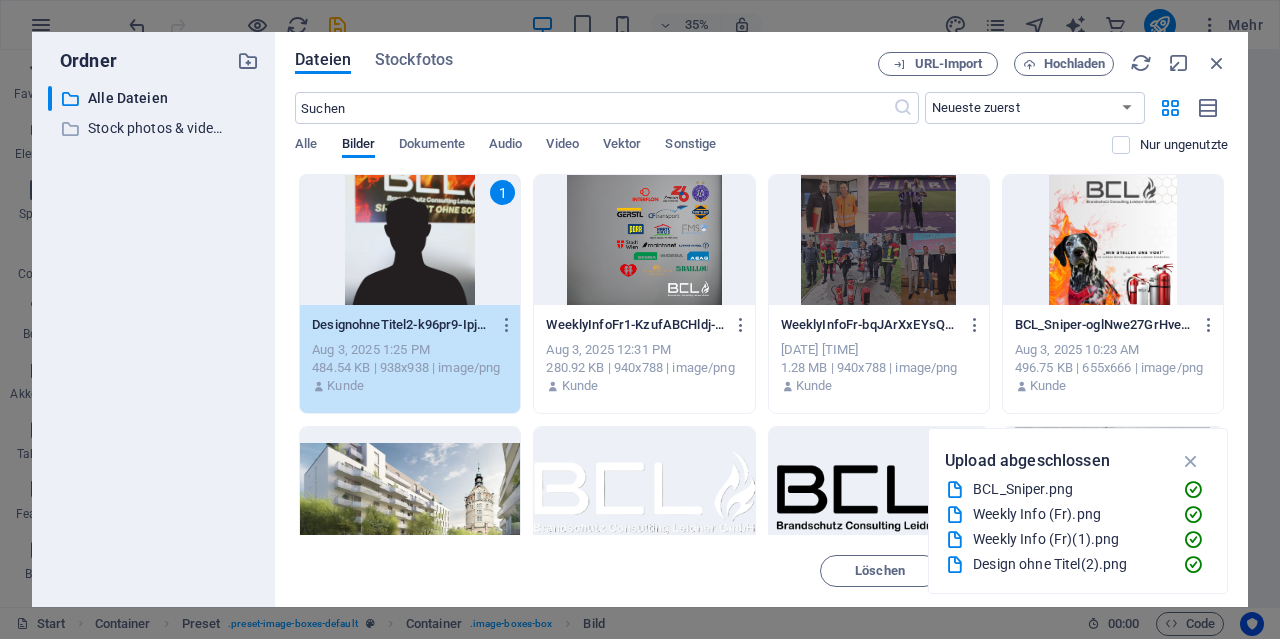 click on "1" at bounding box center (410, 240) 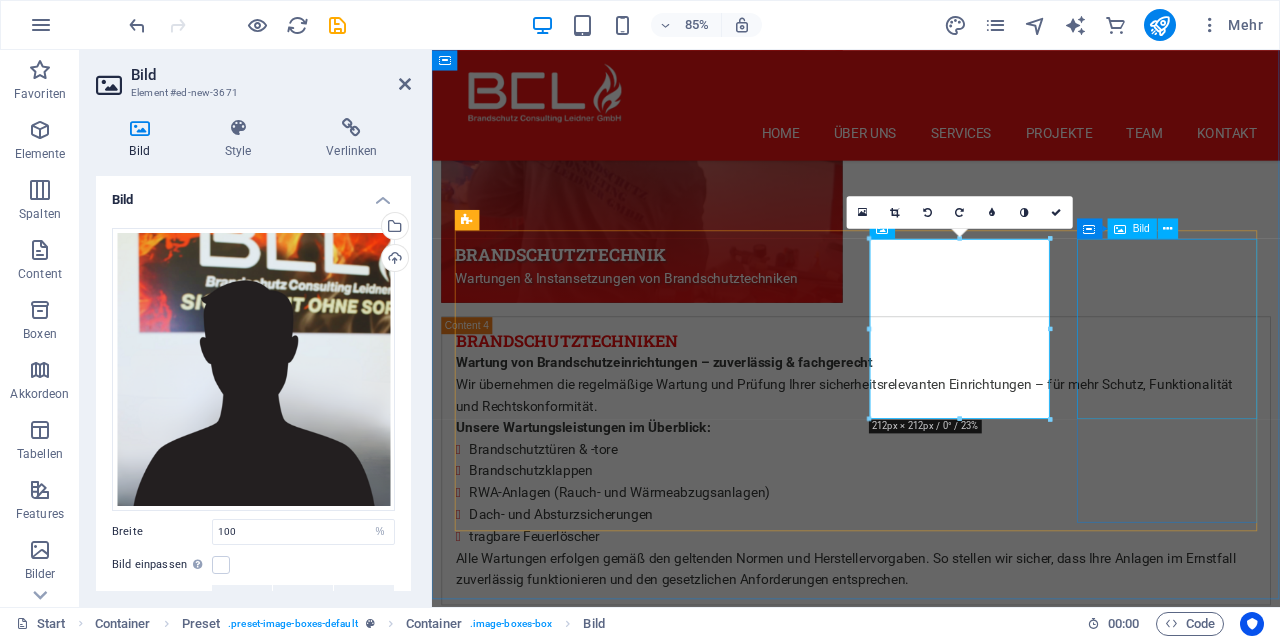 click at bounding box center [931, 10458] 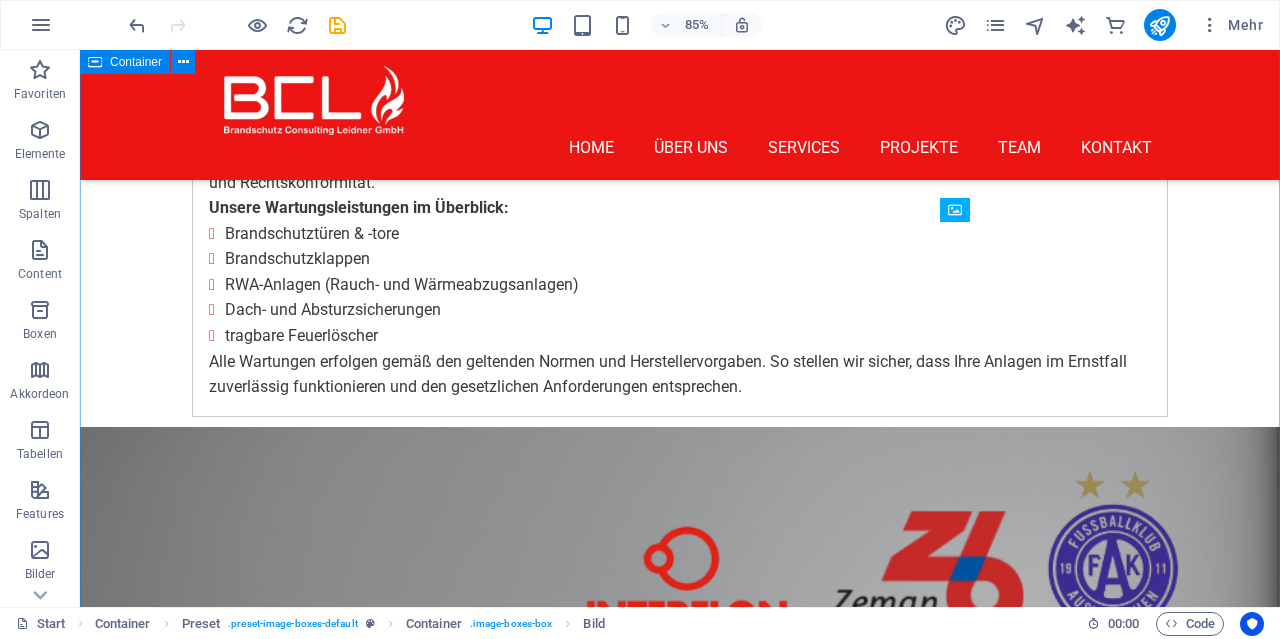 scroll, scrollTop: 7672, scrollLeft: 0, axis: vertical 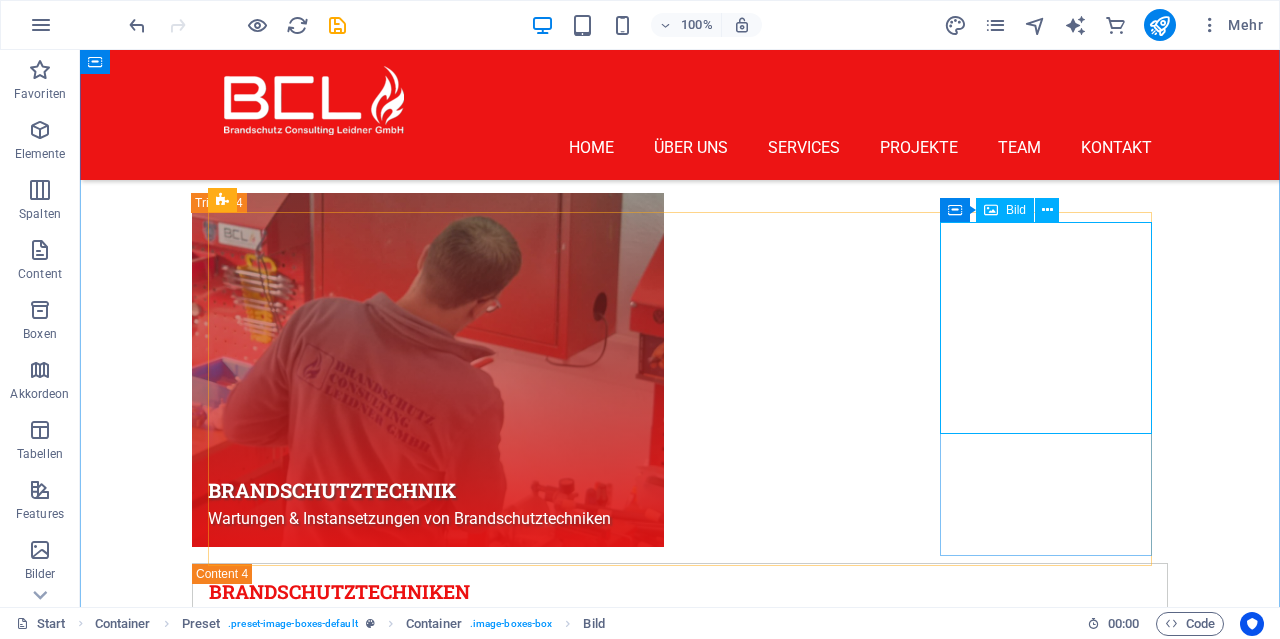 click at bounding box center [680, 10435] 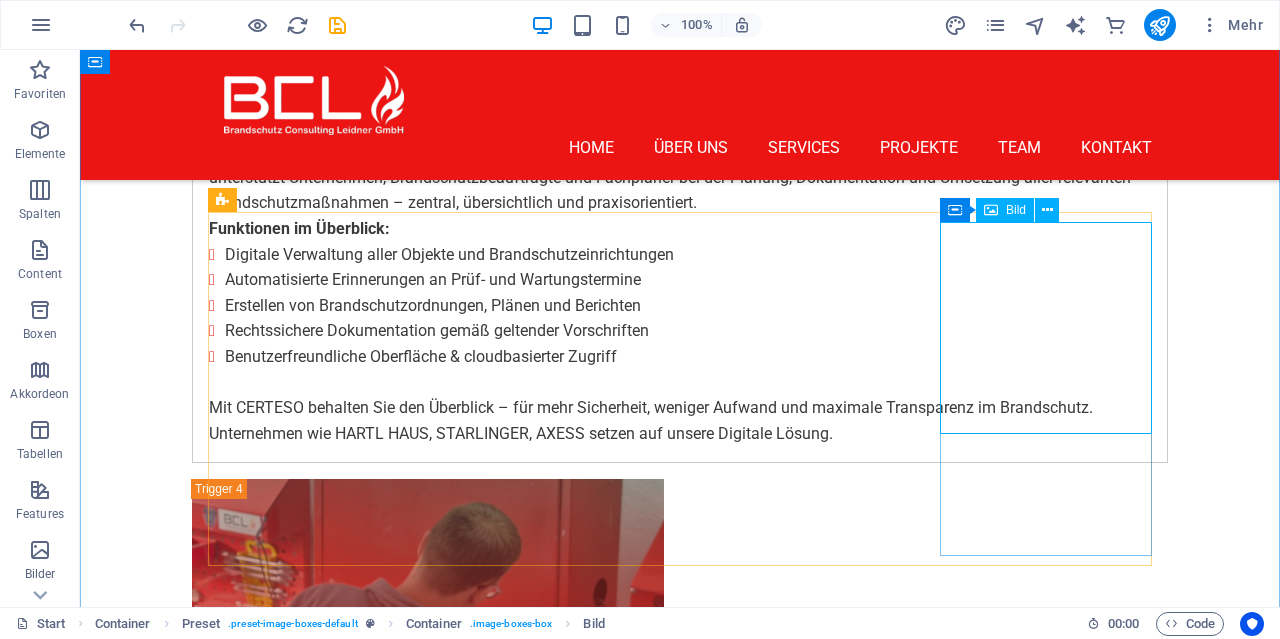 scroll, scrollTop: 8158, scrollLeft: 0, axis: vertical 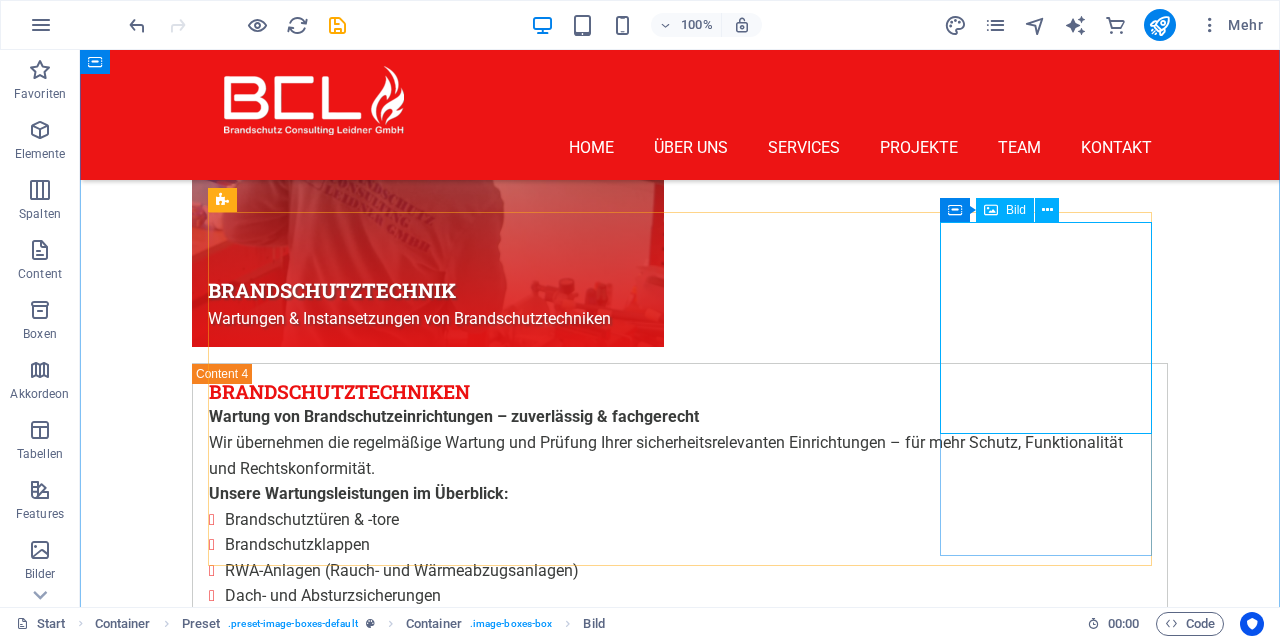 select on "%" 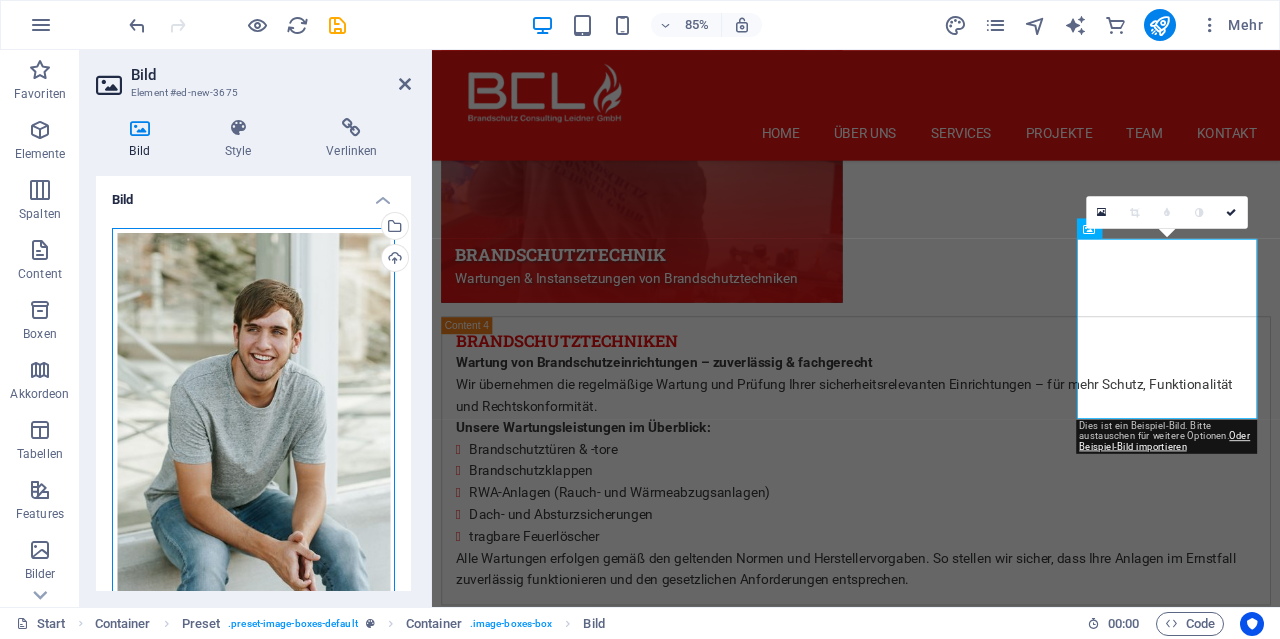 click on "Ziehe Dateien zum Hochladen hierher oder  klicke hier, um aus Dateien oder kostenlosen Stockfotos & -videos zu wählen" at bounding box center [253, 424] 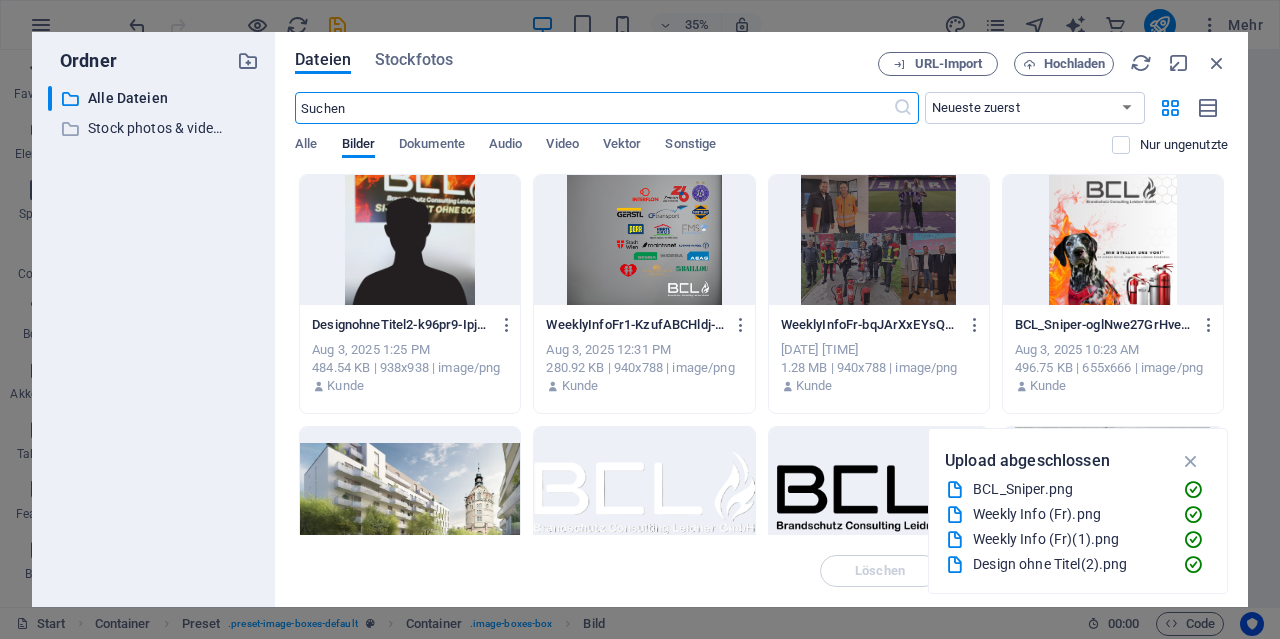 click at bounding box center (410, 240) 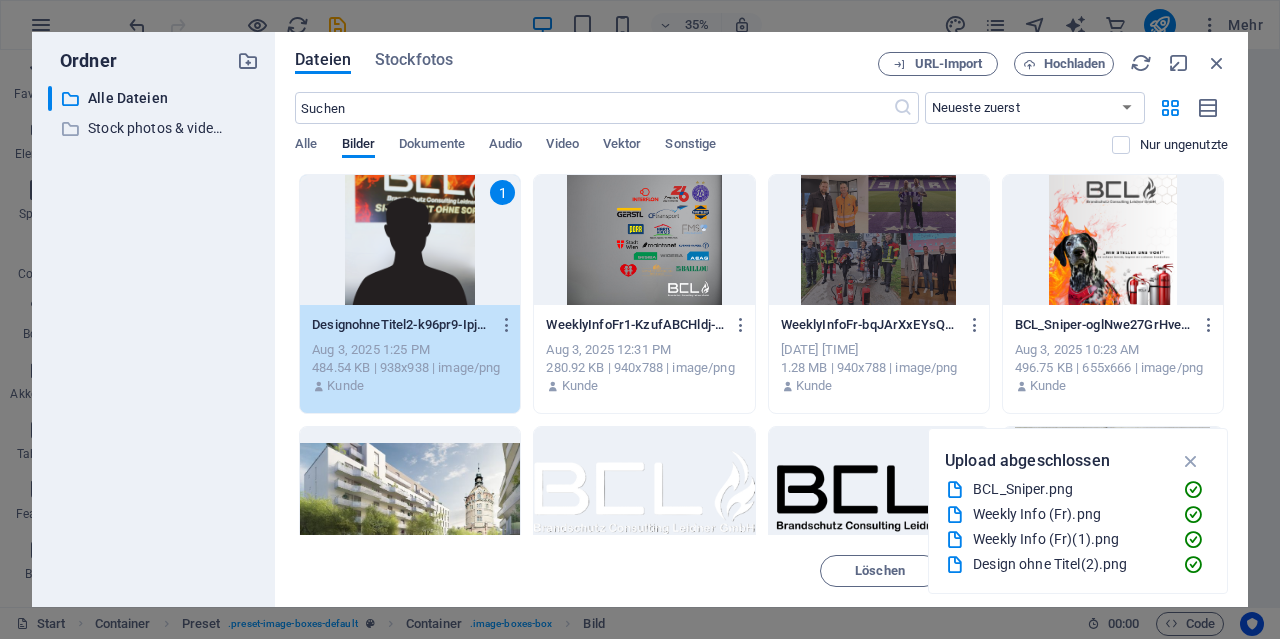 click on "1" at bounding box center [410, 240] 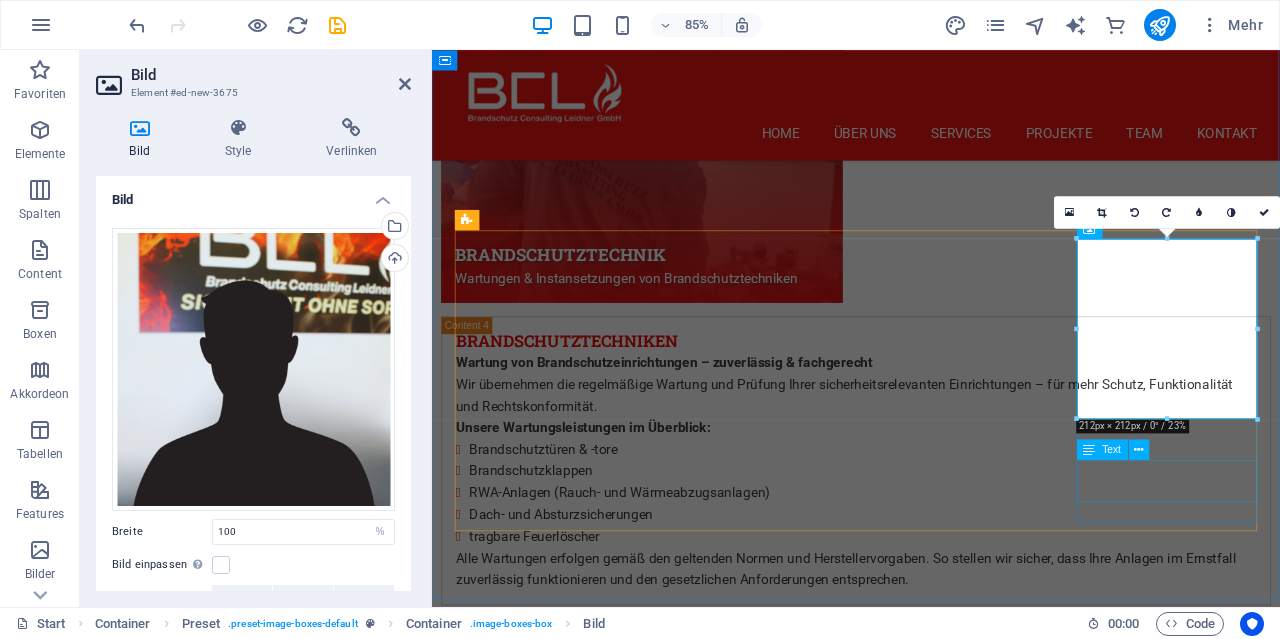 click on "Insect Expert" at bounding box center [931, 11004] 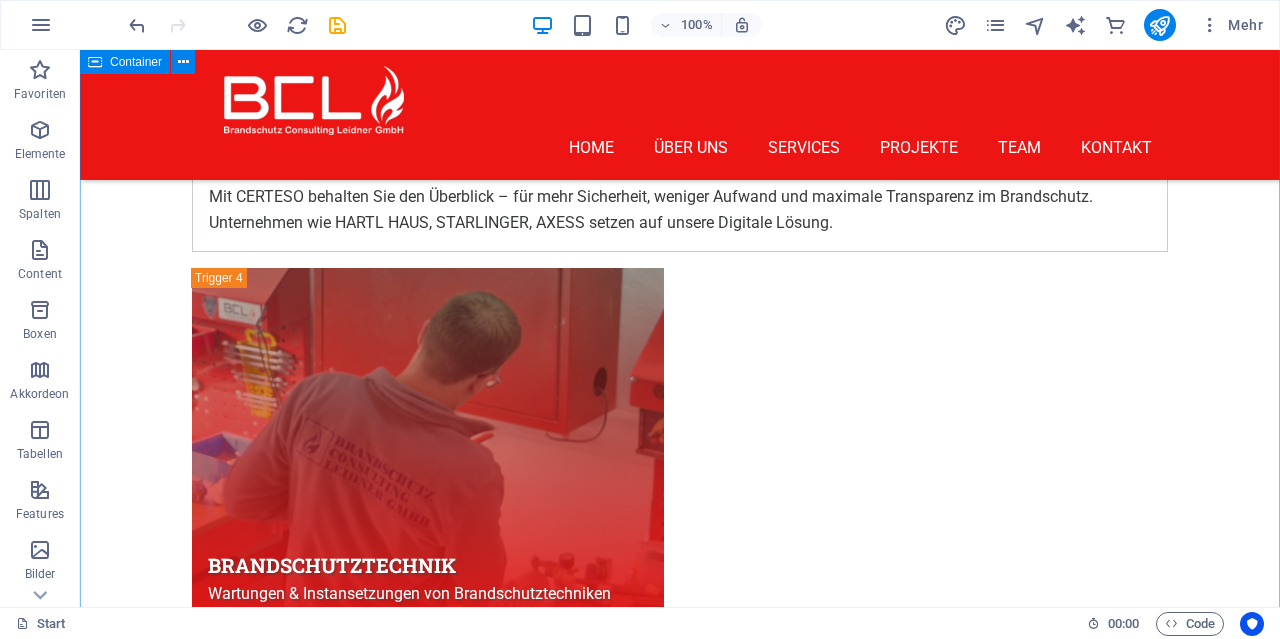 scroll, scrollTop: 7643, scrollLeft: 0, axis: vertical 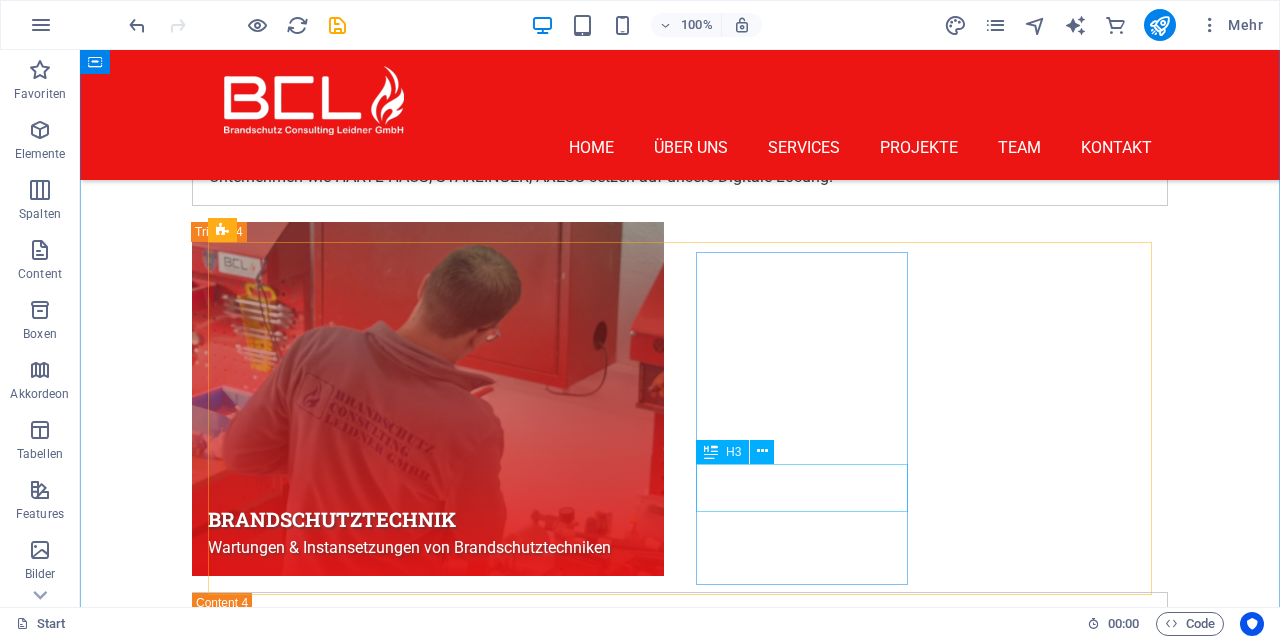 click on "[FIRST] [LAST]" at bounding box center (680, 9902) 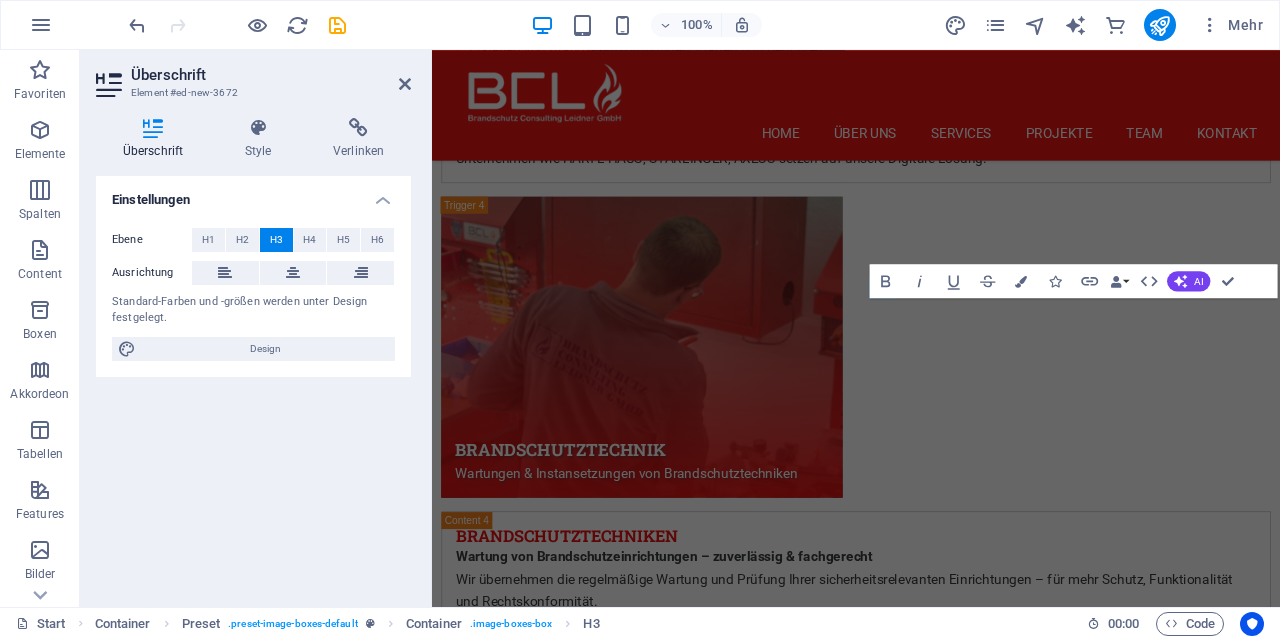 scroll, scrollTop: 8300, scrollLeft: 0, axis: vertical 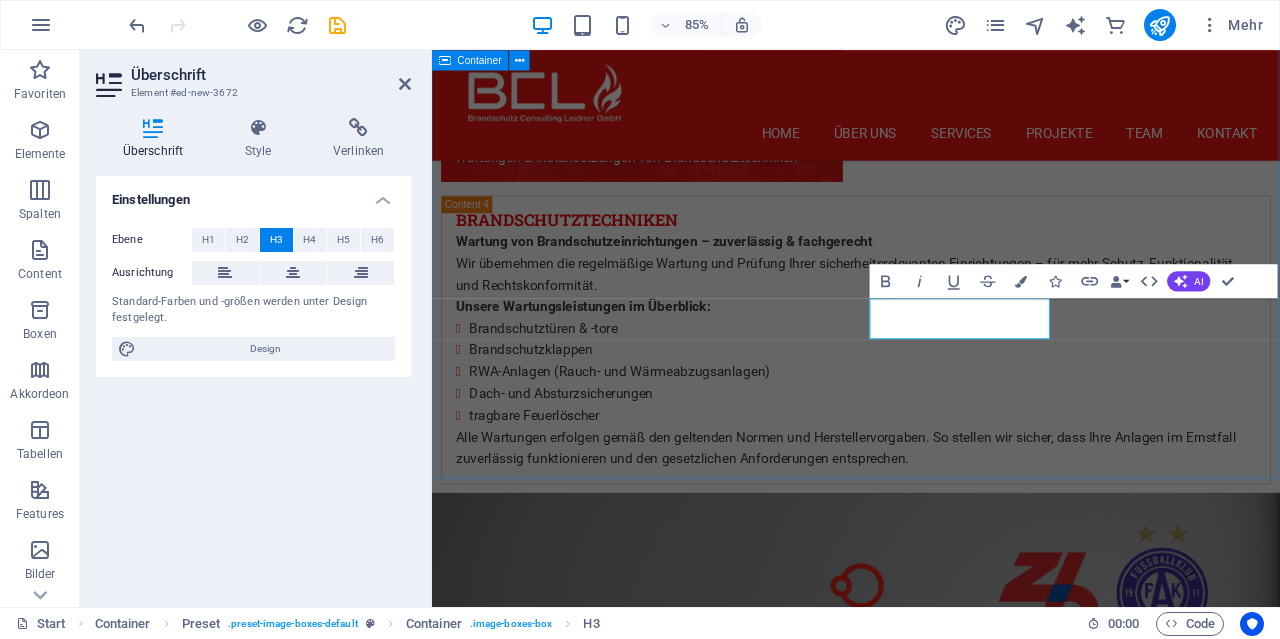 type 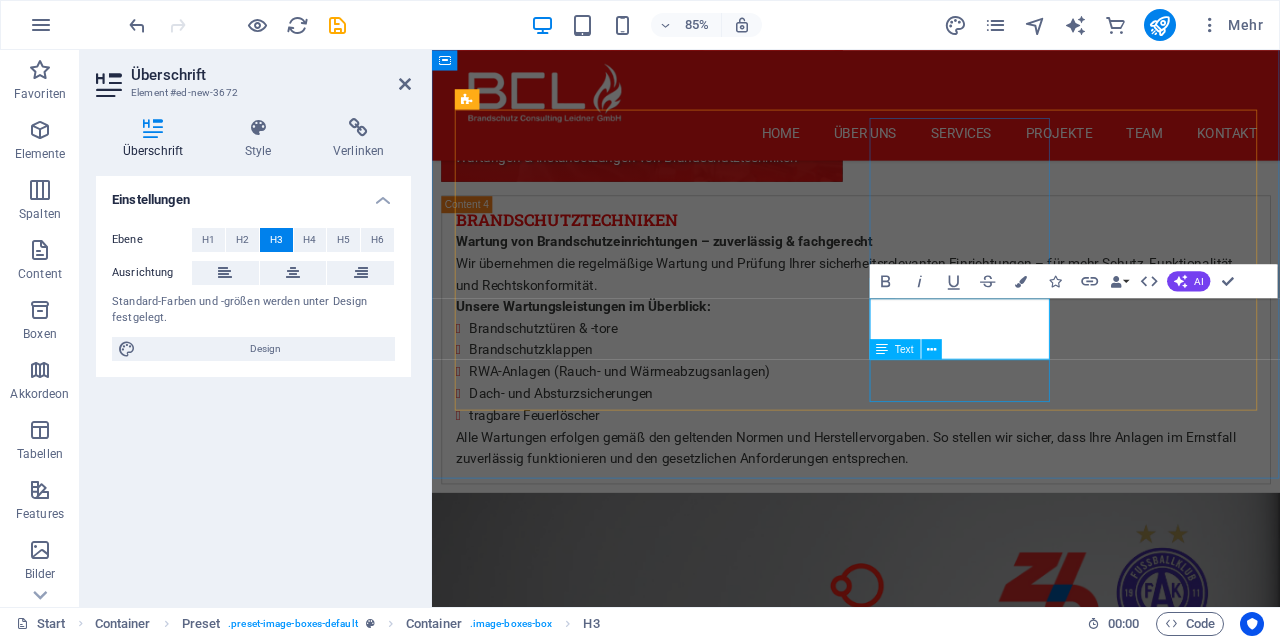 click on "Landscape Expert" at bounding box center [931, 9827] 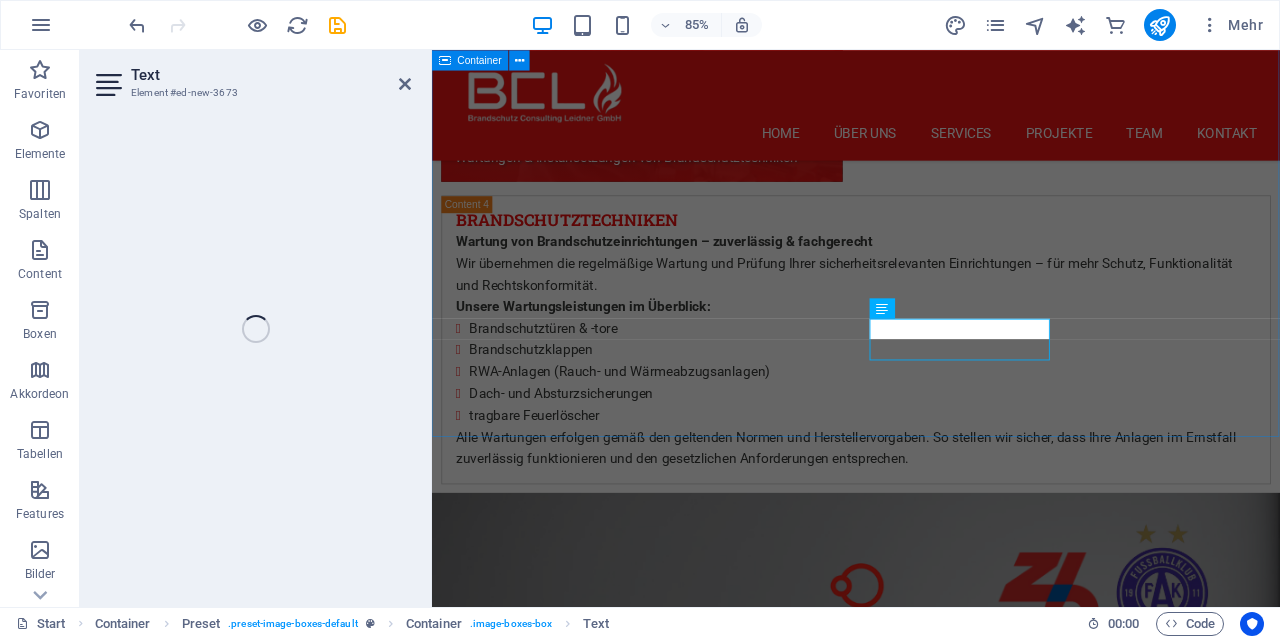 scroll, scrollTop: 8348, scrollLeft: 0, axis: vertical 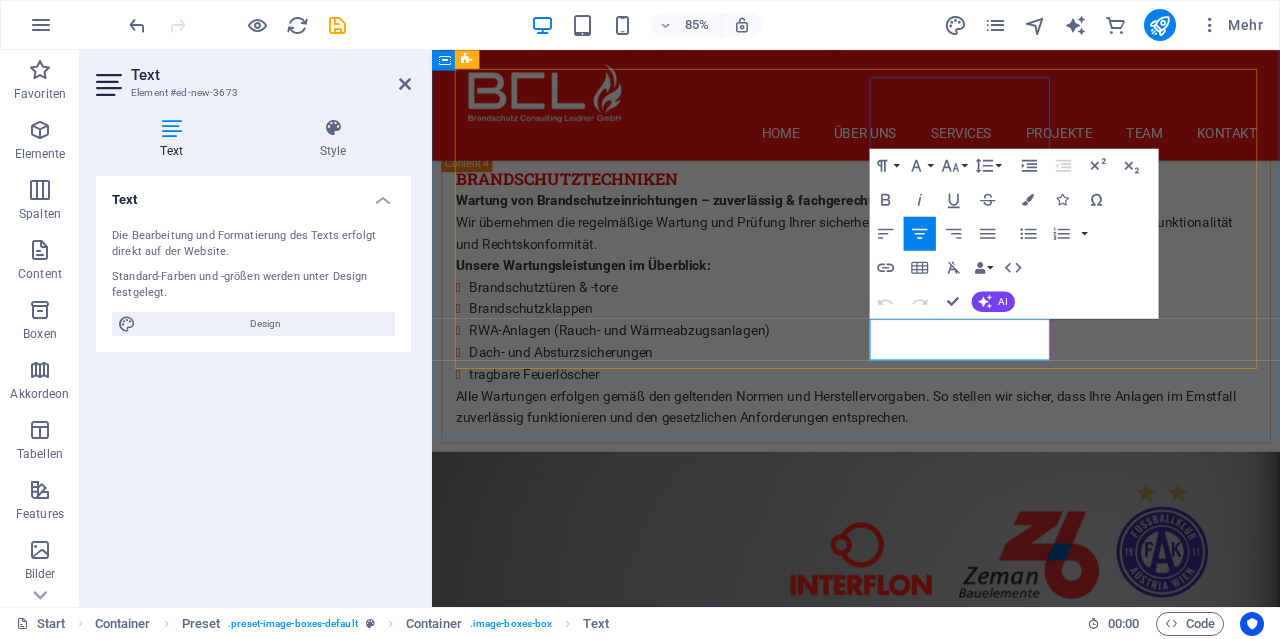 click on "Landscape Expert" at bounding box center (931, 9767) 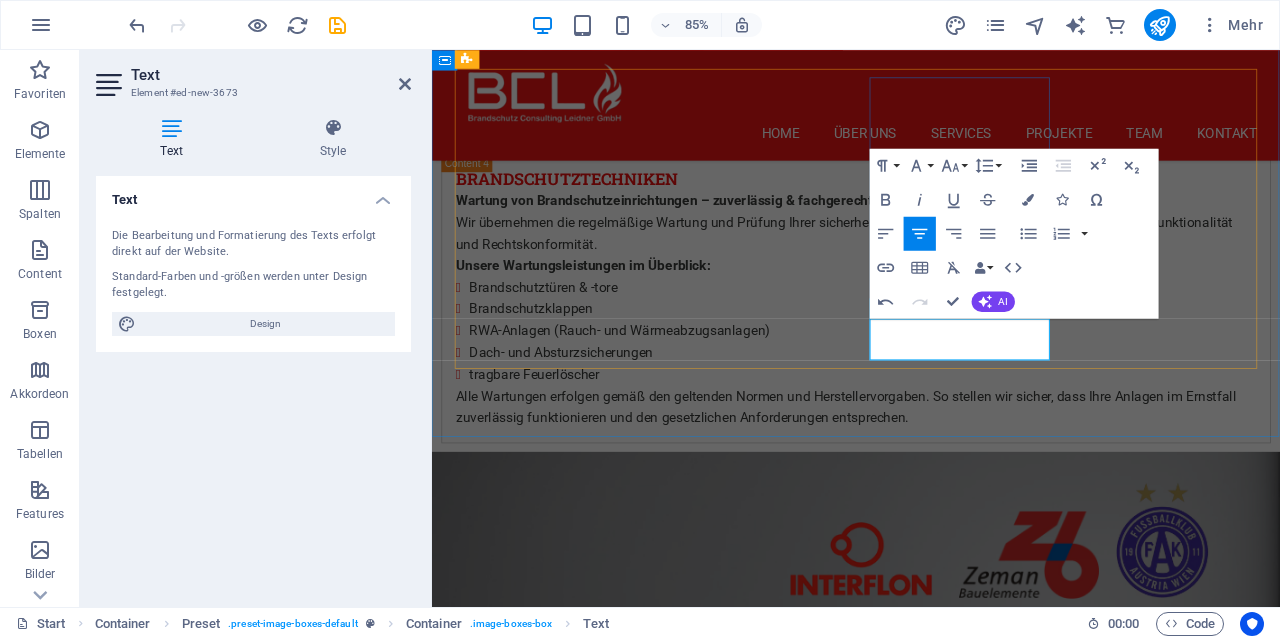 type 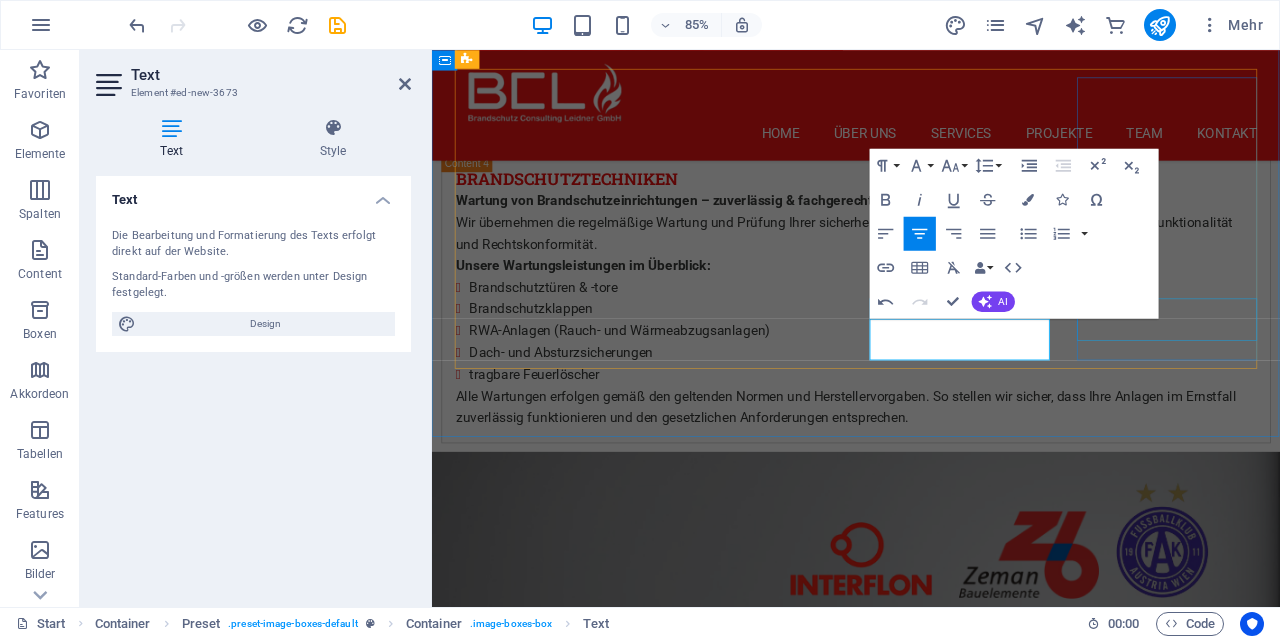 click on "Insect Expert" at bounding box center [931, 10838] 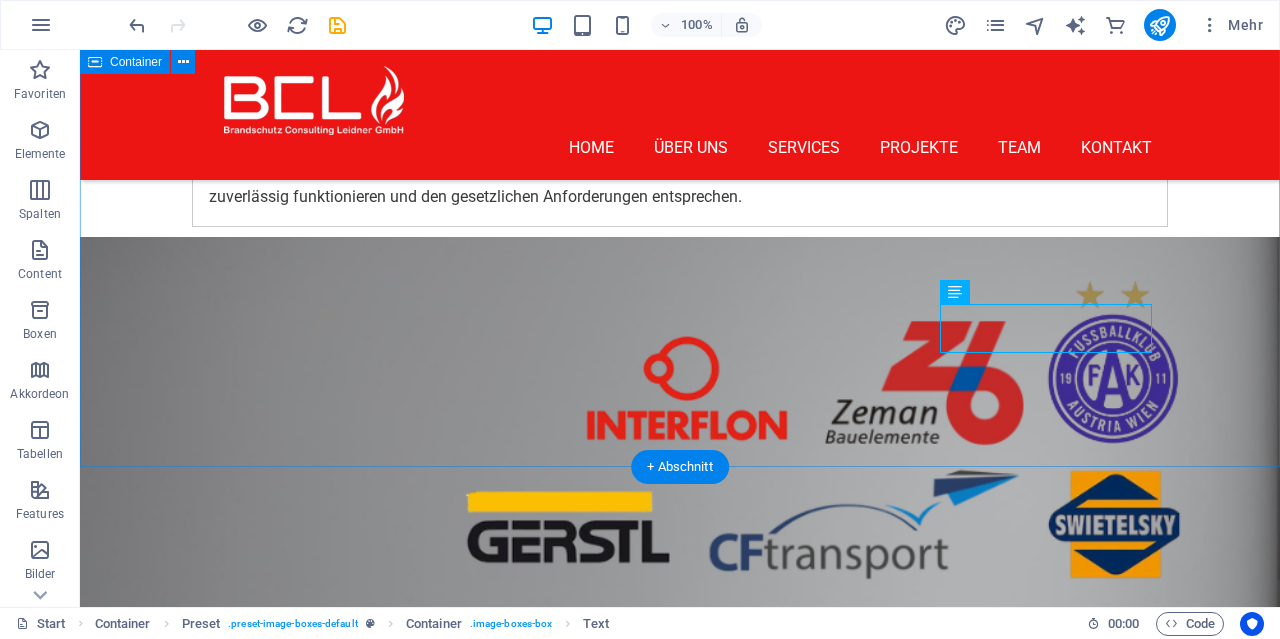 scroll, scrollTop: 7851, scrollLeft: 0, axis: vertical 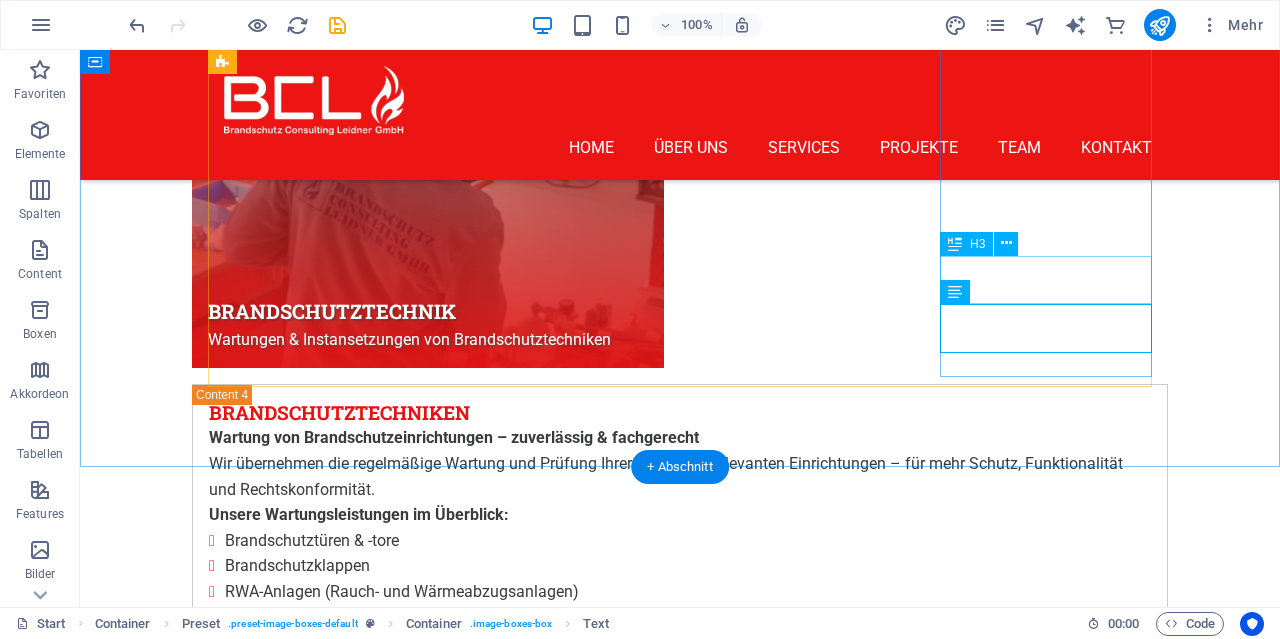 click on "Jeff Dean" at bounding box center (680, 10777) 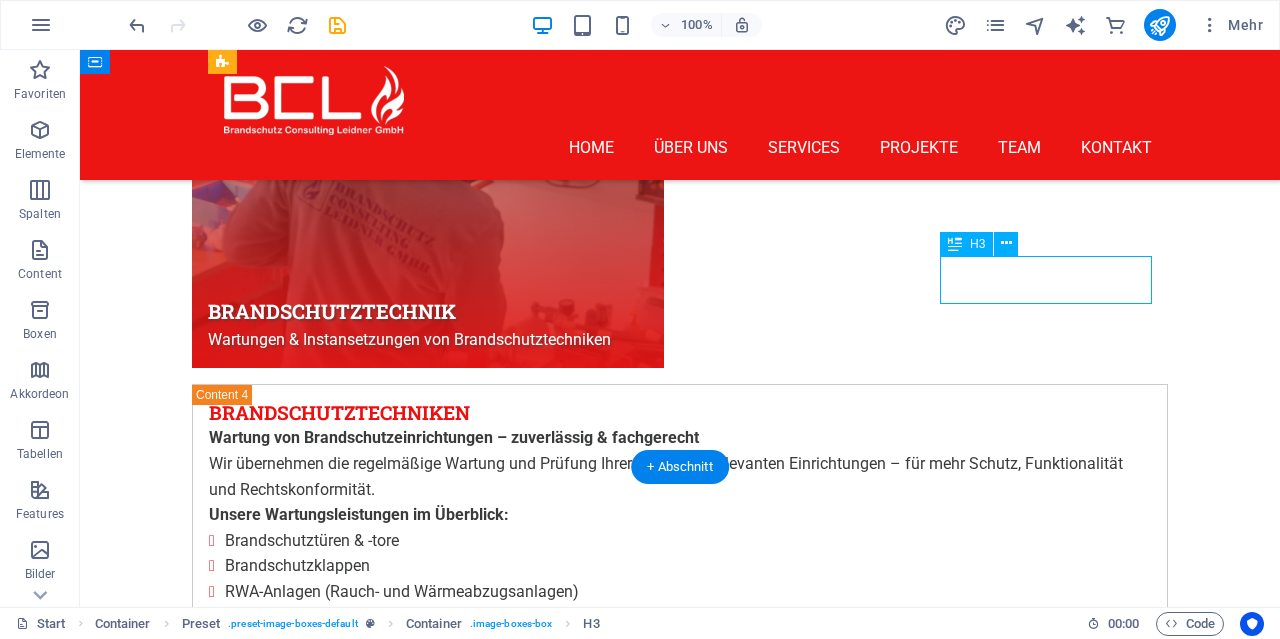 click on "Jeff Dean" at bounding box center [680, 10777] 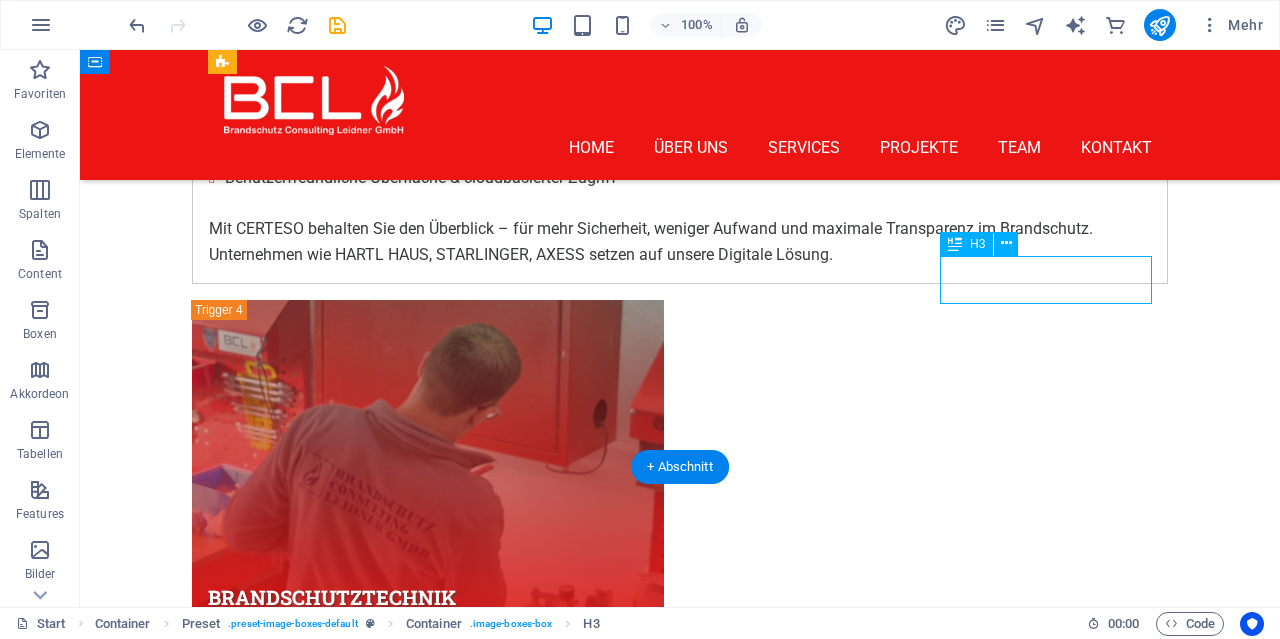scroll, scrollTop: 8300, scrollLeft: 0, axis: vertical 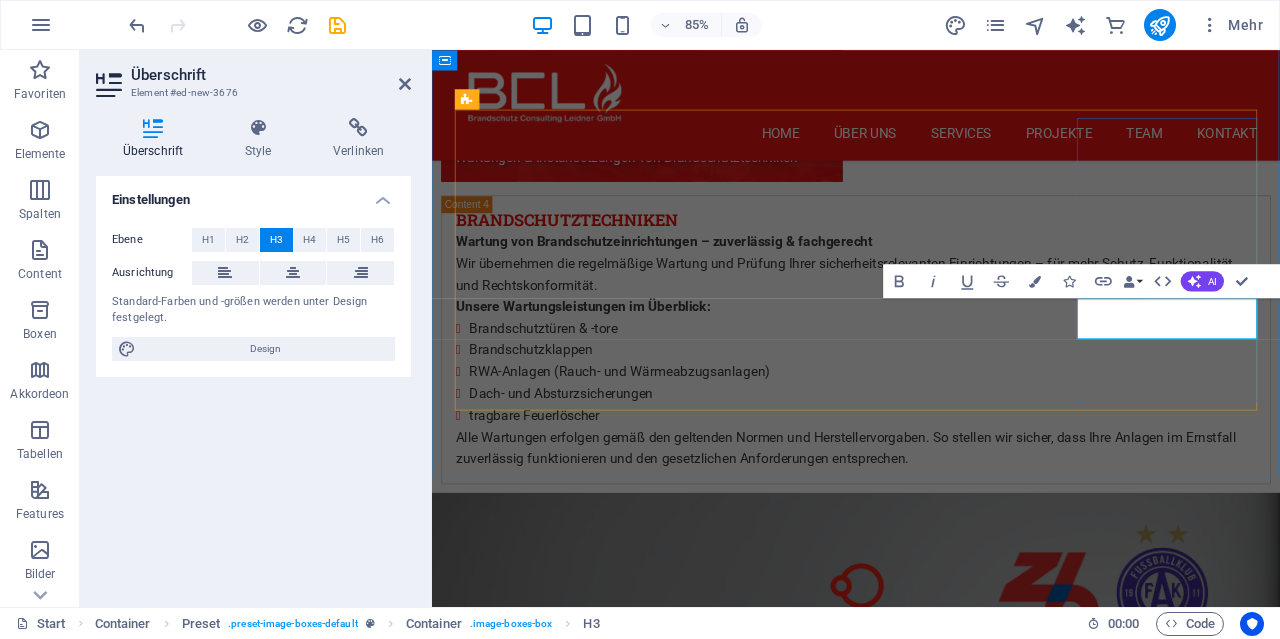 type 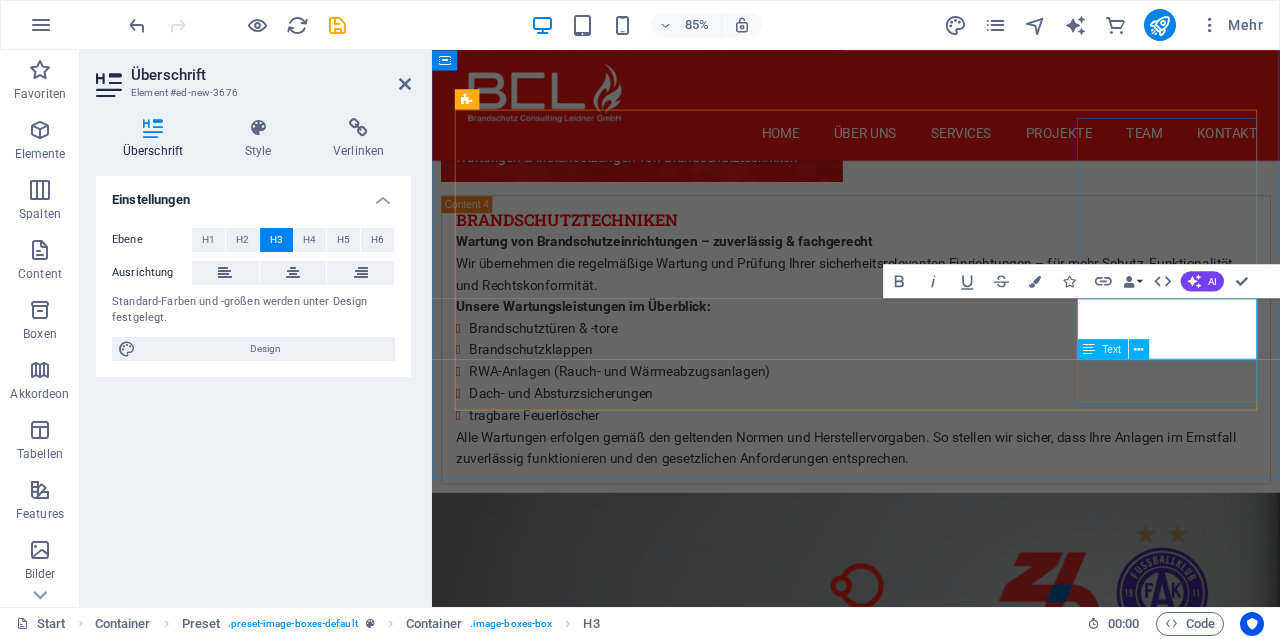click on "Insect Expert" at bounding box center (931, 10910) 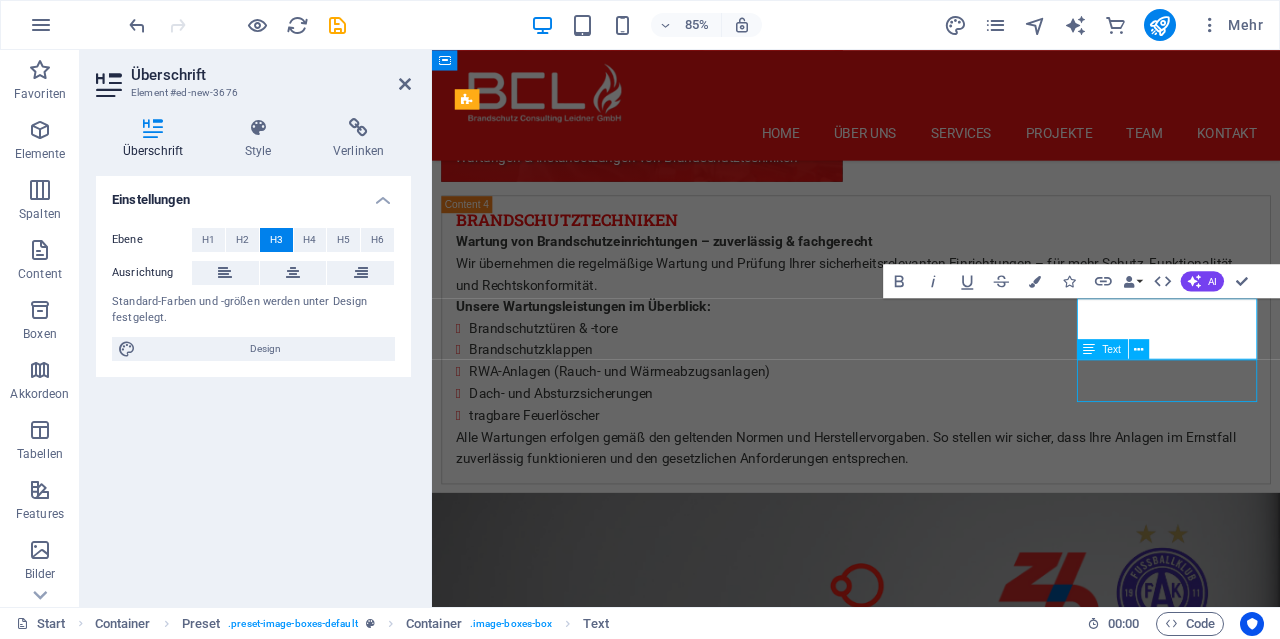 click on "Insect Expert" at bounding box center (931, 10910) 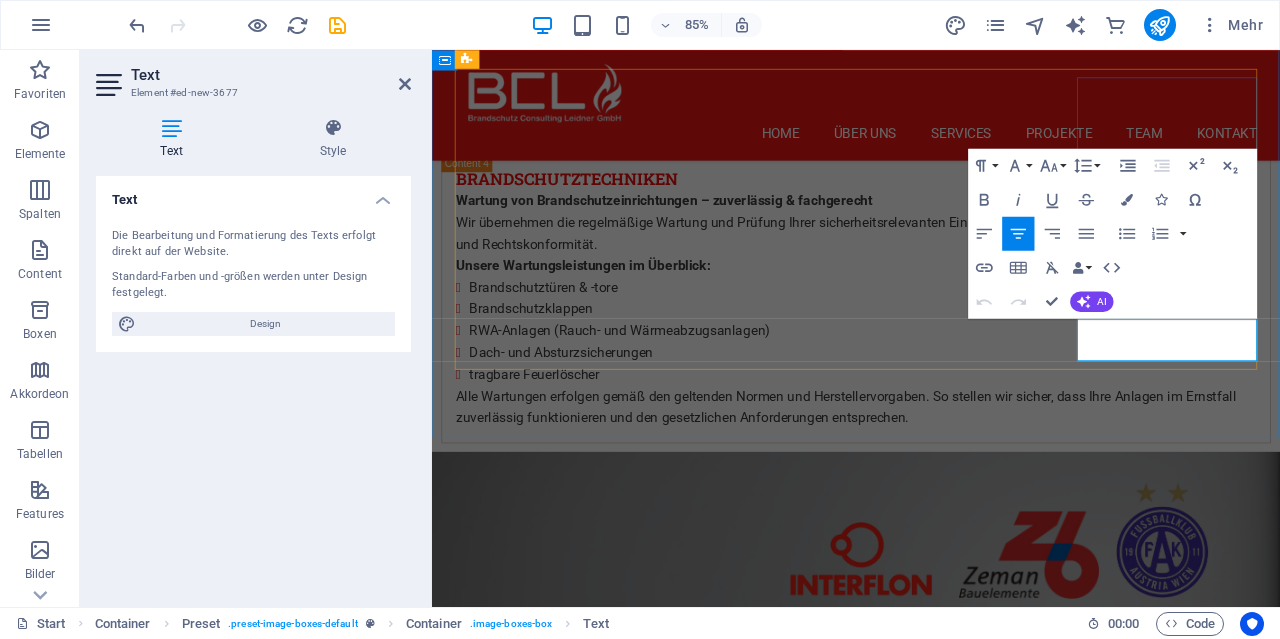 drag, startPoint x: 1367, startPoint y: 381, endPoint x: 1219, endPoint y: 386, distance: 148.08444 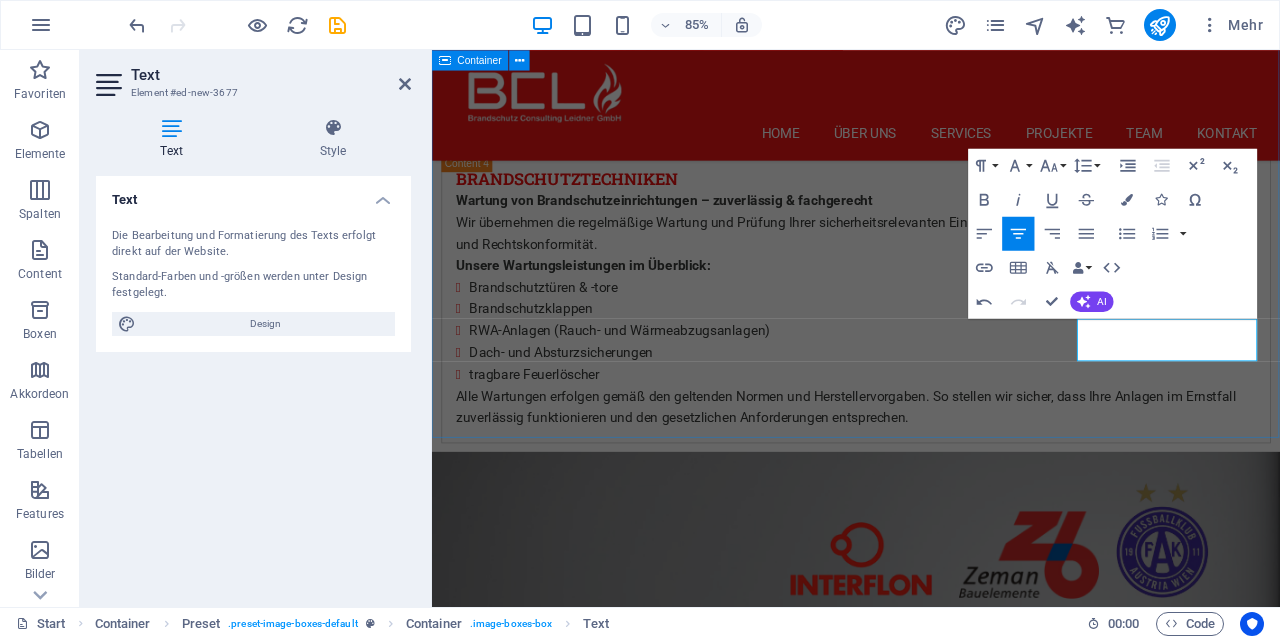 click on "Brandschutz Consutling Leidner GmbH Team ING. [FIRST] [LAST] Geschäftsführer [FIRST] [LAST] Technischer Leiter [FIRST] [LAST] Brandschutzbeauftragter [FIRST] [LAST] Brandschutzbeauftragter [FIRST] [LAST] Brandschutzbeauftragter [FIRST] [LAST] Brandschutztechniker [FIRST] Brandschutztechniker [FIRST] [LAST] Sekretariat [LAST] Sekretariat" at bounding box center [931, 6537] 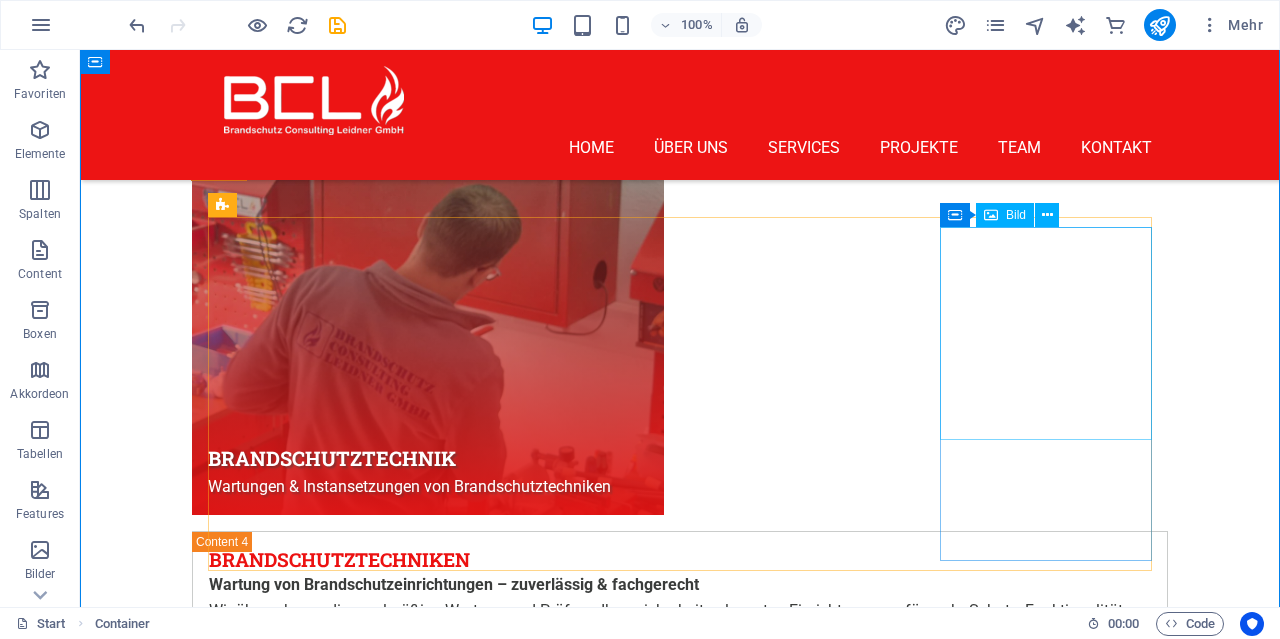 scroll, scrollTop: 7668, scrollLeft: 0, axis: vertical 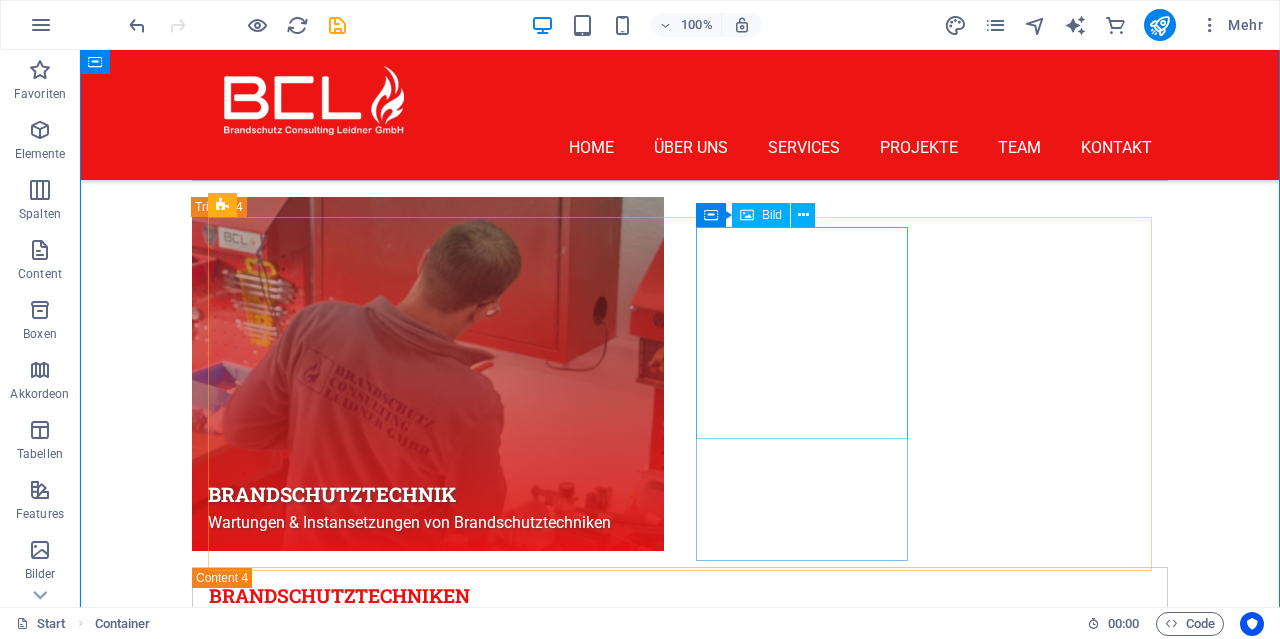 click at bounding box center [680, 9381] 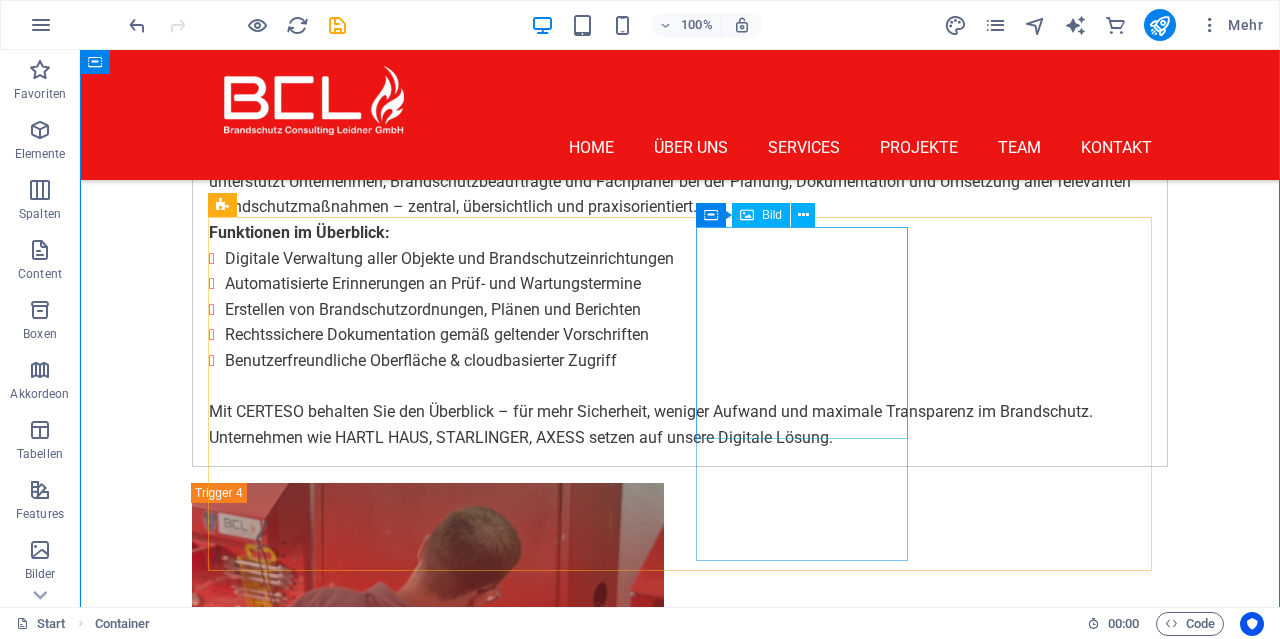 select on "%" 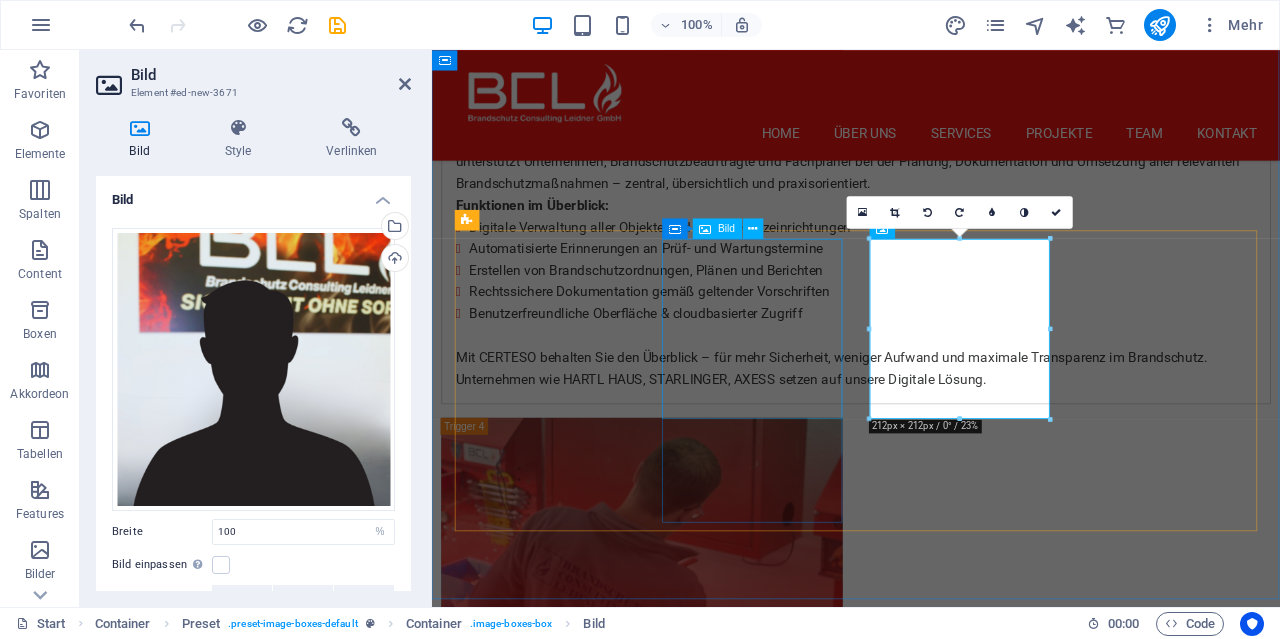 scroll, scrollTop: 8158, scrollLeft: 0, axis: vertical 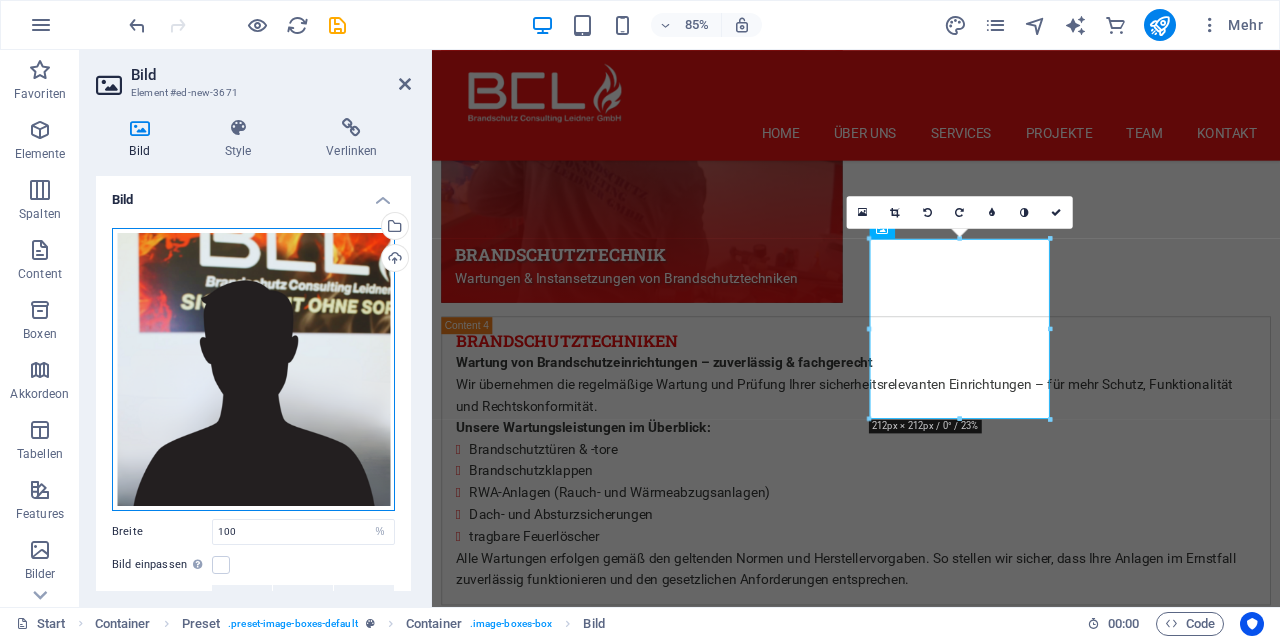 click on "Ziehe Dateien zum Hochladen hierher oder  klicke hier, um aus Dateien oder kostenlosen Stockfotos & -videos zu wählen" at bounding box center (253, 369) 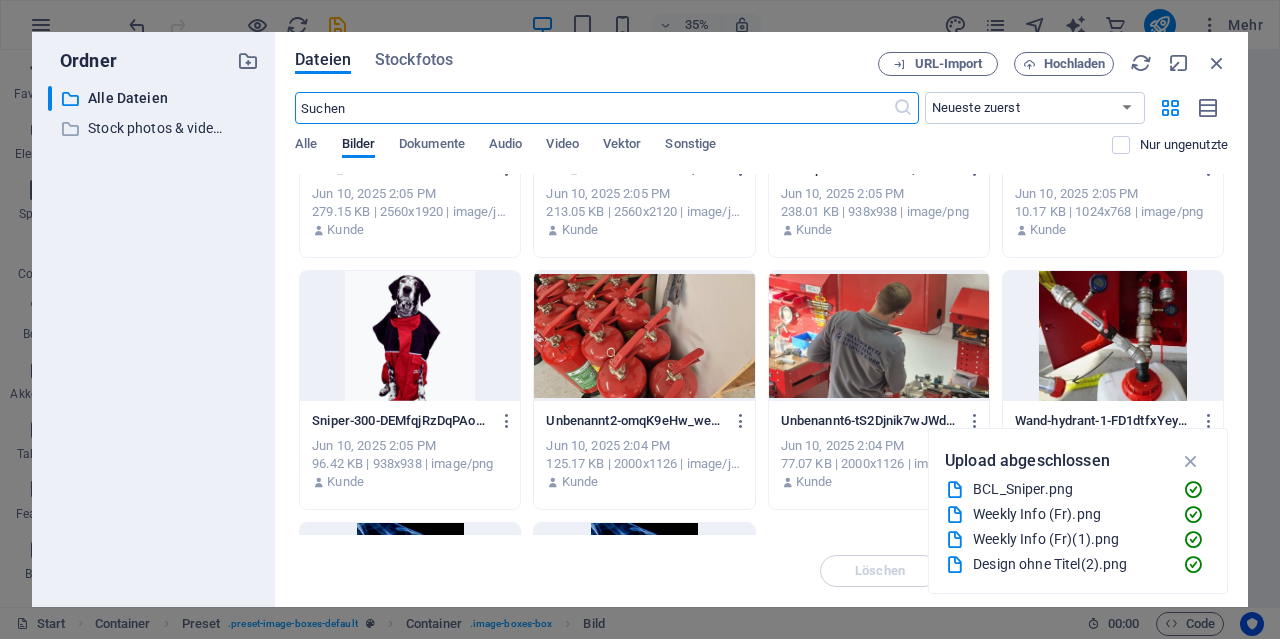 scroll, scrollTop: 3648, scrollLeft: 0, axis: vertical 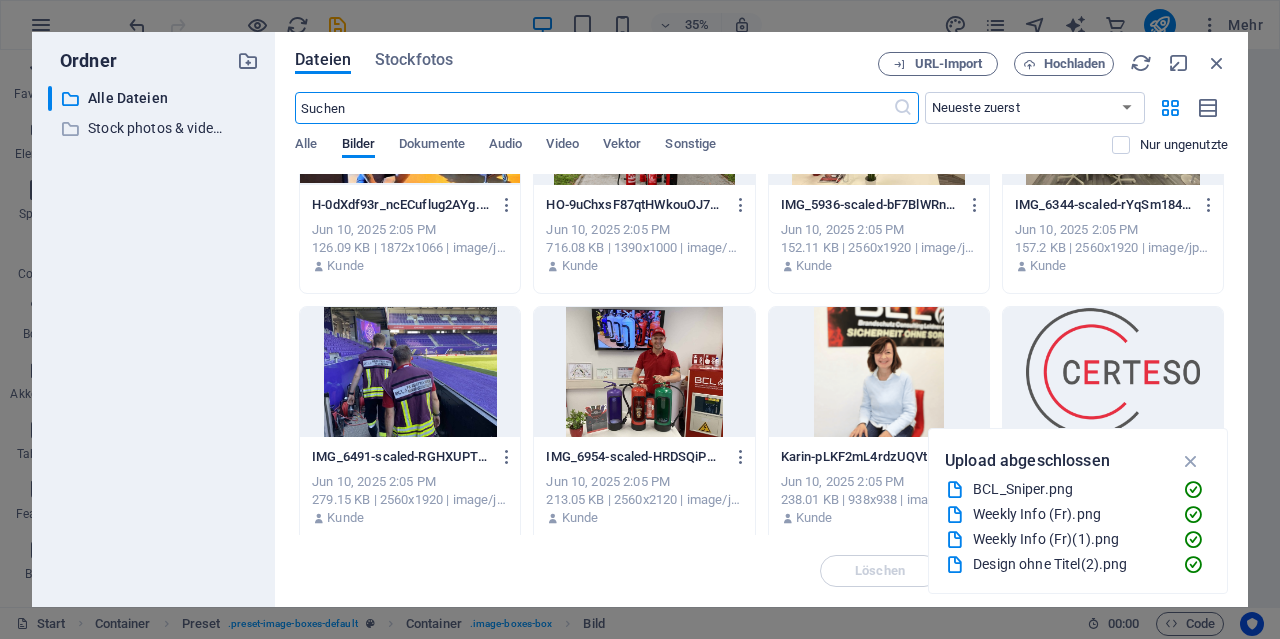 click at bounding box center [879, 372] 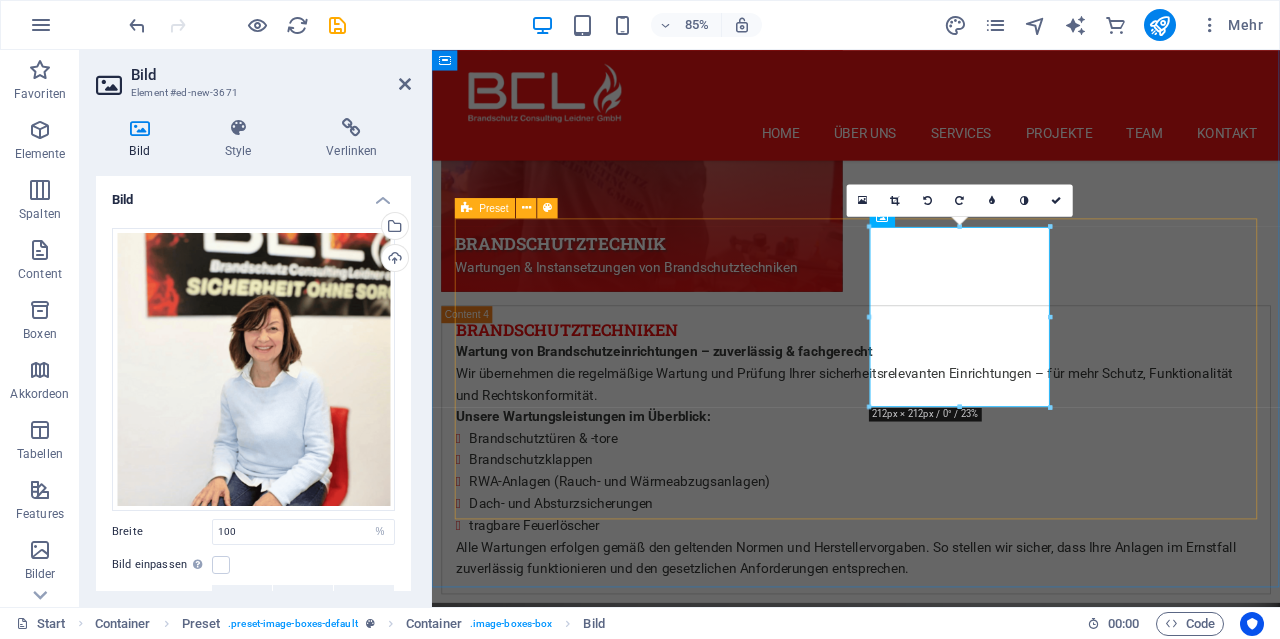 scroll, scrollTop: 8262, scrollLeft: 0, axis: vertical 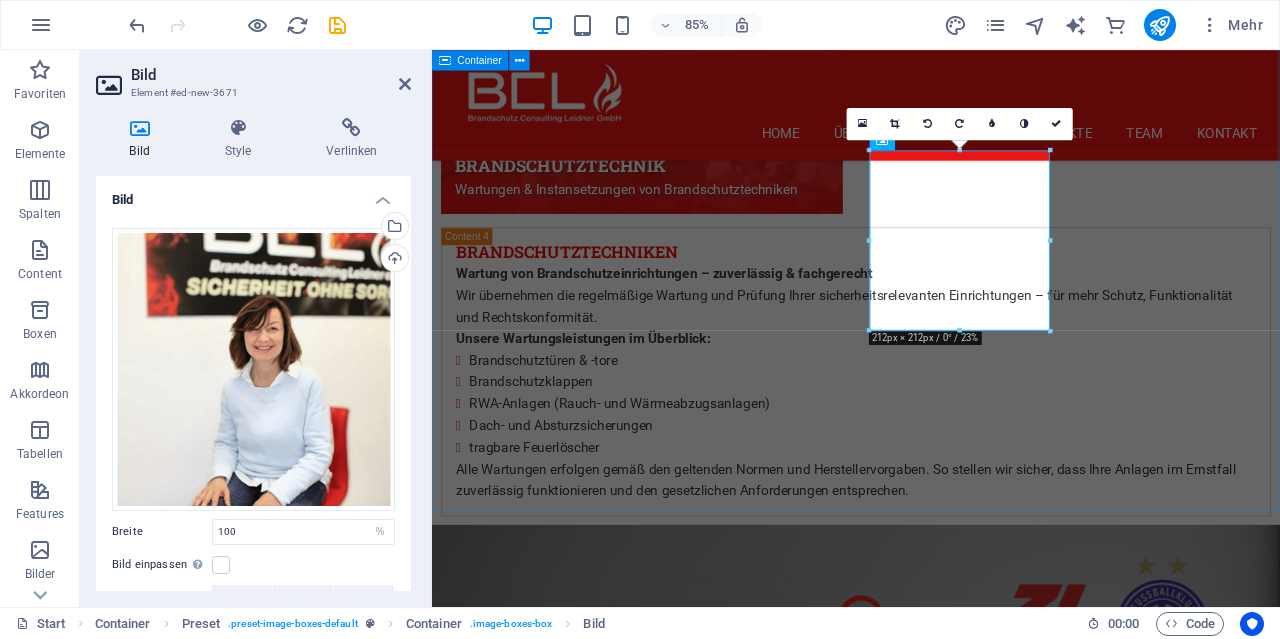 click on "Brandschutz Consutling Leidner GmbH Team ING. [FIRST] [LAST] Geschäftsführer [FIRST] [LAST] Technischer Leiter [FIRST] [LAST] Brandschutzbeauftragter [FIRST] [LAST] Brandschutzbeauftragter [FIRST] [LAST] Brandschutzbeauftragter [FIRST] [LAST] Brandschutztechniker [FIRST] Brandschutztechniker [FIRST] [LAST] Sekretariat [LAST] Sekretariat" at bounding box center [931, 6623] 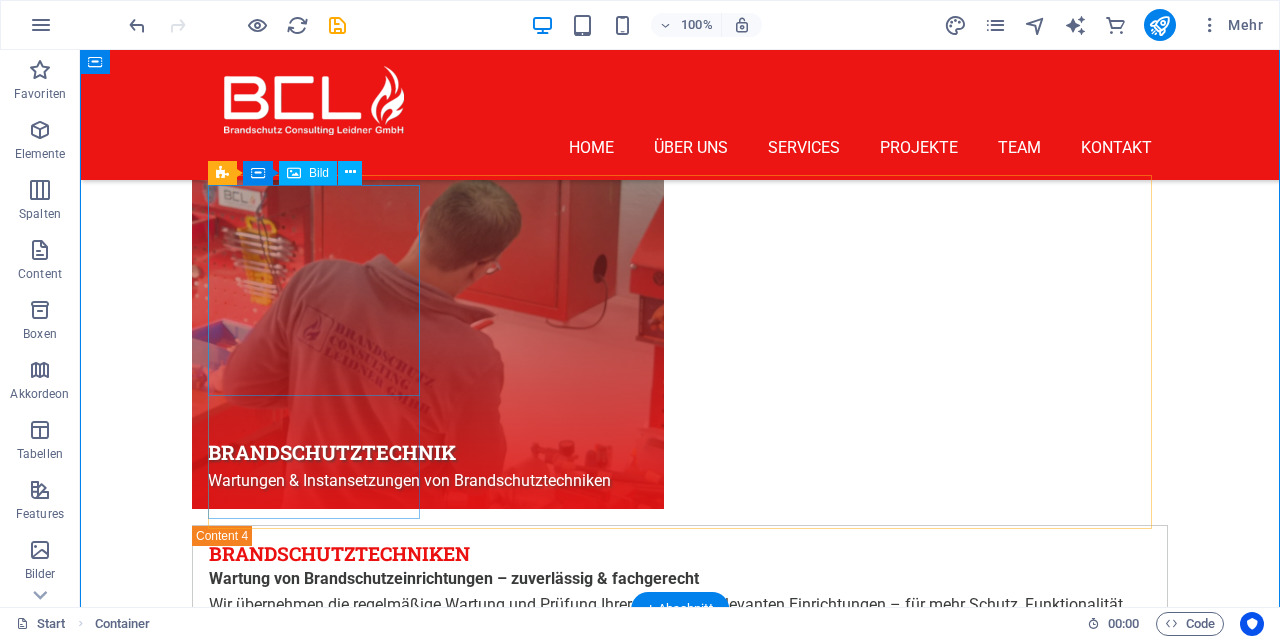 scroll, scrollTop: 7502, scrollLeft: 0, axis: vertical 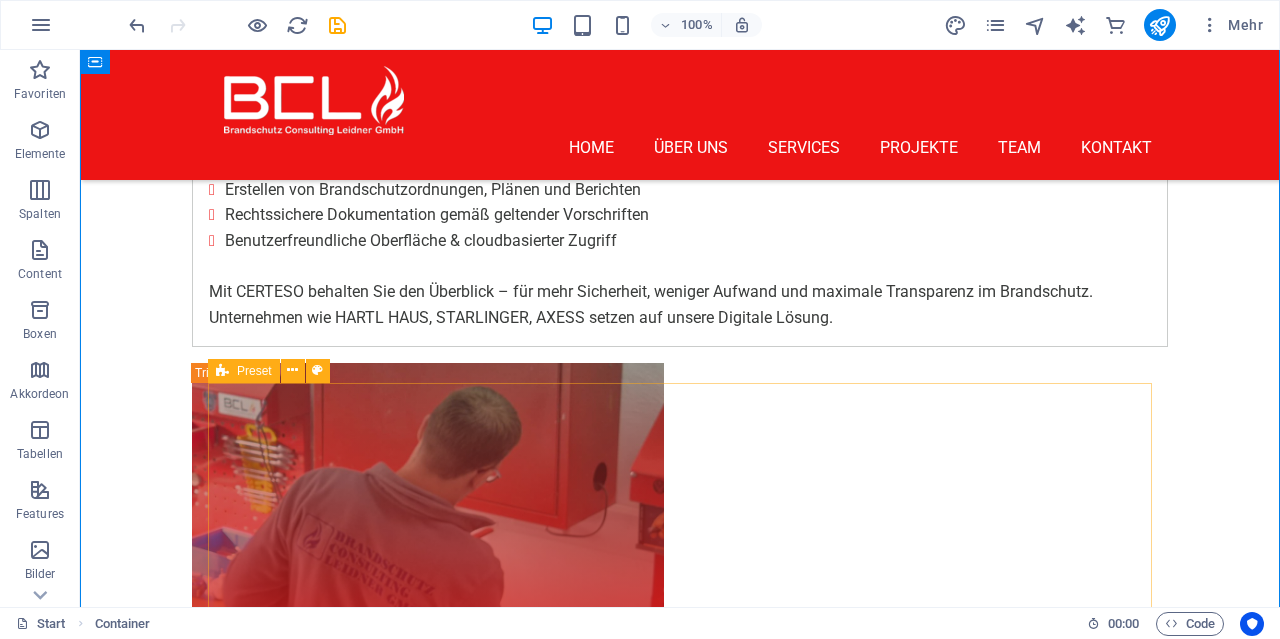 click on "[FIRST] [LAST] Brandschutzbeauftragter [FIRST] [LAST] Brandschutztechniker [FIRST] Brandschutztechniker [FIRST] [LAST] Sekretariat [LAST] Sekretariat" at bounding box center (680, 9069) 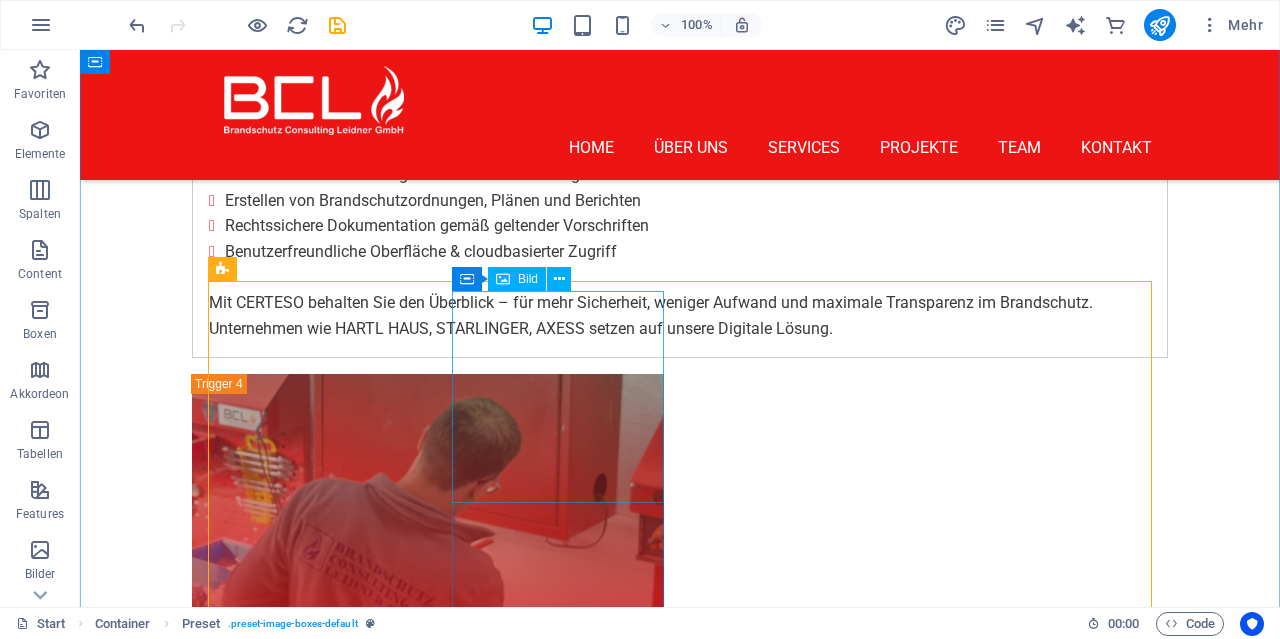 scroll, scrollTop: 7606, scrollLeft: 0, axis: vertical 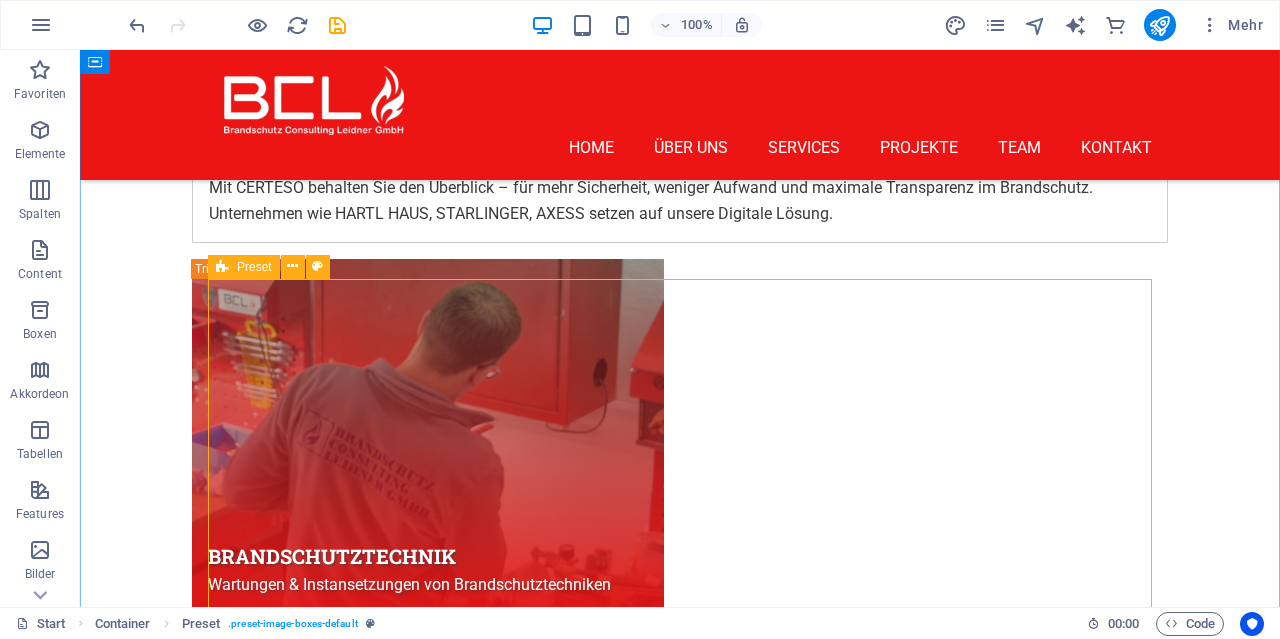 click on "Preset" at bounding box center (244, 267) 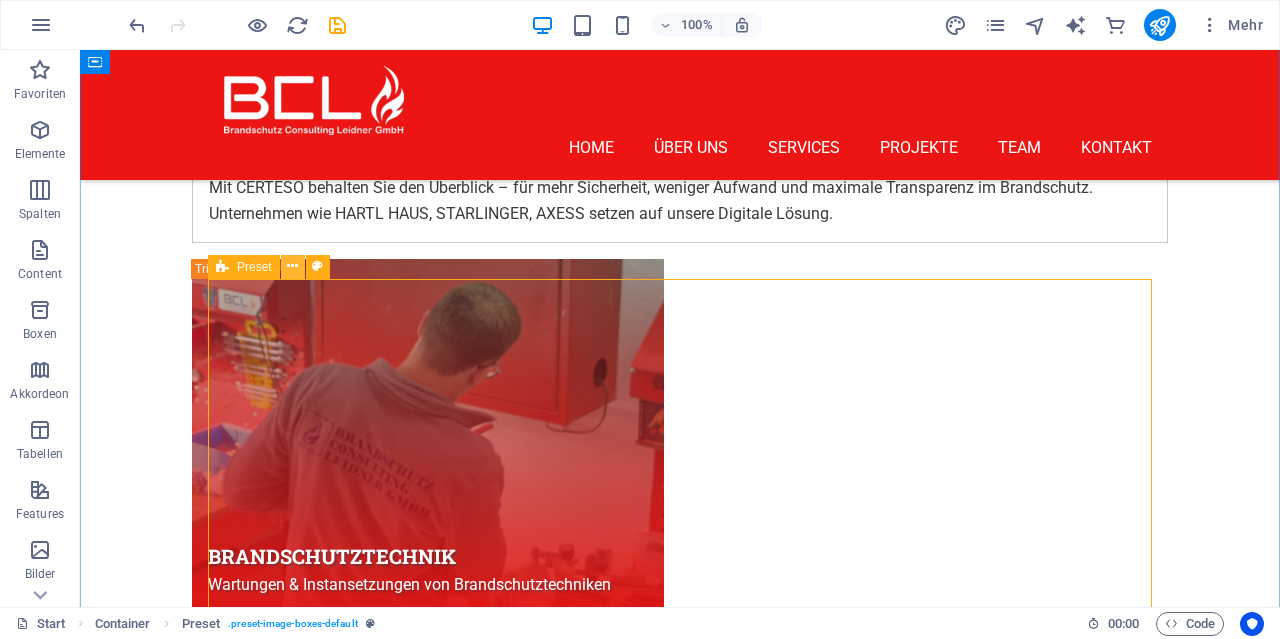 click at bounding box center [292, 266] 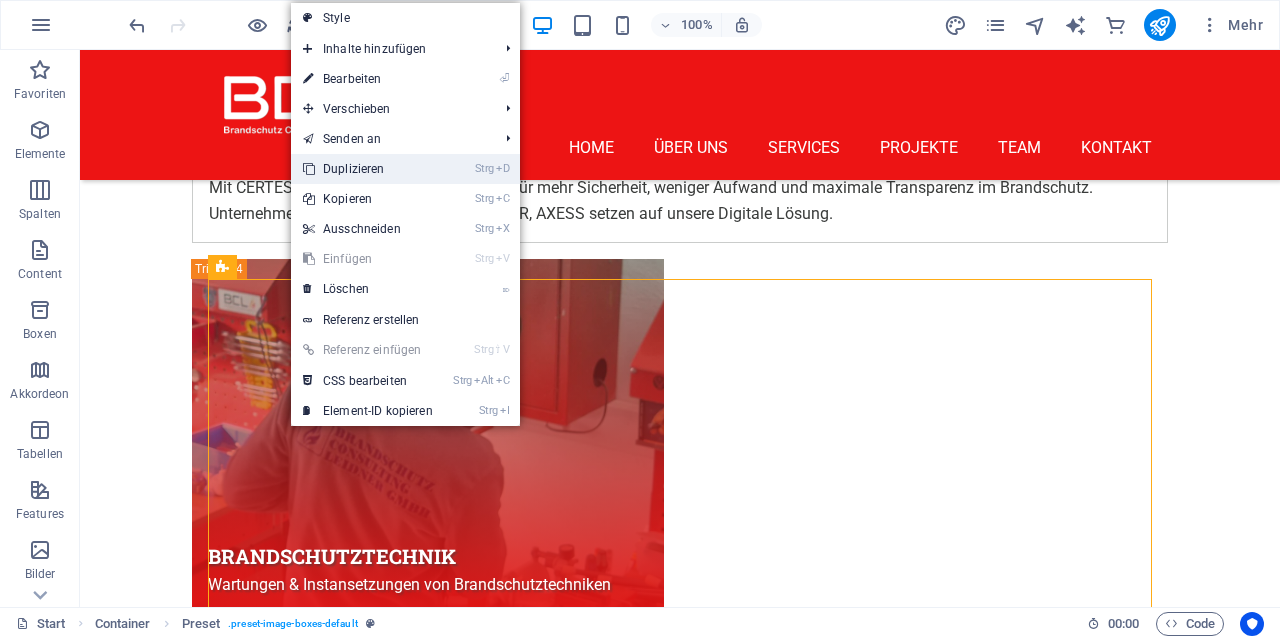 click on "Strg D  Duplizieren" at bounding box center (368, 169) 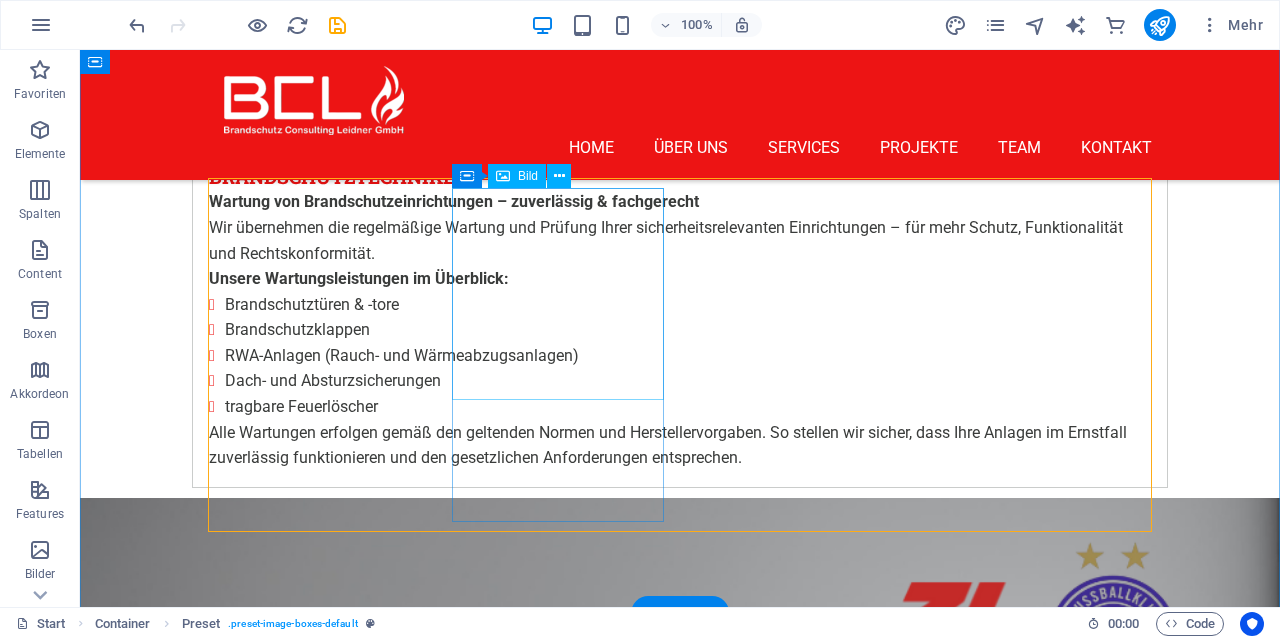 scroll, scrollTop: 7983, scrollLeft: 0, axis: vertical 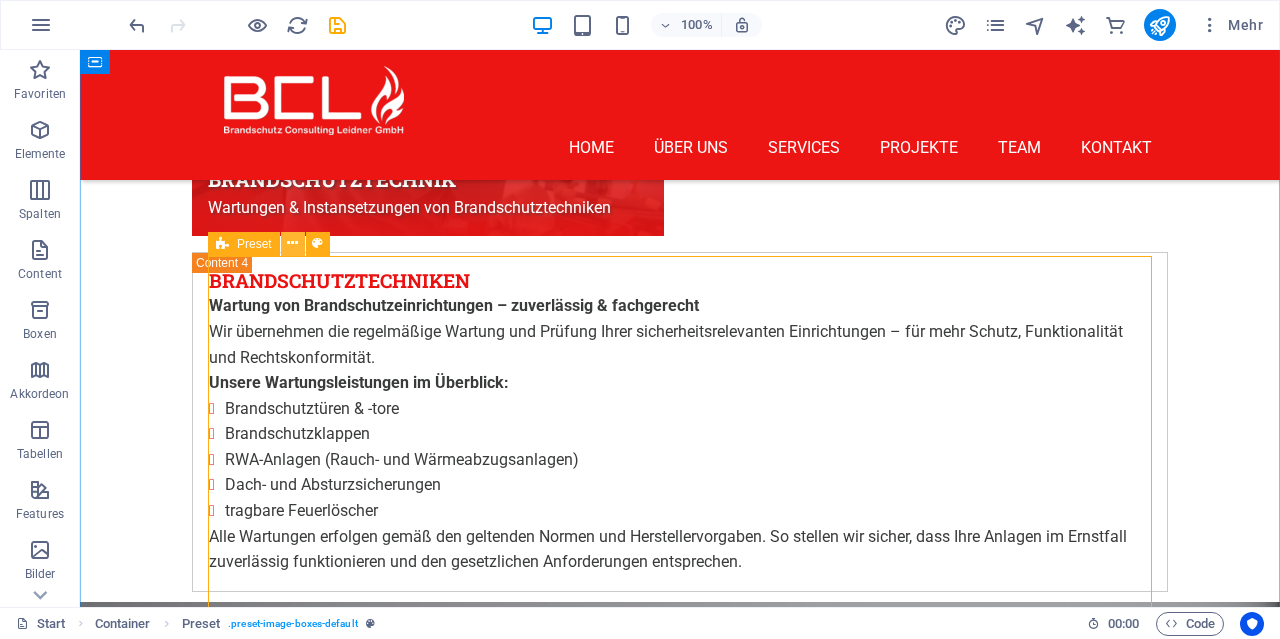 click at bounding box center (293, 244) 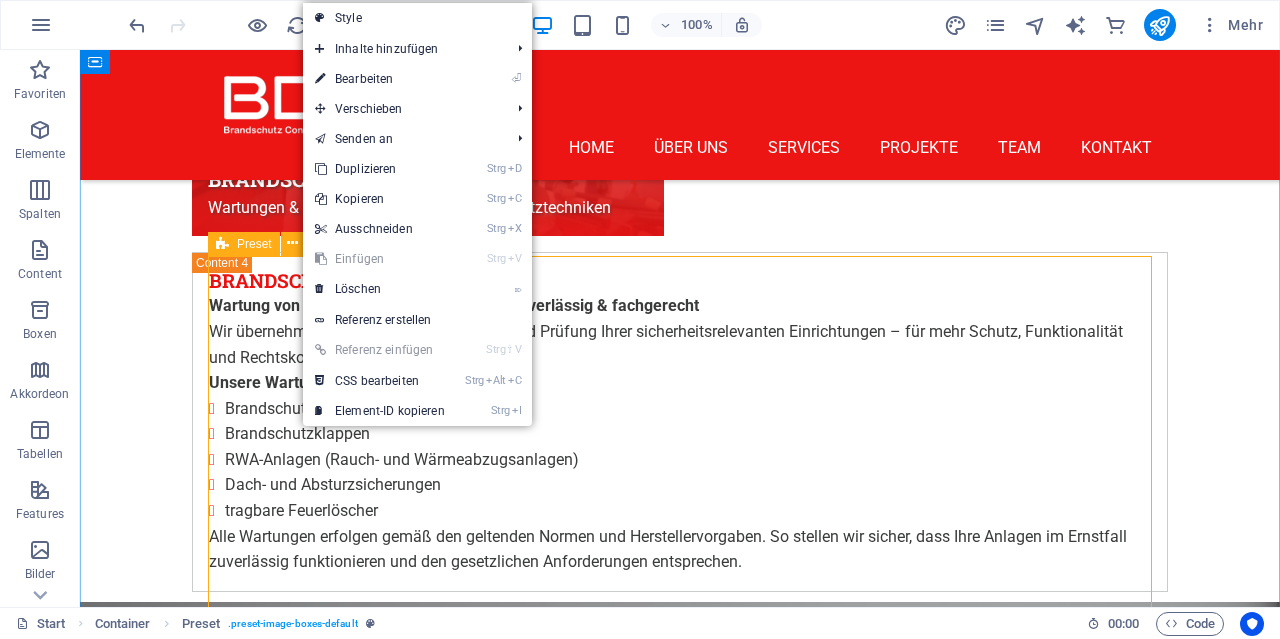 click on "Preset" at bounding box center [254, 244] 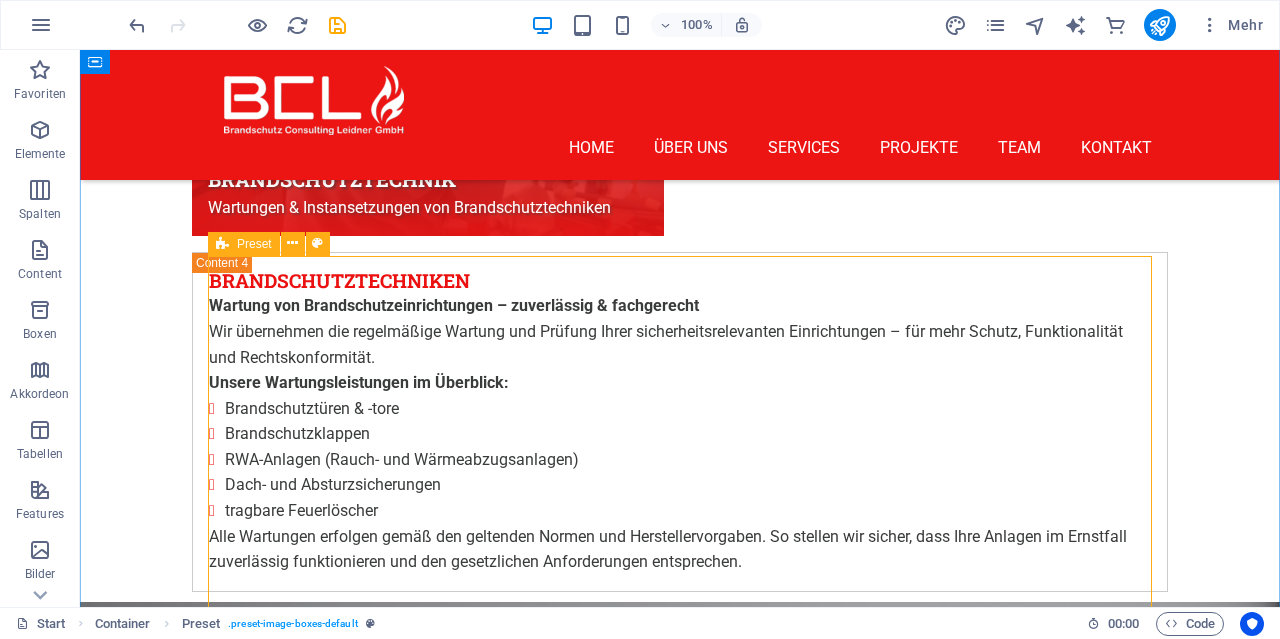 click on "Preset" at bounding box center (254, 244) 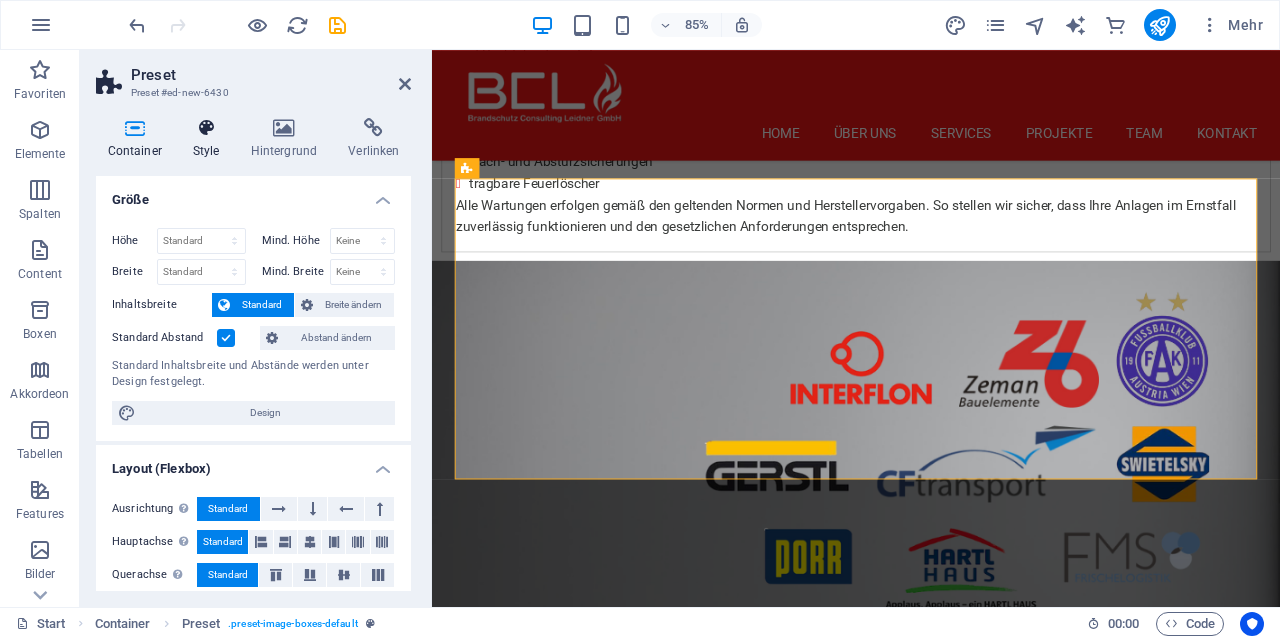click at bounding box center [206, 128] 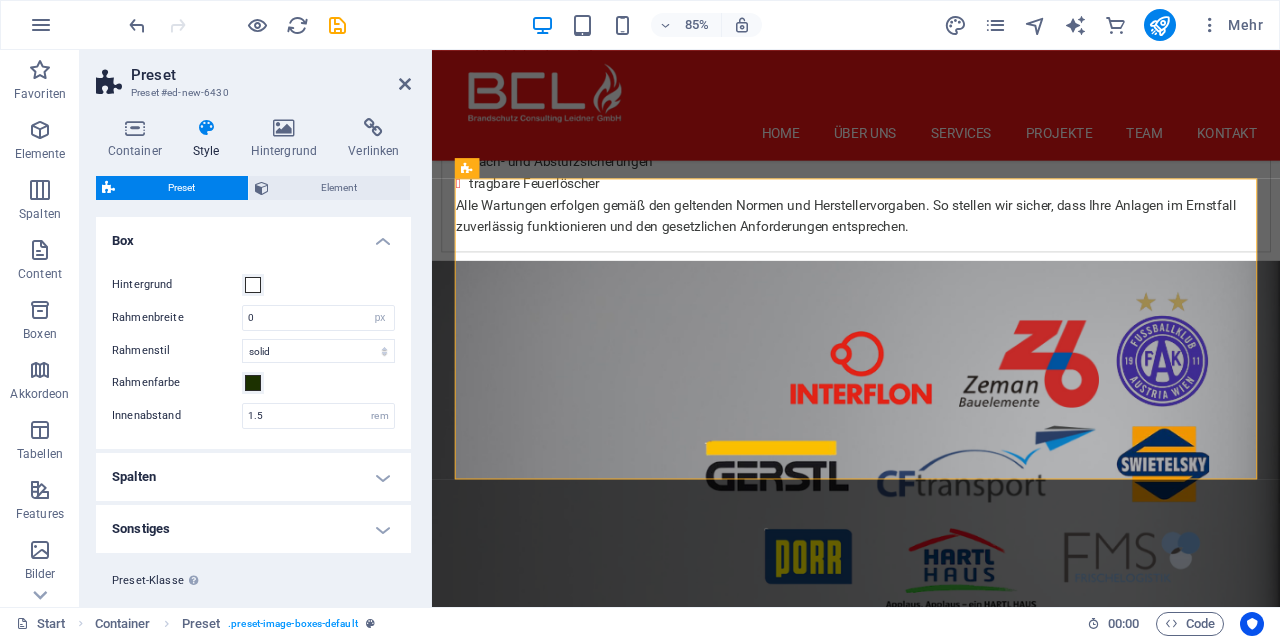 scroll, scrollTop: 40, scrollLeft: 0, axis: vertical 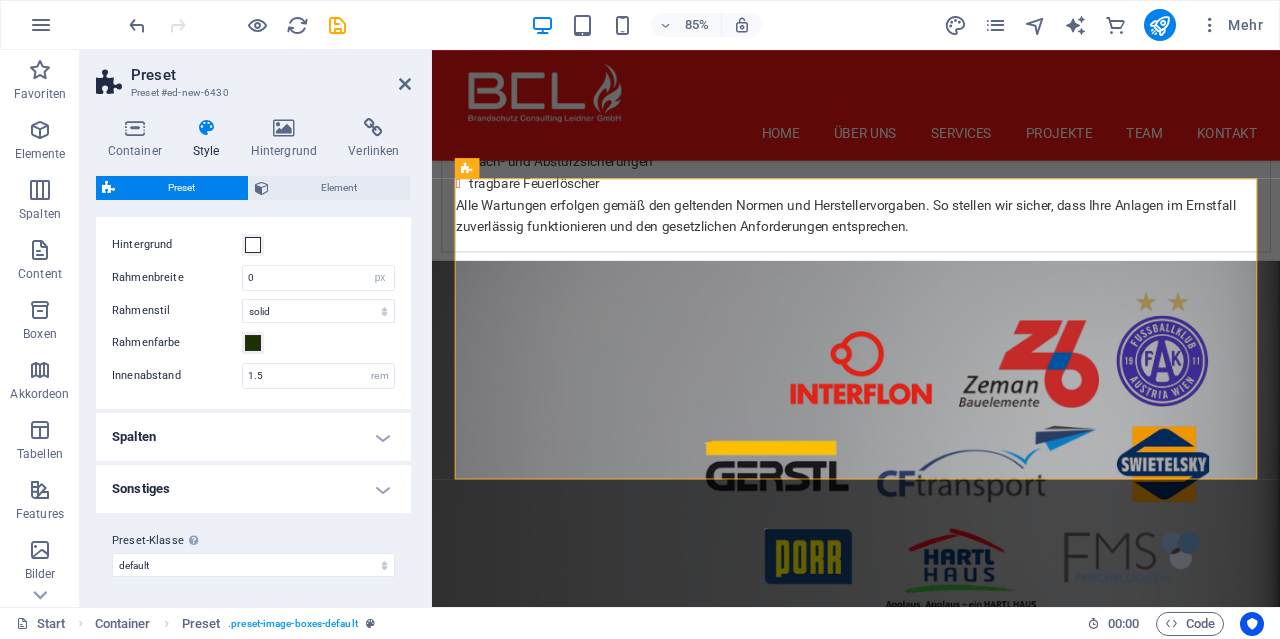 click on "Spalten" at bounding box center [253, 437] 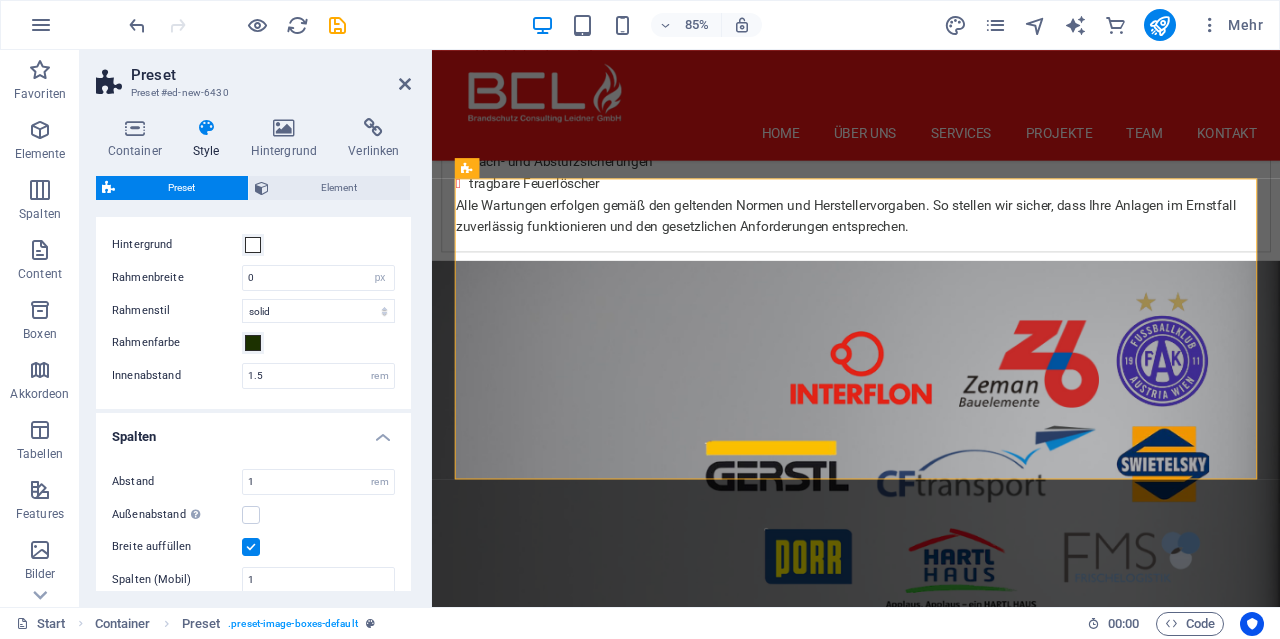 scroll, scrollTop: 232, scrollLeft: 0, axis: vertical 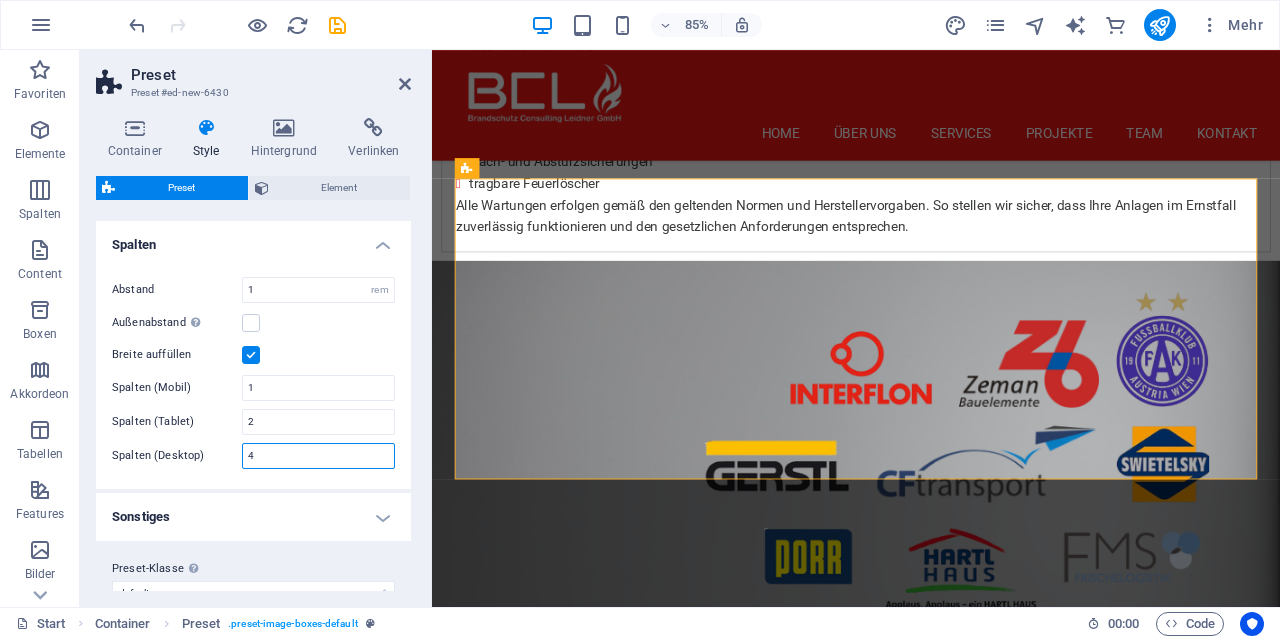 click on "4" at bounding box center (318, 456) 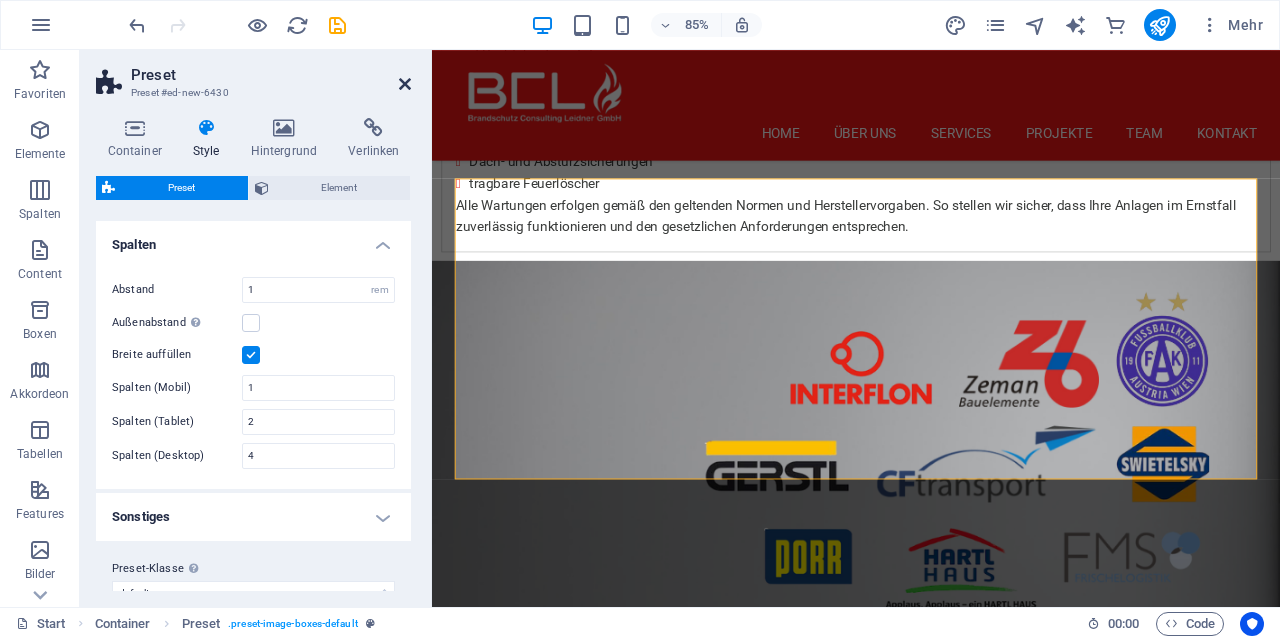 click at bounding box center [405, 84] 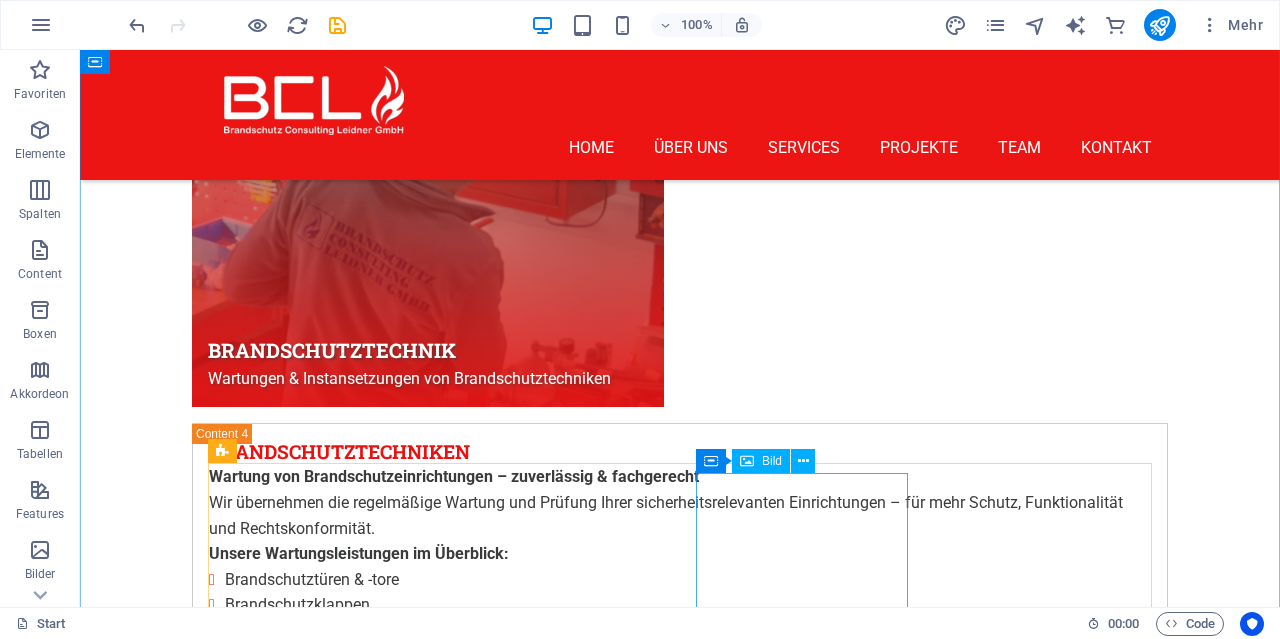 scroll, scrollTop: 7775, scrollLeft: 0, axis: vertical 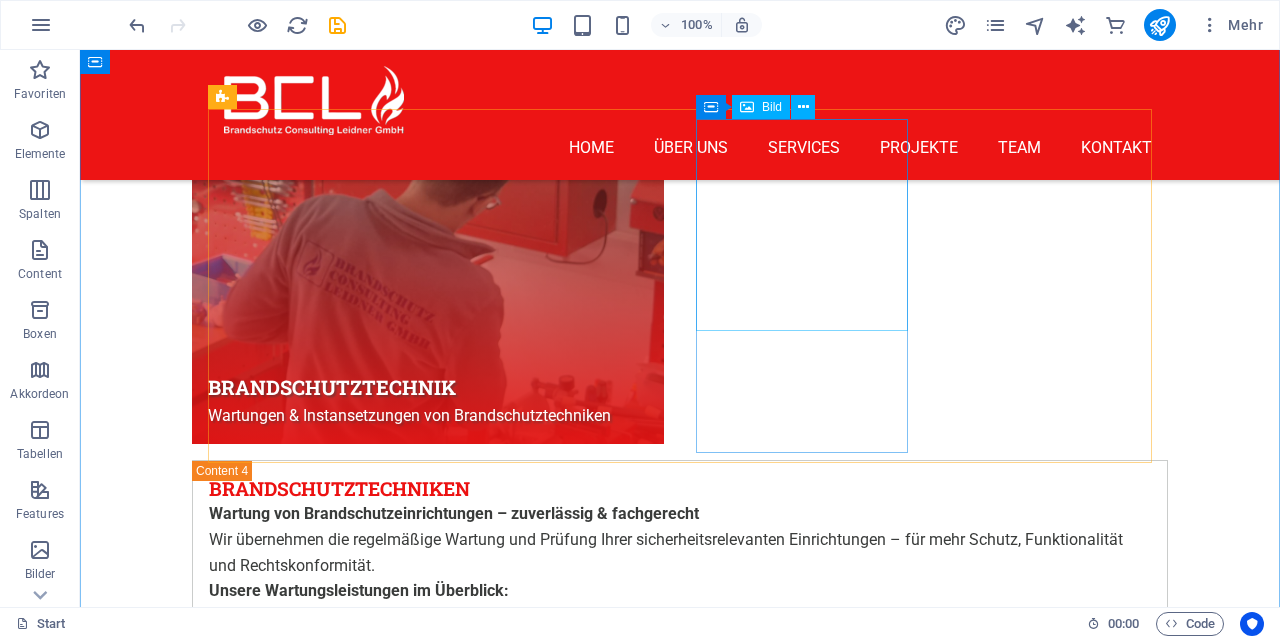 click at bounding box center (680, 9274) 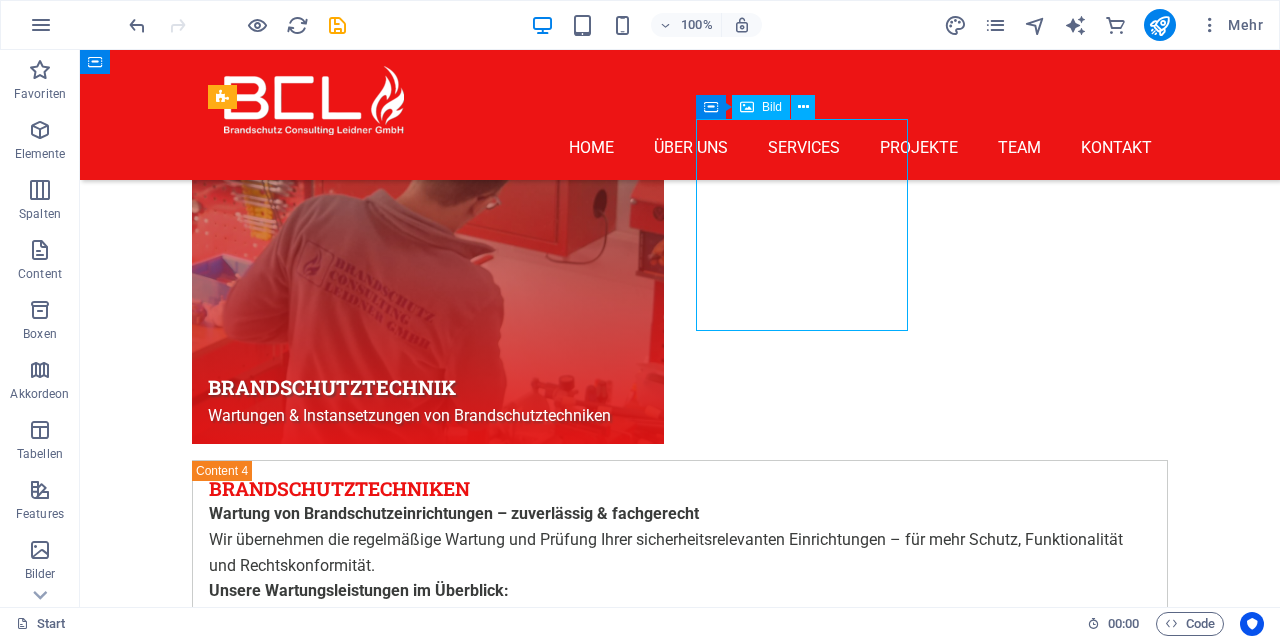click at bounding box center [680, 9274] 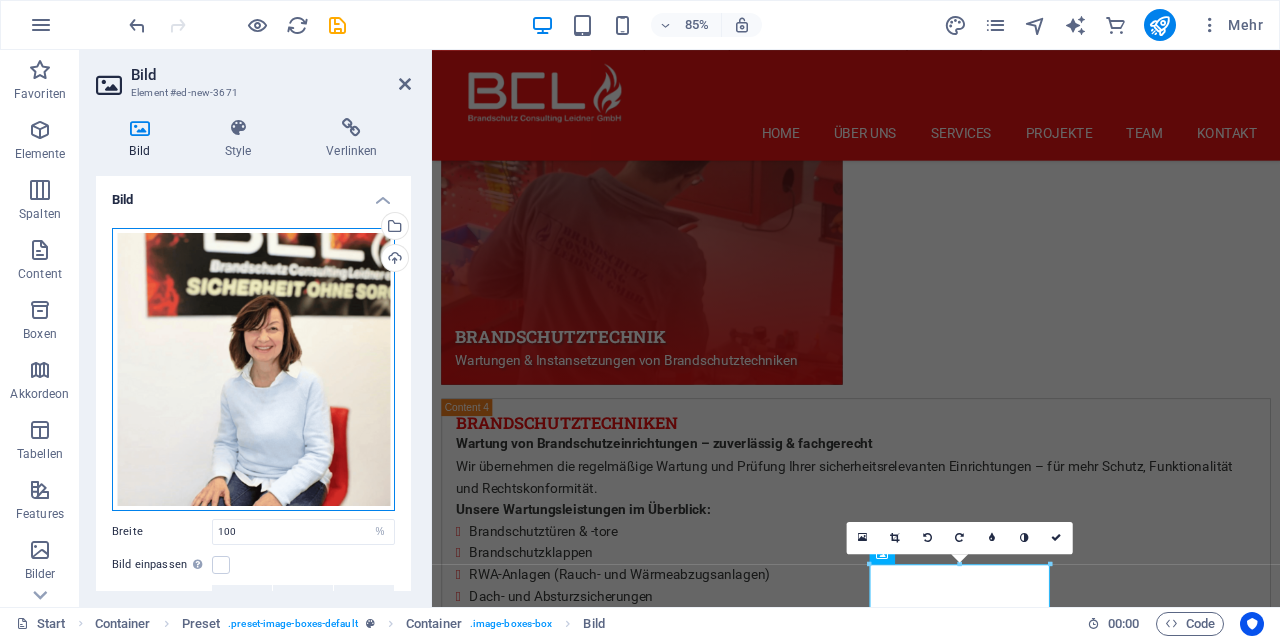 click on "Ziehe Dateien zum Hochladen hierher oder  klicke hier, um aus Dateien oder kostenlosen Stockfotos & -videos zu wählen" at bounding box center (253, 369) 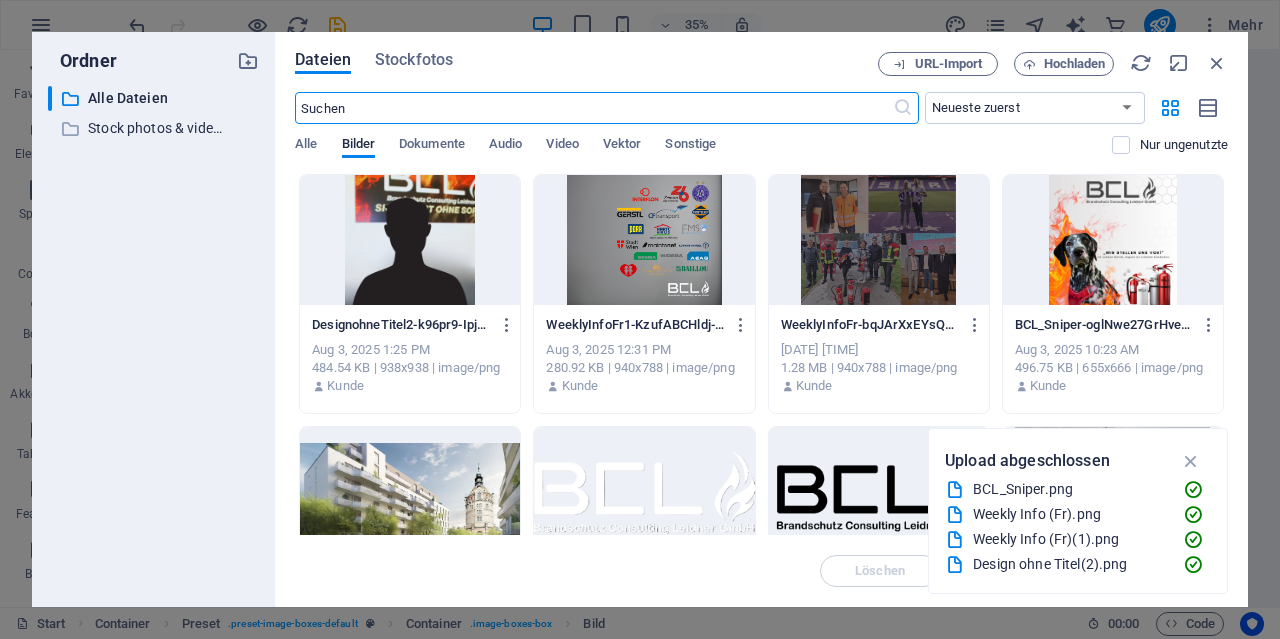 click at bounding box center [410, 240] 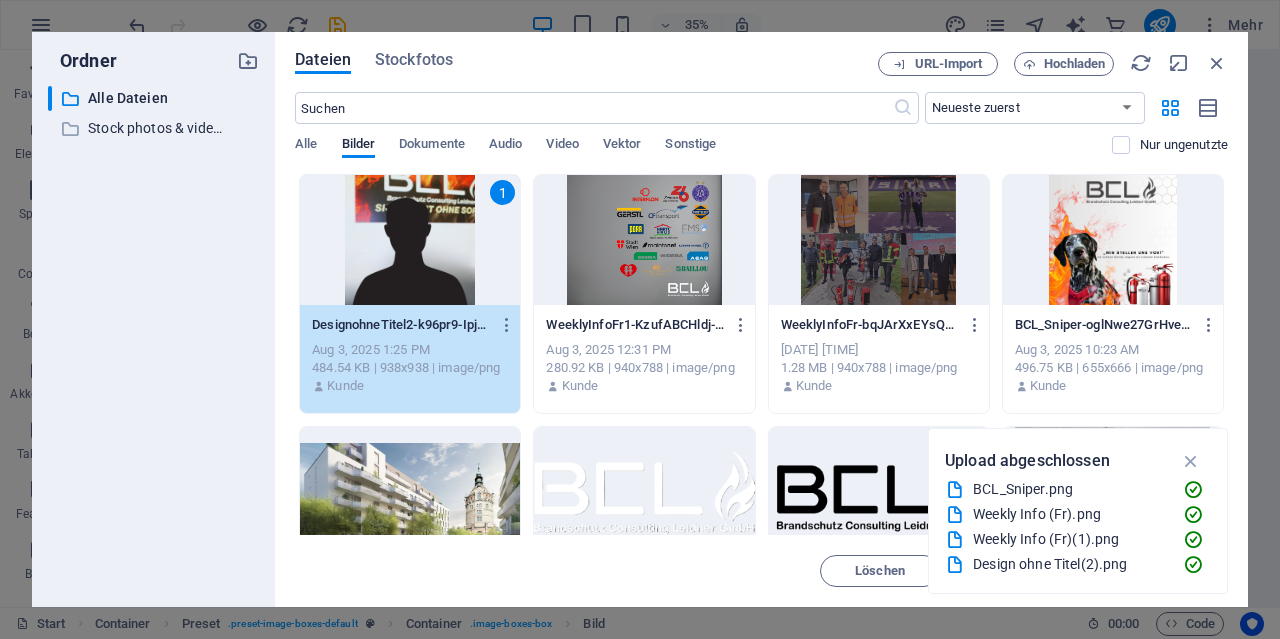 click on "1" at bounding box center (410, 240) 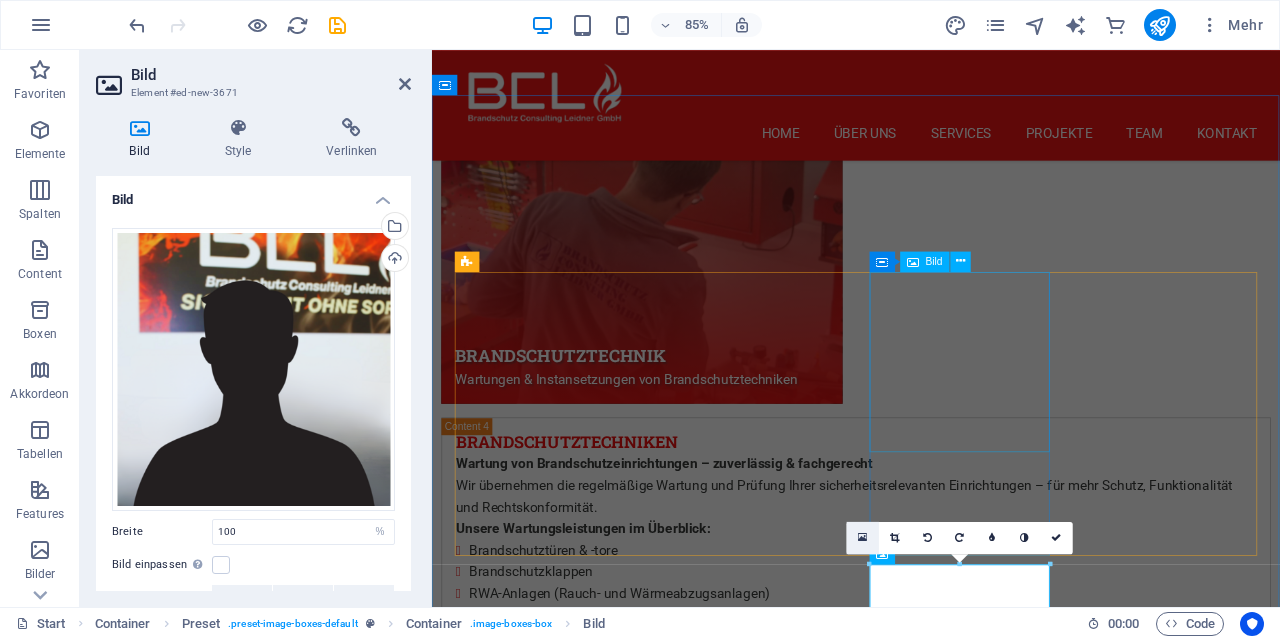 scroll, scrollTop: 8087, scrollLeft: 0, axis: vertical 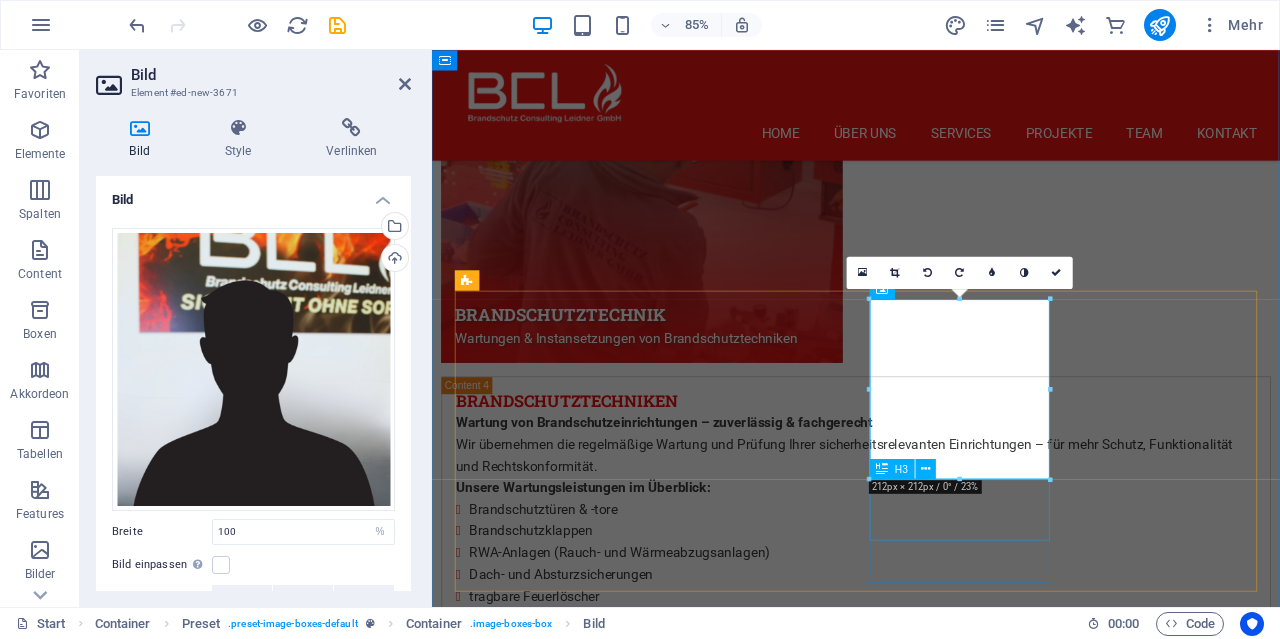 click on "[FIRST] [LAST]" at bounding box center (931, 9979) 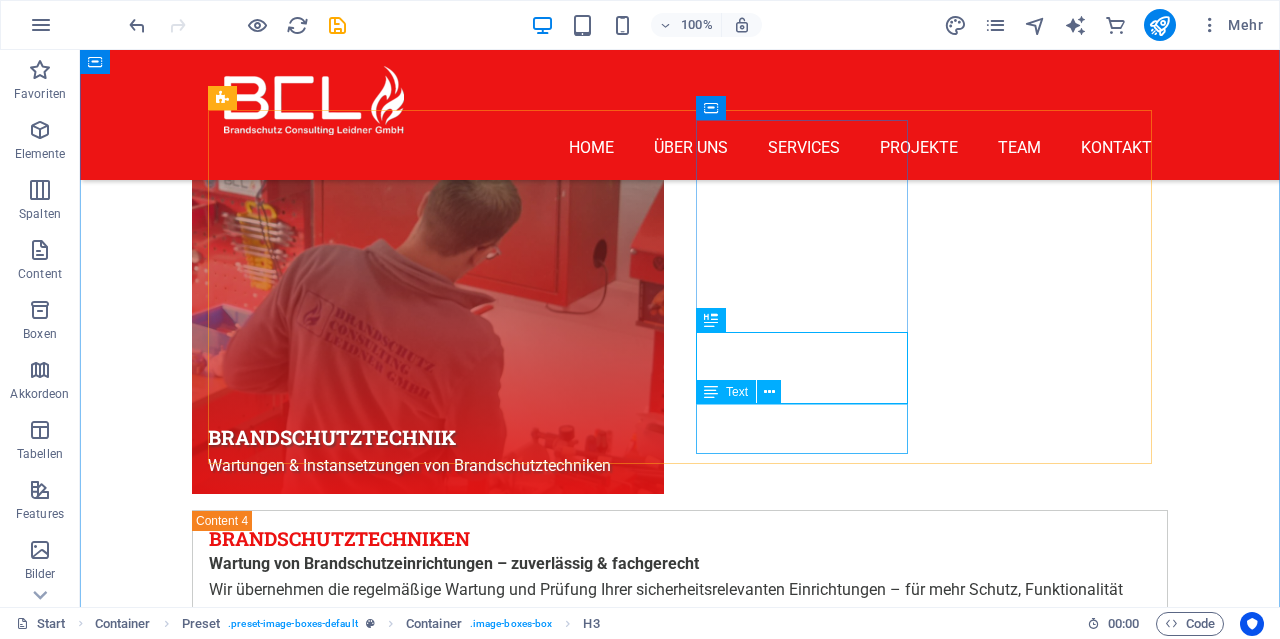 scroll, scrollTop: 7775, scrollLeft: 0, axis: vertical 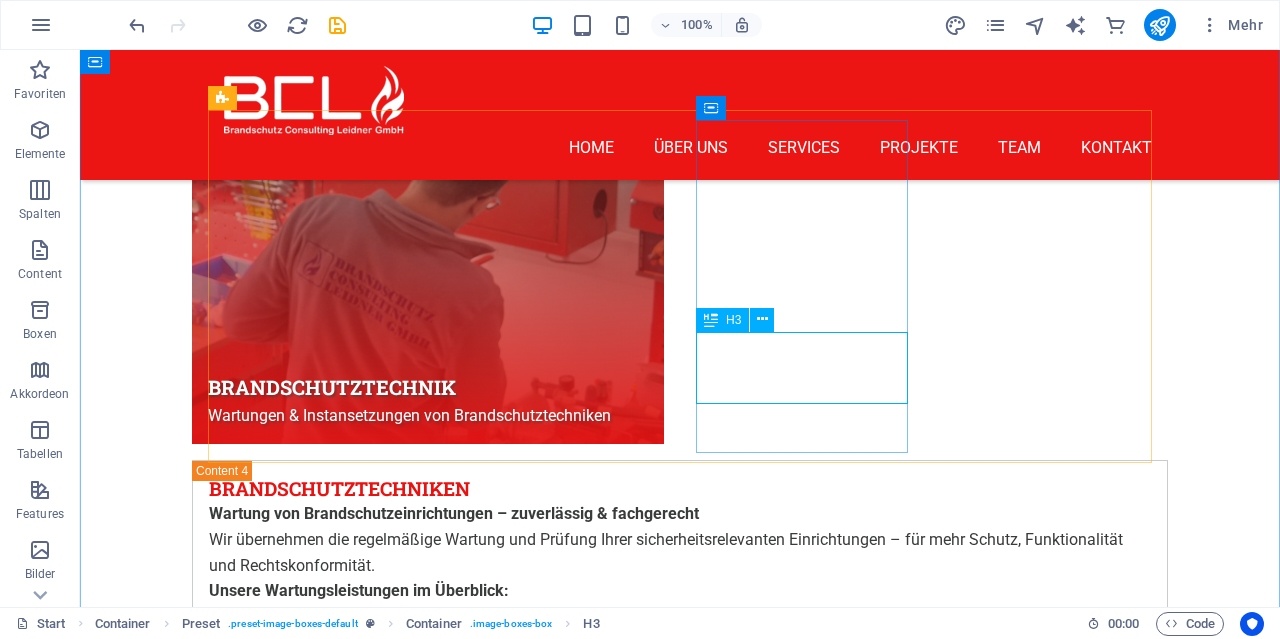 click on "[FIRST] [LAST]" at bounding box center (680, 9782) 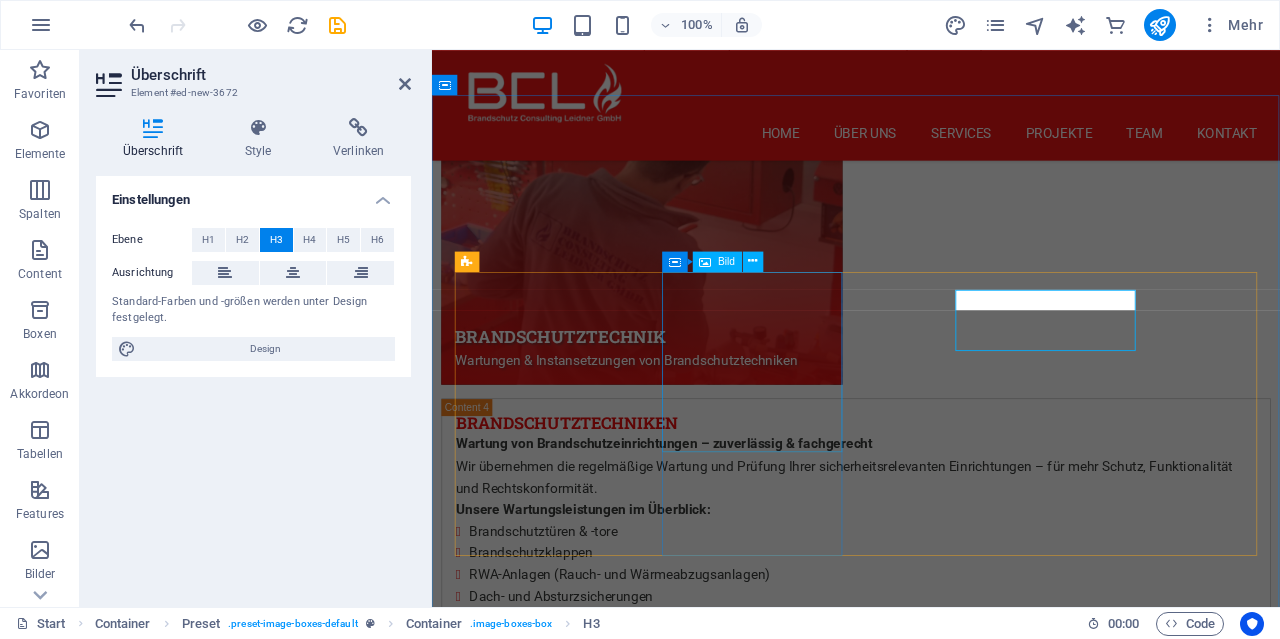 scroll, scrollTop: 8312, scrollLeft: 0, axis: vertical 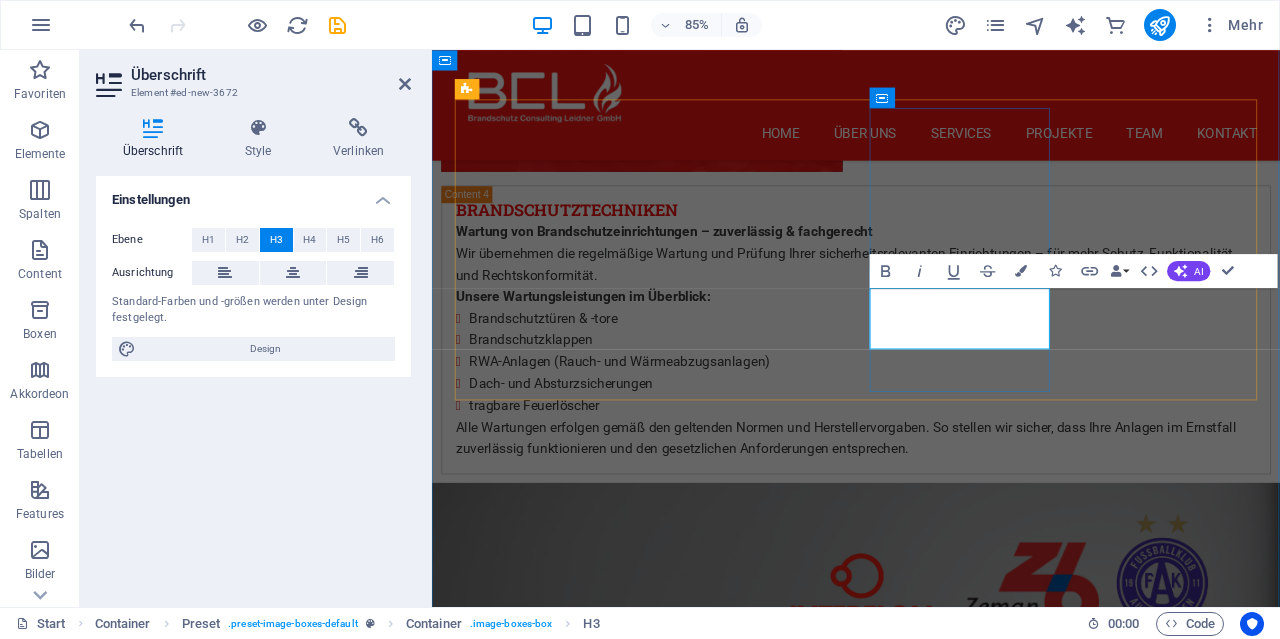 type 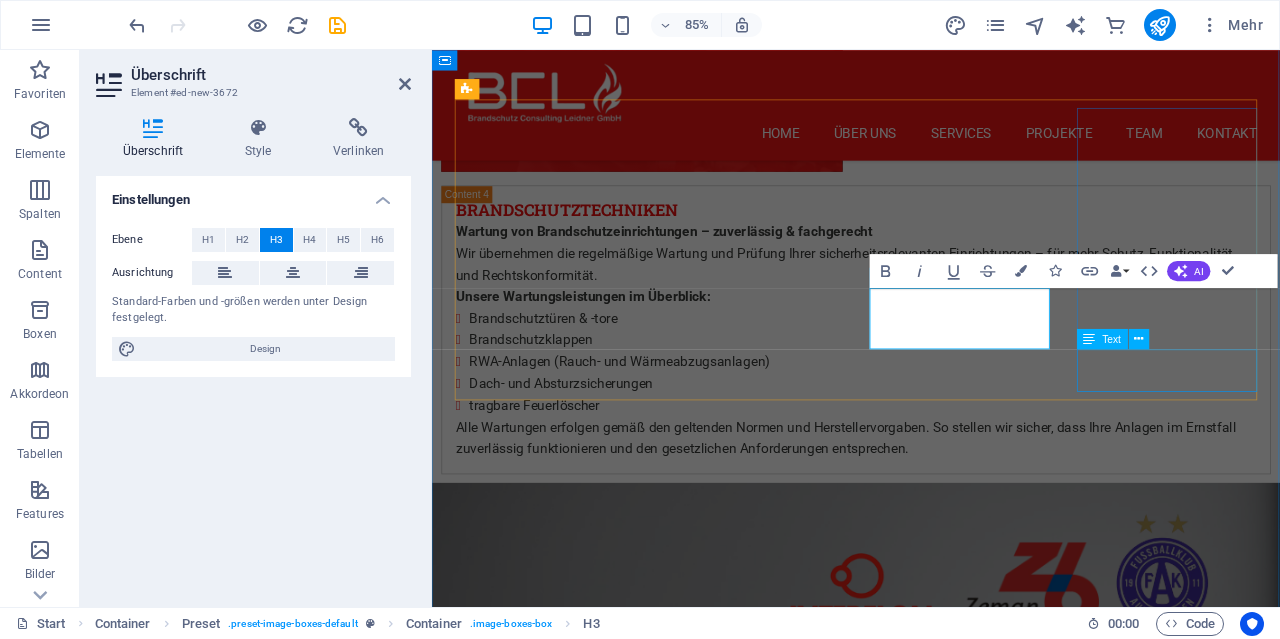 click on "Sekretariat" at bounding box center [931, 10898] 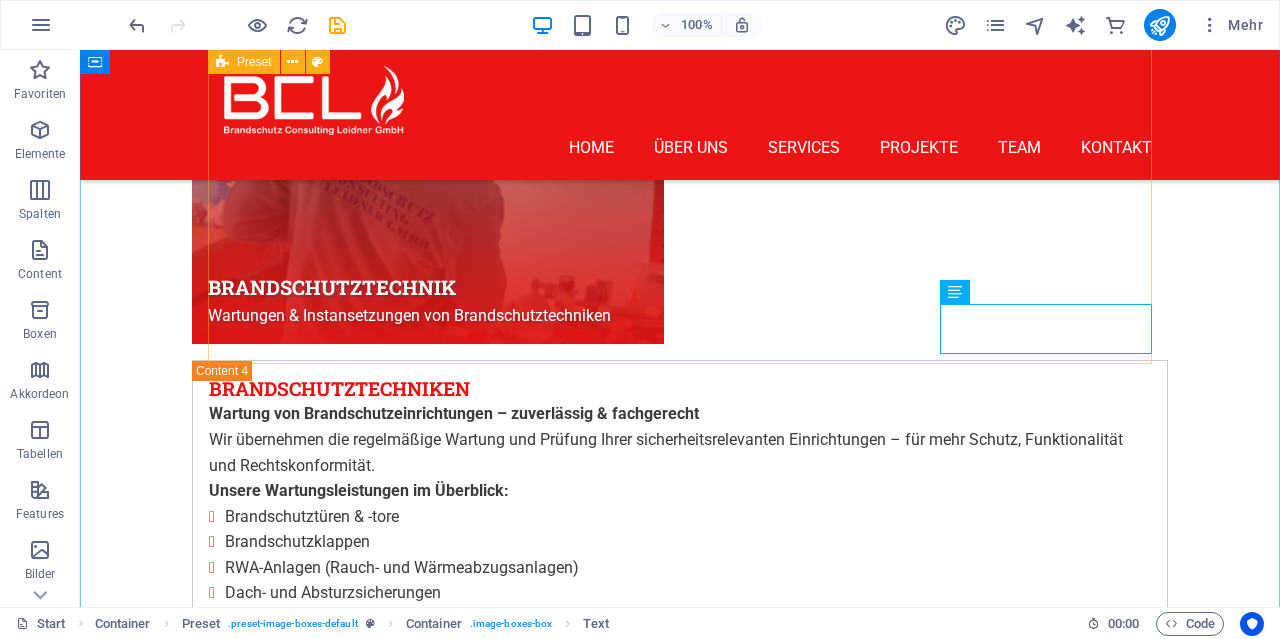 scroll, scrollTop: 7771, scrollLeft: 0, axis: vertical 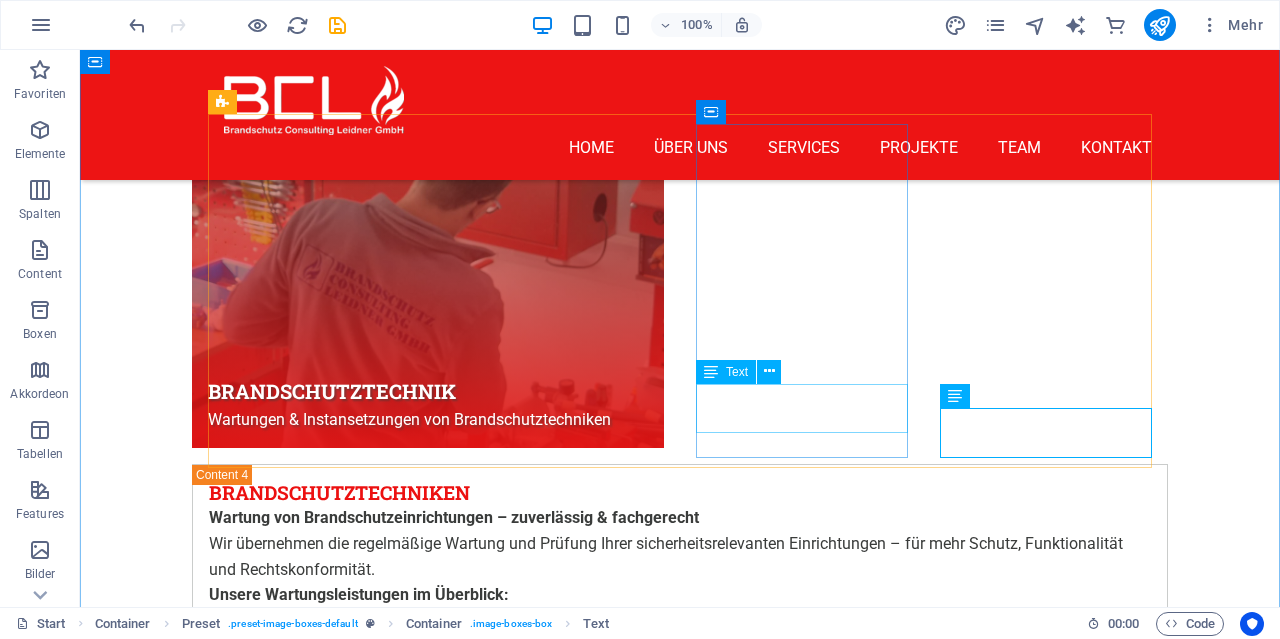 click on "Sekretariat" at bounding box center (680, 9823) 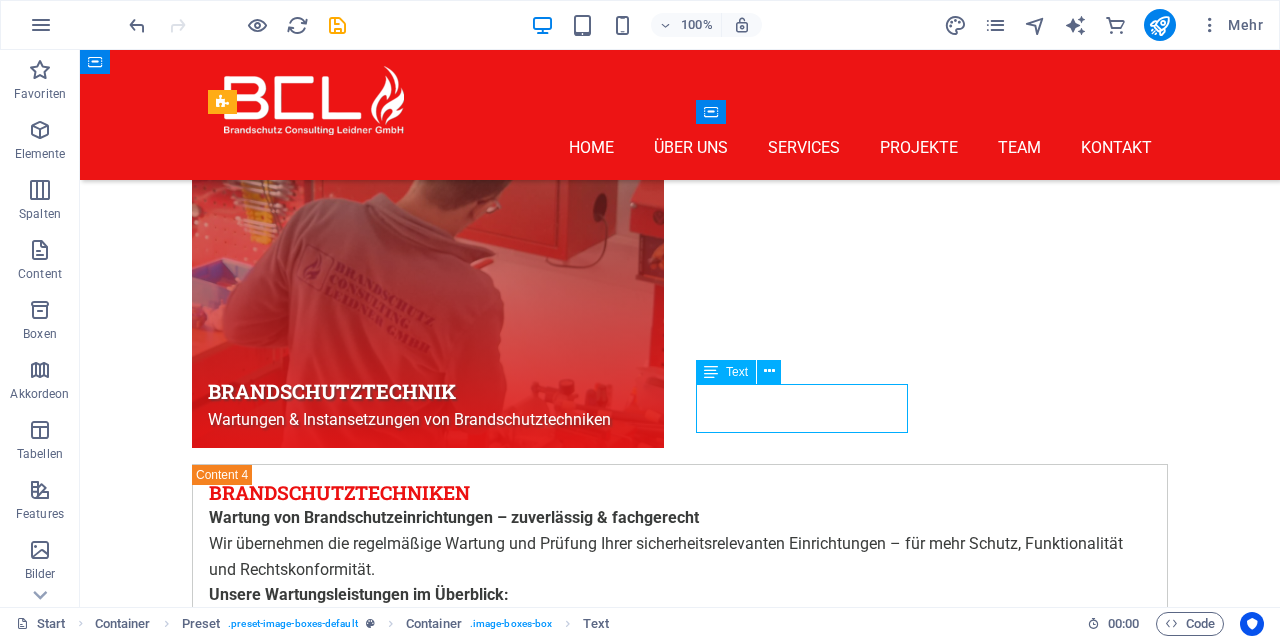click on "Sekretariat" at bounding box center (680, 9823) 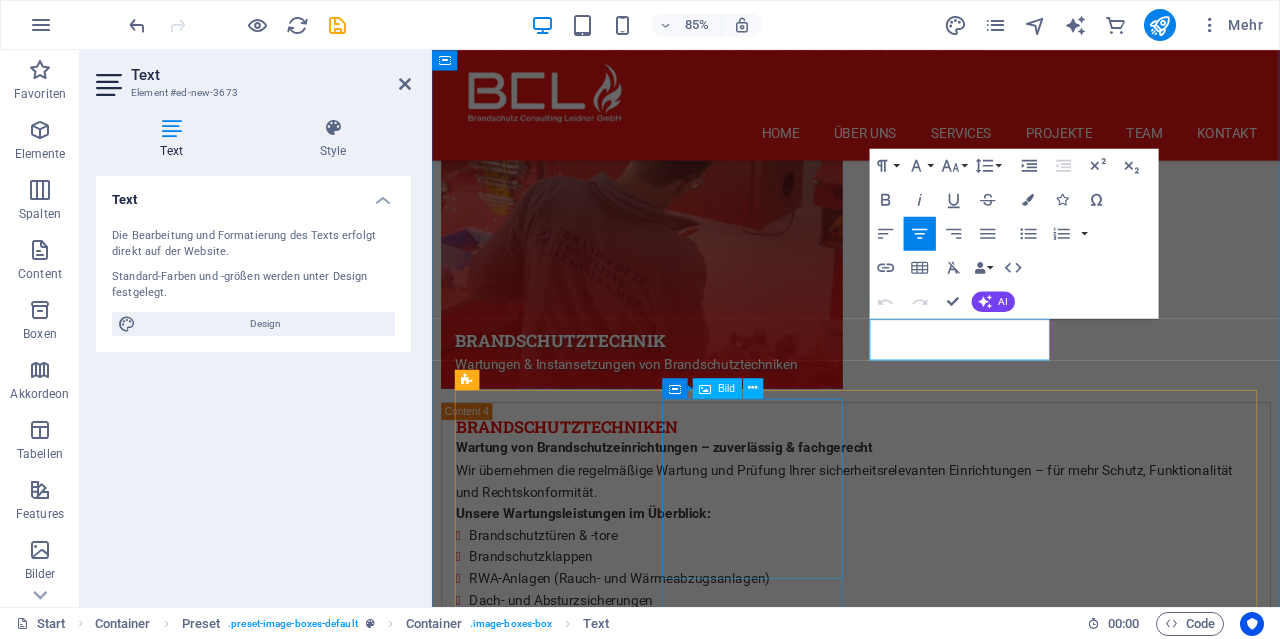 scroll, scrollTop: 8324, scrollLeft: 0, axis: vertical 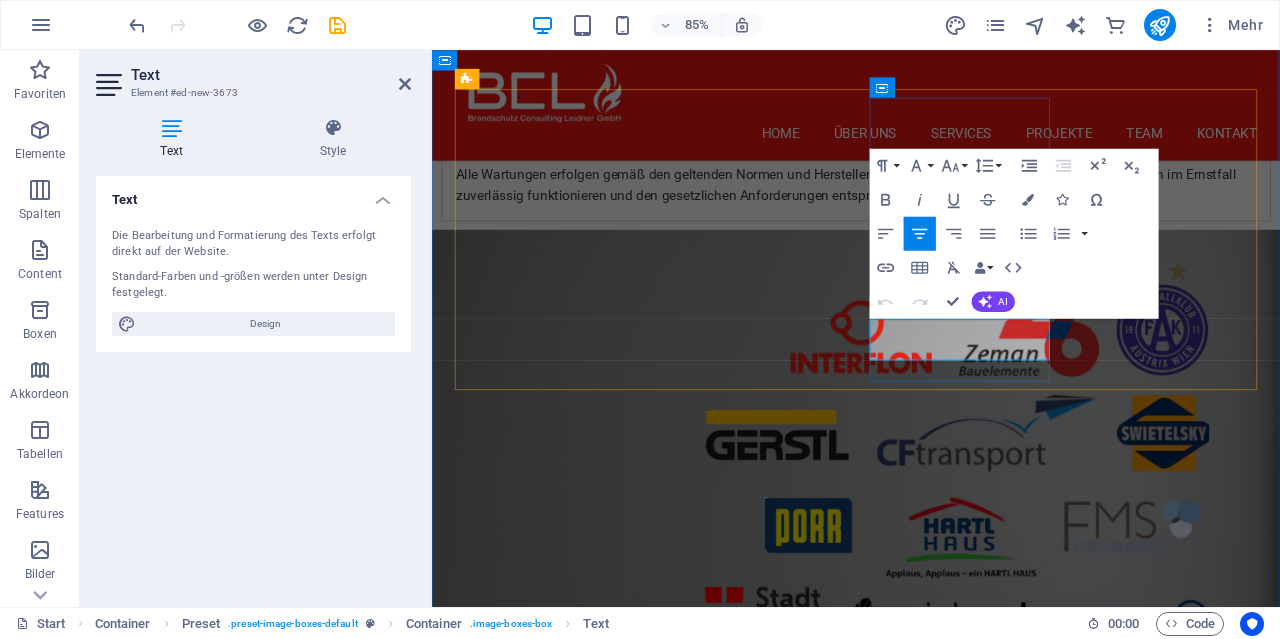 drag, startPoint x: 1108, startPoint y: 375, endPoint x: 965, endPoint y: 374, distance: 143.0035 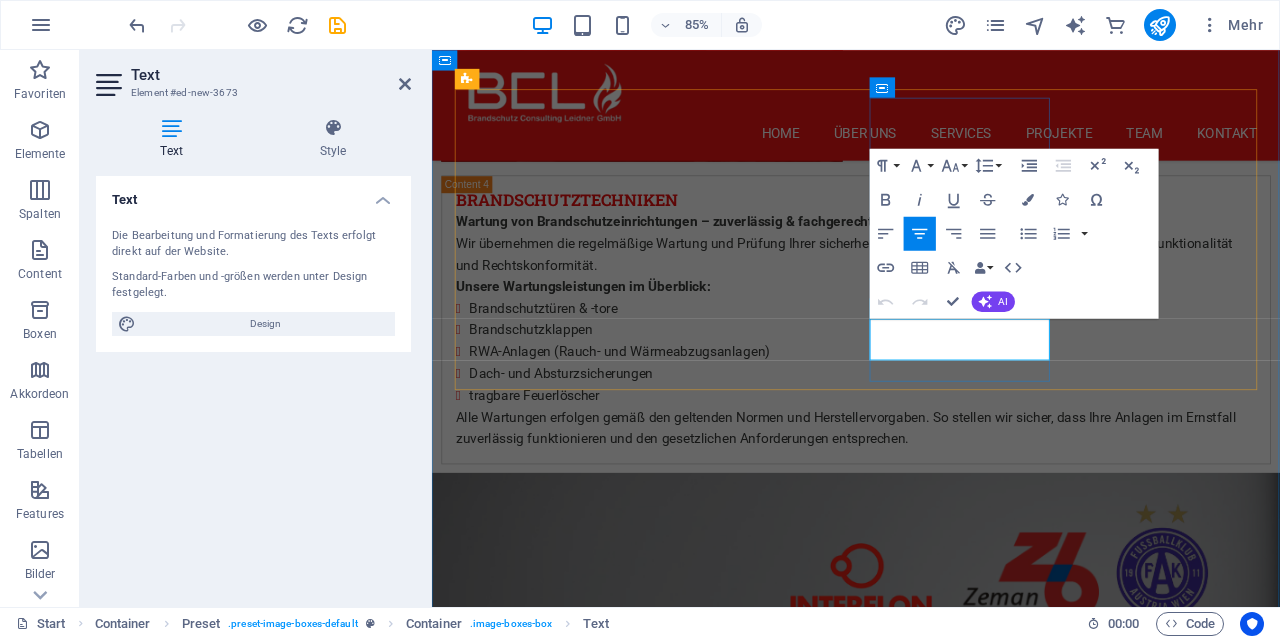 type 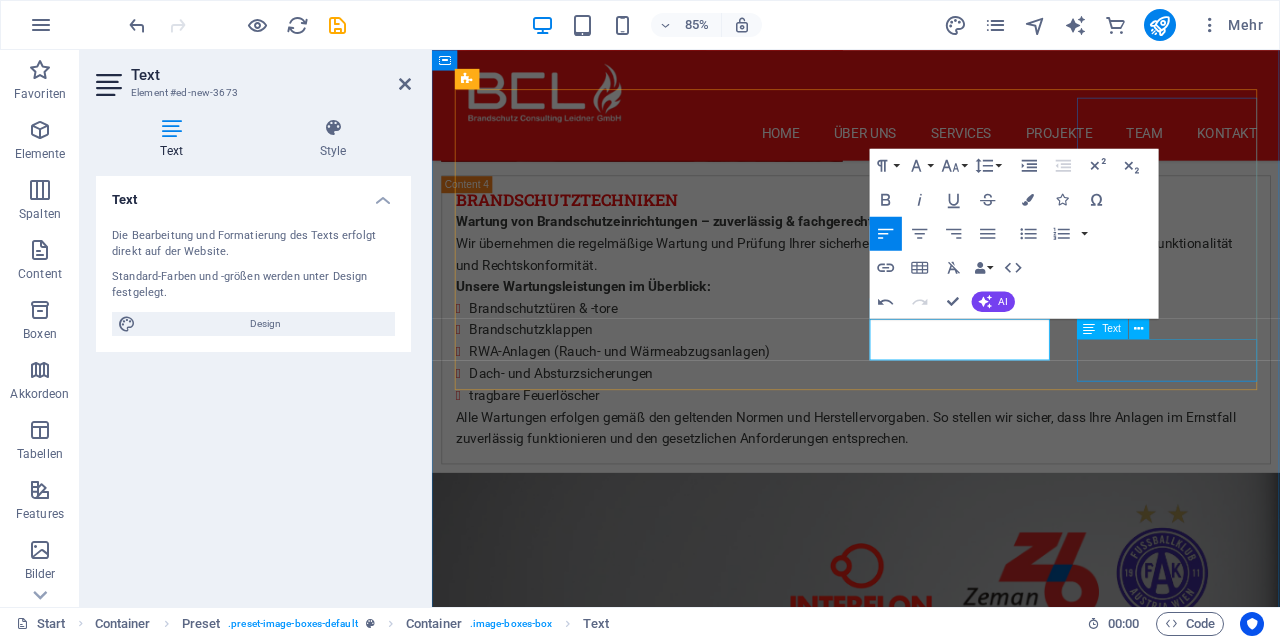 click on "Brandschutz Consutling Leidner GmbH Team ING. [FIRST] [LAST] Geschäftsführer [FIRST] [LAST] Technischer Leiter [FIRST] [LAST] Brandschutzbeauftragter [FIRST] [LAST] Brandschutzbeauftragter [FIRST] [LAST] Brandschutztechniker [FIRST] Brandschutztechniker [FIRST] [LAST] Sekretariat [LAST] Sekretariat" at bounding box center [931, 8714] 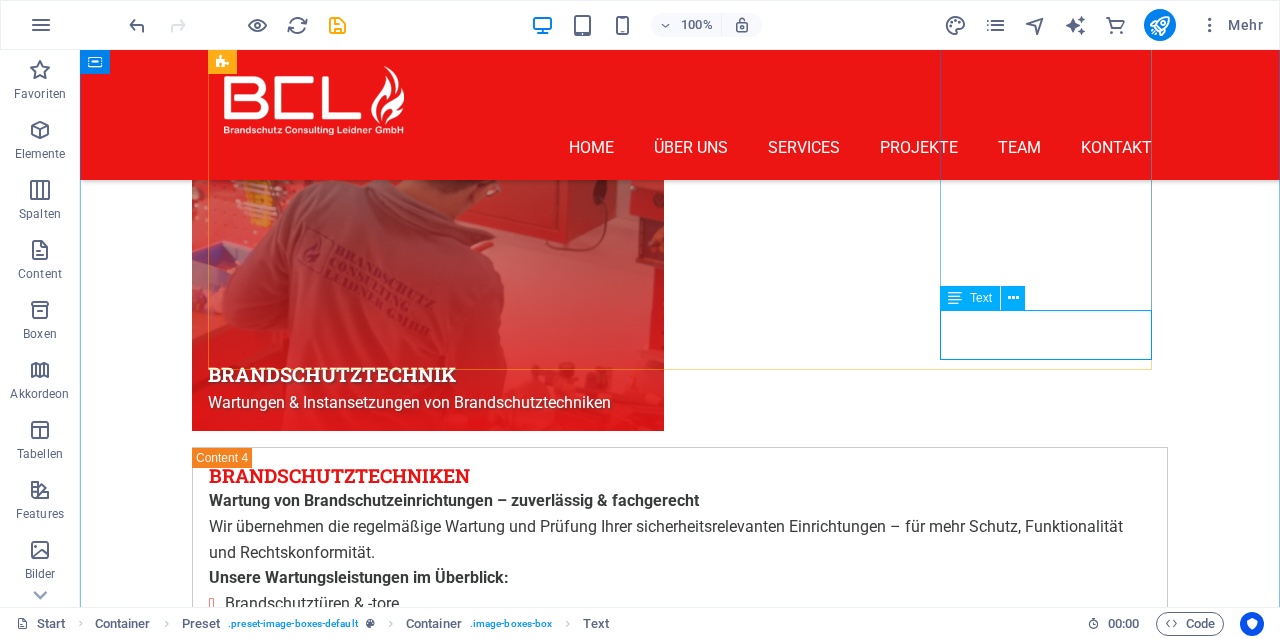 scroll, scrollTop: 7771, scrollLeft: 0, axis: vertical 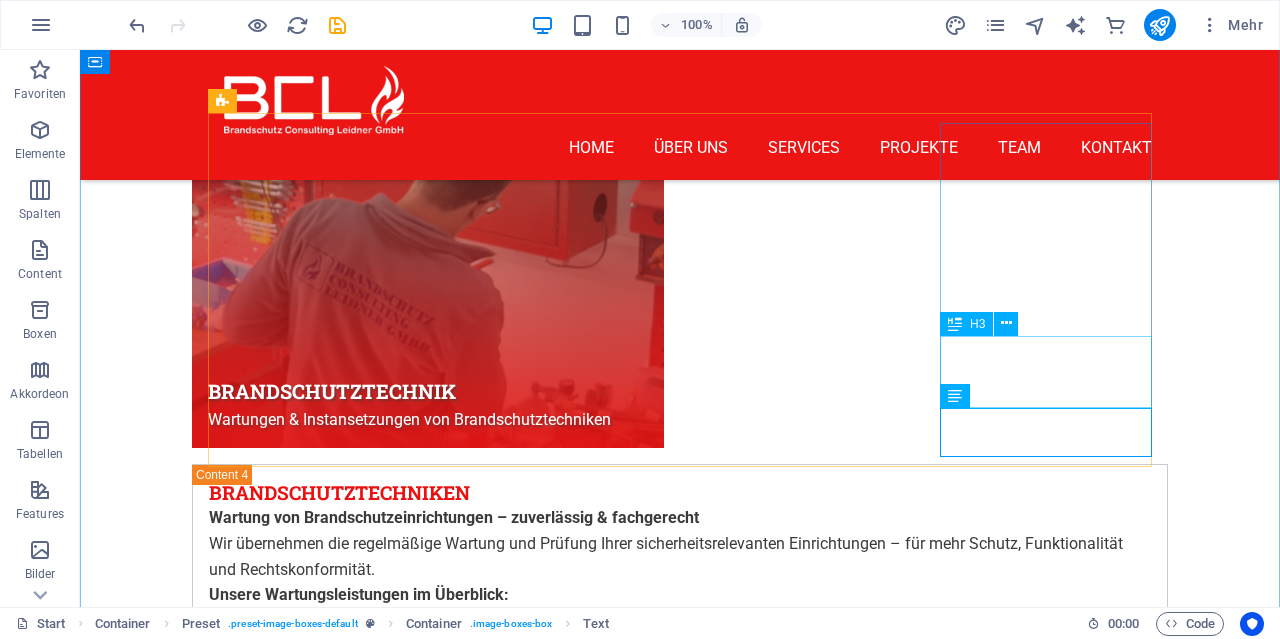 click on "[LAST] [LAST]" at bounding box center [680, 10845] 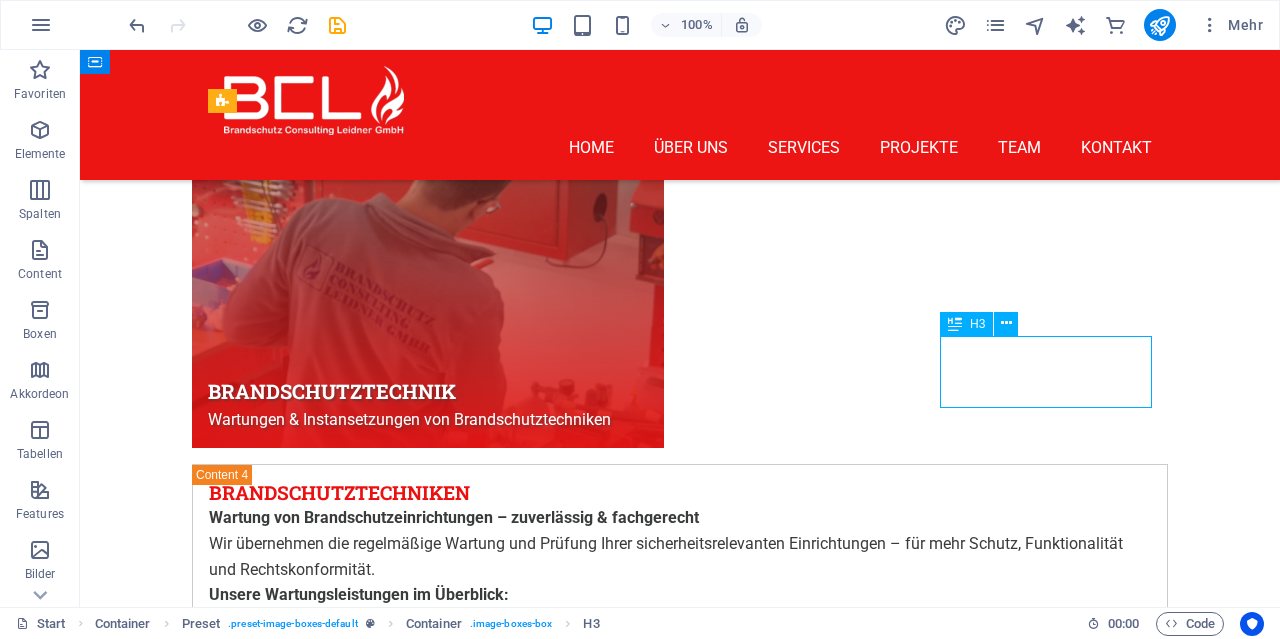 click on "[LAST] [LAST]" at bounding box center (680, 10845) 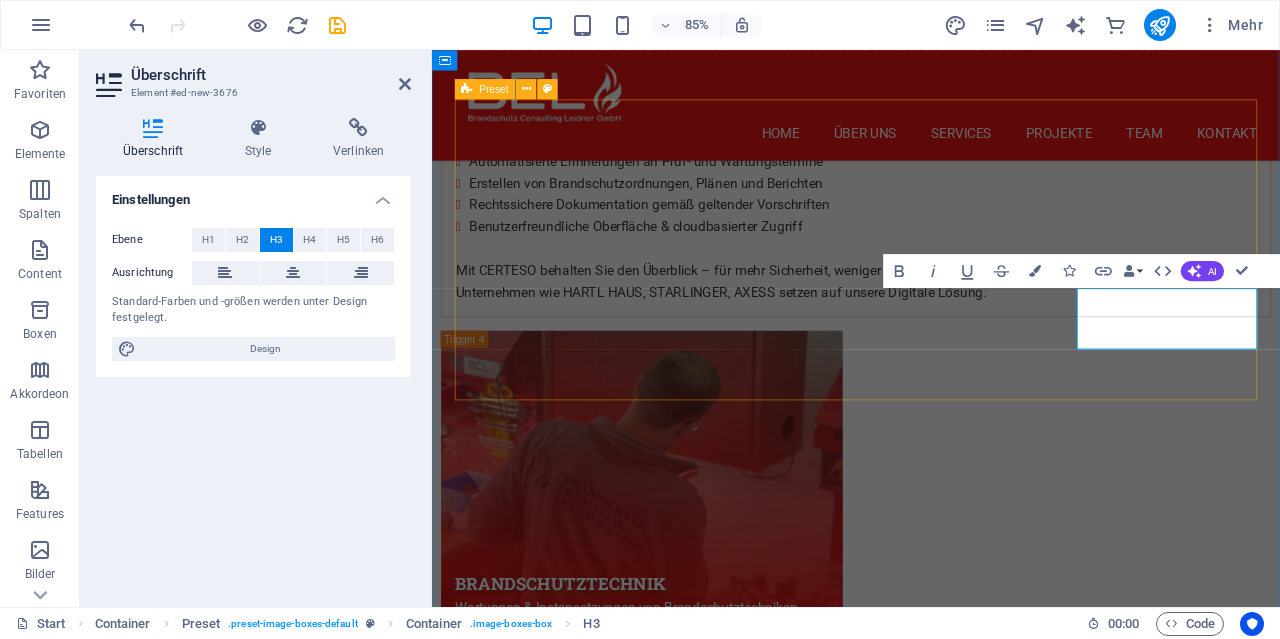 scroll, scrollTop: 8312, scrollLeft: 0, axis: vertical 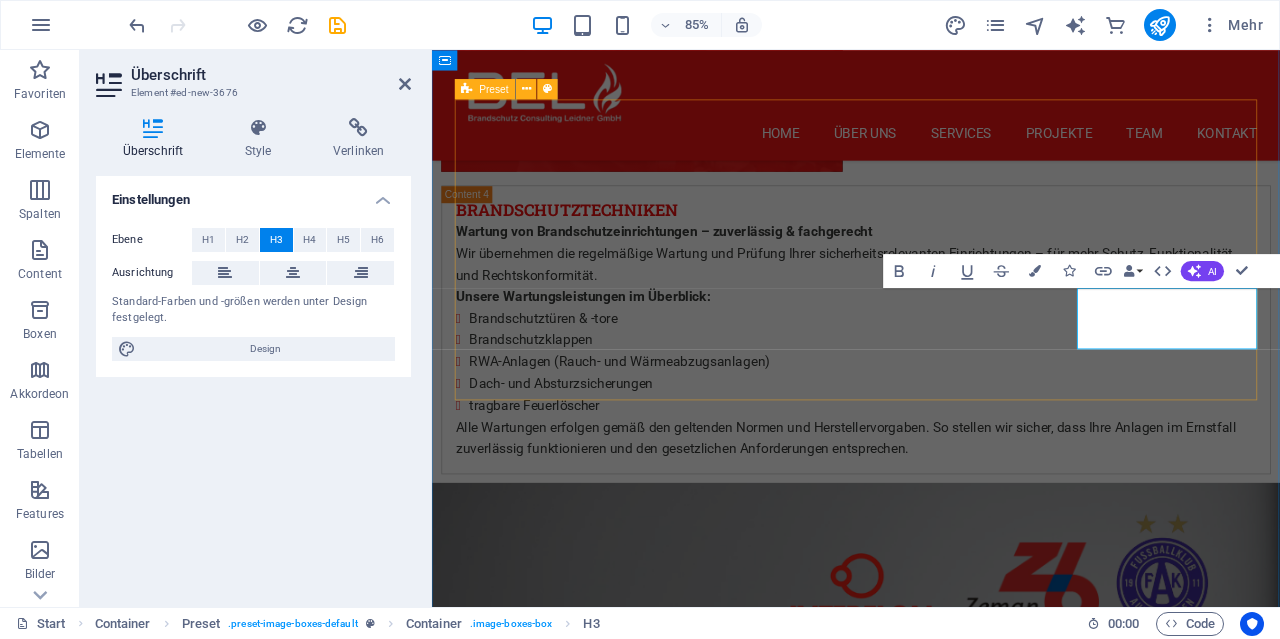 type 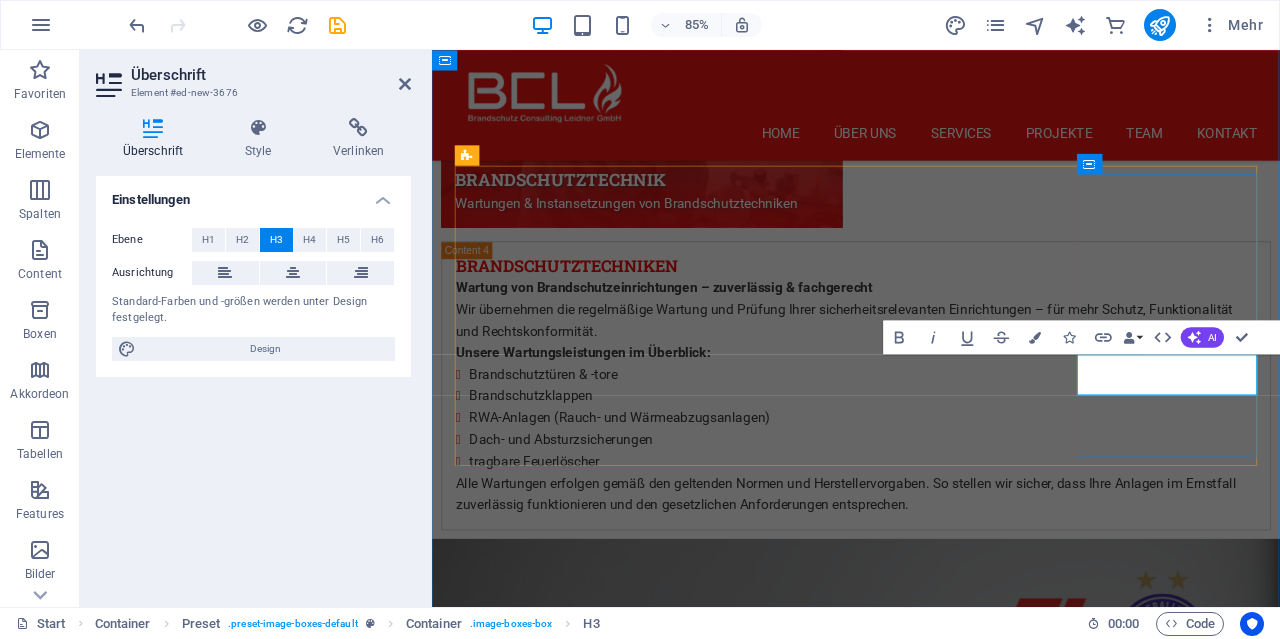 scroll, scrollTop: 8208, scrollLeft: 0, axis: vertical 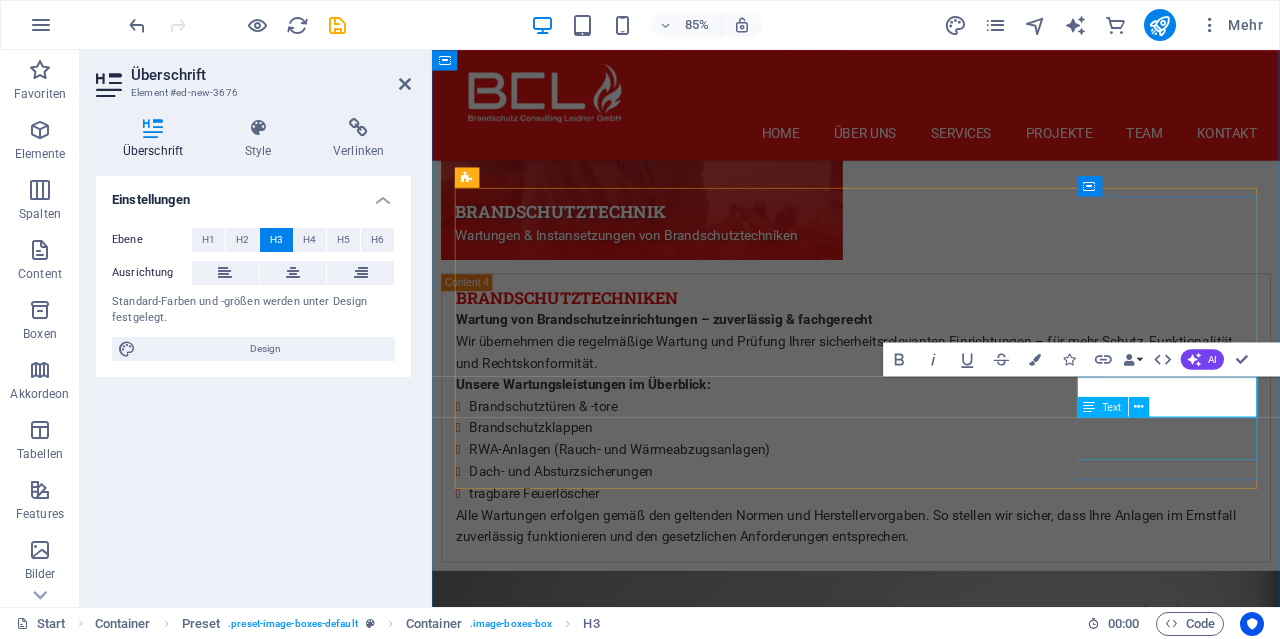 click on "Sekretariat" at bounding box center [931, 10954] 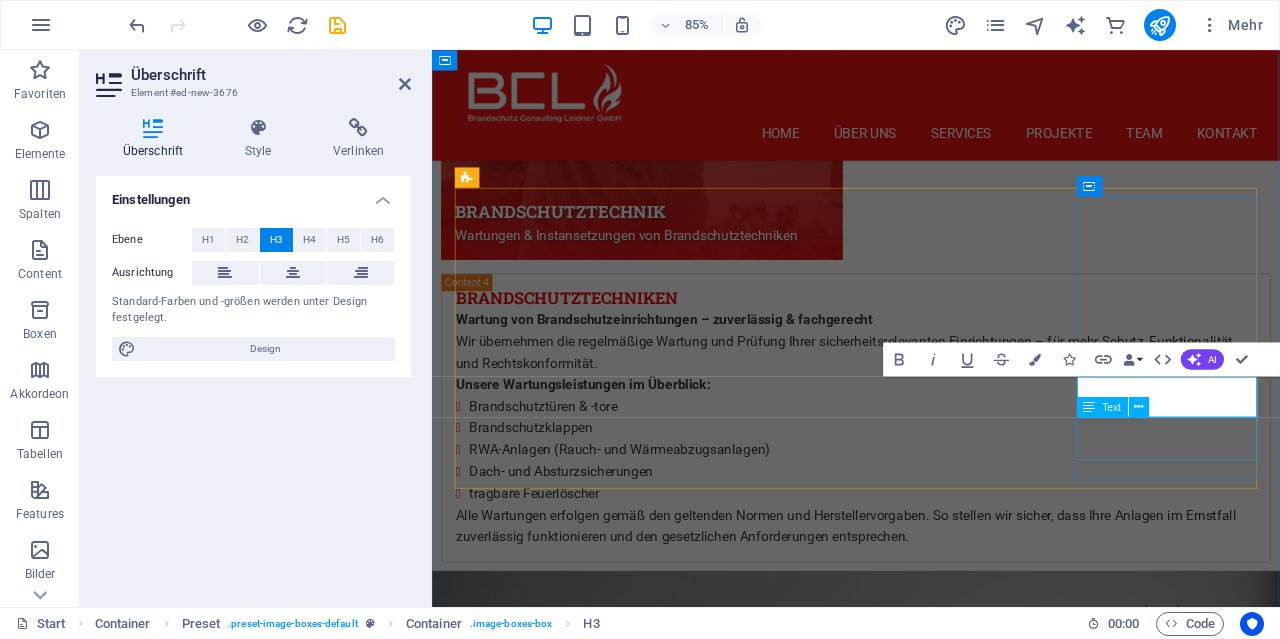 click on "Sekretariat" at bounding box center [931, 10954] 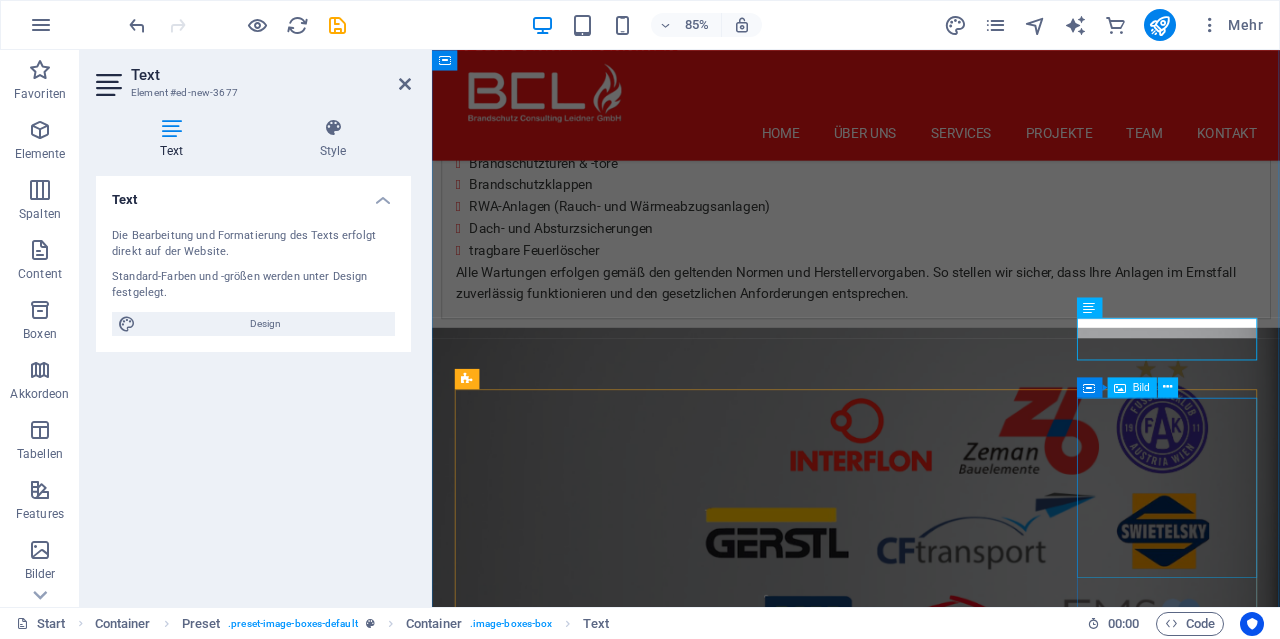 scroll, scrollTop: 8324, scrollLeft: 0, axis: vertical 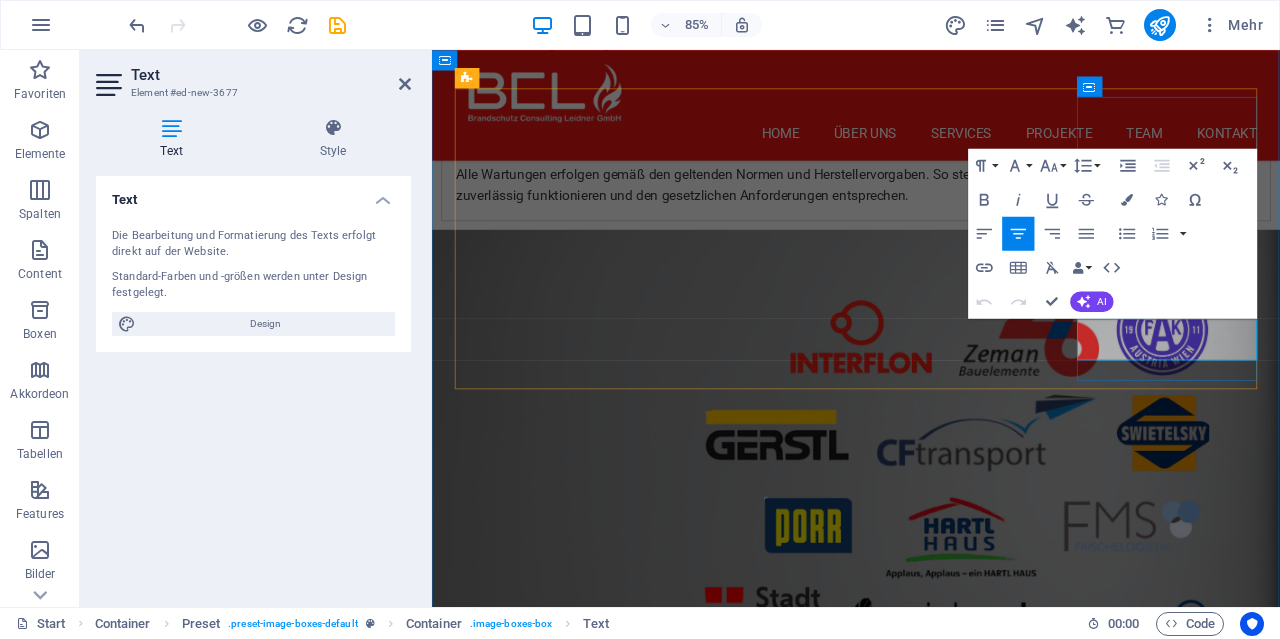 drag, startPoint x: 1339, startPoint y: 383, endPoint x: 1258, endPoint y: 379, distance: 81.09871 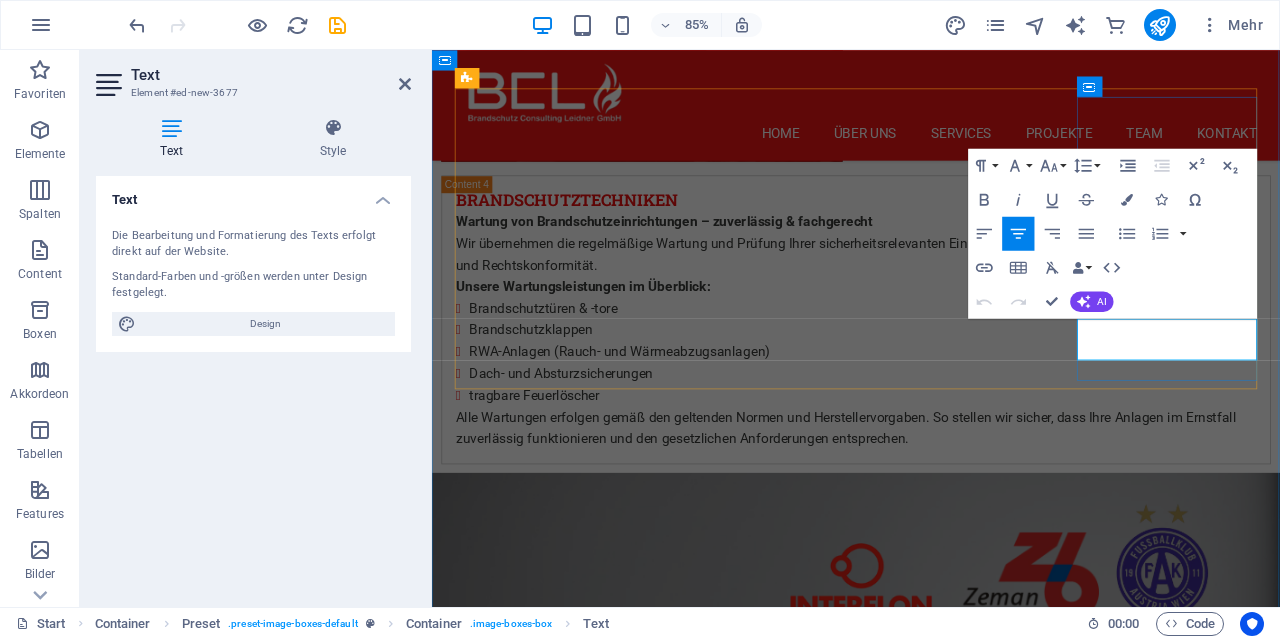type 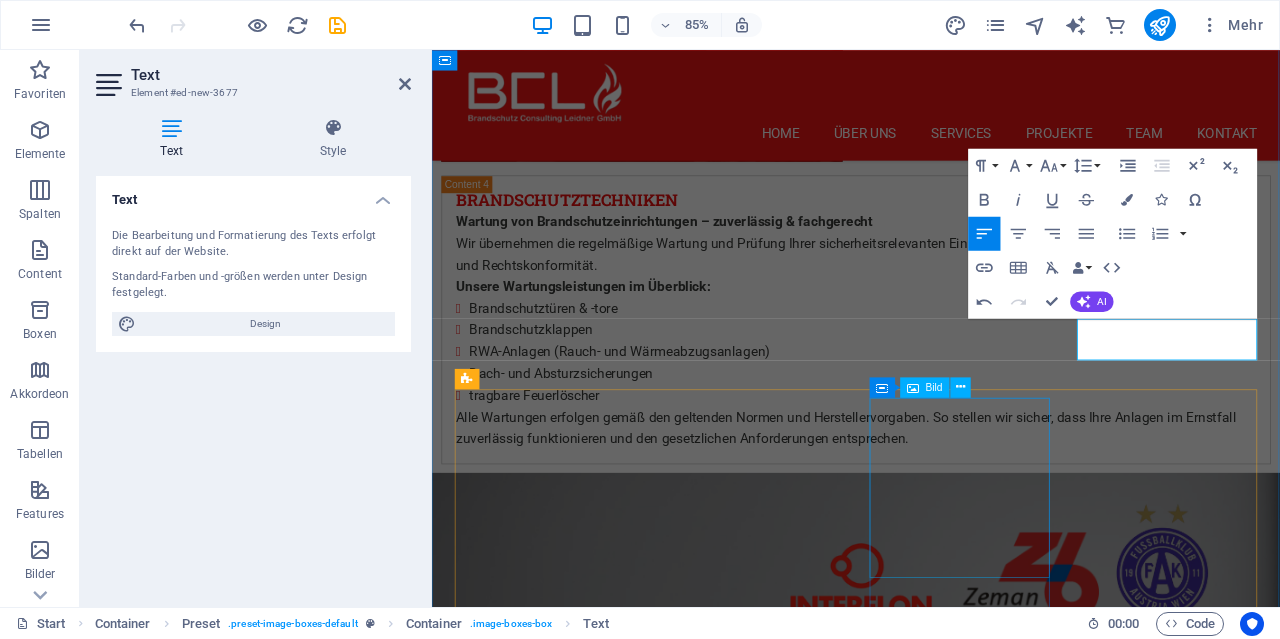 click at bounding box center (931, 13516) 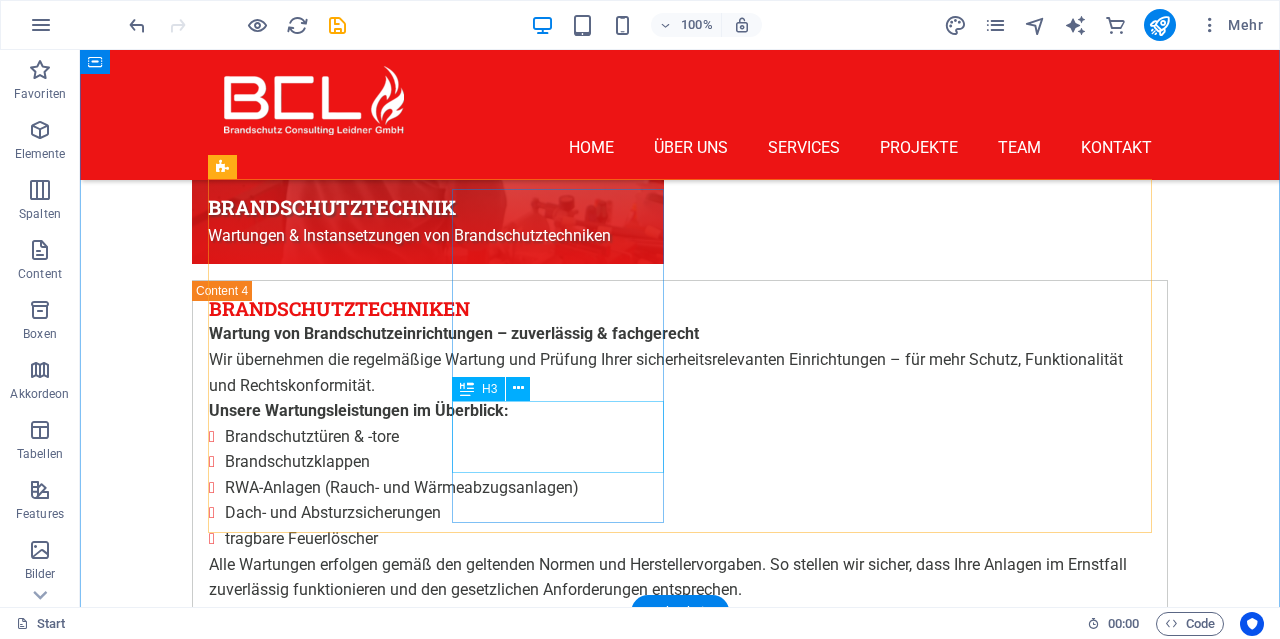 scroll, scrollTop: 8060, scrollLeft: 0, axis: vertical 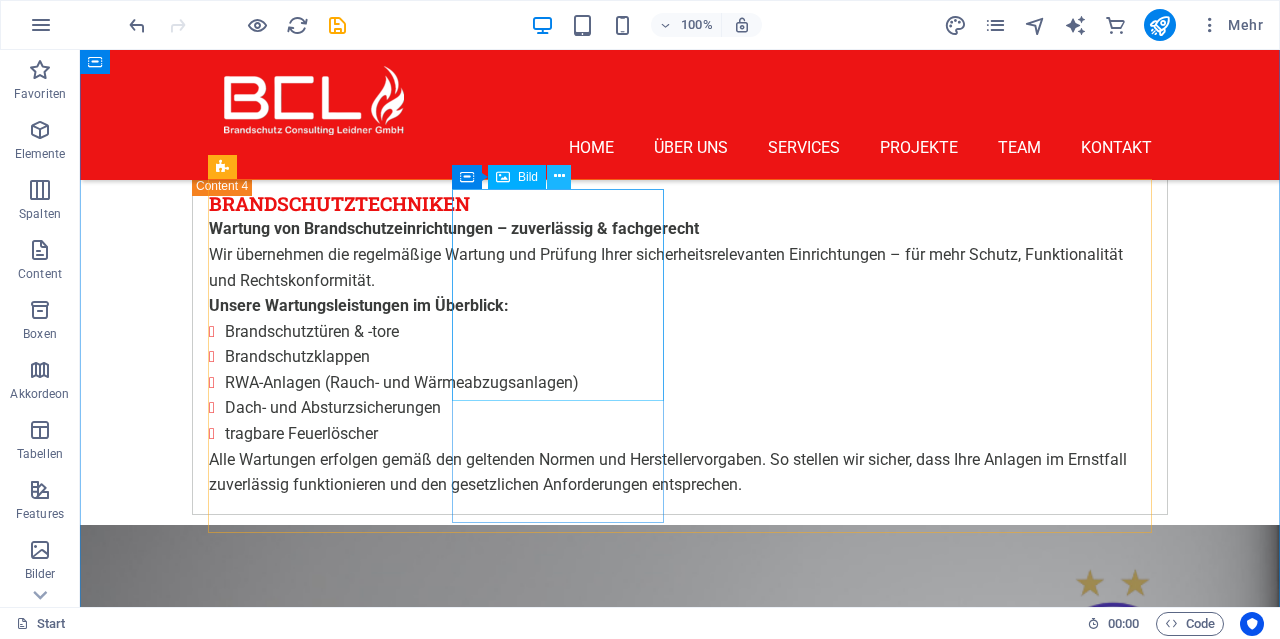 click at bounding box center (559, 176) 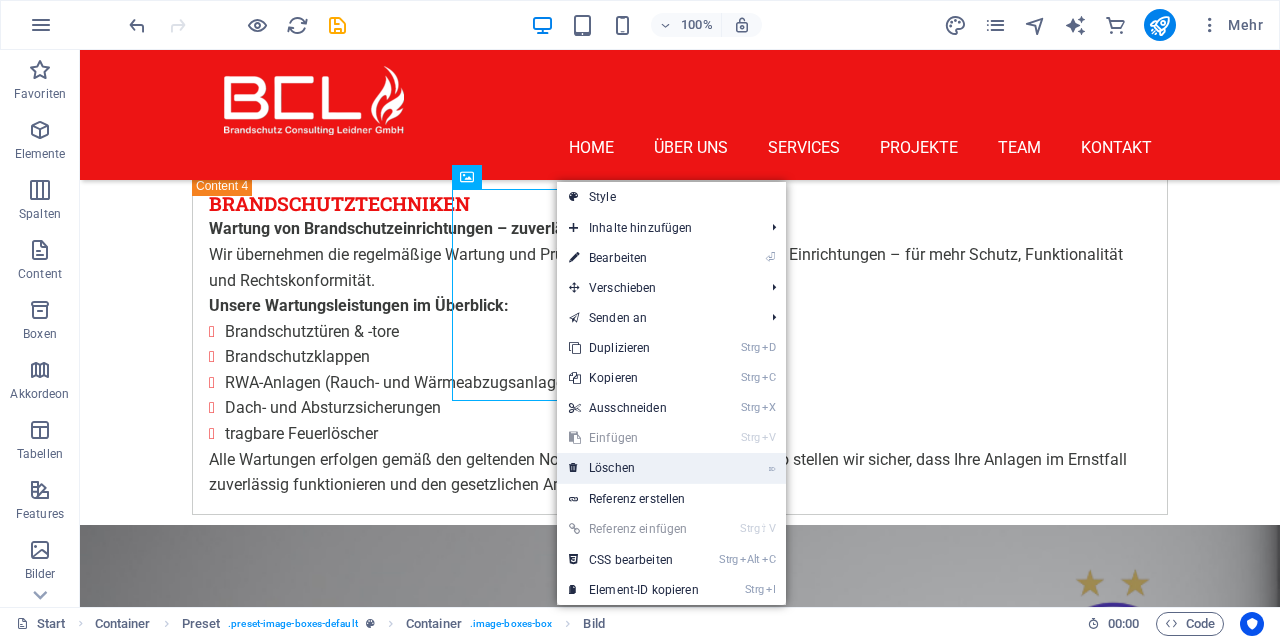 click on "⌦  Löschen" at bounding box center (634, 468) 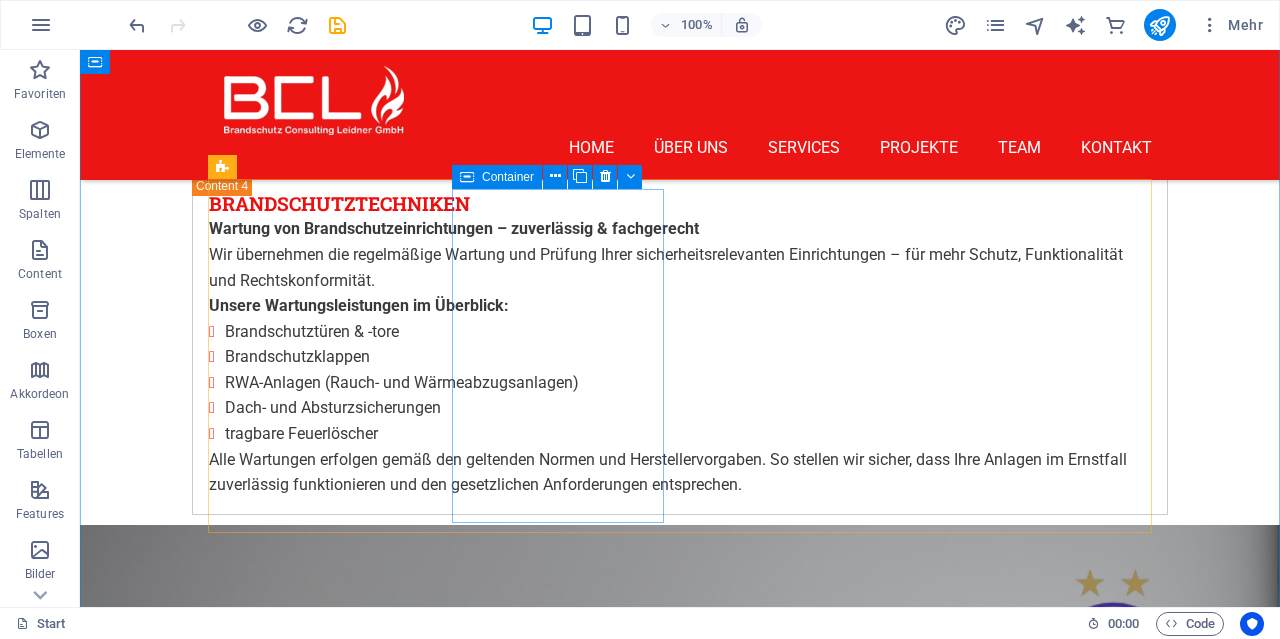 click at bounding box center (467, 177) 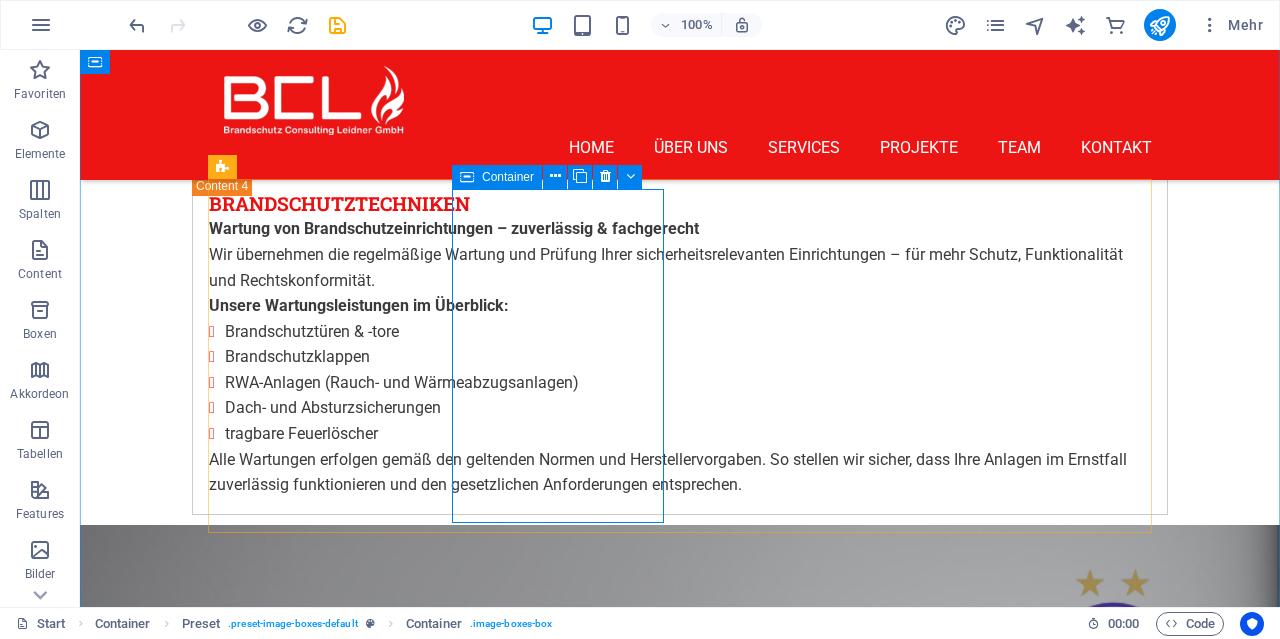 click at bounding box center (467, 177) 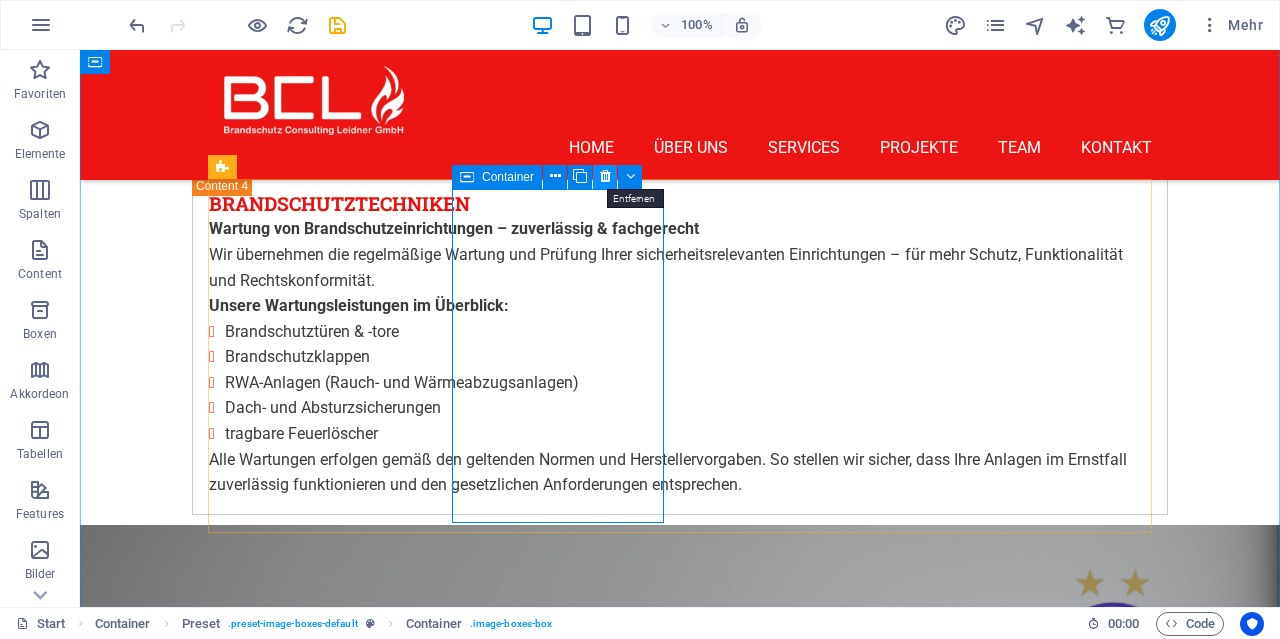 click at bounding box center [605, 176] 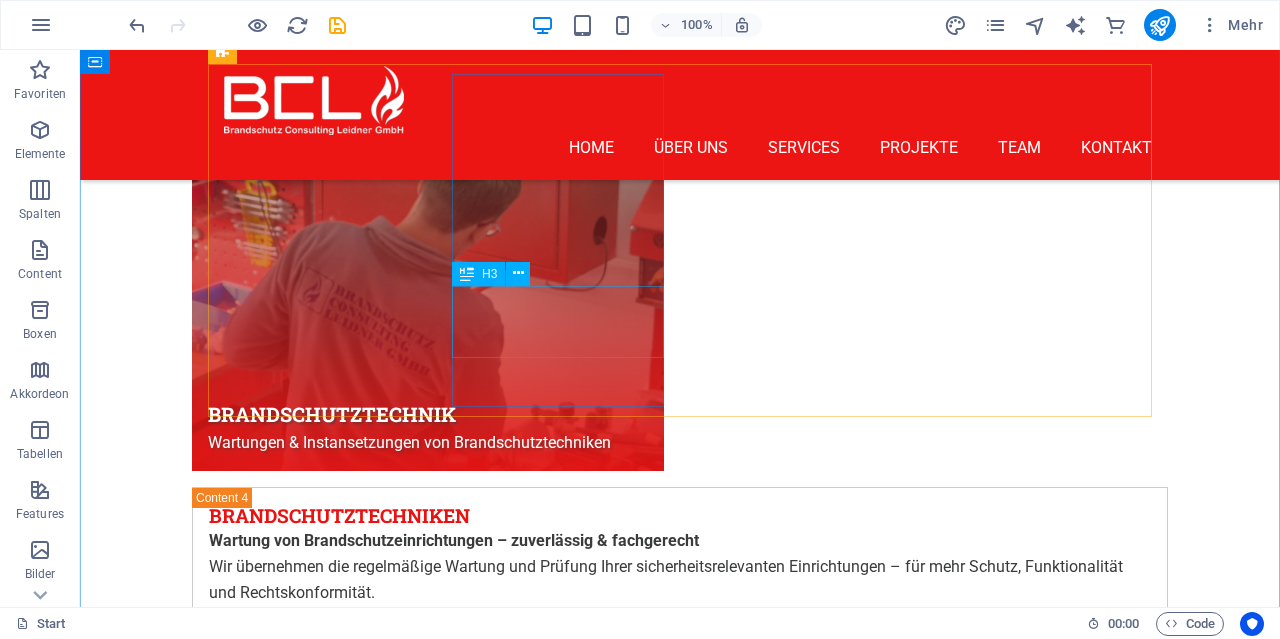 scroll, scrollTop: 8060, scrollLeft: 0, axis: vertical 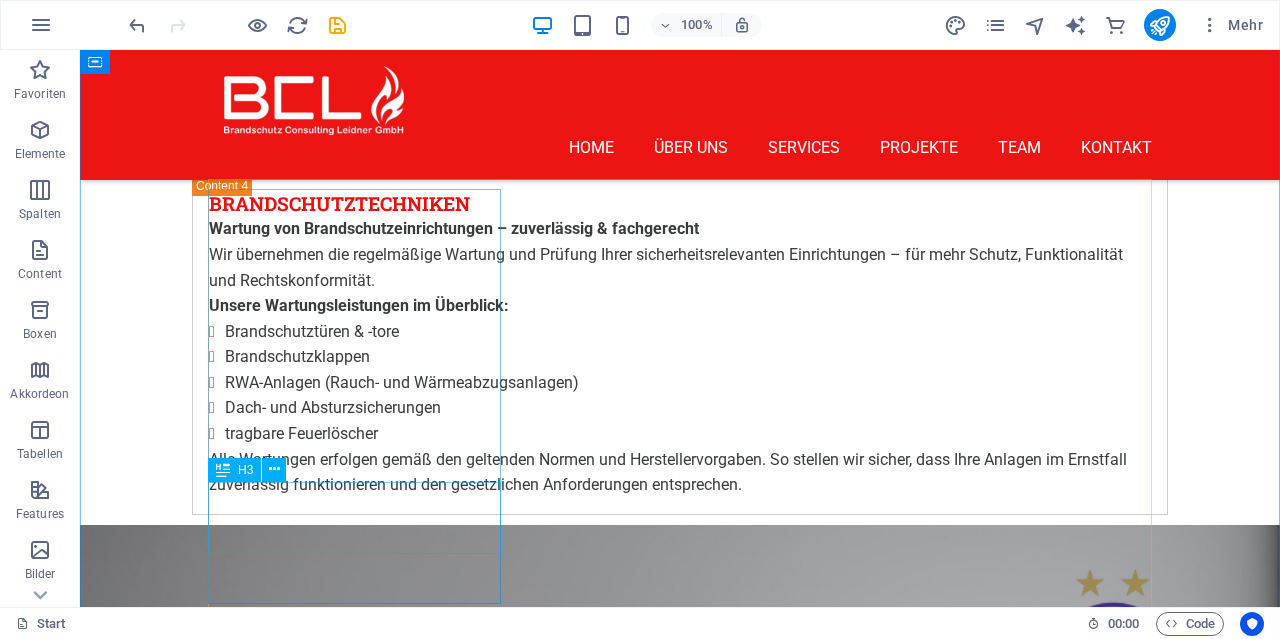click on "[FIRST] [LAST]" at bounding box center (680, 11616) 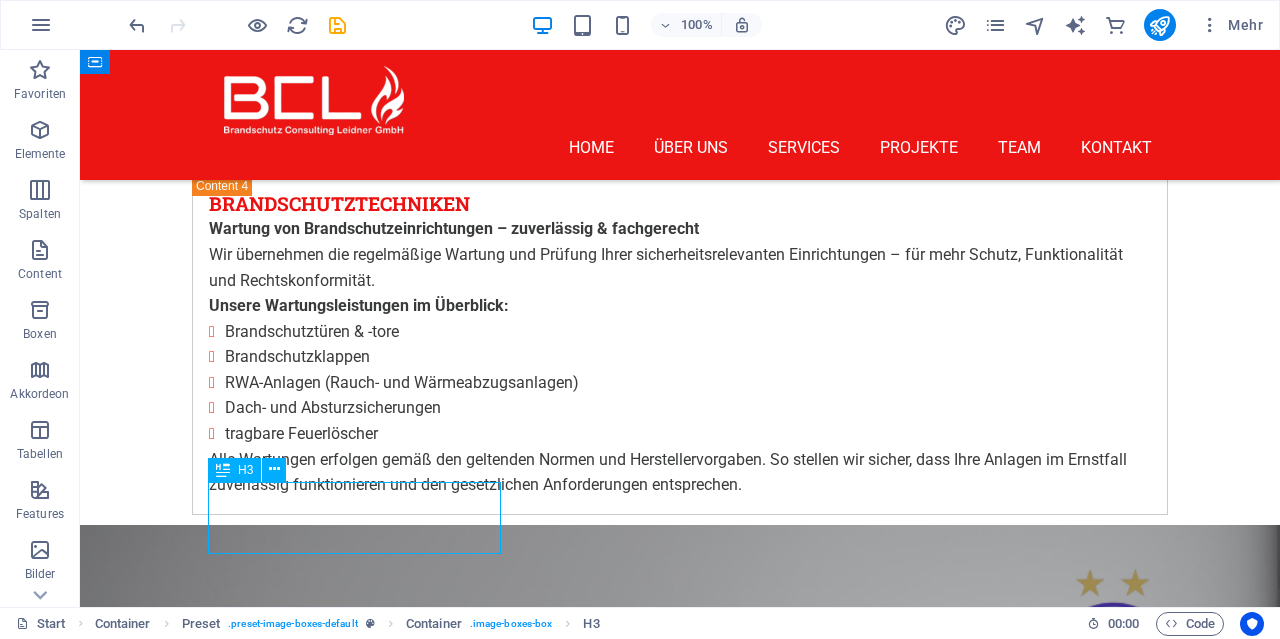 click on "[FIRST] [LAST]" at bounding box center (680, 11616) 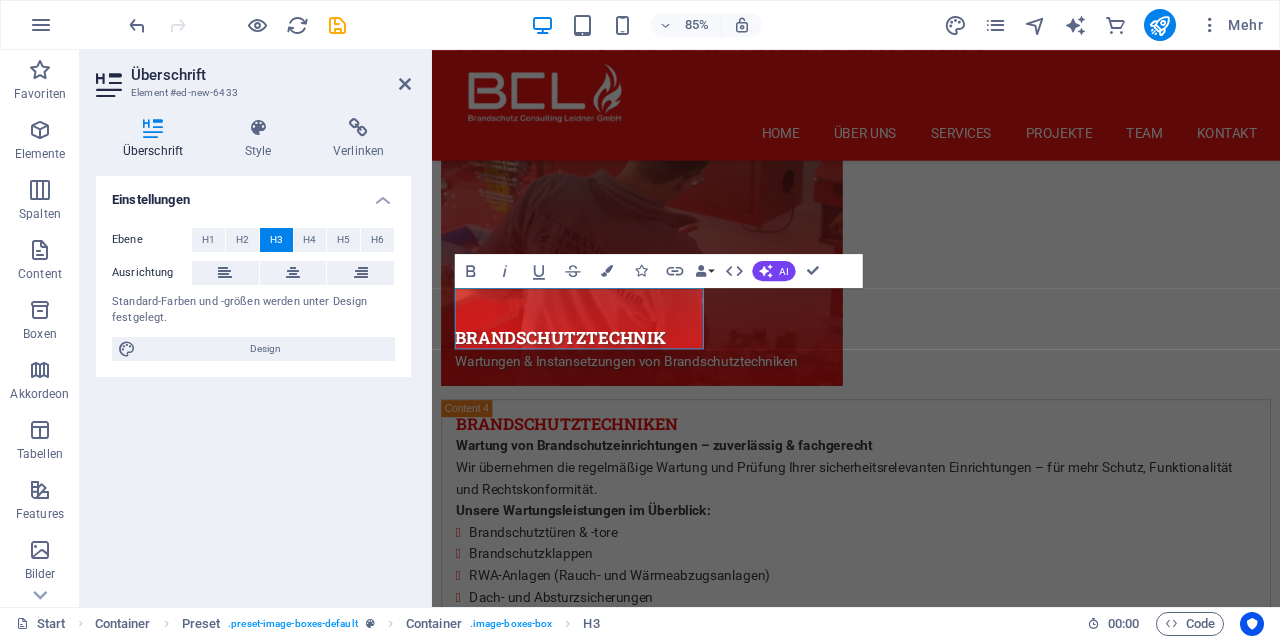 scroll, scrollTop: 8746, scrollLeft: 0, axis: vertical 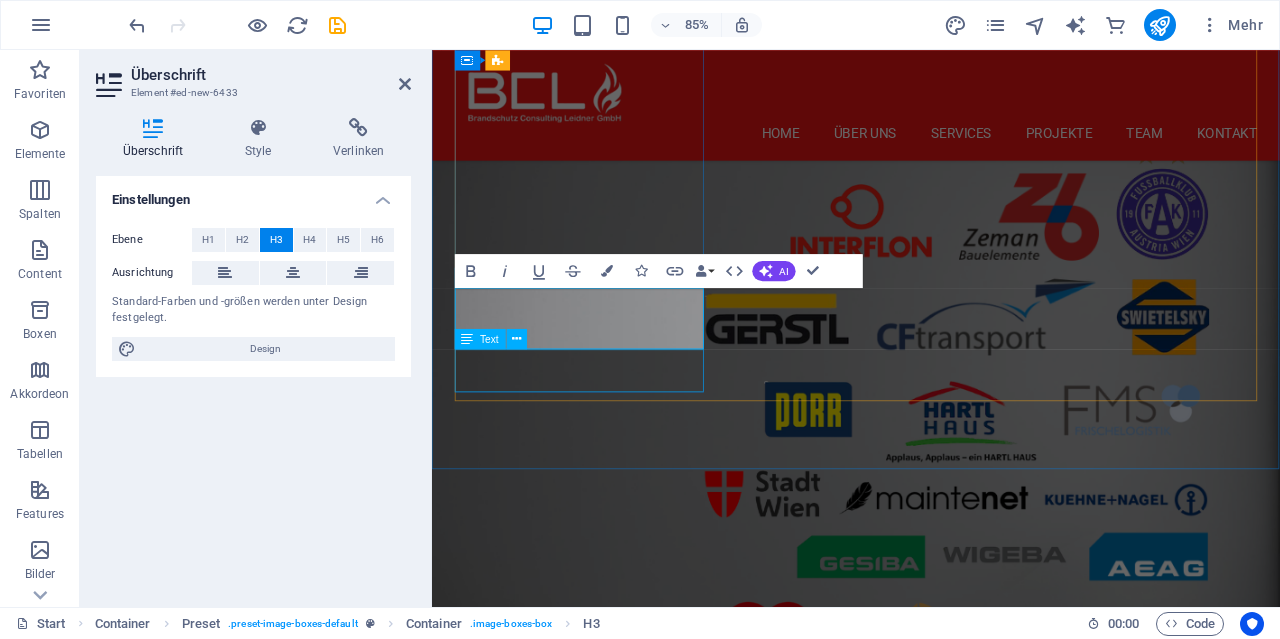 type 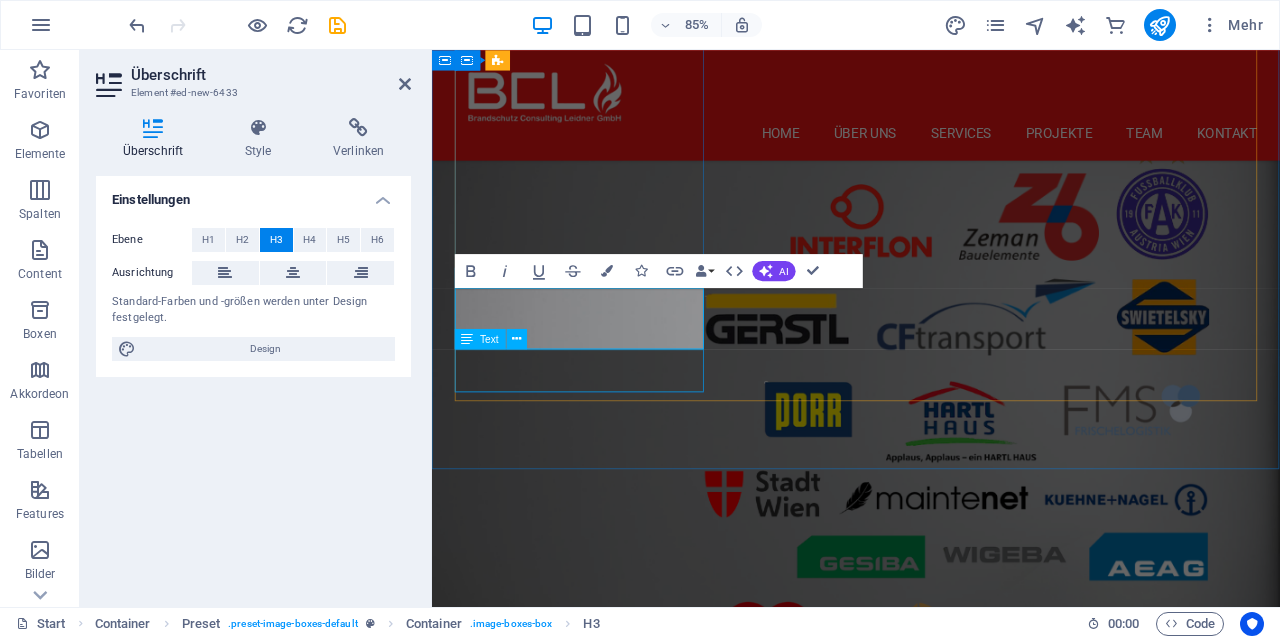 click on "Brandschutzbeauftragter" at bounding box center [931, 11500] 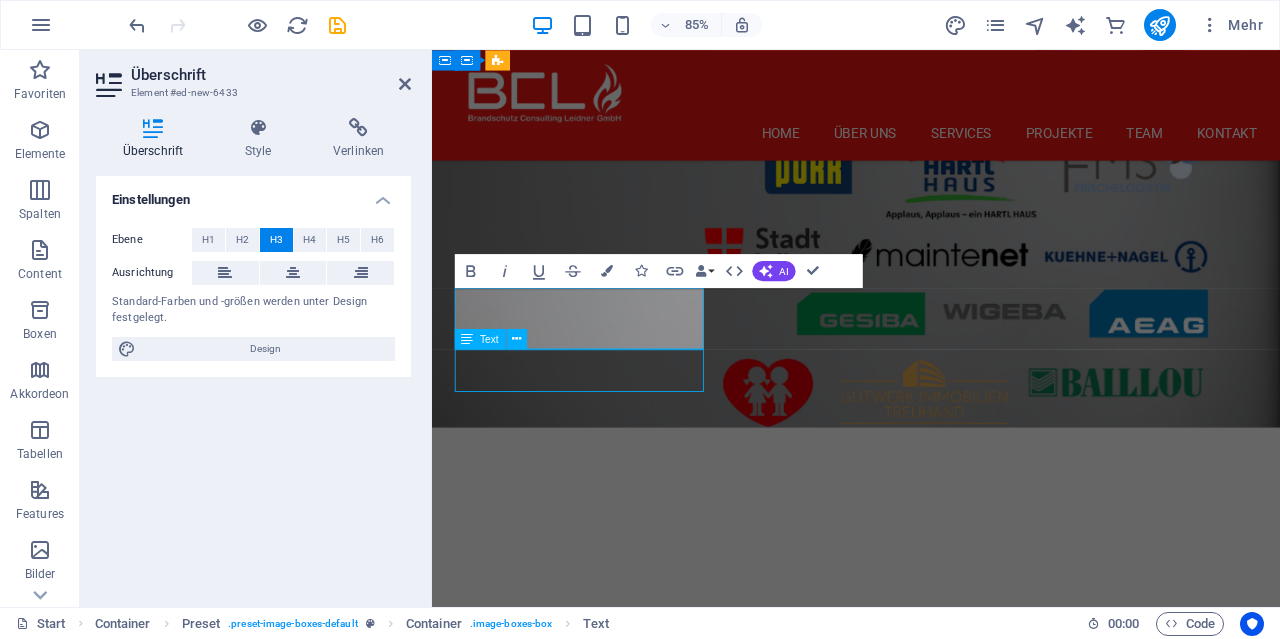scroll, scrollTop: 8309, scrollLeft: 0, axis: vertical 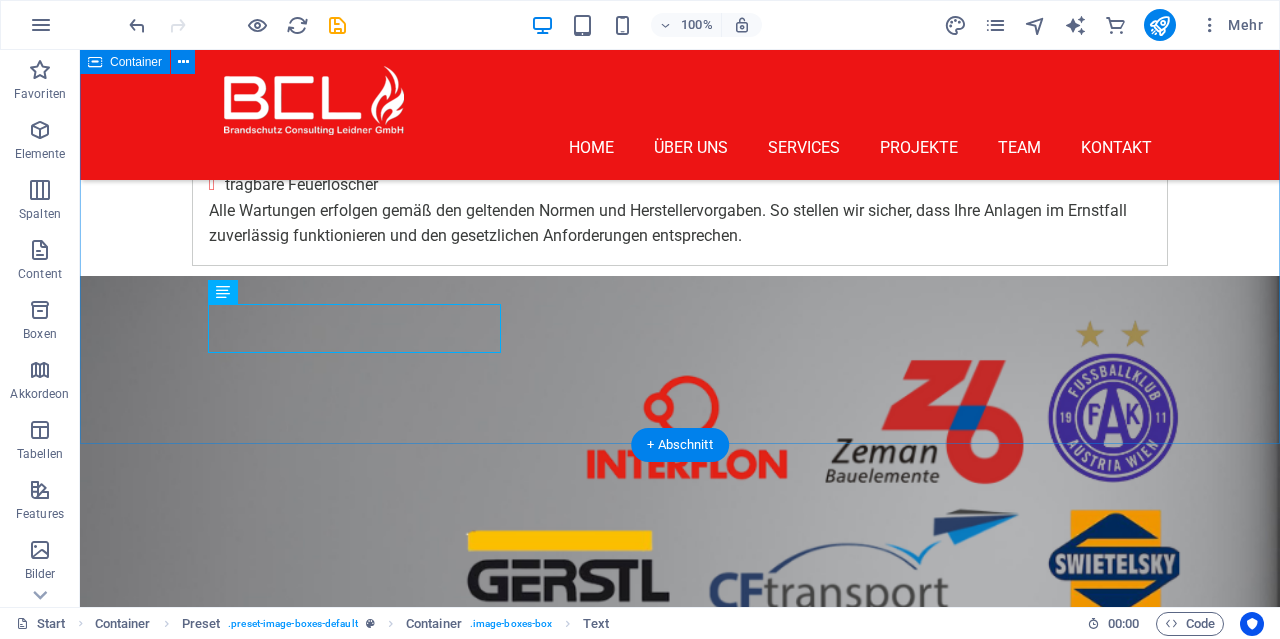 click on "Brandschutz Consutling Leidner GmbH Team ING. [FIRST] [LAST] Geschäftsführer [FIRST] [LAST] Technischer Leiter [FIRST] [LAST] Brandschutzbeauftragter [FIRST] [LAST] Brandschutzbeauftragter [FIRST] [LAST] Brandschutzbeauftragter [FIRST] [LAST] Brandschutztechniker [FIRST] Brandschutztechniker Stelle Offen Brandschutzbeauftragter [FIRST] [LAST] Brandschutzbeauftragter [FIRST] [LAST] Sekretariat [LAST] Sekretariat" at bounding box center [680, 7667] 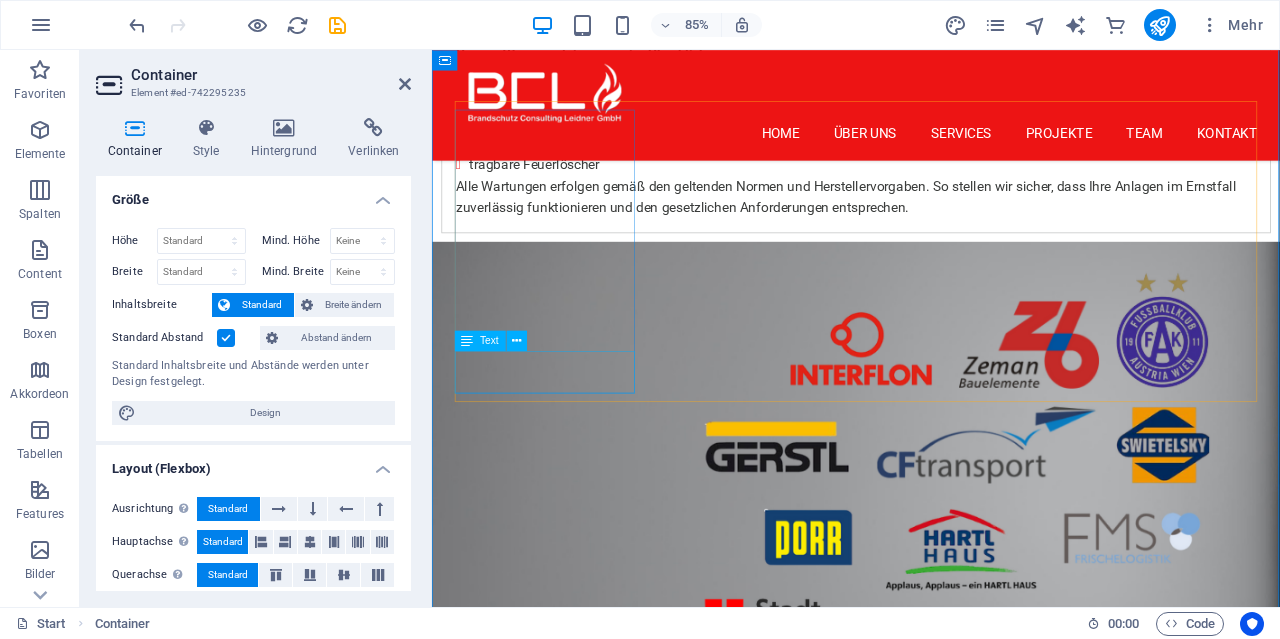 click on "Brandschutzbeauftragter" at bounding box center (931, 7223) 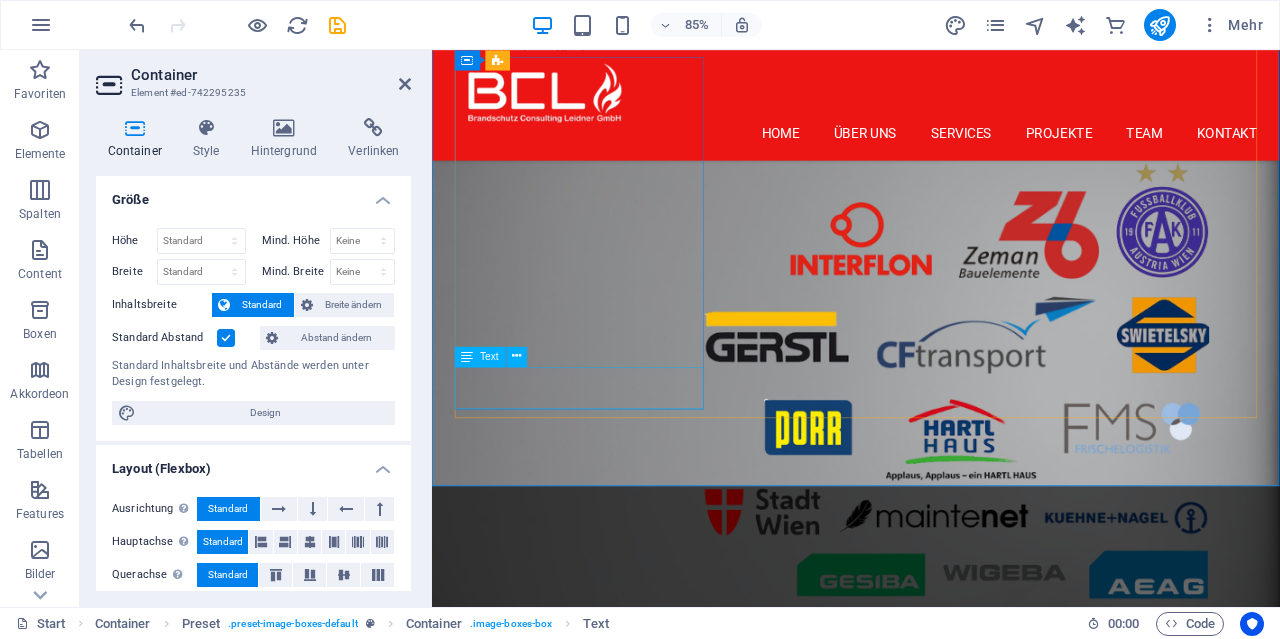 click on "Brandschutz Consutling Leidner GmbH Team ING. [FIRST] [LAST] Geschäftsführer [FIRST] [LAST] Technischer Leiter [FIRST] [LAST] Brandschutzbeauftragter [FIRST] [LAST] Brandschutzbeauftragter [FIRST] [LAST] Brandschutzbeauftragter [FIRST] [LAST] Brandschutztechniker [FIRST] Brandschutztechniker Stelle Offen Brandschutzbeauftragter [FIRST] [LAST] Brandschutzbeauftragter [FIRST] [LAST] Sekretariat [LAST] Sekretariat" at bounding box center [931, 7760] 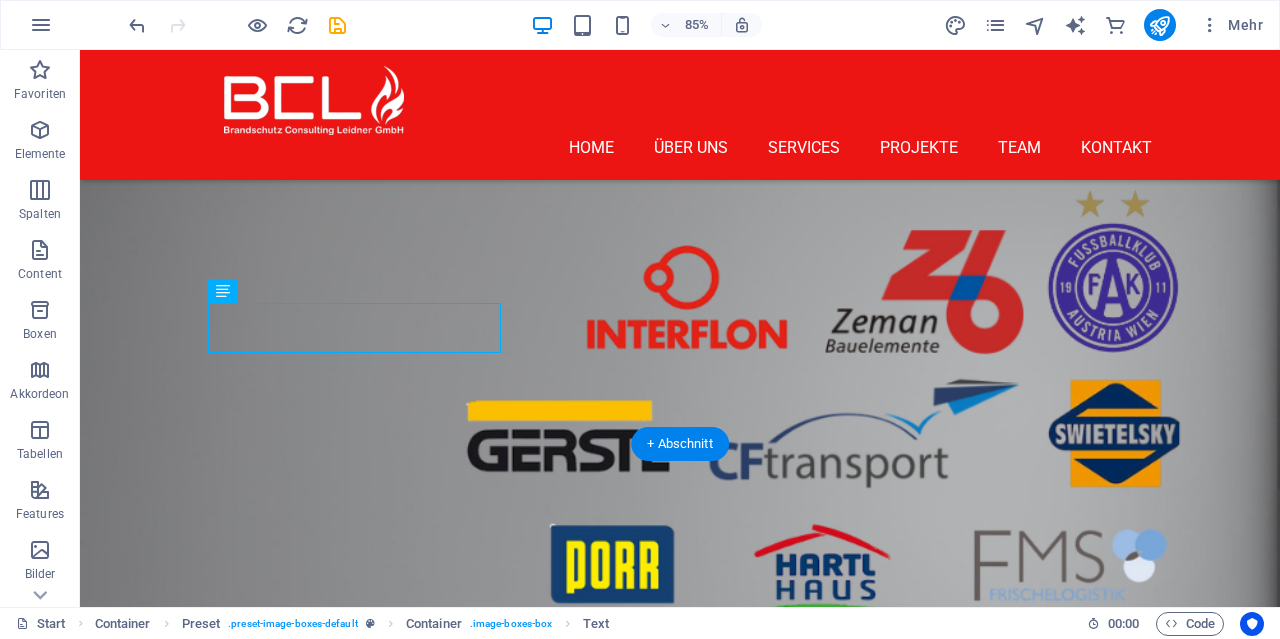scroll, scrollTop: 8310, scrollLeft: 0, axis: vertical 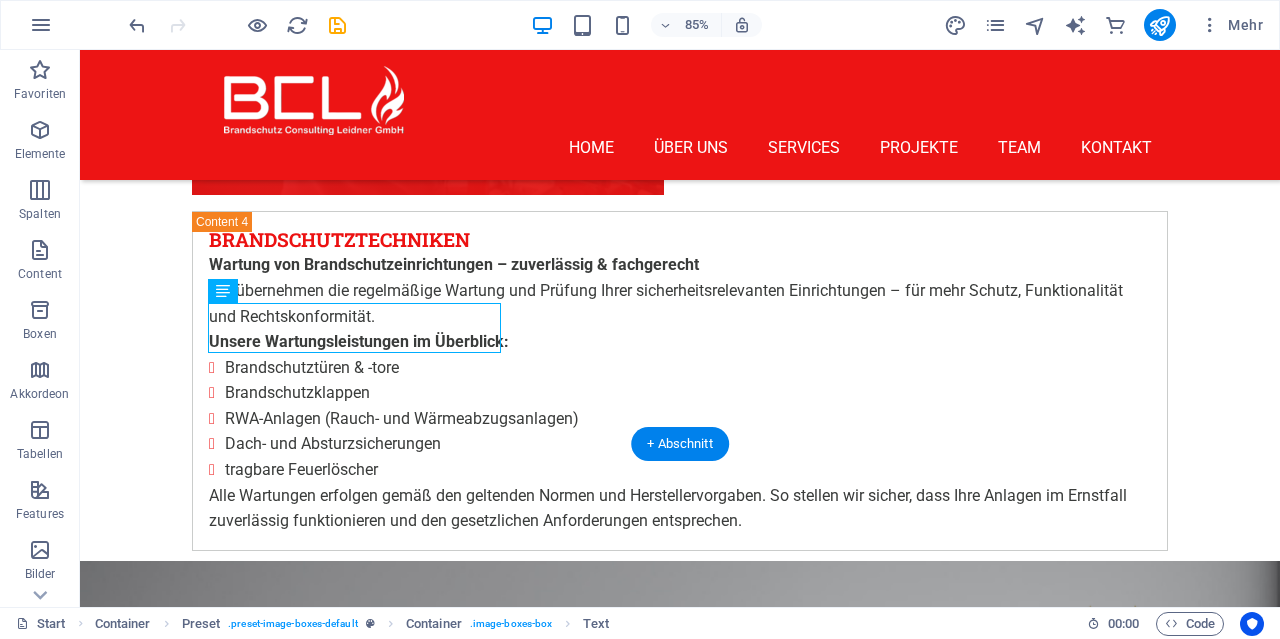 click on "Brandschutz Consutling Leidner GmbH Team ING. [FIRST] [LAST] Geschäftsführer [FIRST] [LAST] Technischer Leiter [FIRST] [LAST] Brandschutzbeauftragter [FIRST] [LAST] Brandschutzbeauftragter [FIRST] [LAST] Brandschutzbeauftragter [FIRST] [LAST] Brandschutztechniker [FIRST] Brandschutztechniker Stelle Offen Brandschutzbeauftragter [FIRST] [LAST] Brandschutzbeauftragter [FIRST] [LAST] Sekretariat [LAST] Sekretariat" at bounding box center [680, 8098] 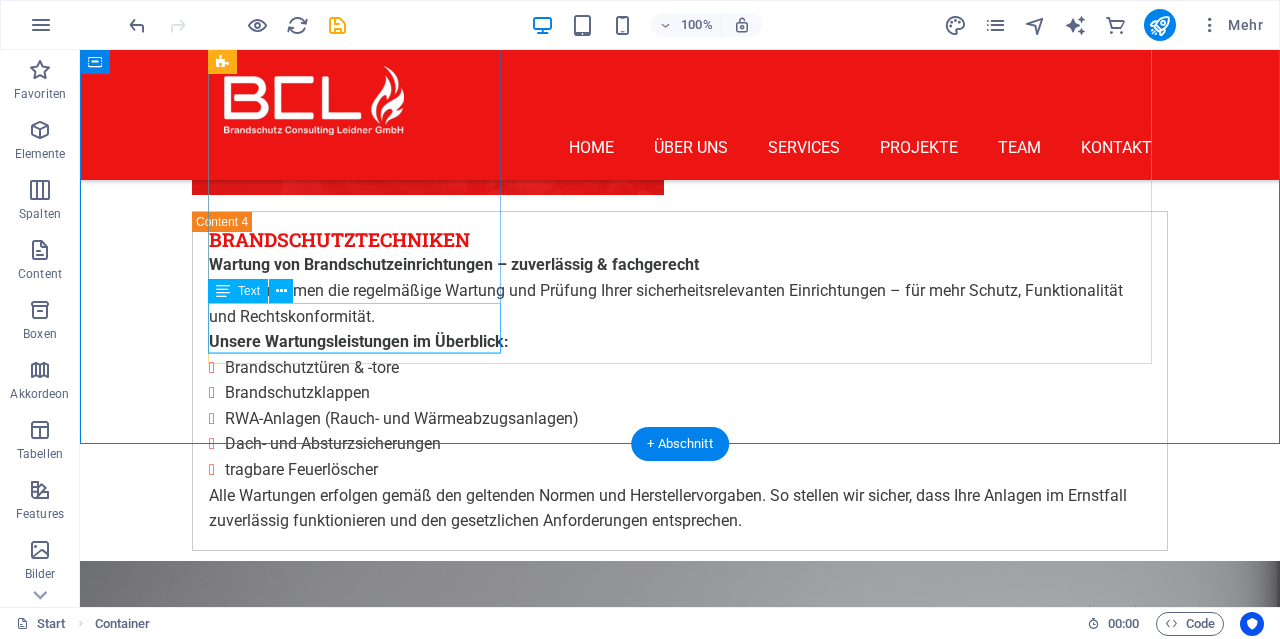 click on "Brandschutzbeauftragter" at bounding box center [680, 11859] 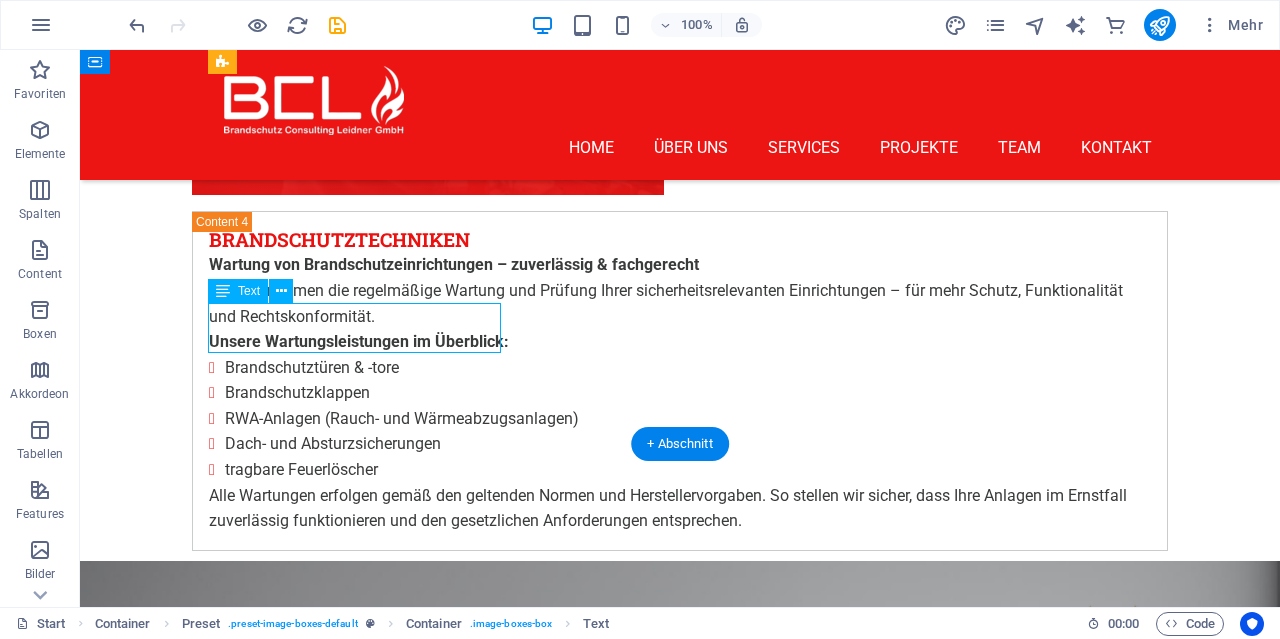 click on "Brandschutzbeauftragter" at bounding box center (680, 11859) 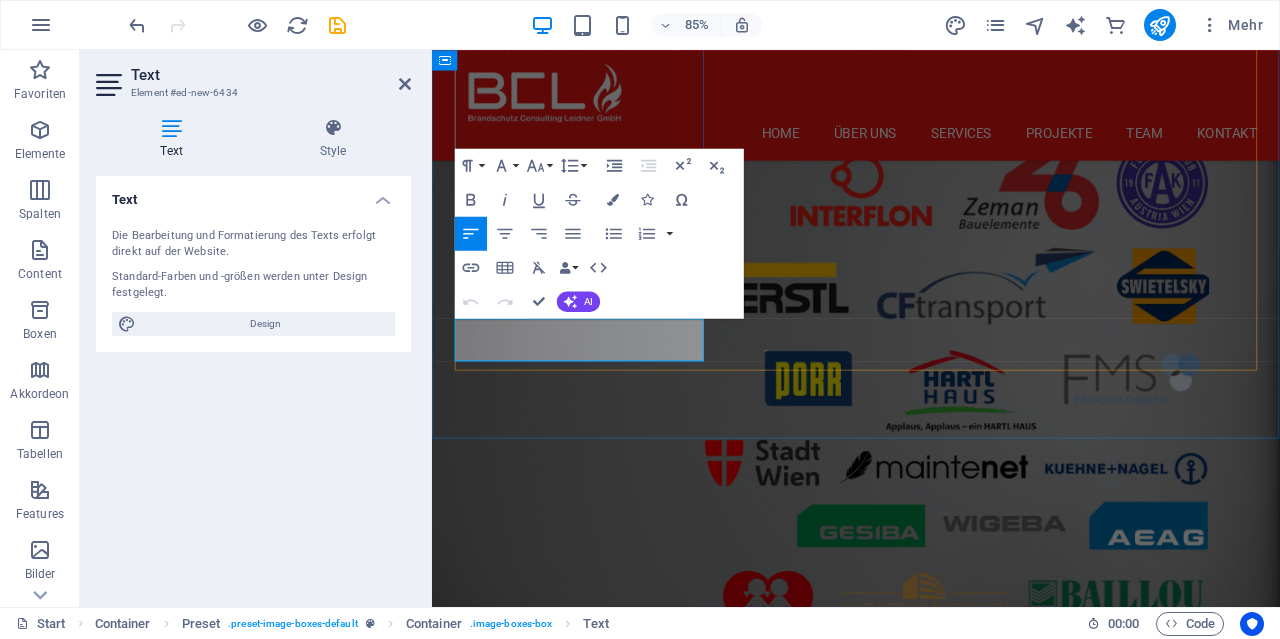 drag, startPoint x: 672, startPoint y: 389, endPoint x: 474, endPoint y: 383, distance: 198.09088 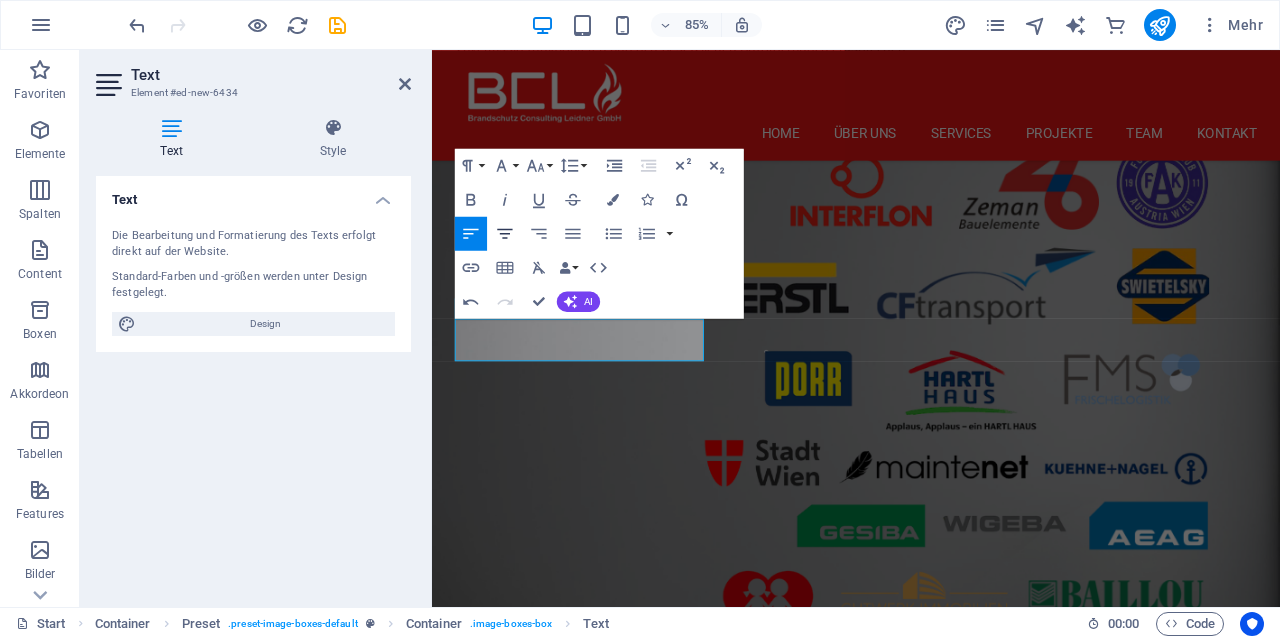 click 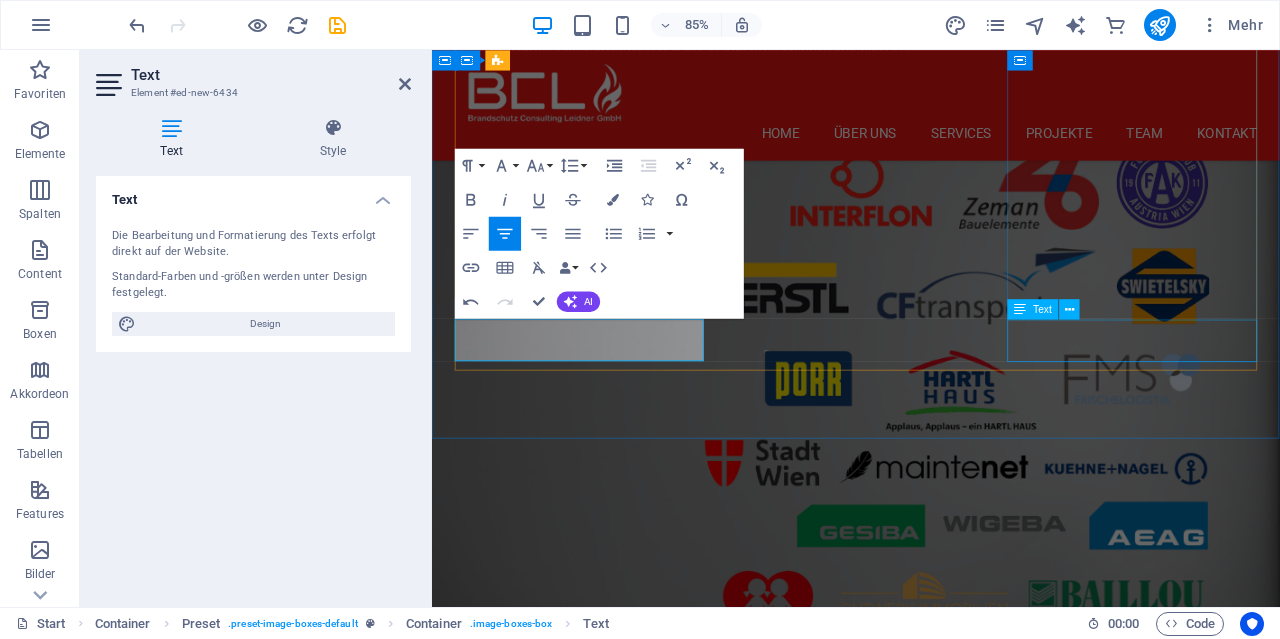 click on "Sekretariat" at bounding box center [931, 13629] 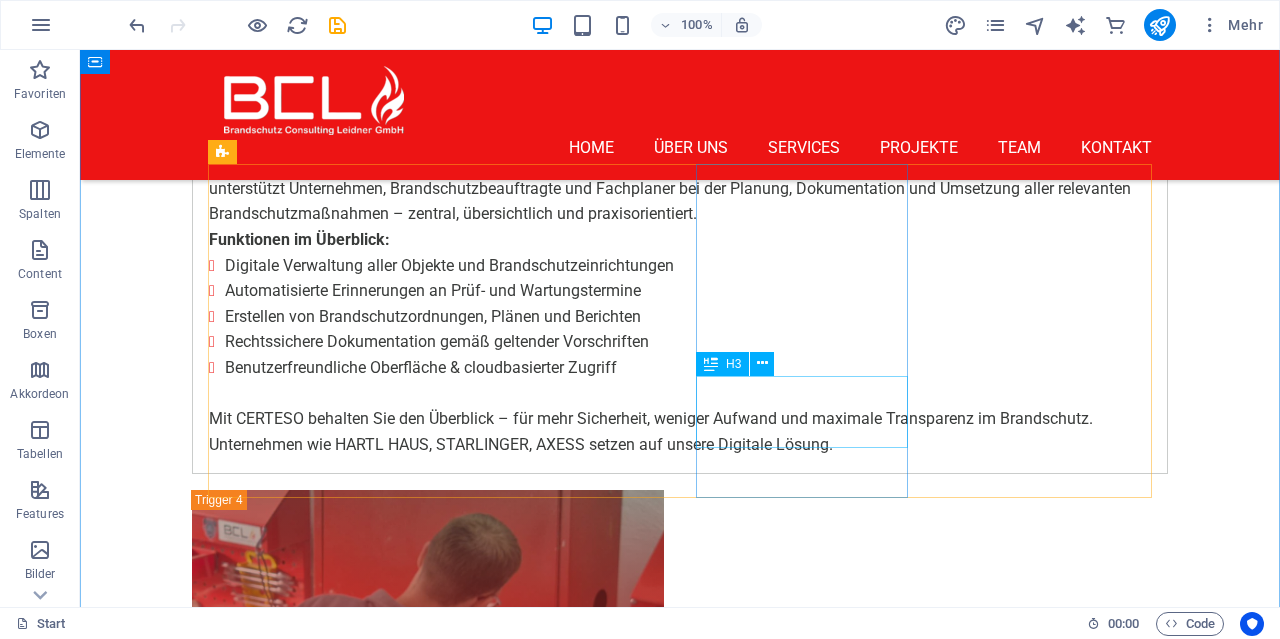 scroll, scrollTop: 7479, scrollLeft: 0, axis: vertical 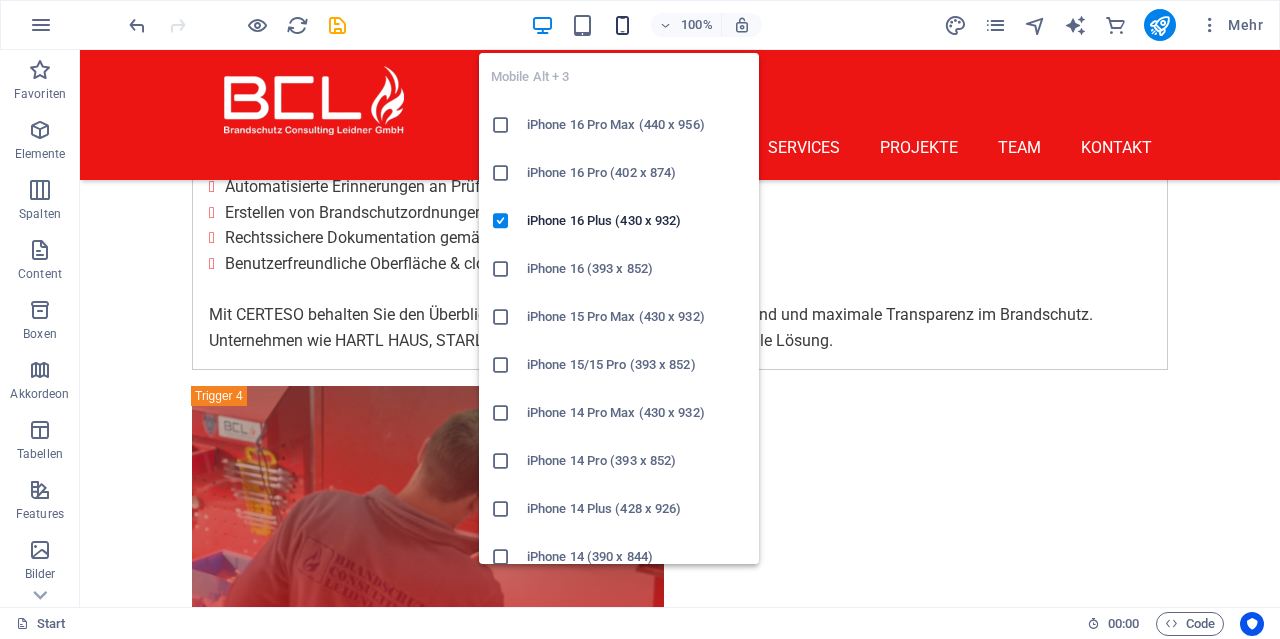 click at bounding box center (622, 25) 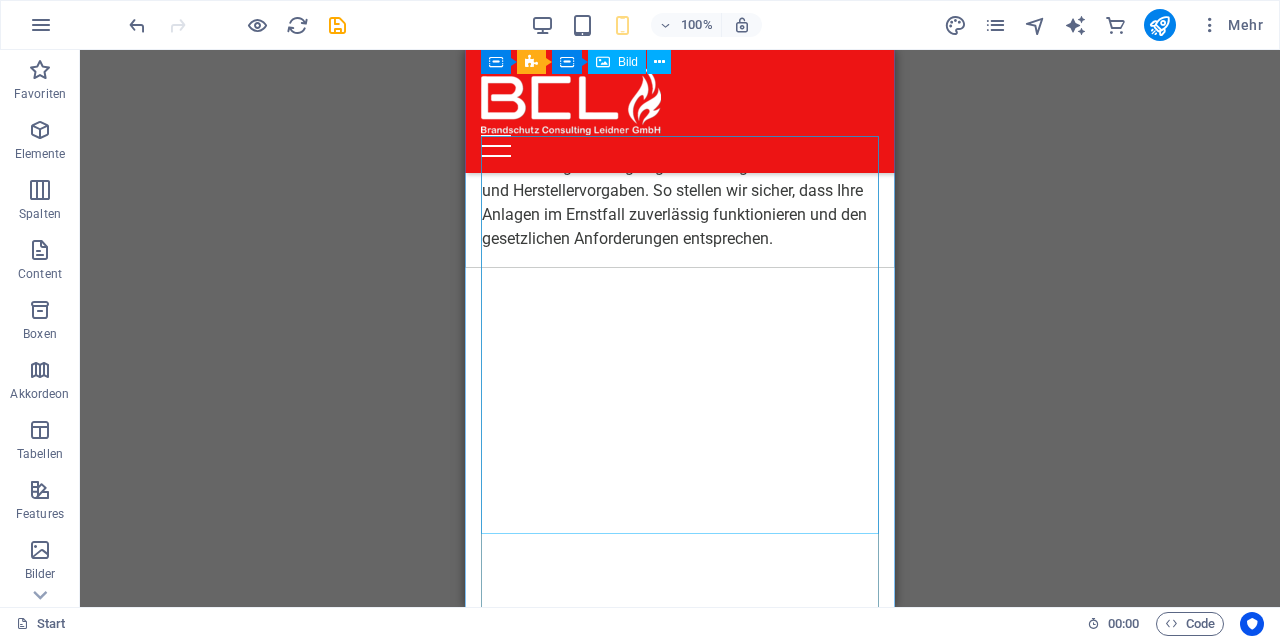 scroll, scrollTop: 8935, scrollLeft: 0, axis: vertical 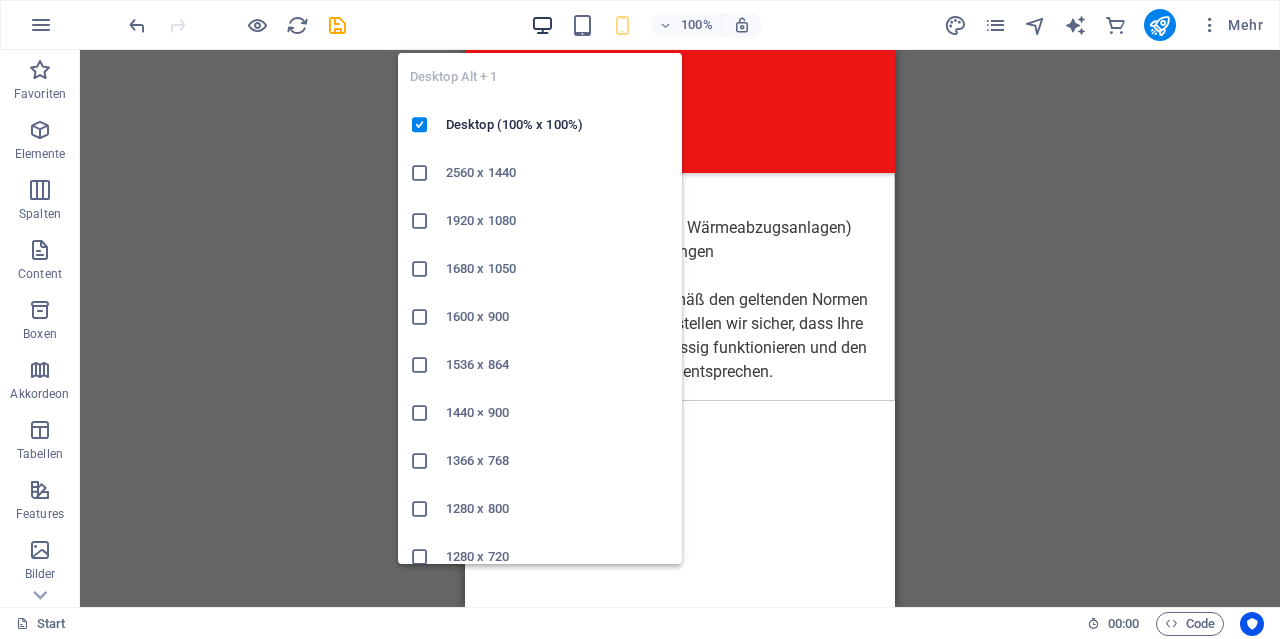 click at bounding box center (542, 25) 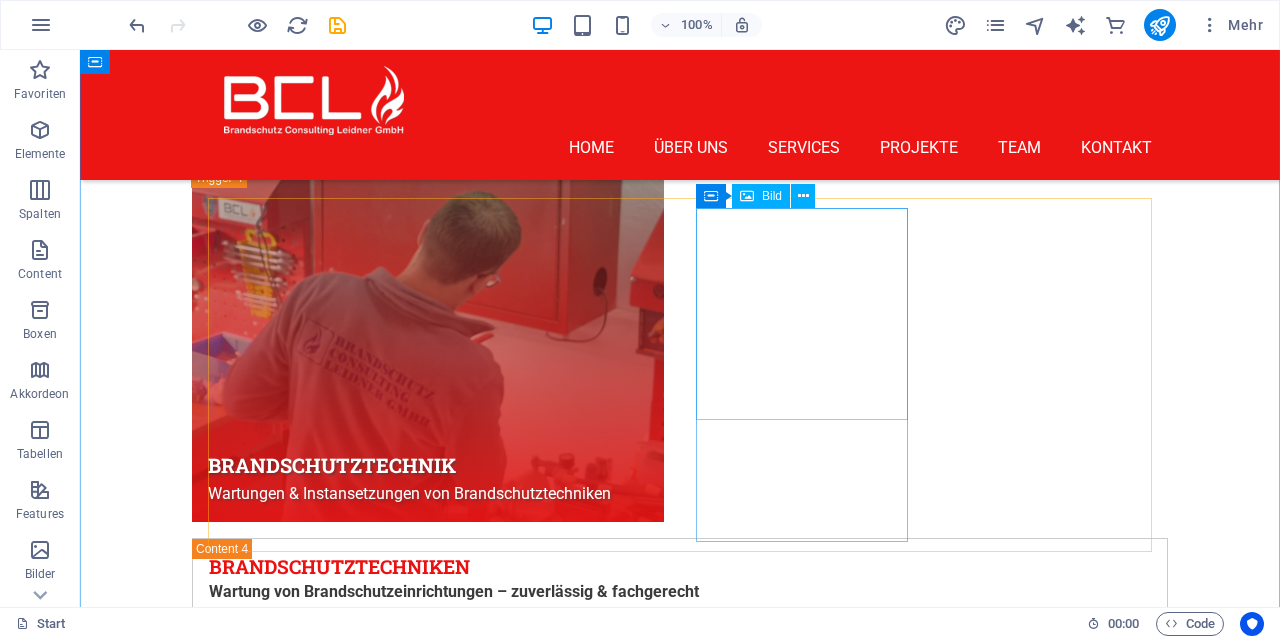 scroll, scrollTop: 7687, scrollLeft: 0, axis: vertical 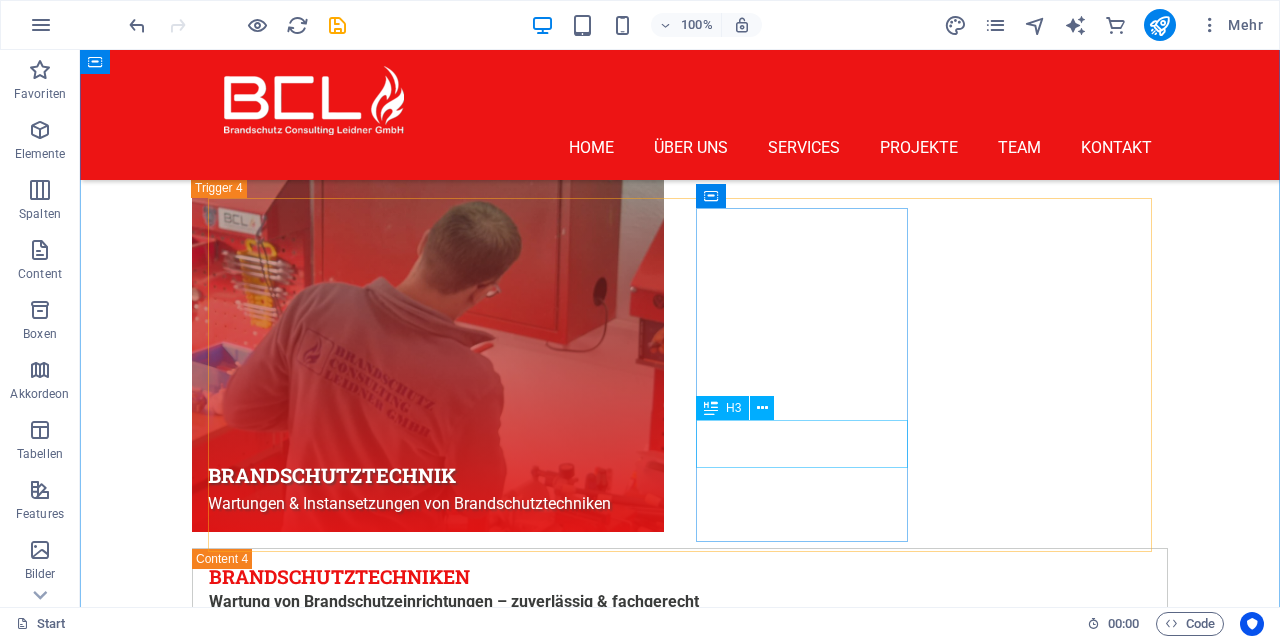 click on "[FIRST]" at bounding box center (680, 9858) 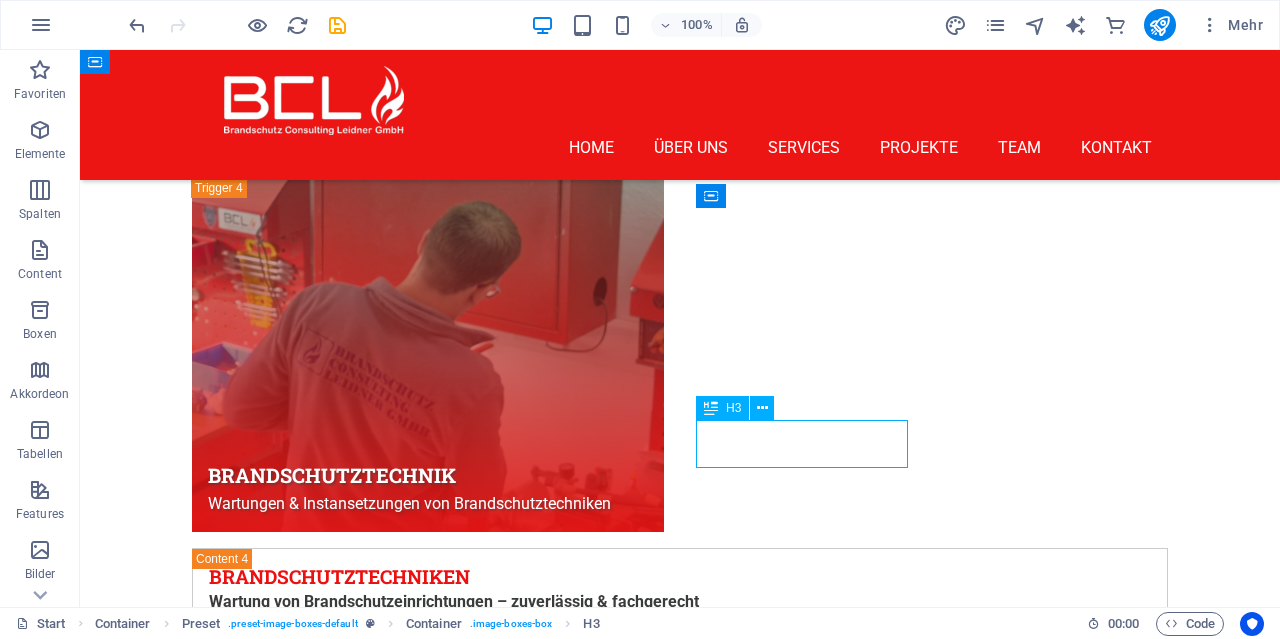 click on "[FIRST]" at bounding box center (680, 9858) 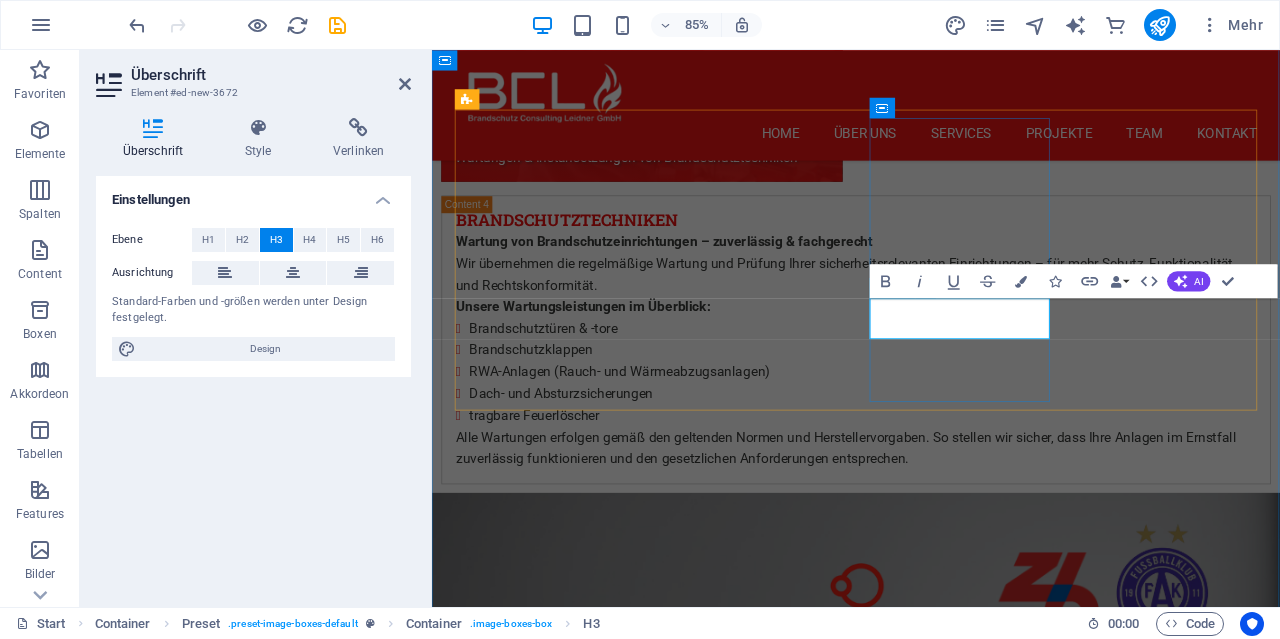 click on "[FIRST]" at bounding box center (931, 9766) 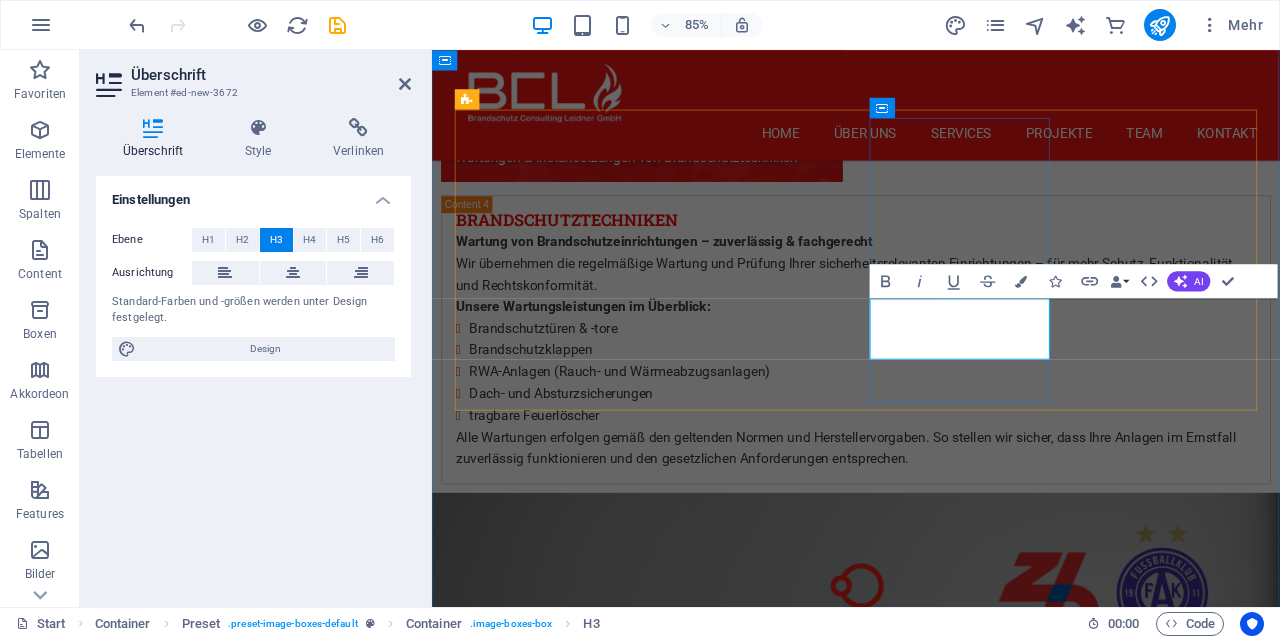type 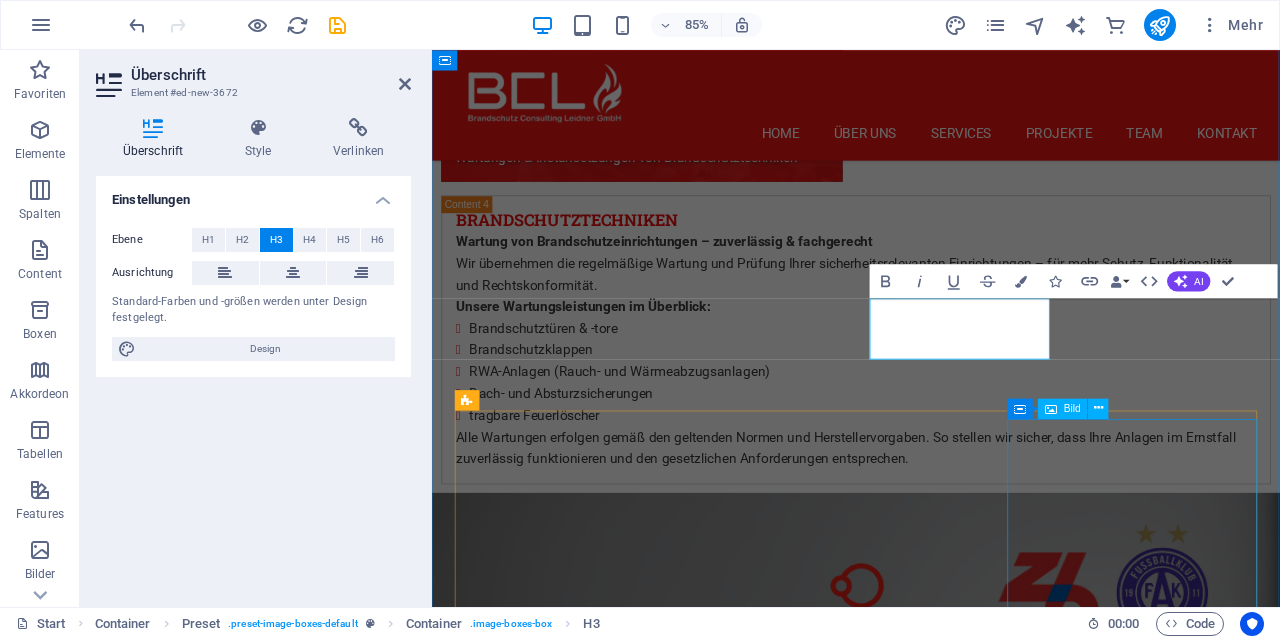 click at bounding box center [931, 13565] 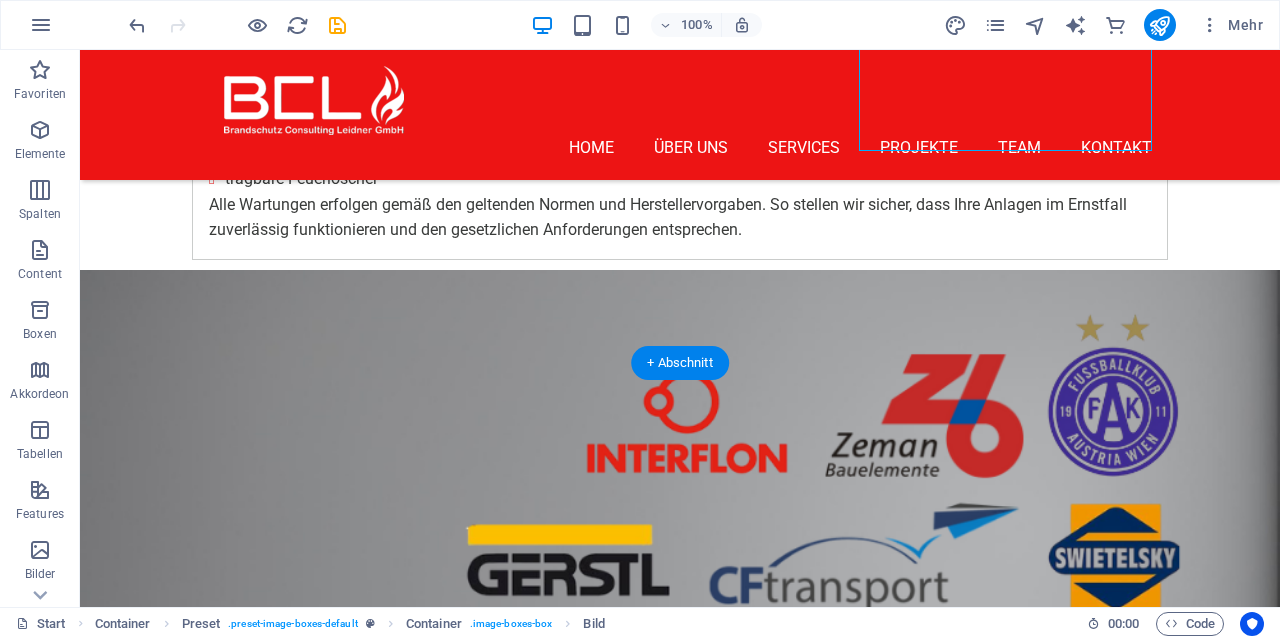 scroll, scrollTop: 8438, scrollLeft: 0, axis: vertical 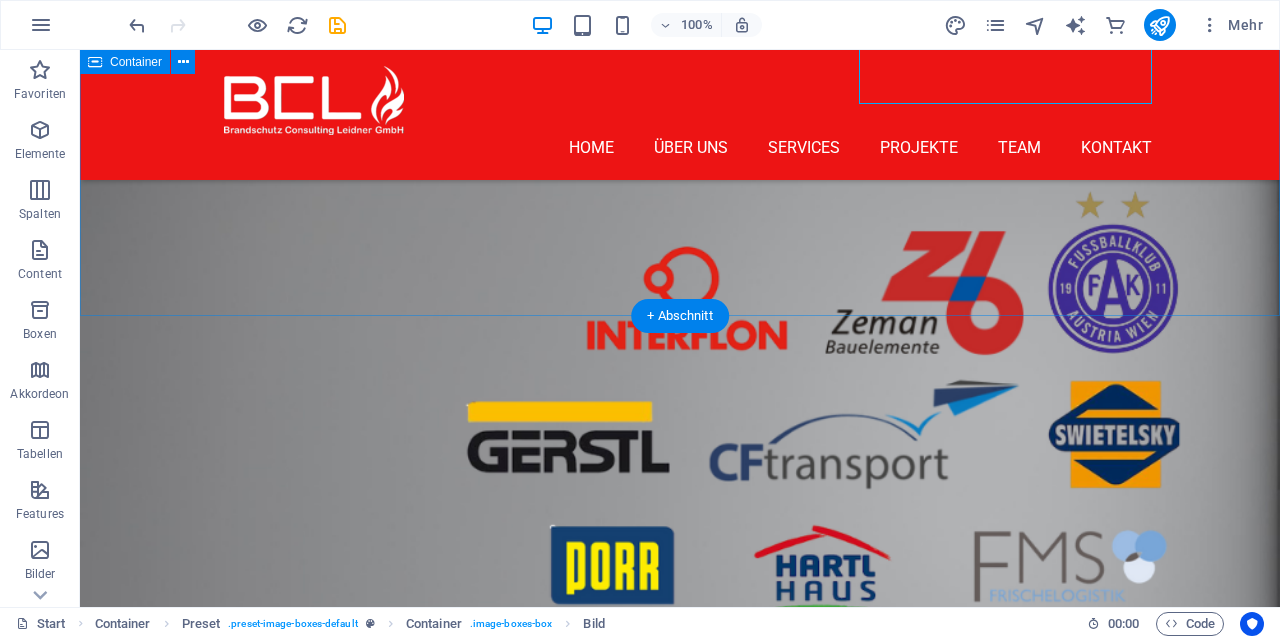 click on "Brandschutz Consutling Leidner GmbH Team ING. [PERSON] [PERSON] Geschäftsführer [PERSON] [PERSON] Technischer Leiter [PERSON] [PERSON] Brandschutzbeauftragter [PERSON] [PERSON] Brandschutzbeauftragter [PERSON] [PERSON] Brandschutzbeauftragter [PERSON] [PERSON] Brandschutztechniker [PERSON] [PERSON] Brandschutztechniker Stelle Offen Brandschutzbeauftragter [PERSON] [PERSON] Marketingleitung [PERSON] [PERSON] Sekretariat [PERSON] [PERSON] Sekretariat" at bounding box center [680, 7550] 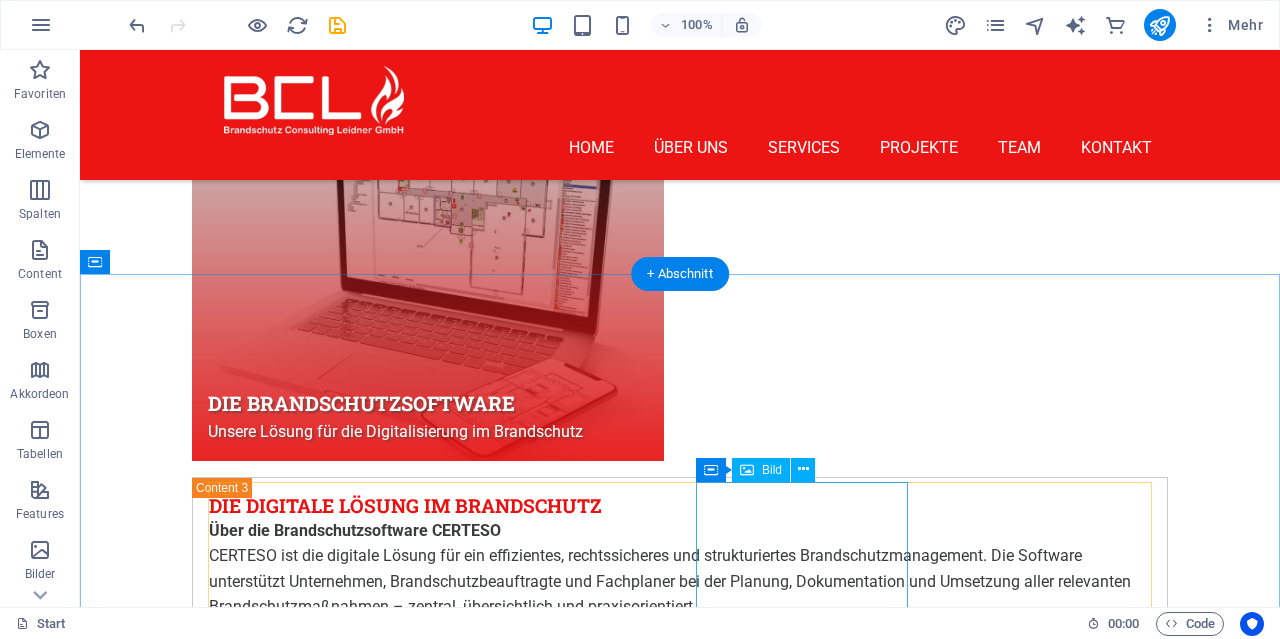 scroll, scrollTop: 7398, scrollLeft: 0, axis: vertical 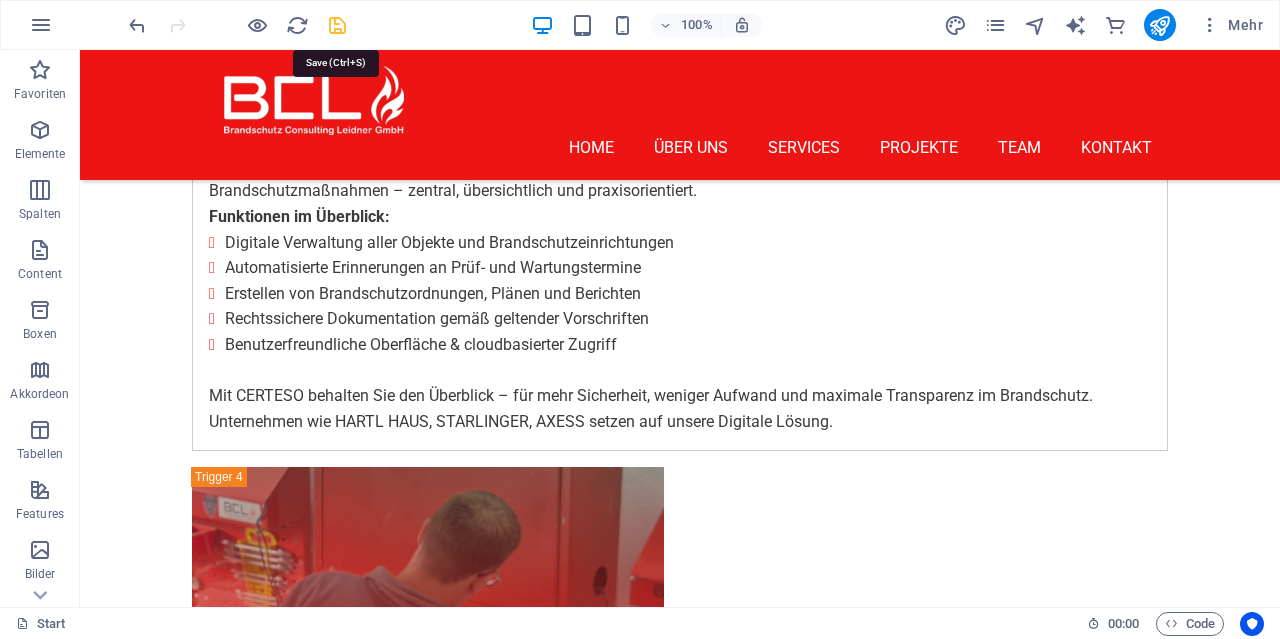 click at bounding box center (337, 25) 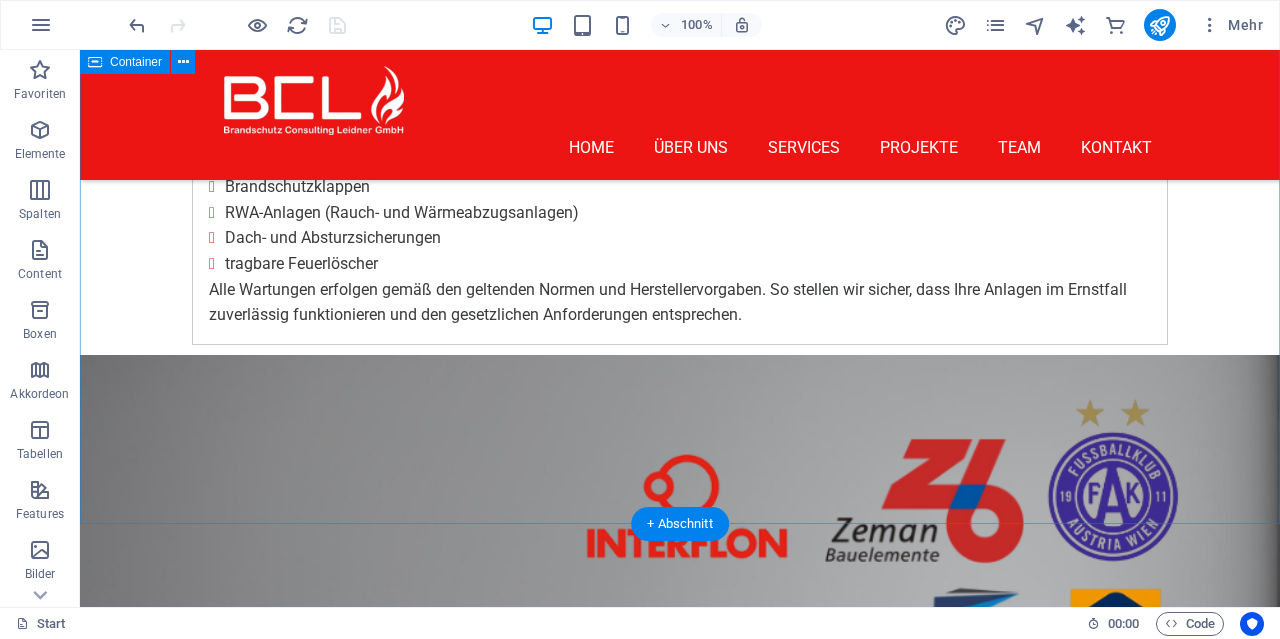 scroll, scrollTop: 8438, scrollLeft: 0, axis: vertical 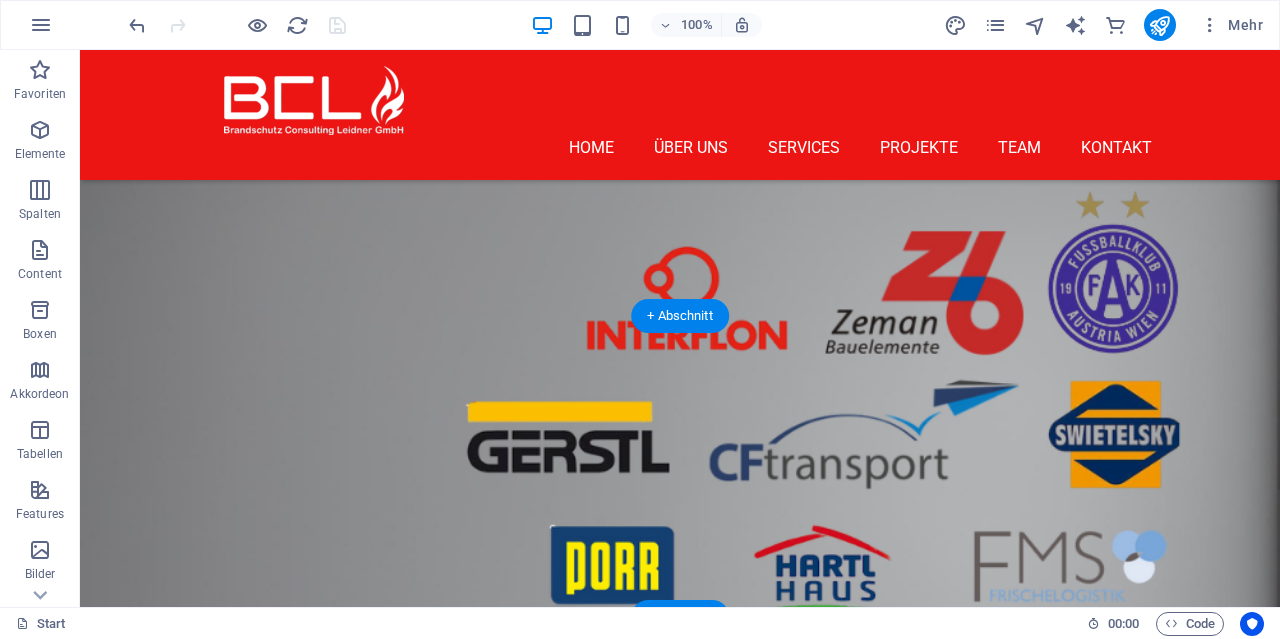 click at bounding box center [680, 13881] 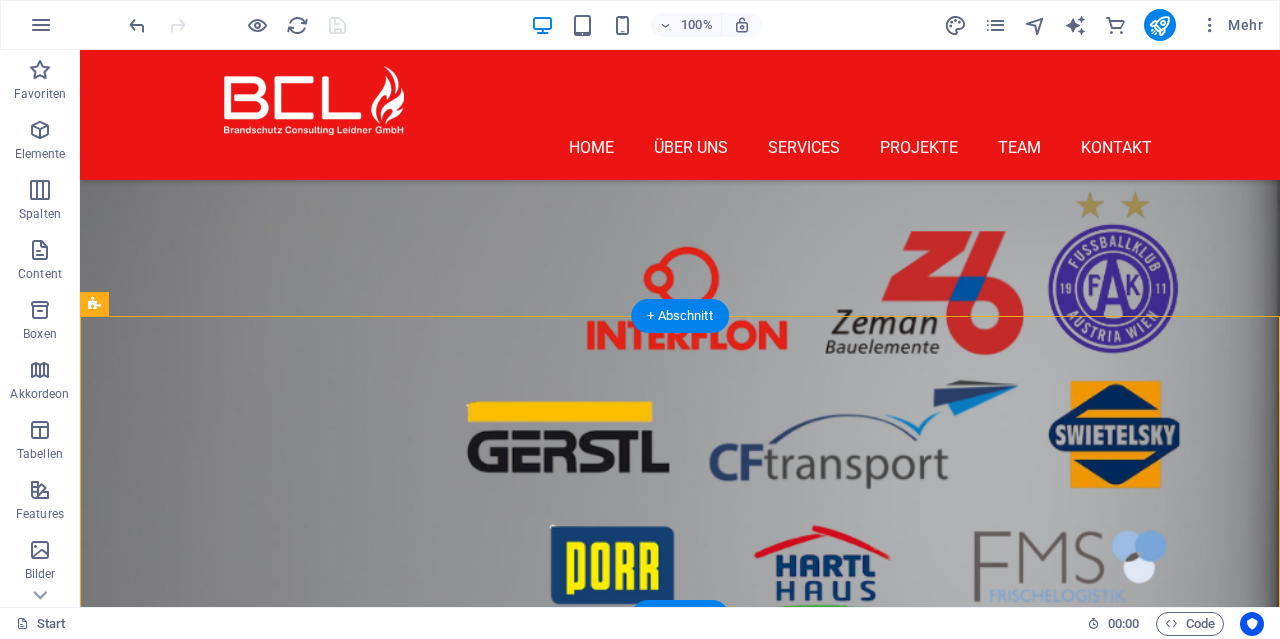 click at bounding box center [680, 13881] 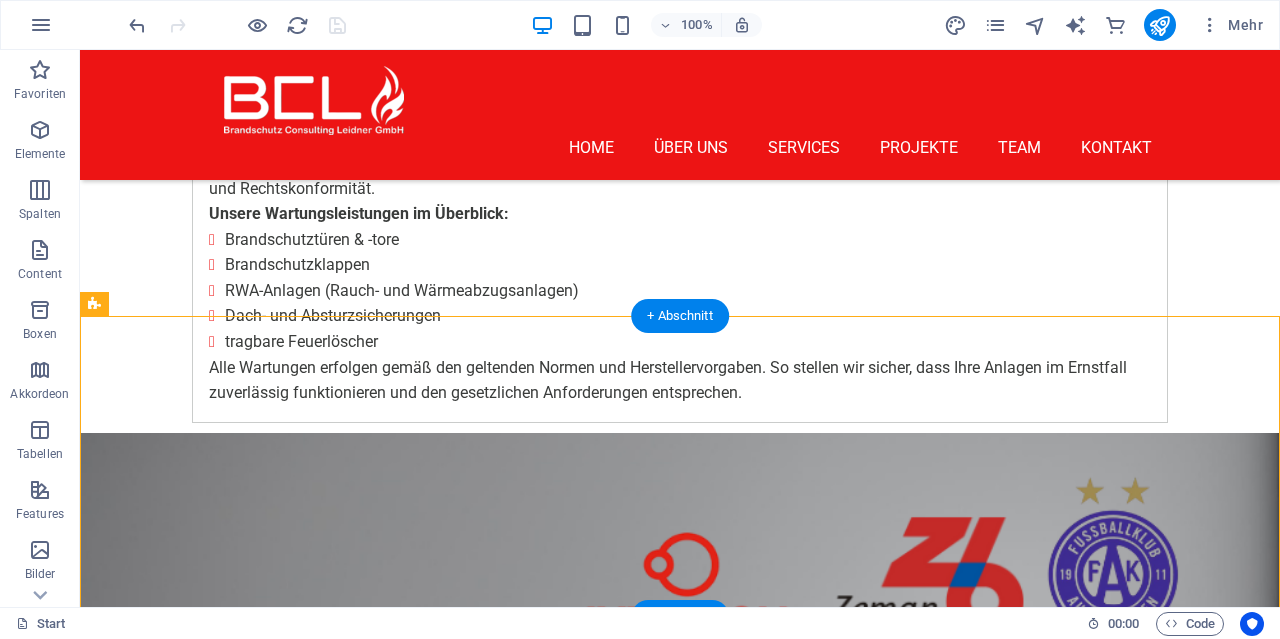 scroll, scrollTop: 9061, scrollLeft: 0, axis: vertical 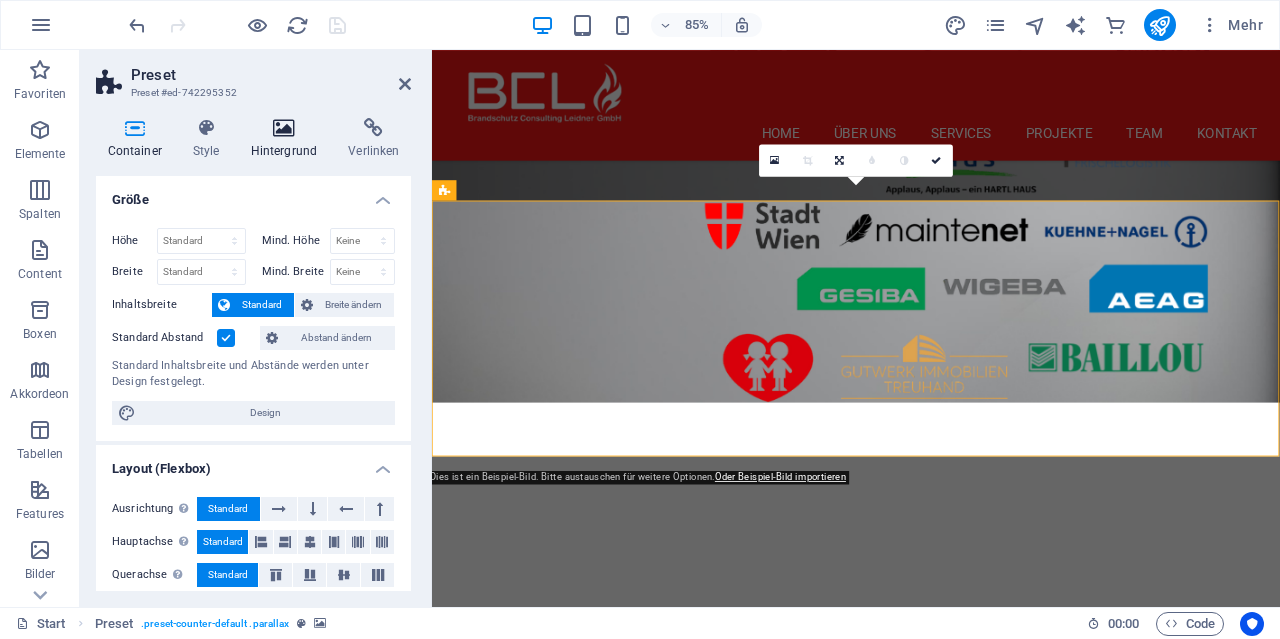 click on "Hintergrund" at bounding box center (288, 139) 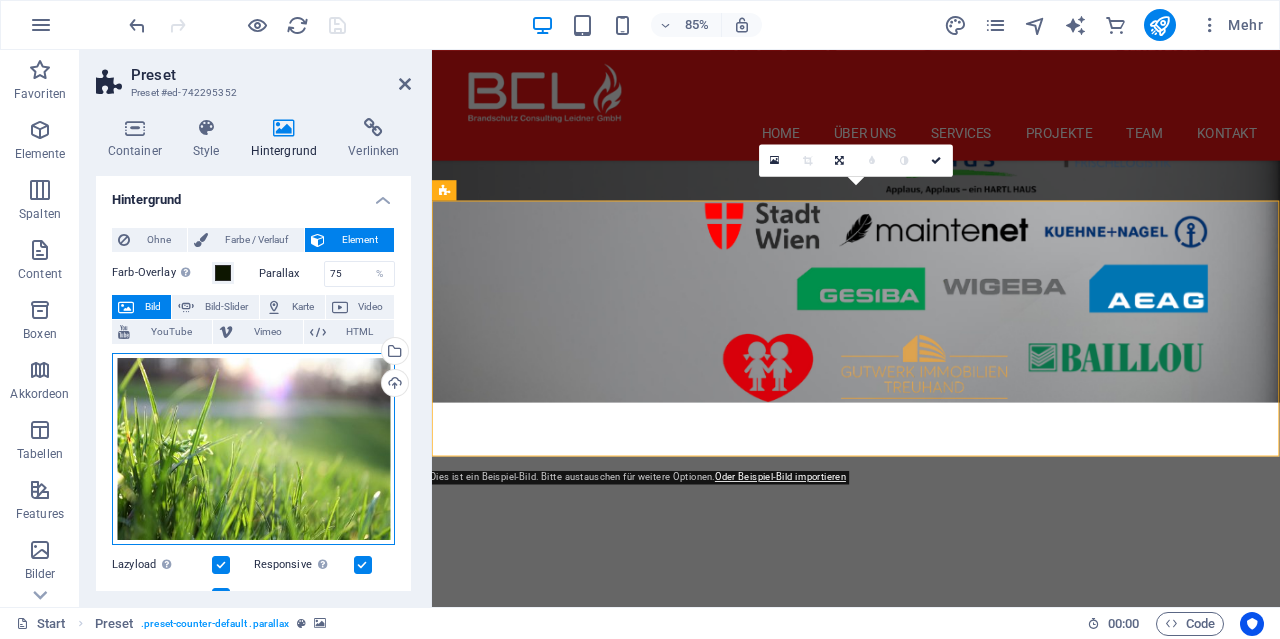 click on "Ziehe Dateien zum Hochladen hierher oder  klicke hier, um aus Dateien oder kostenlosen Stockfotos & -videos zu wählen" at bounding box center [253, 449] 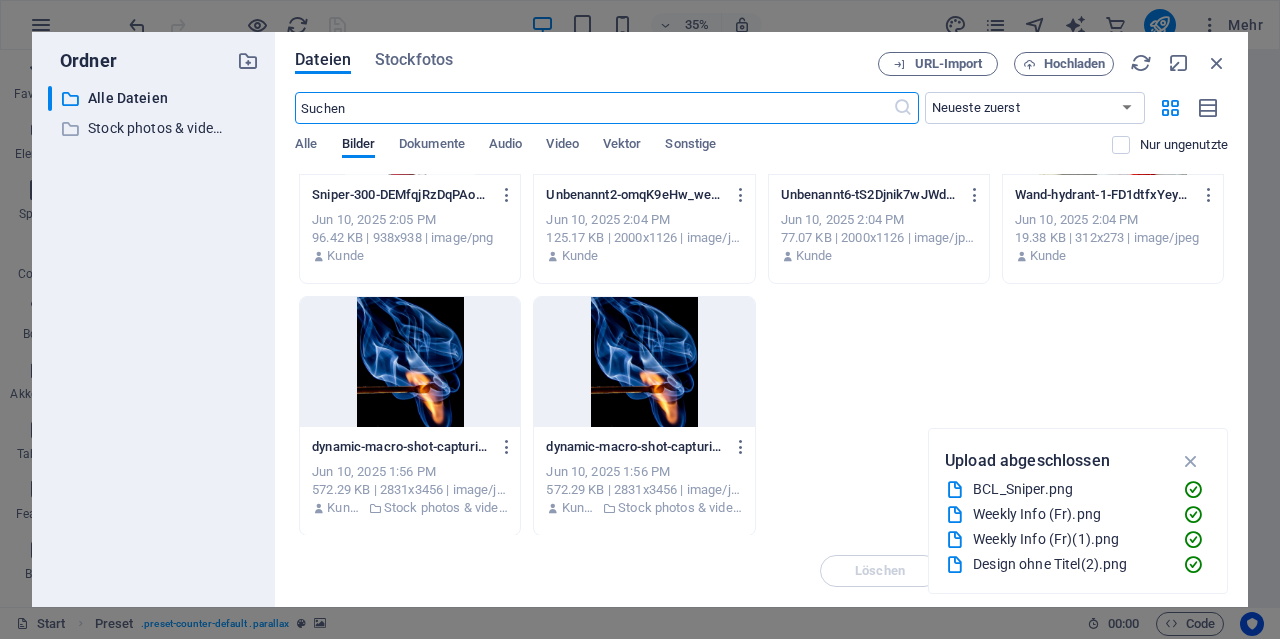 scroll, scrollTop: 3874, scrollLeft: 0, axis: vertical 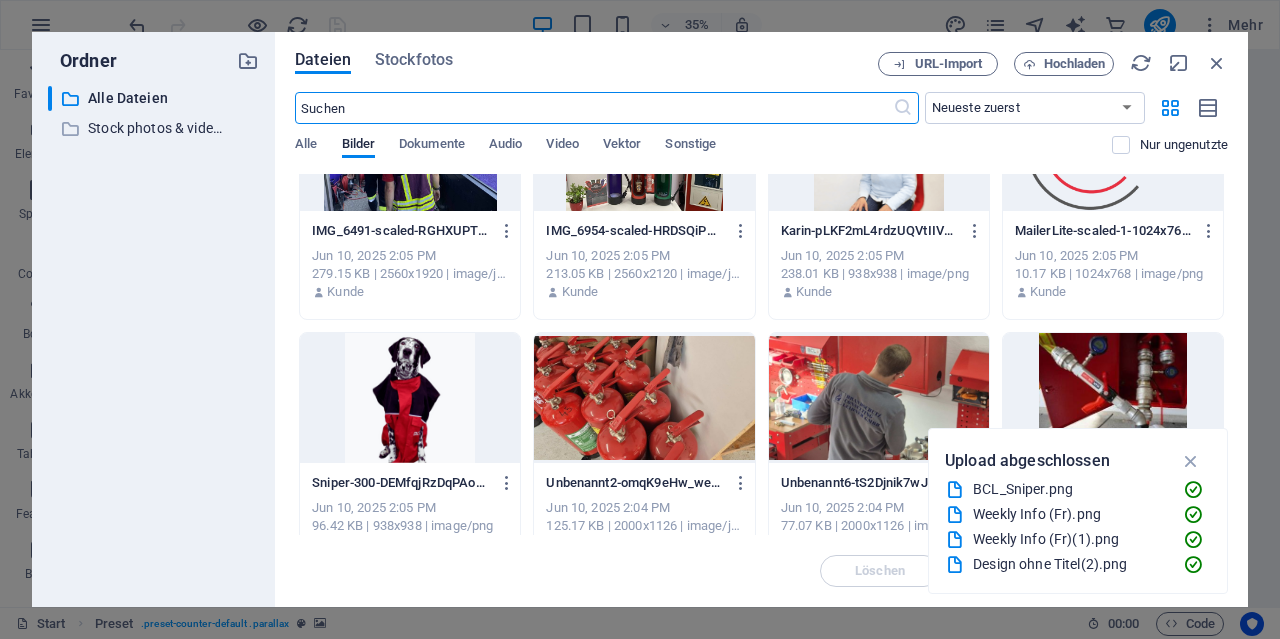 click at bounding box center [879, 398] 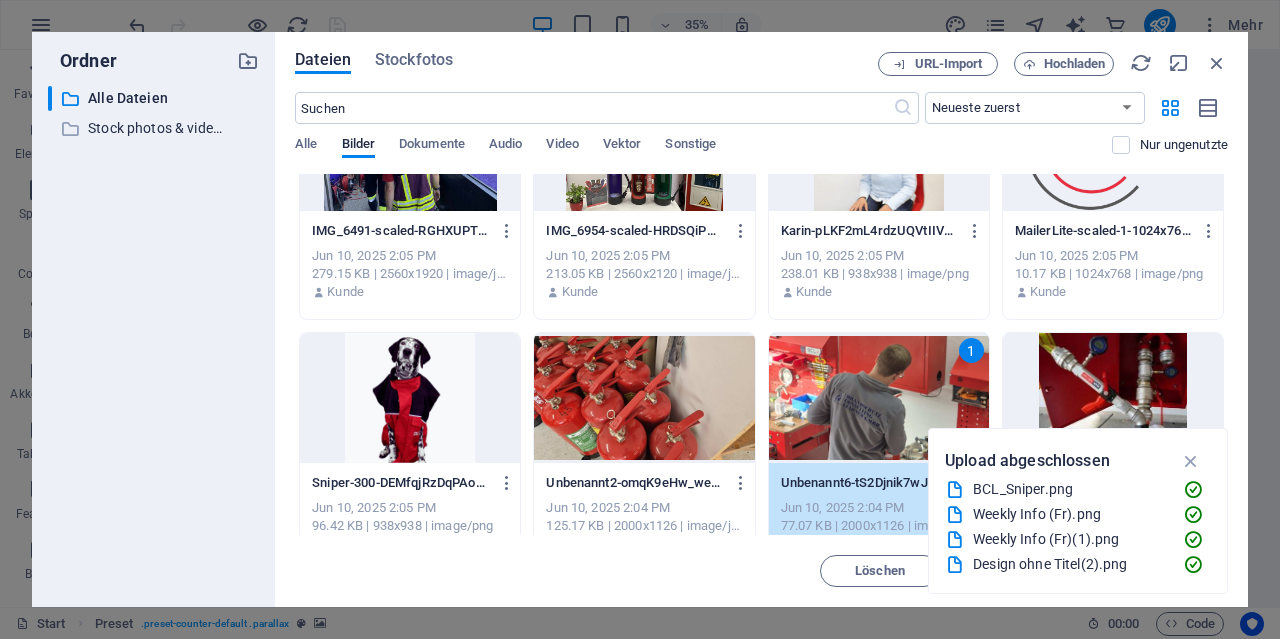 click on "1" at bounding box center (879, 398) 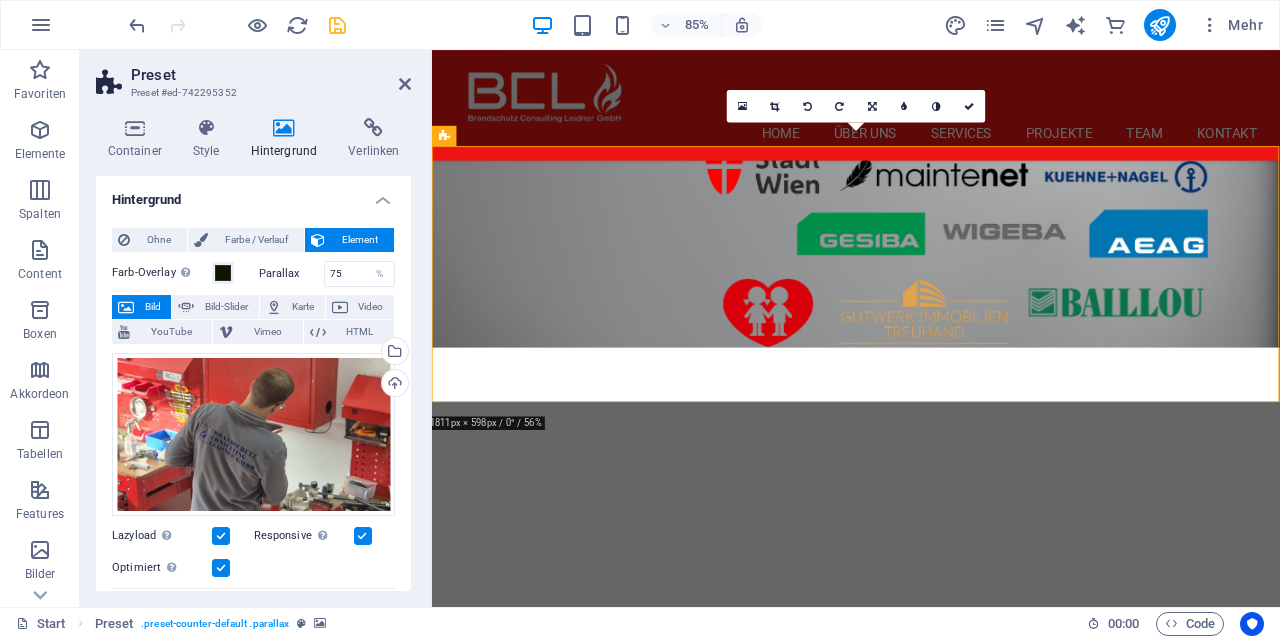 scroll, scrollTop: 9166, scrollLeft: 0, axis: vertical 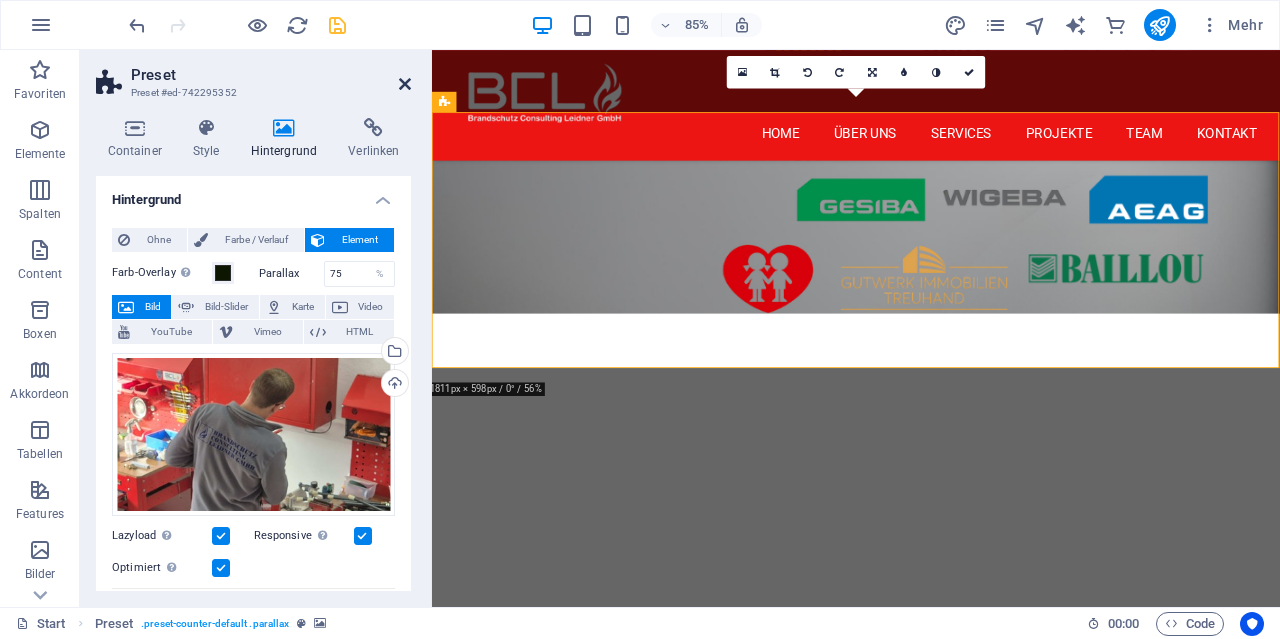 click at bounding box center (405, 84) 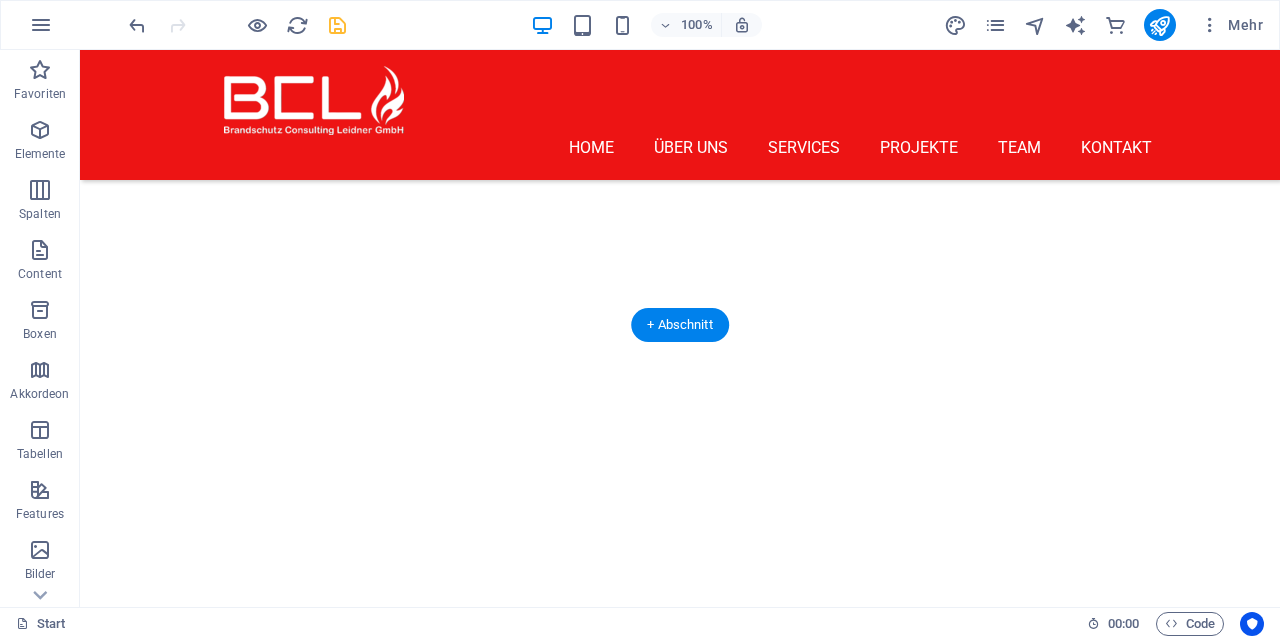 scroll, scrollTop: 8528, scrollLeft: 0, axis: vertical 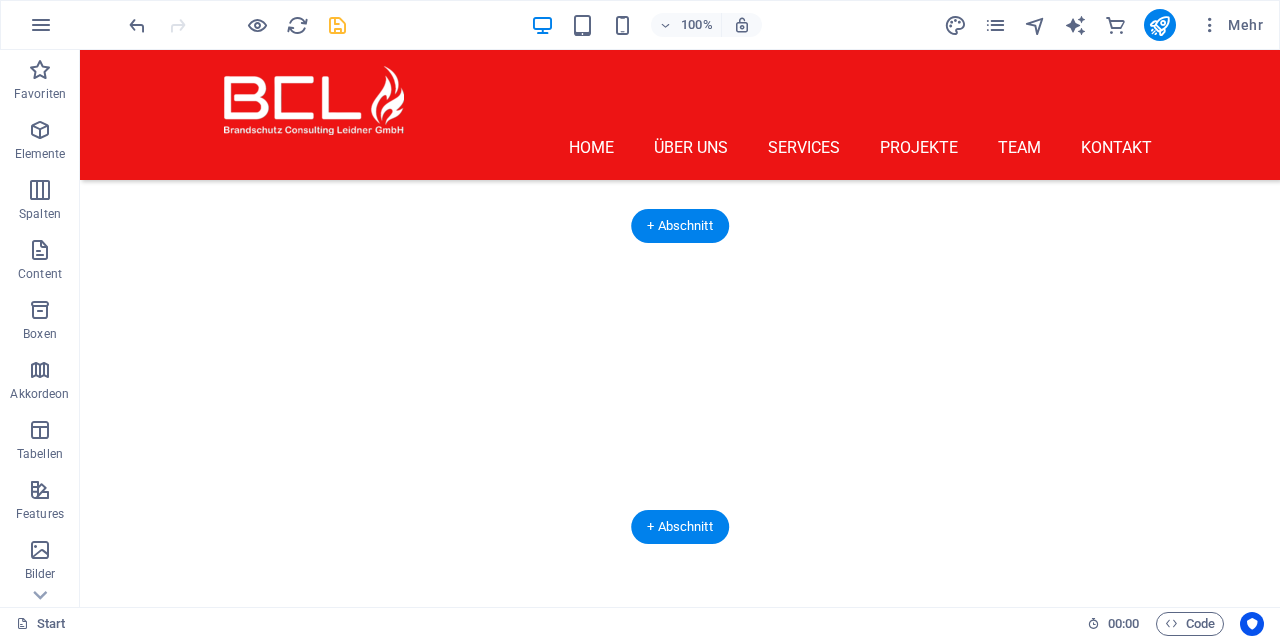 click at bounding box center (680, 13791) 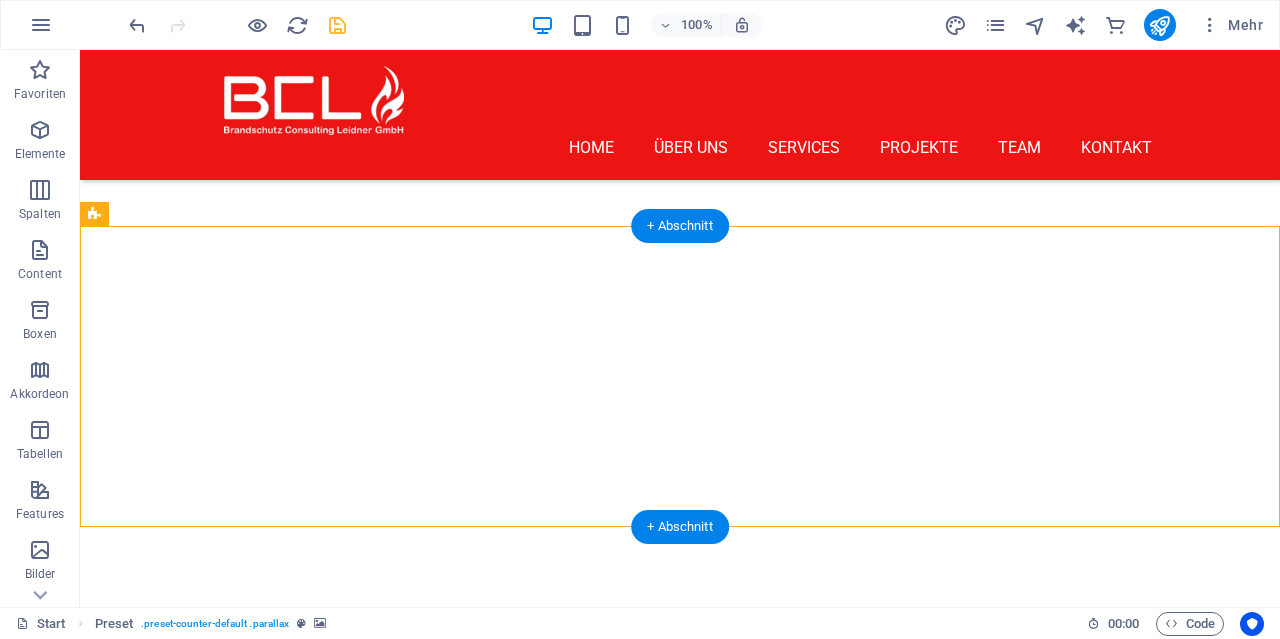 click at bounding box center (680, 13791) 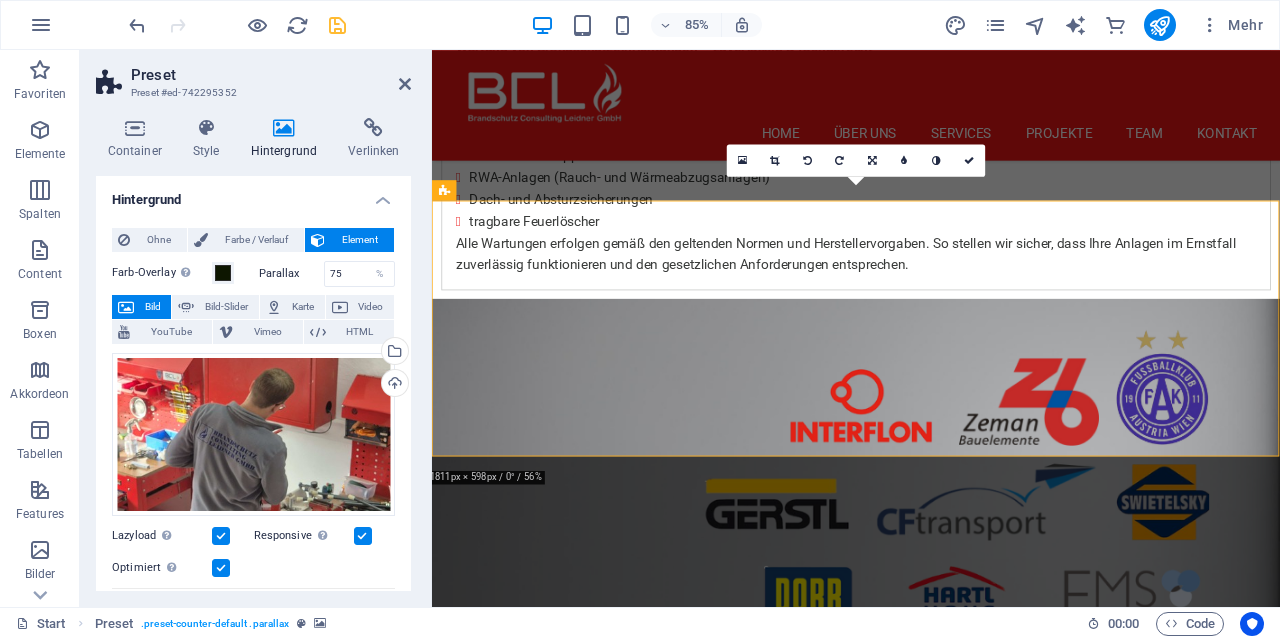 scroll, scrollTop: 9062, scrollLeft: 0, axis: vertical 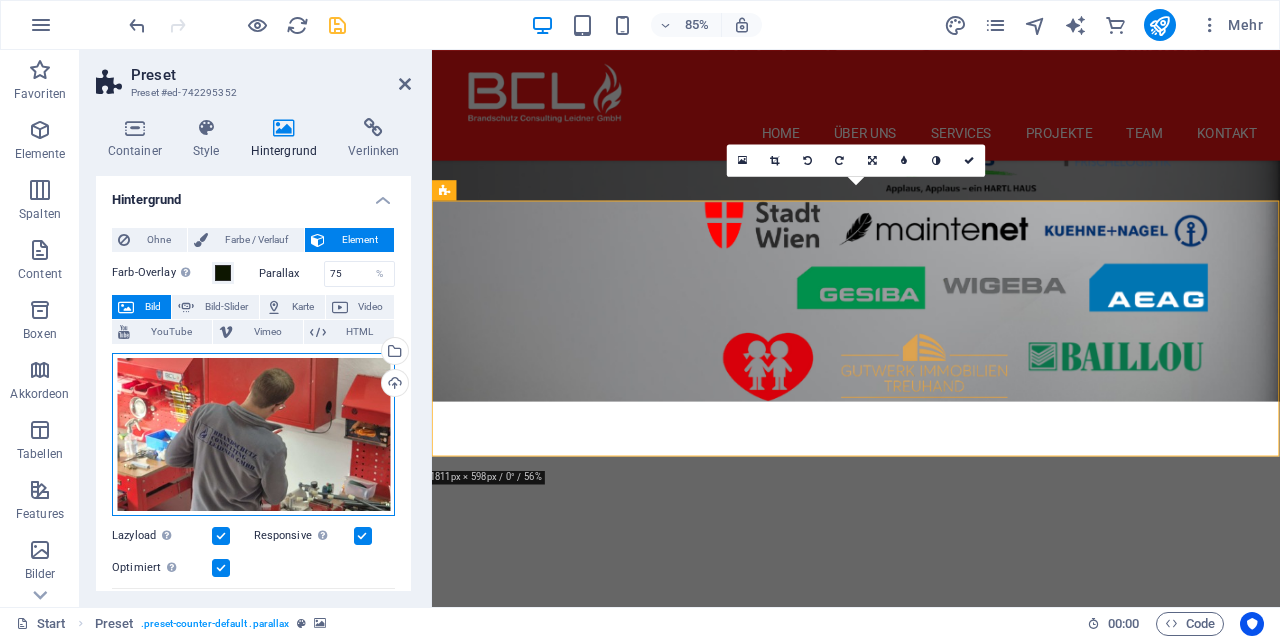 click on "Ziehe Dateien zum Hochladen hierher oder  klicke hier, um aus Dateien oder kostenlosen Stockfotos & -videos zu wählen" at bounding box center (253, 435) 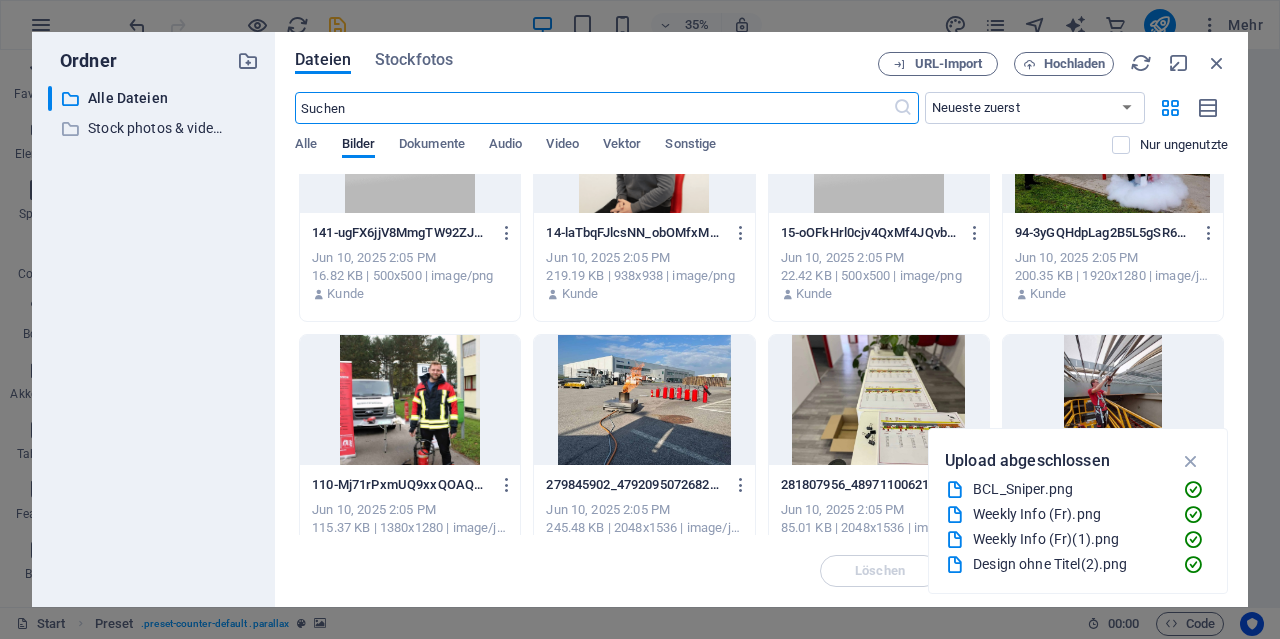 scroll, scrollTop: 1632, scrollLeft: 0, axis: vertical 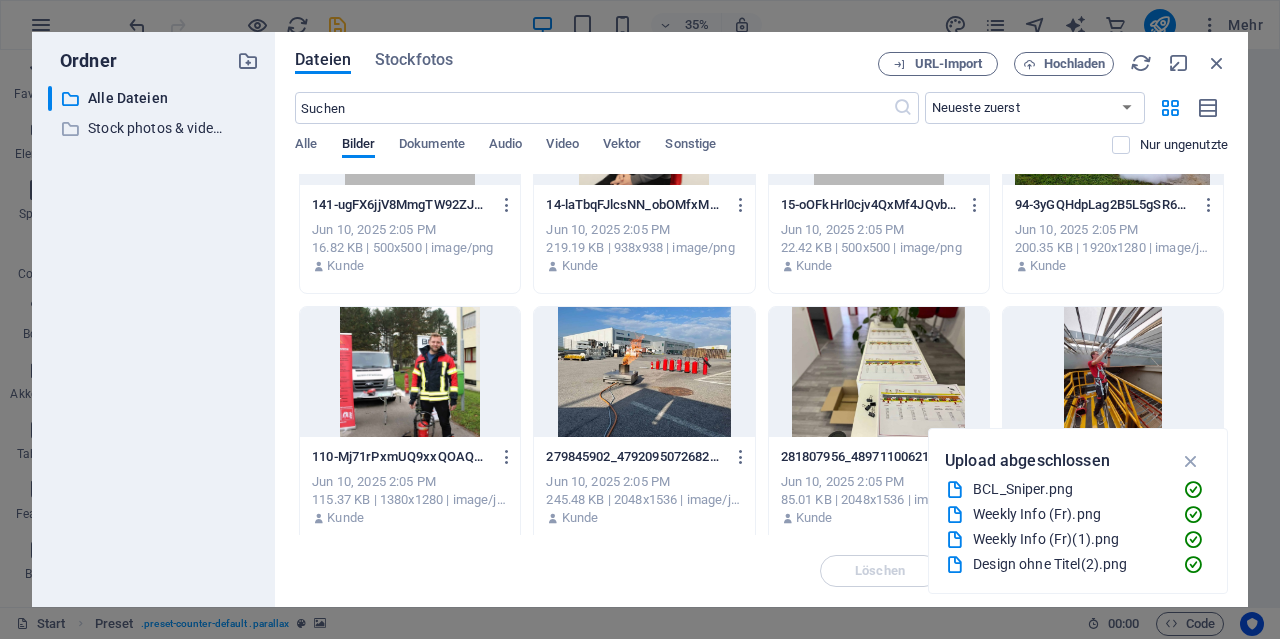 click at bounding box center [644, 372] 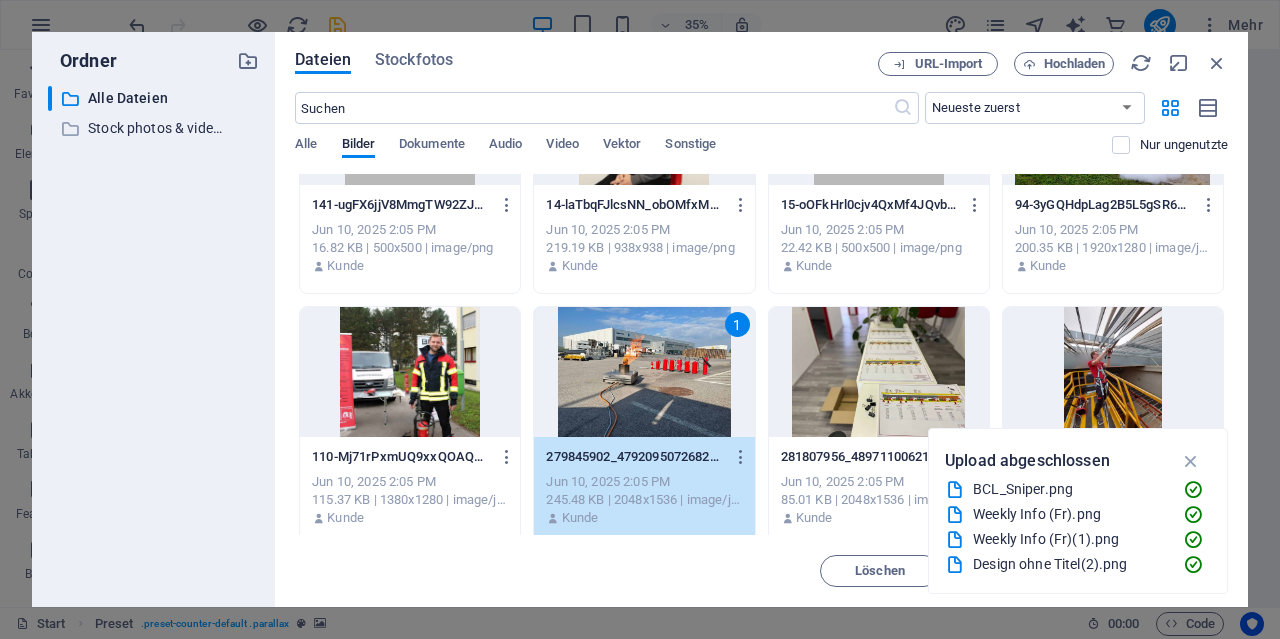 click on "1" at bounding box center (644, 372) 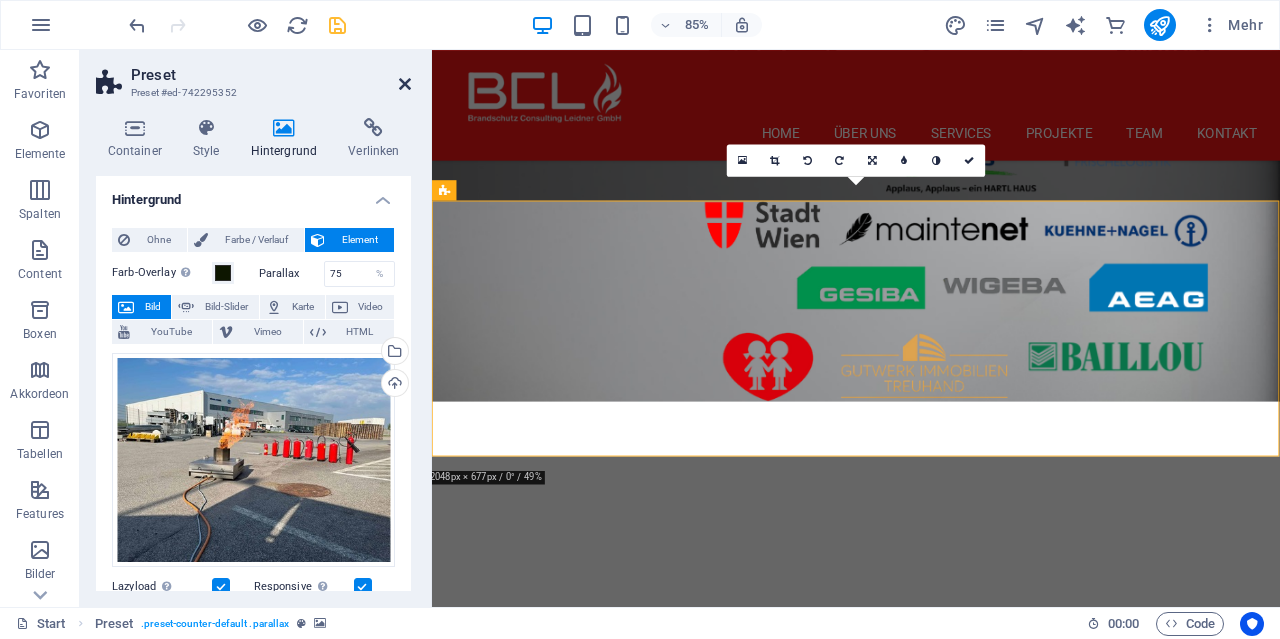 click at bounding box center [405, 84] 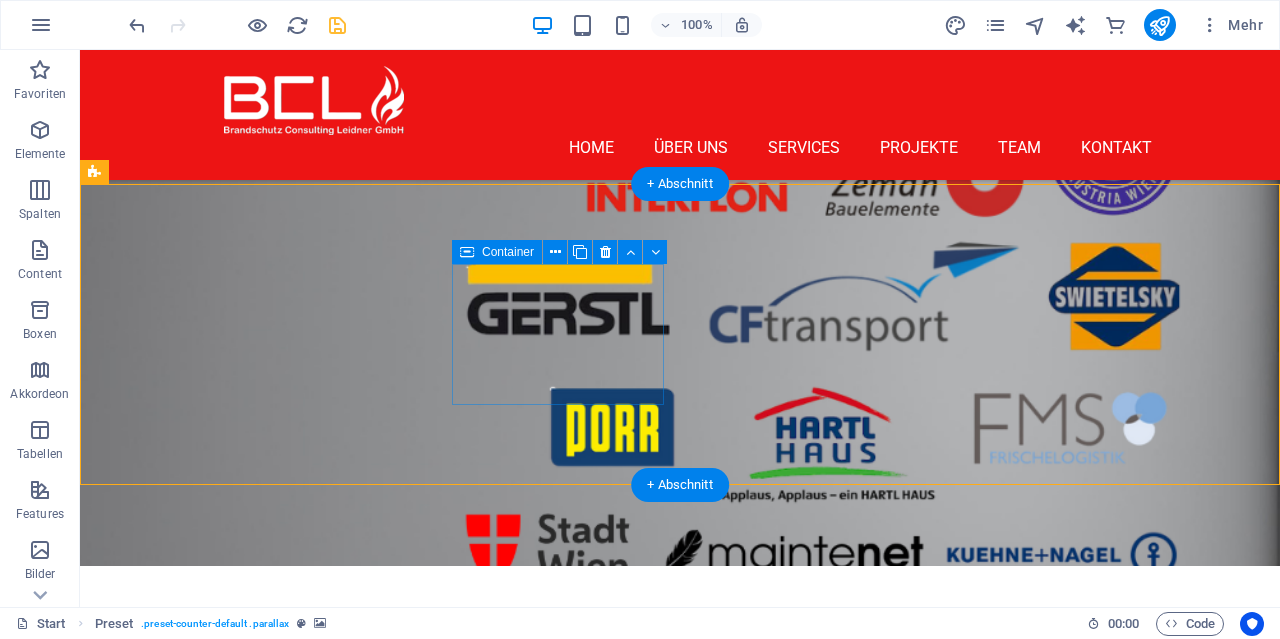 scroll, scrollTop: 8472, scrollLeft: 0, axis: vertical 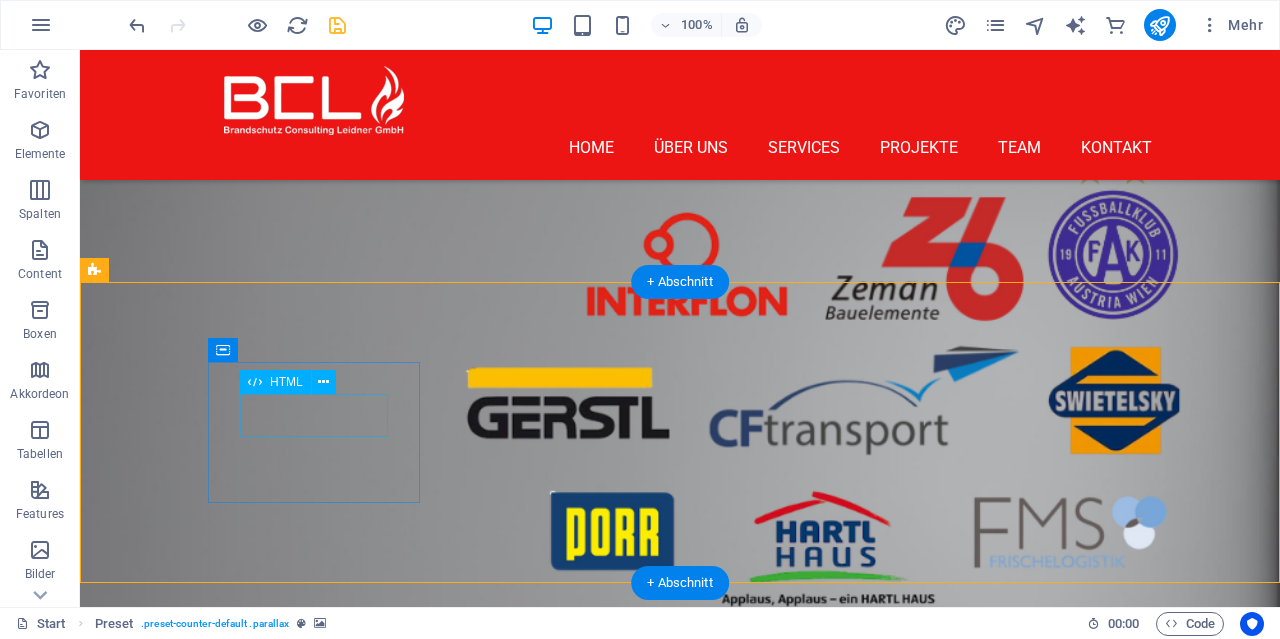 click on "216" at bounding box center (568, 14195) 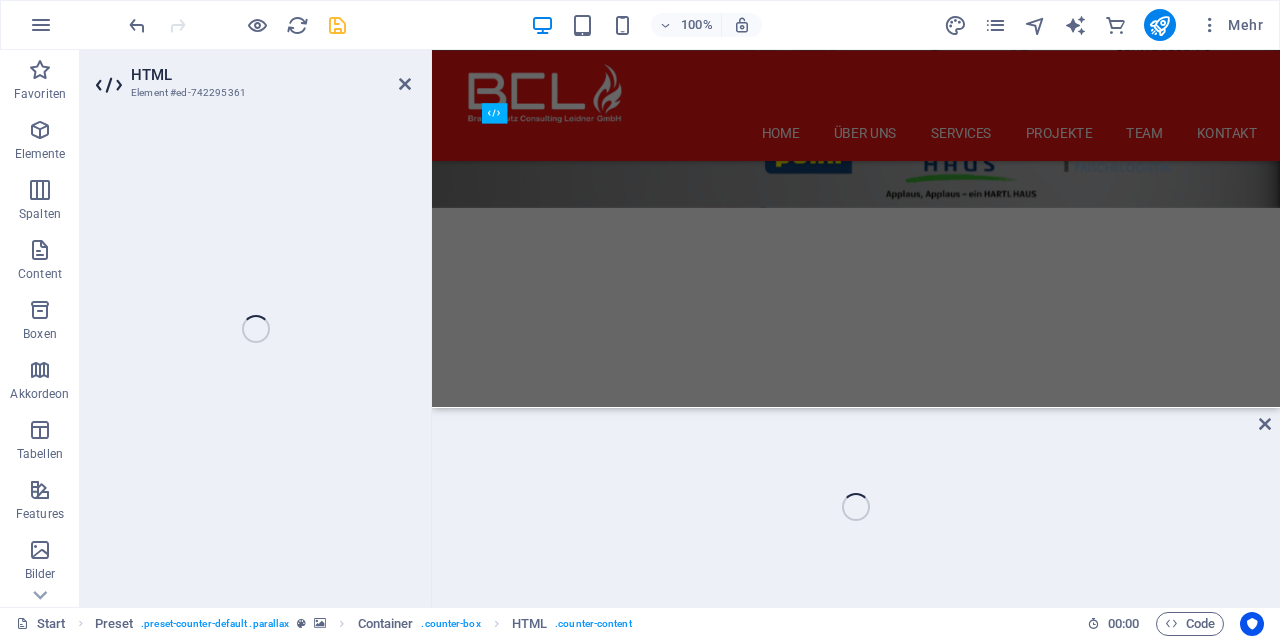 scroll, scrollTop: 9044, scrollLeft: 0, axis: vertical 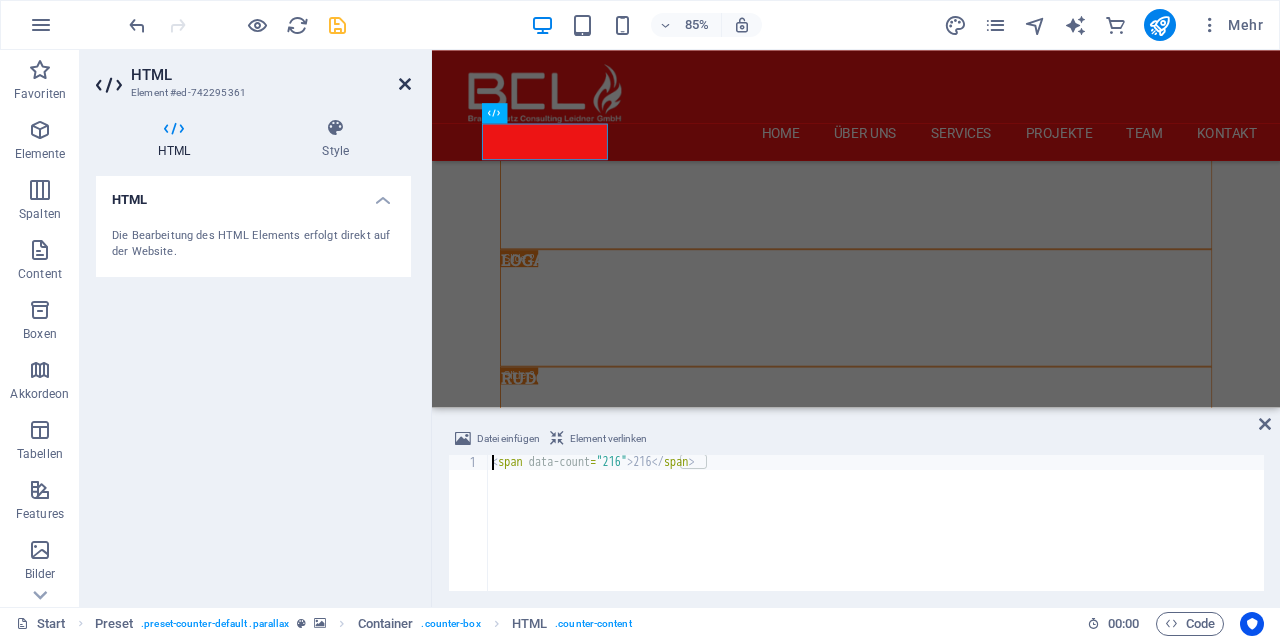 click at bounding box center [405, 84] 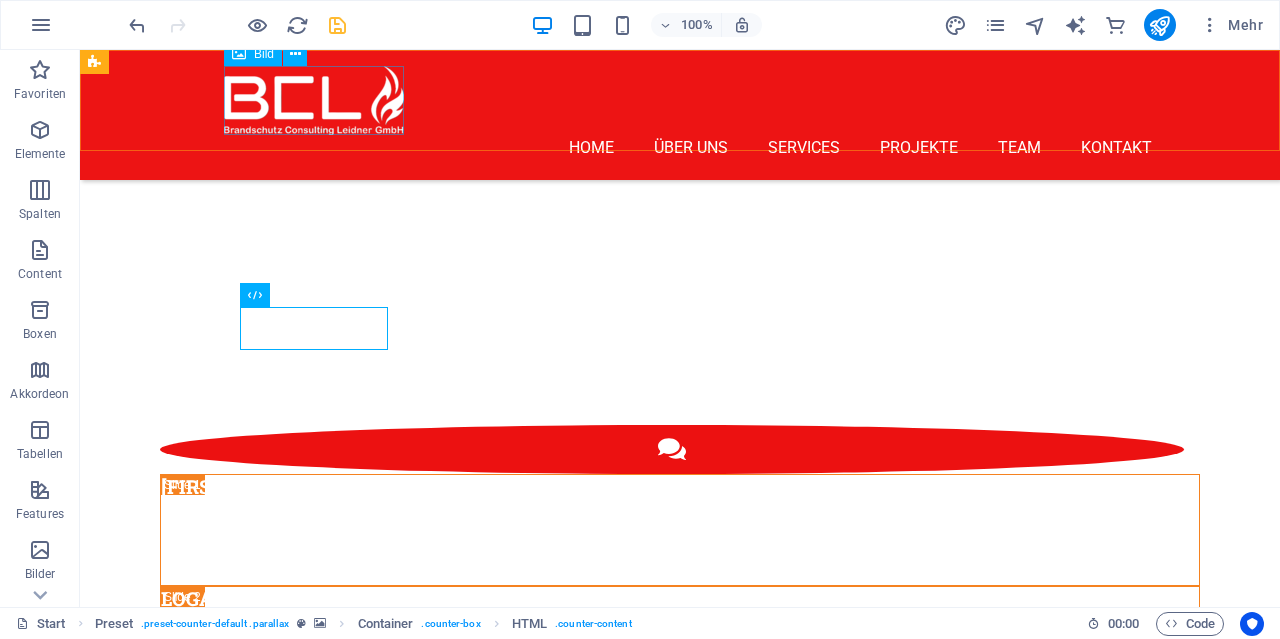 scroll, scrollTop: 8559, scrollLeft: 0, axis: vertical 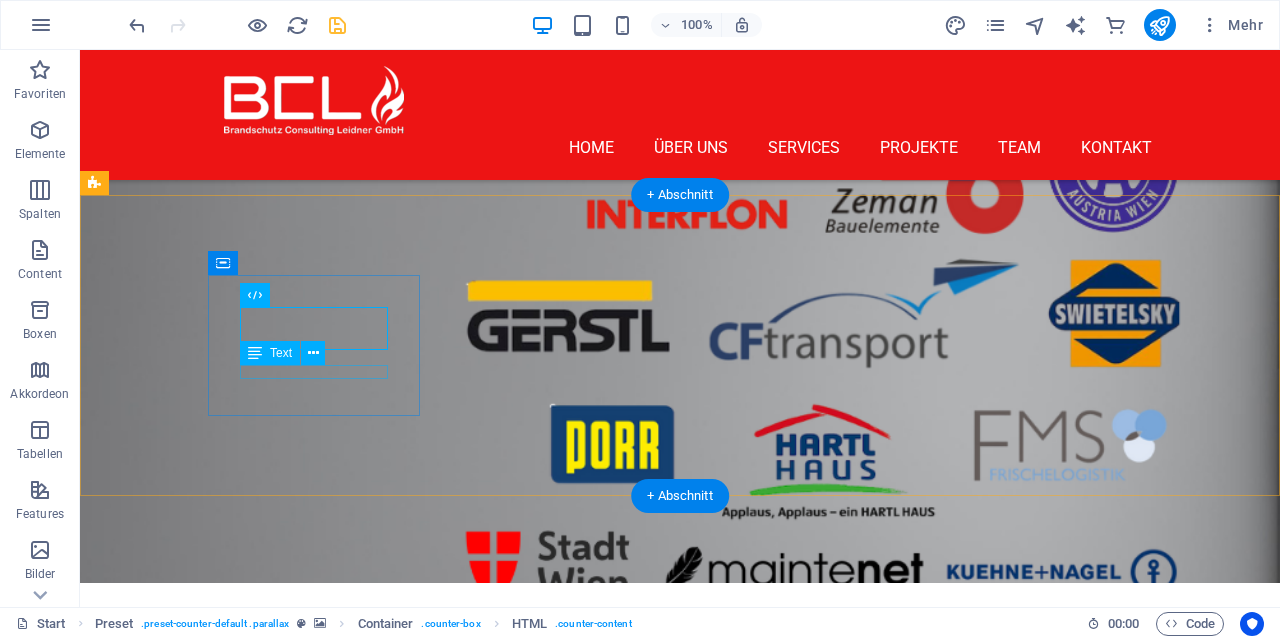 click on "Projects Done" at bounding box center (568, 14152) 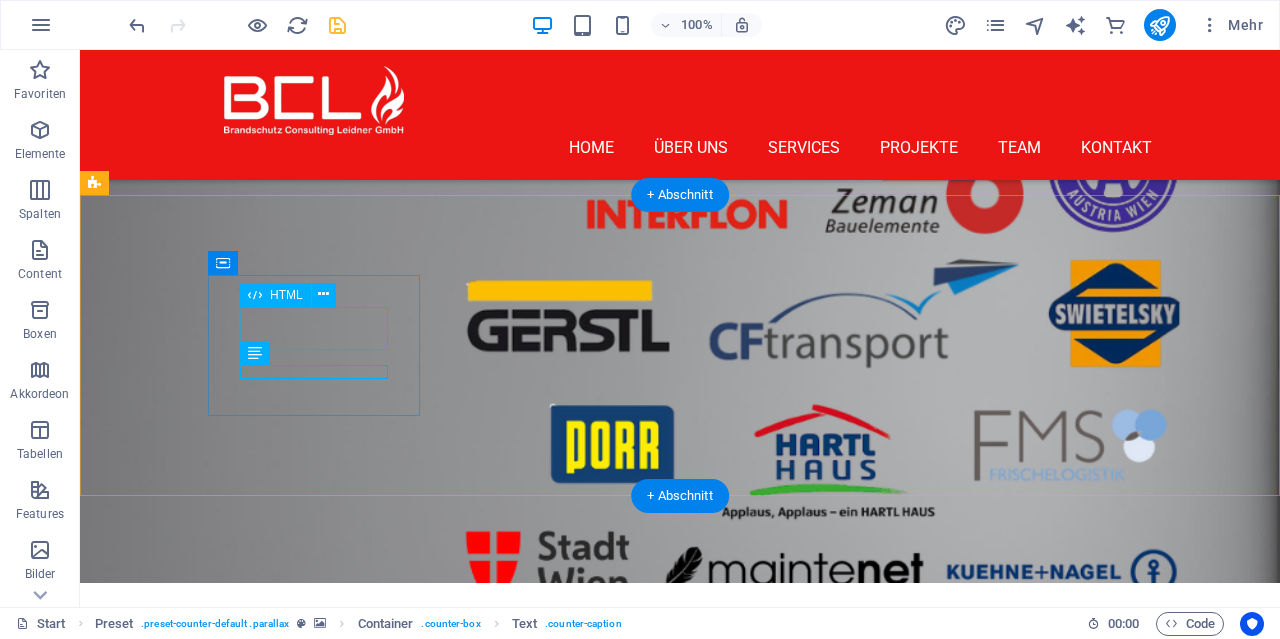 click on "216" at bounding box center [568, 14108] 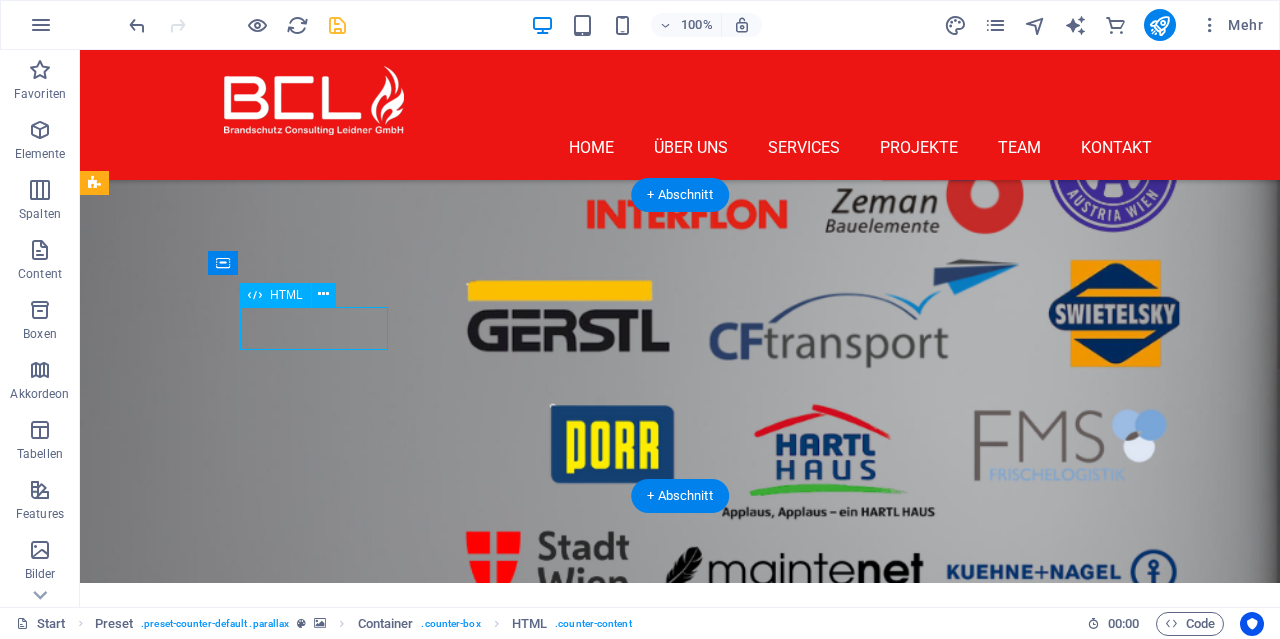 click on "216" at bounding box center [568, 14108] 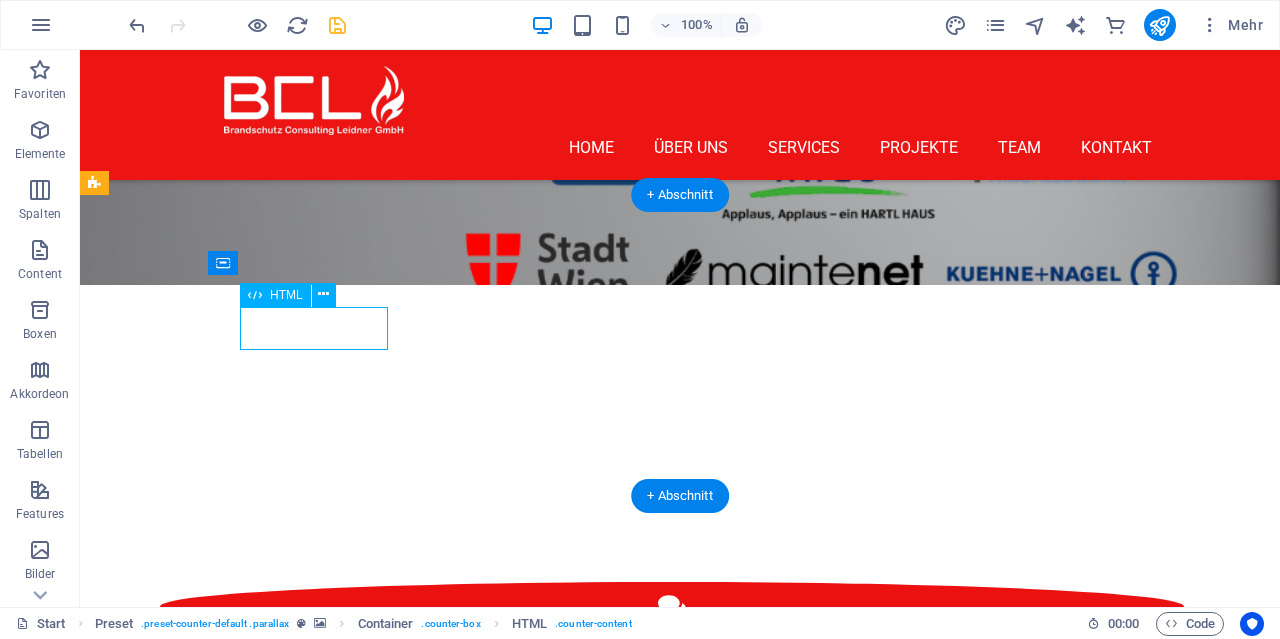 scroll, scrollTop: 9044, scrollLeft: 0, axis: vertical 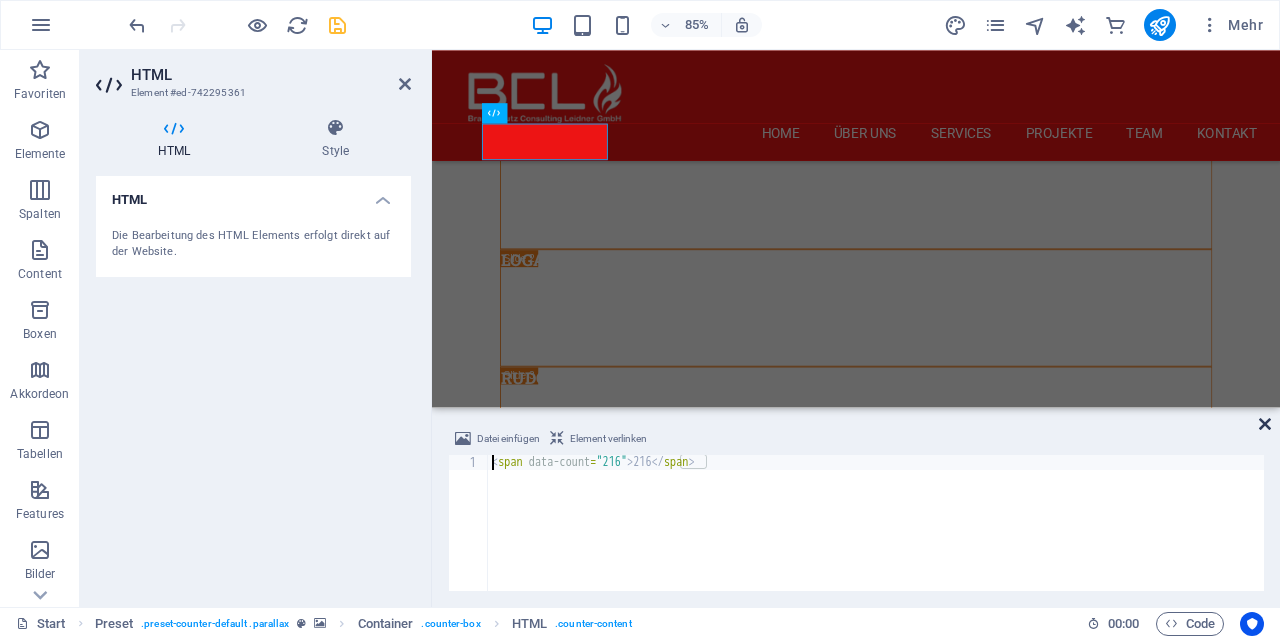 click at bounding box center (1265, 424) 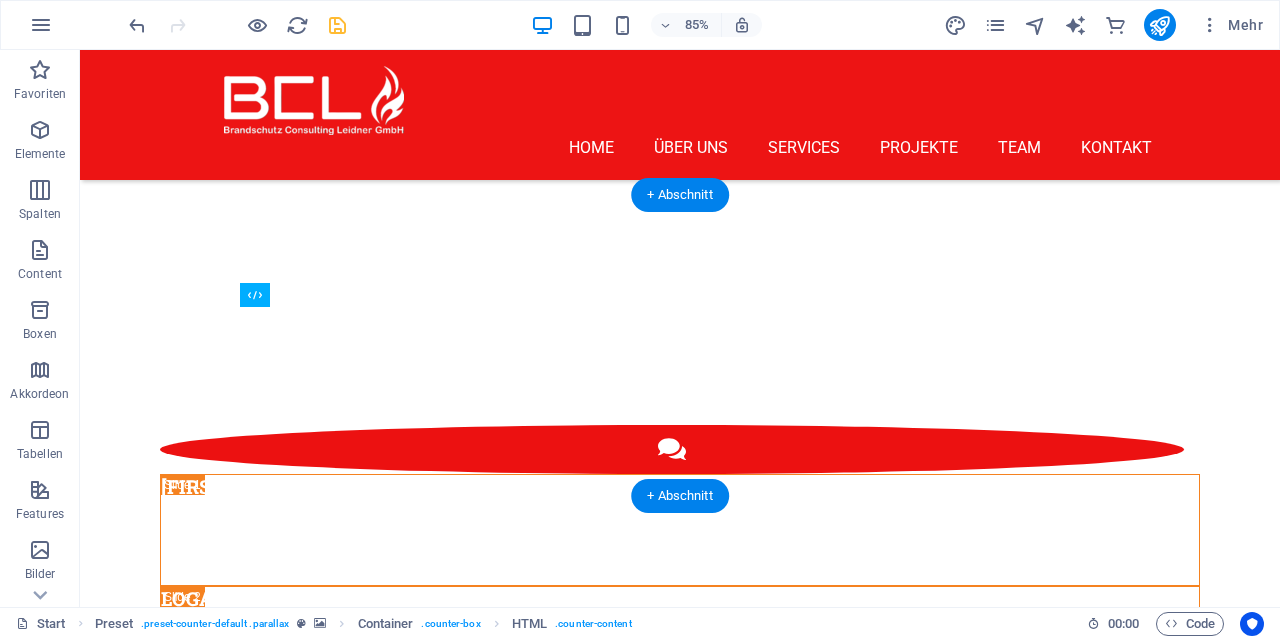 scroll, scrollTop: 8558, scrollLeft: 0, axis: vertical 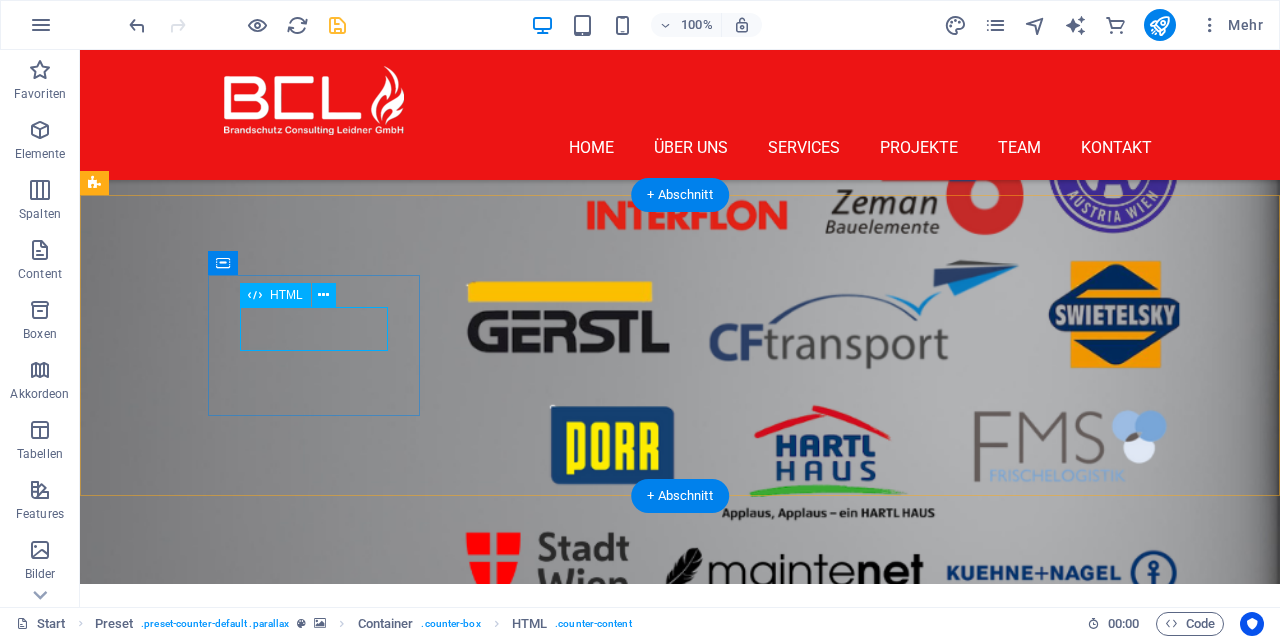 click on "216" at bounding box center [568, 14109] 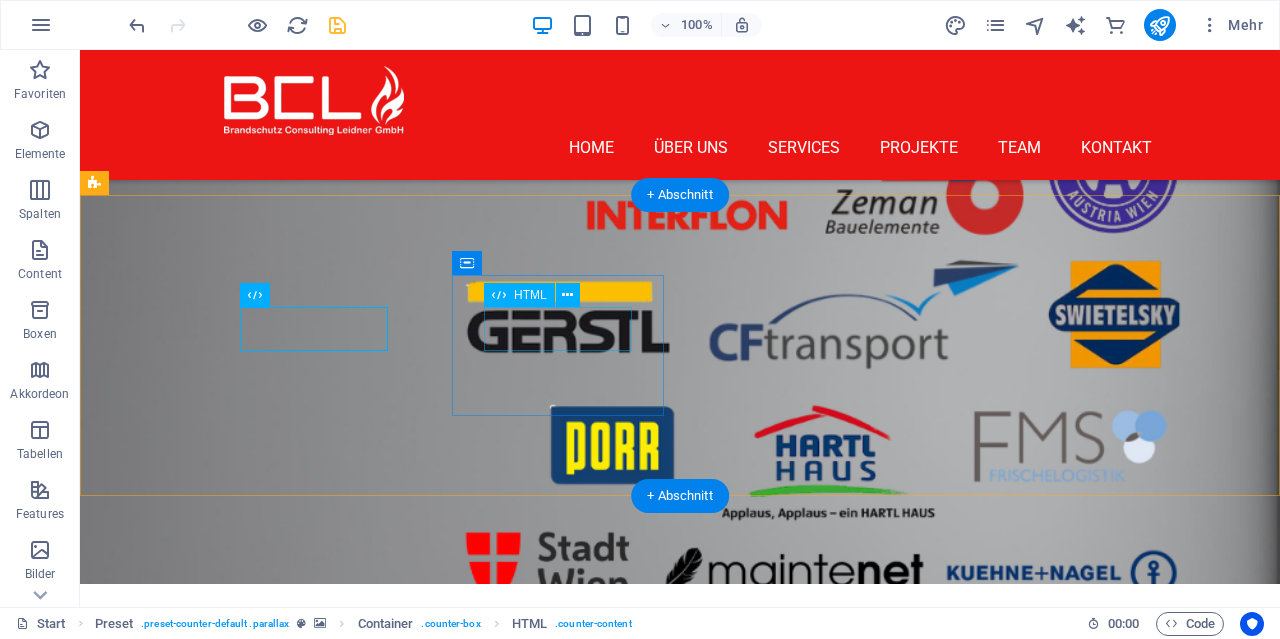 click on "86" at bounding box center [568, 14266] 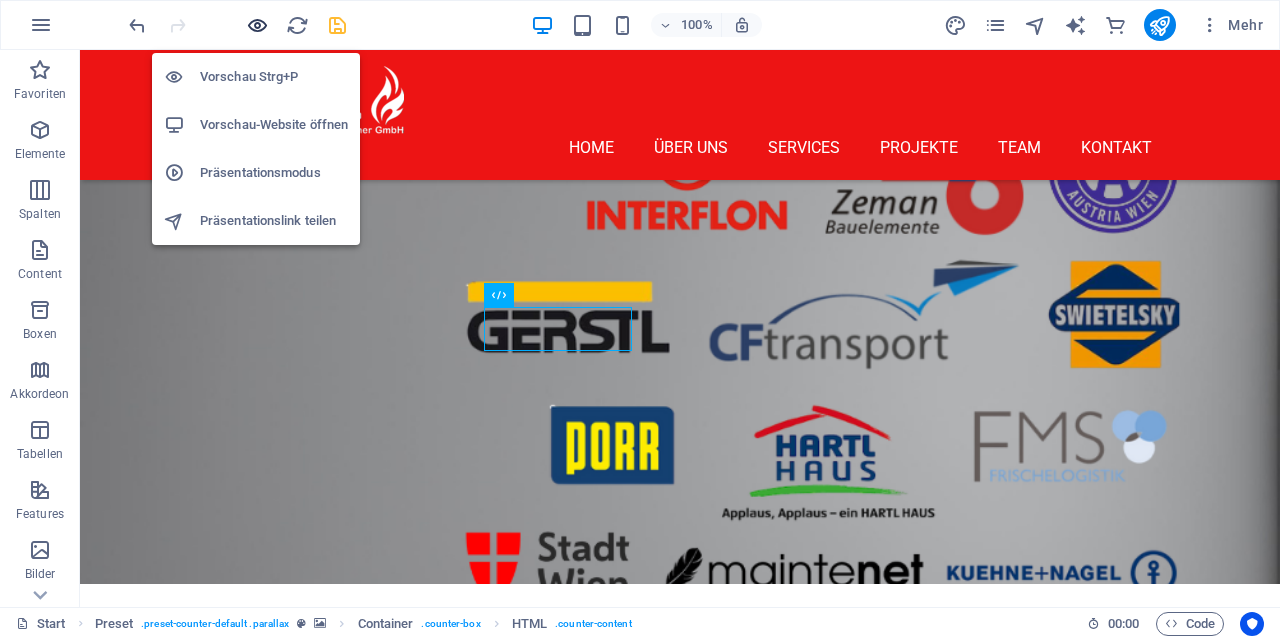click at bounding box center (257, 25) 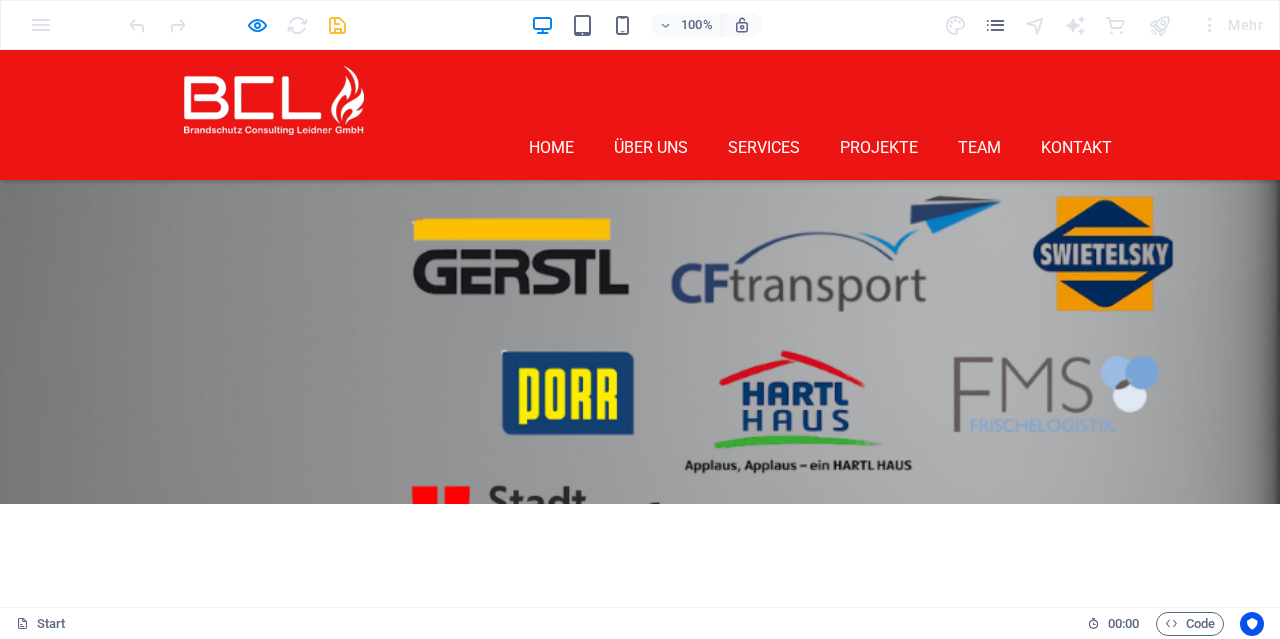 scroll, scrollTop: 7180, scrollLeft: 0, axis: vertical 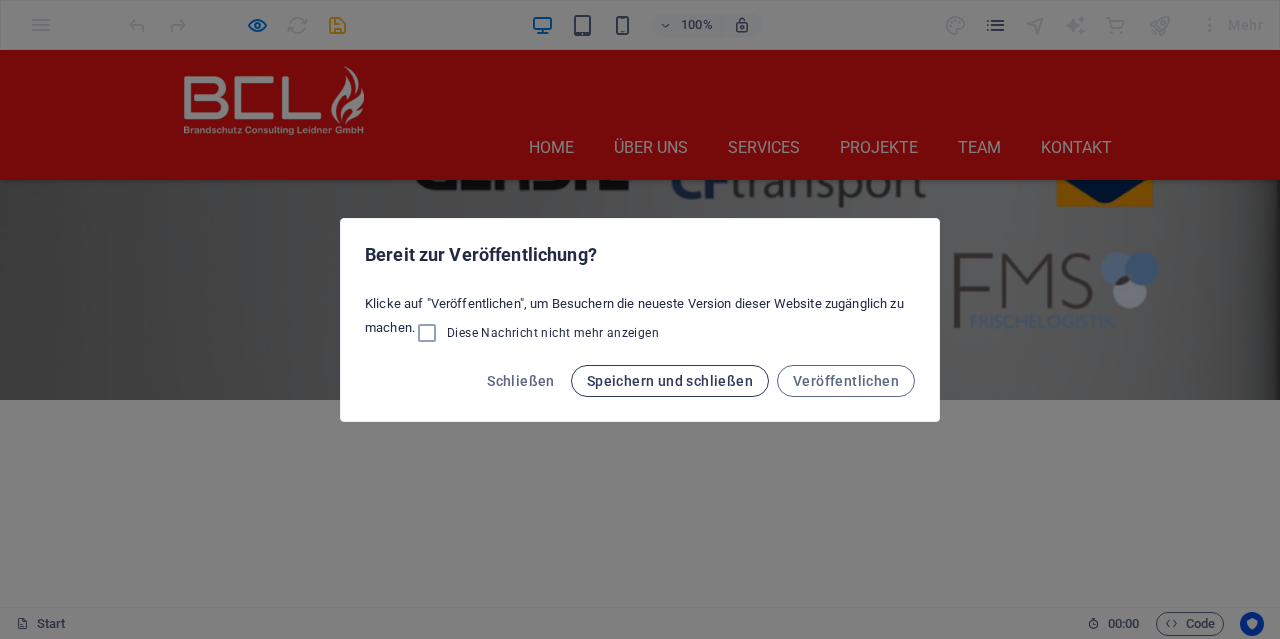 click on "Speichern und schließen" at bounding box center (670, 381) 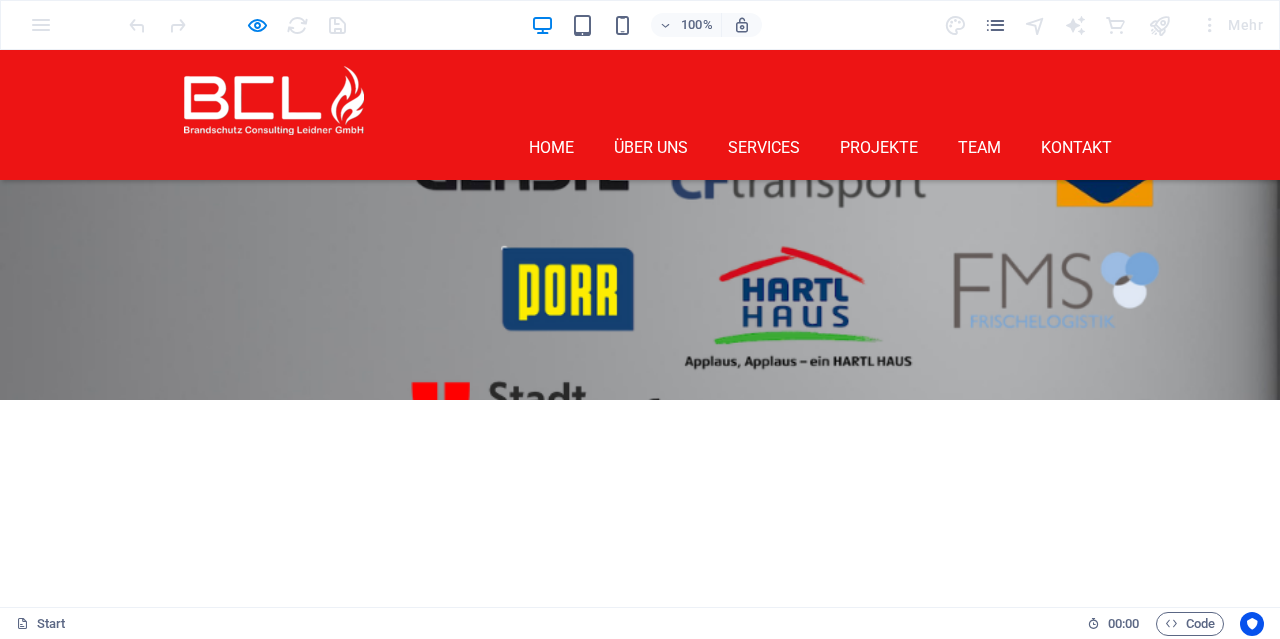 click at bounding box center [237, 25] 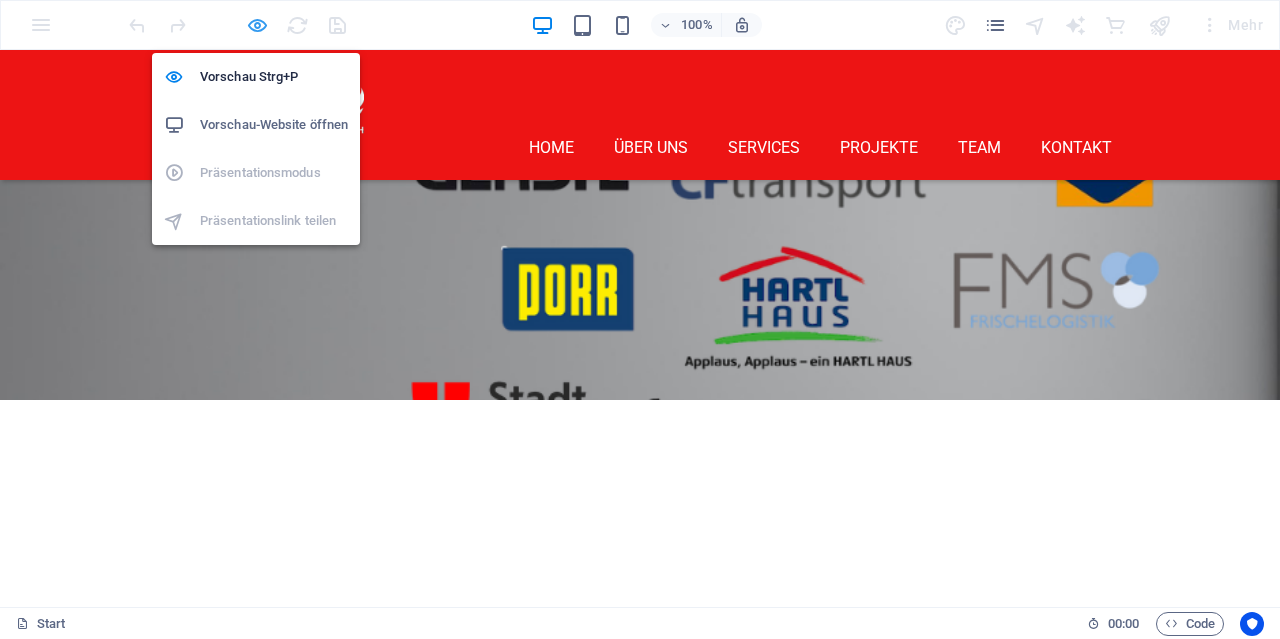 click at bounding box center [257, 25] 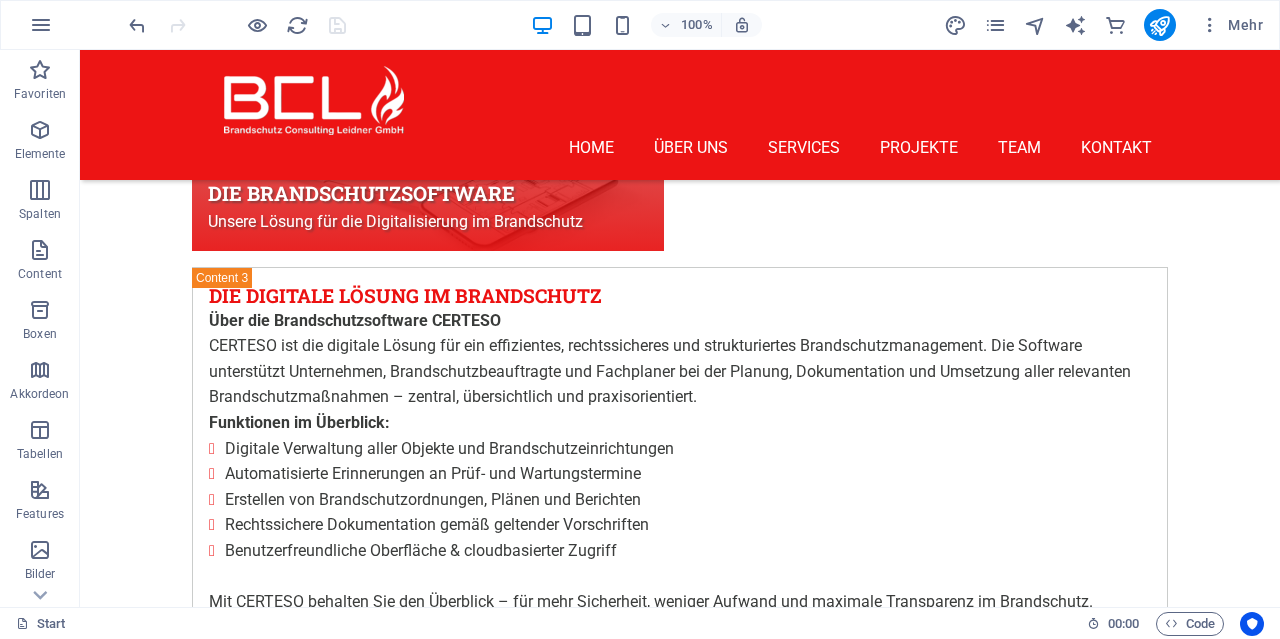click at bounding box center [237, 25] 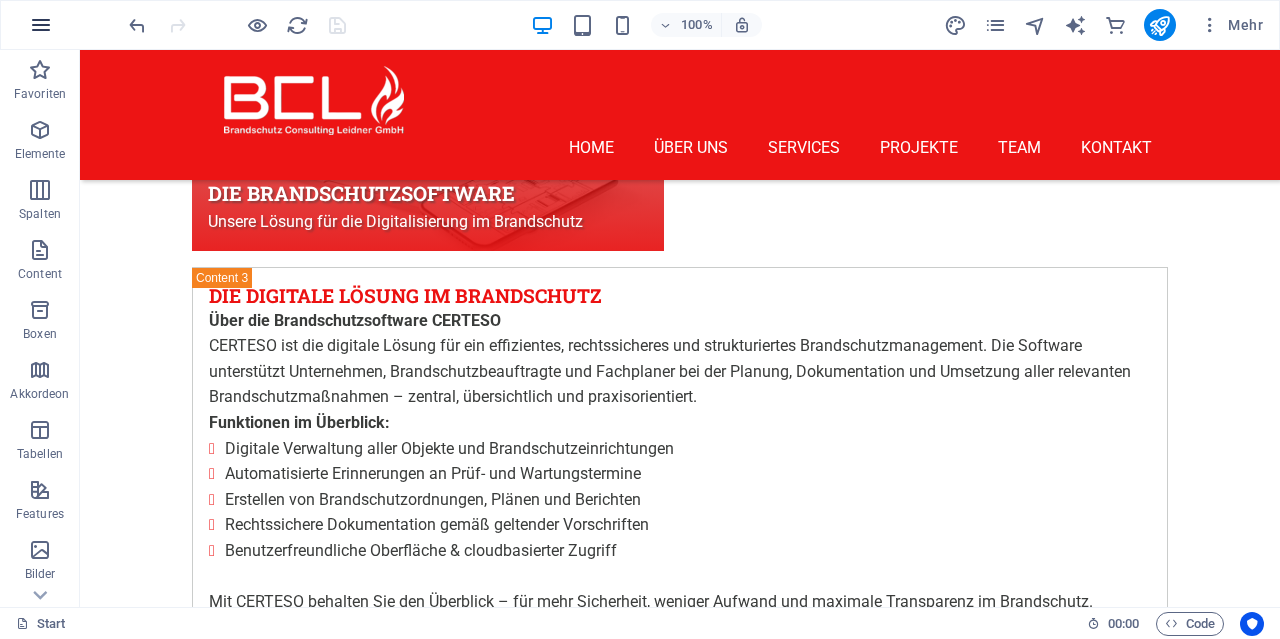 click at bounding box center [41, 25] 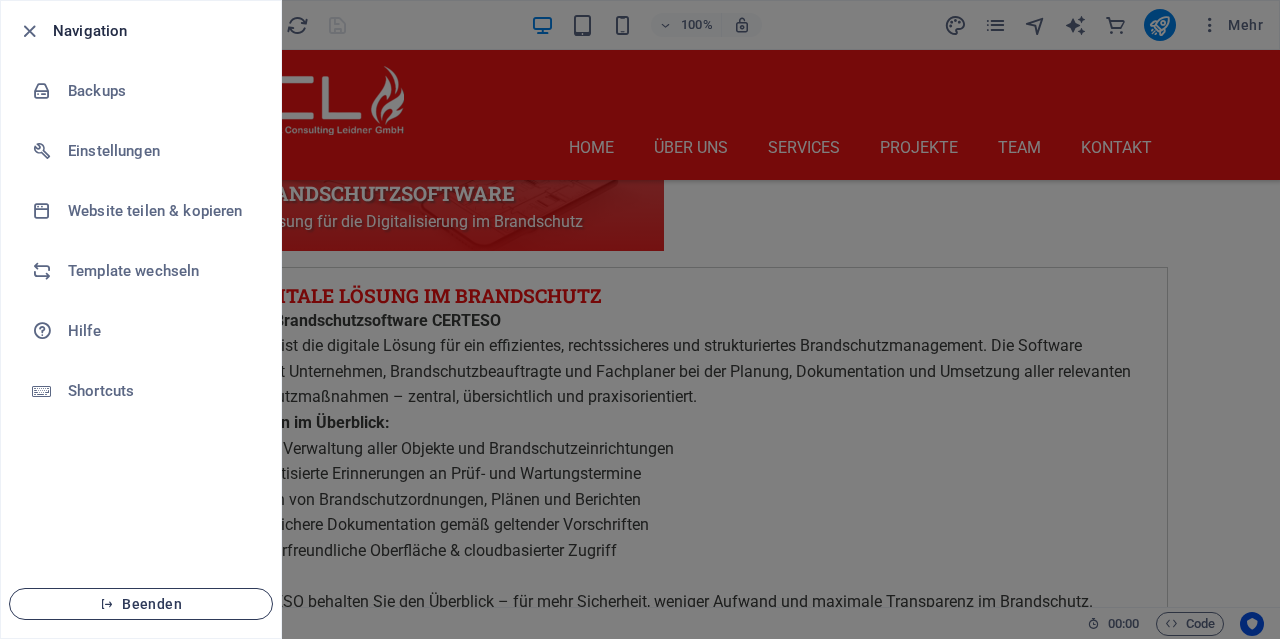 click at bounding box center [107, 604] 